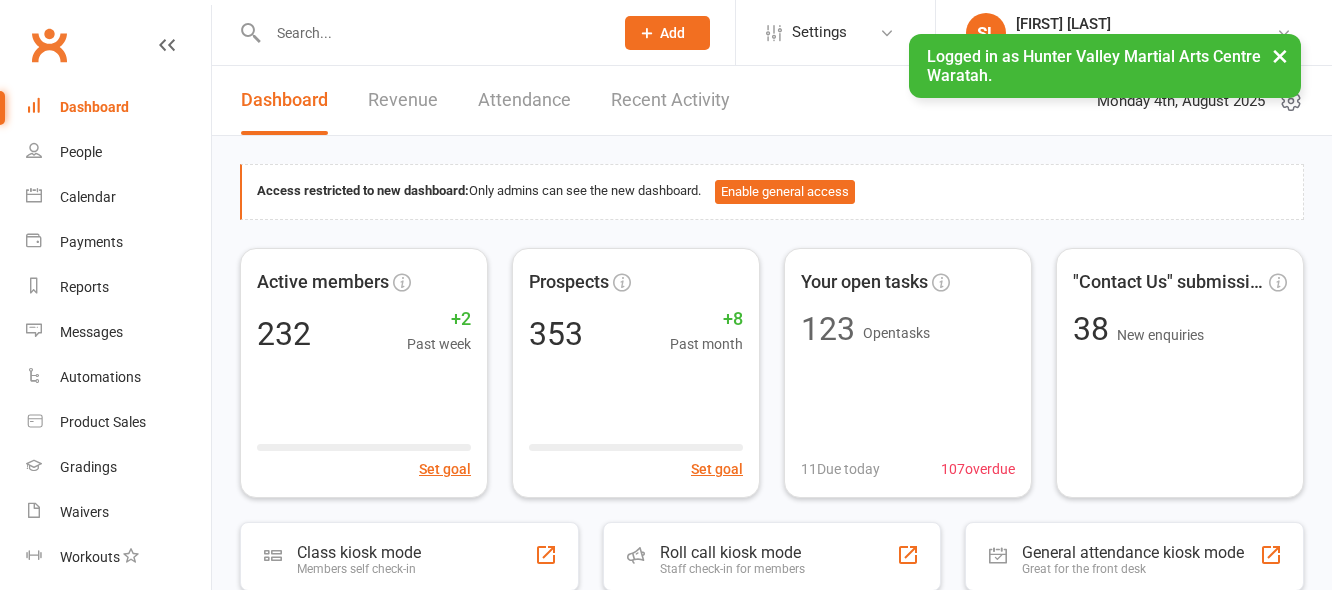 scroll, scrollTop: 0, scrollLeft: 0, axis: both 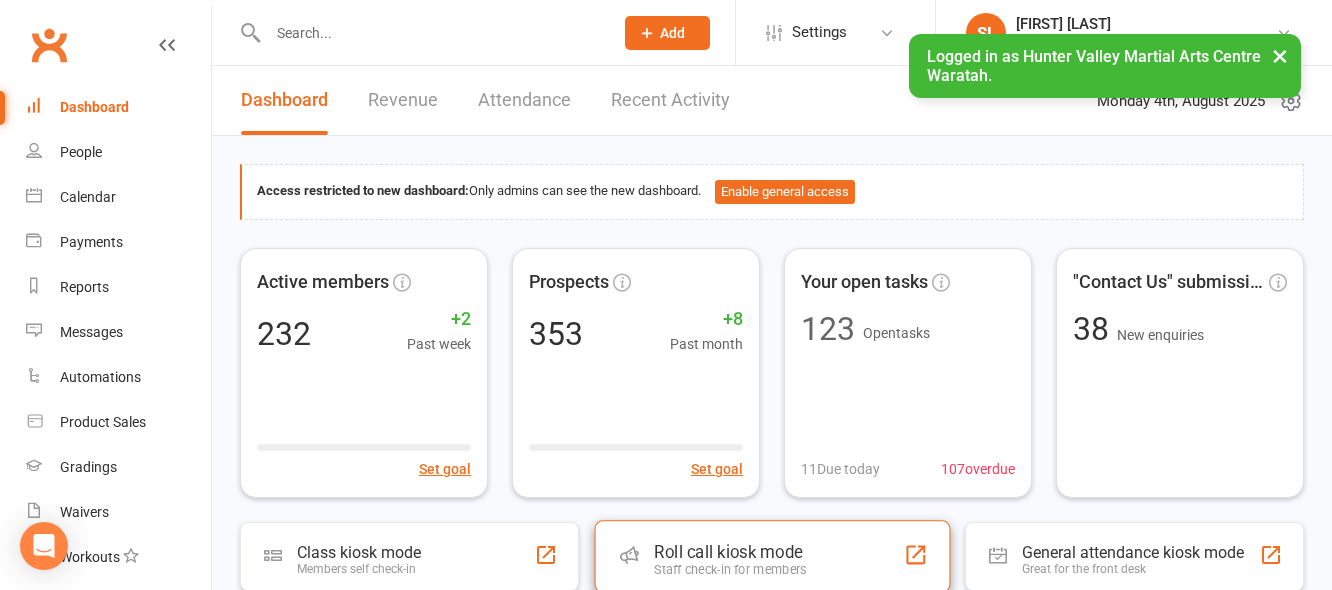 click on "Roll call kiosk mode" at bounding box center [730, 552] 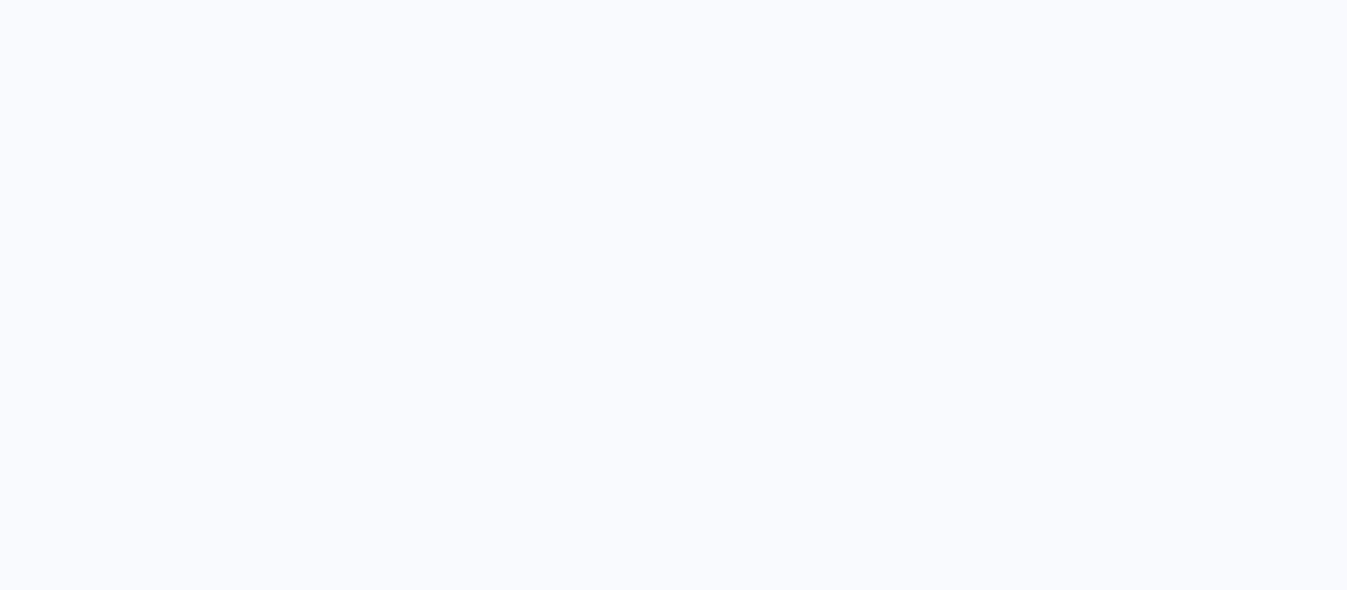 scroll, scrollTop: 0, scrollLeft: 0, axis: both 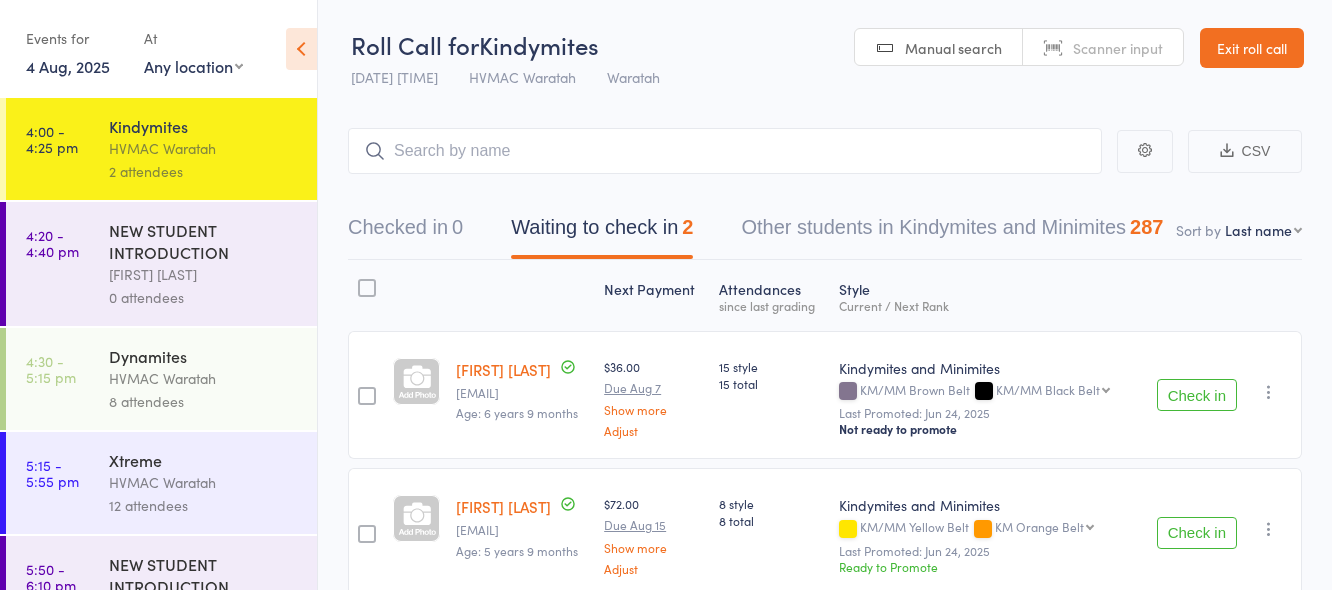 click on "4 Aug, 2025" at bounding box center [68, 66] 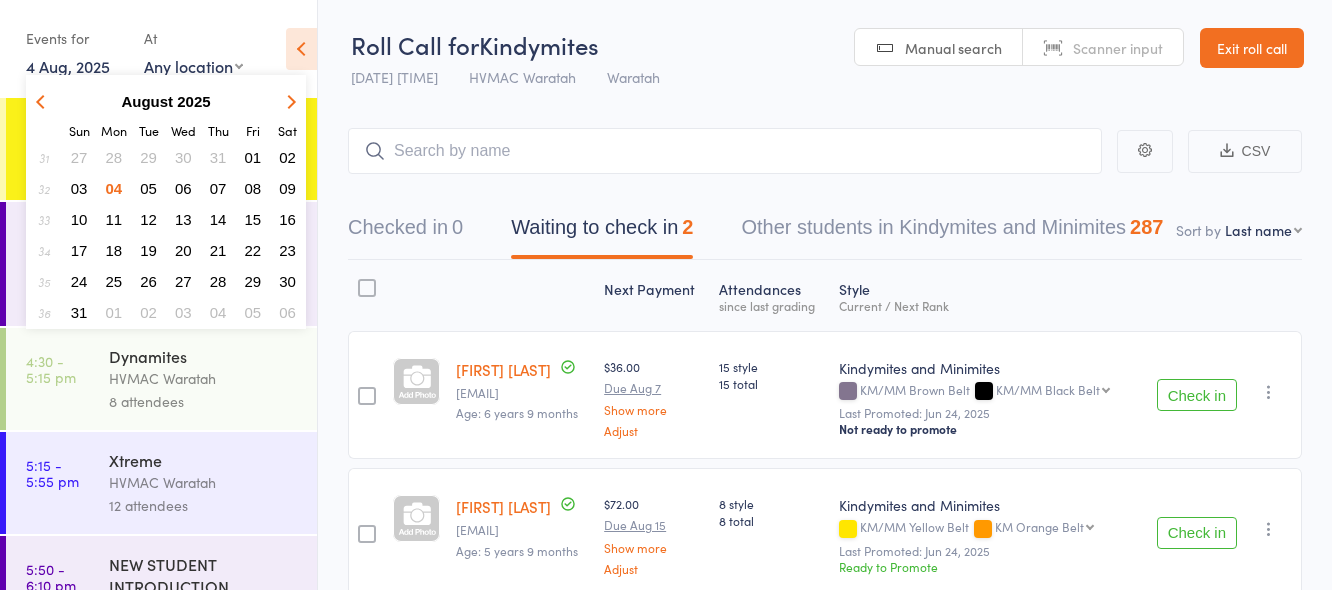 click on "07" at bounding box center [218, 188] 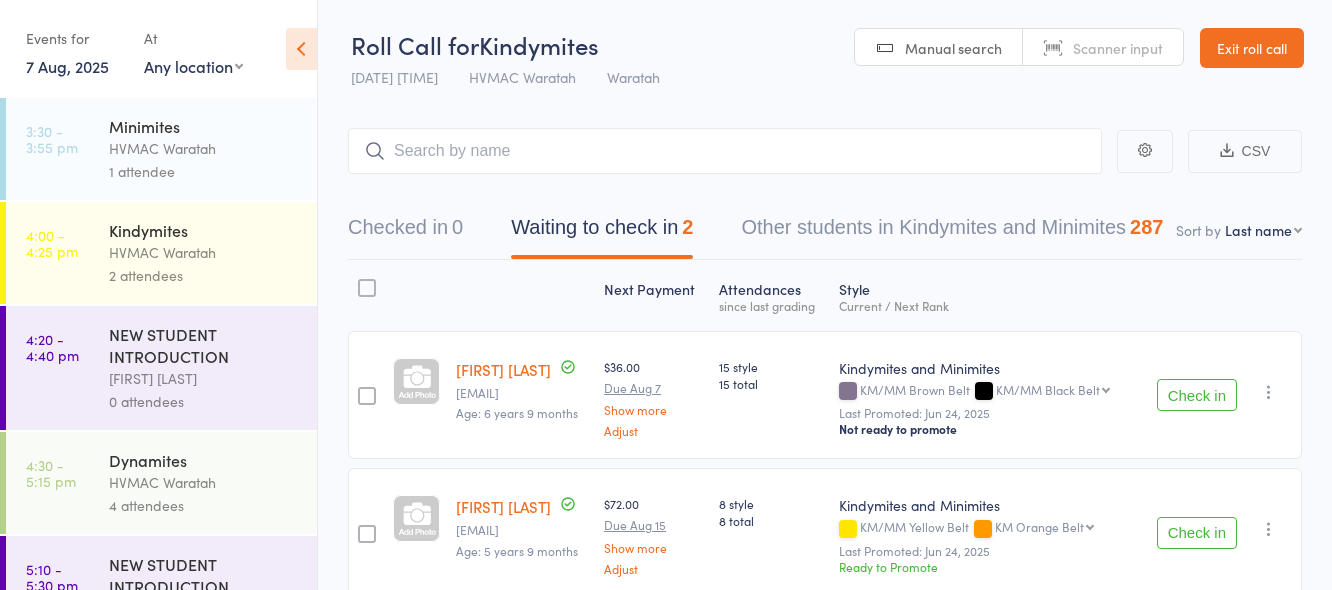 click on "1 attendee" at bounding box center [204, 171] 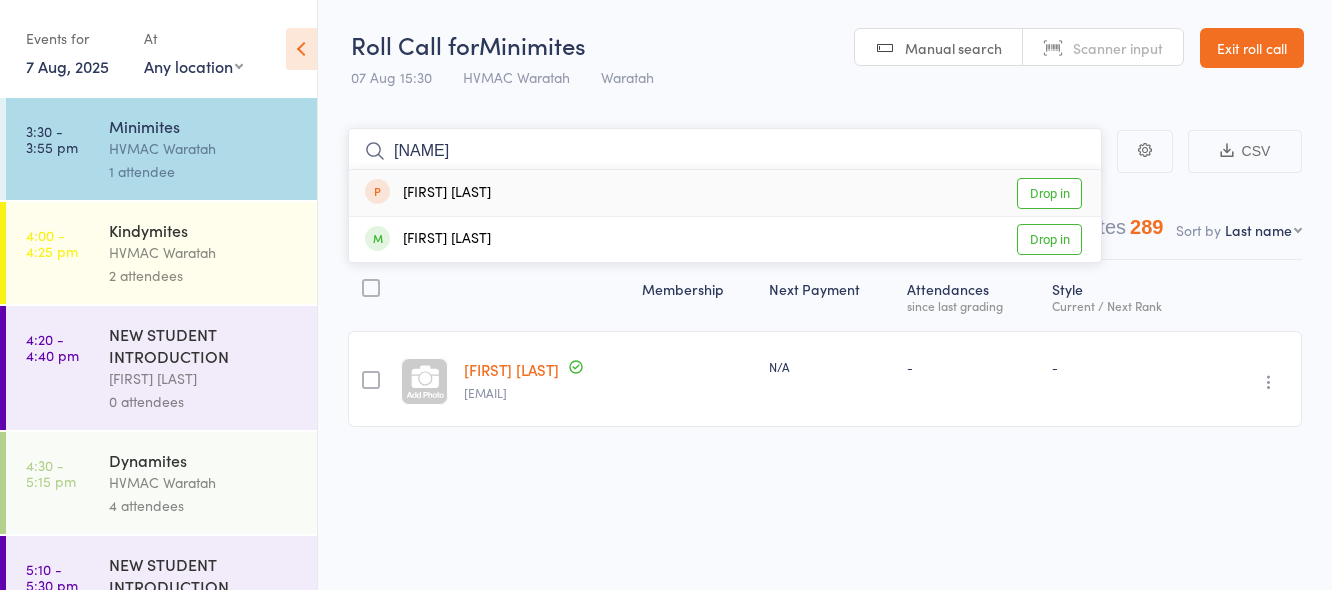 type on "iggy" 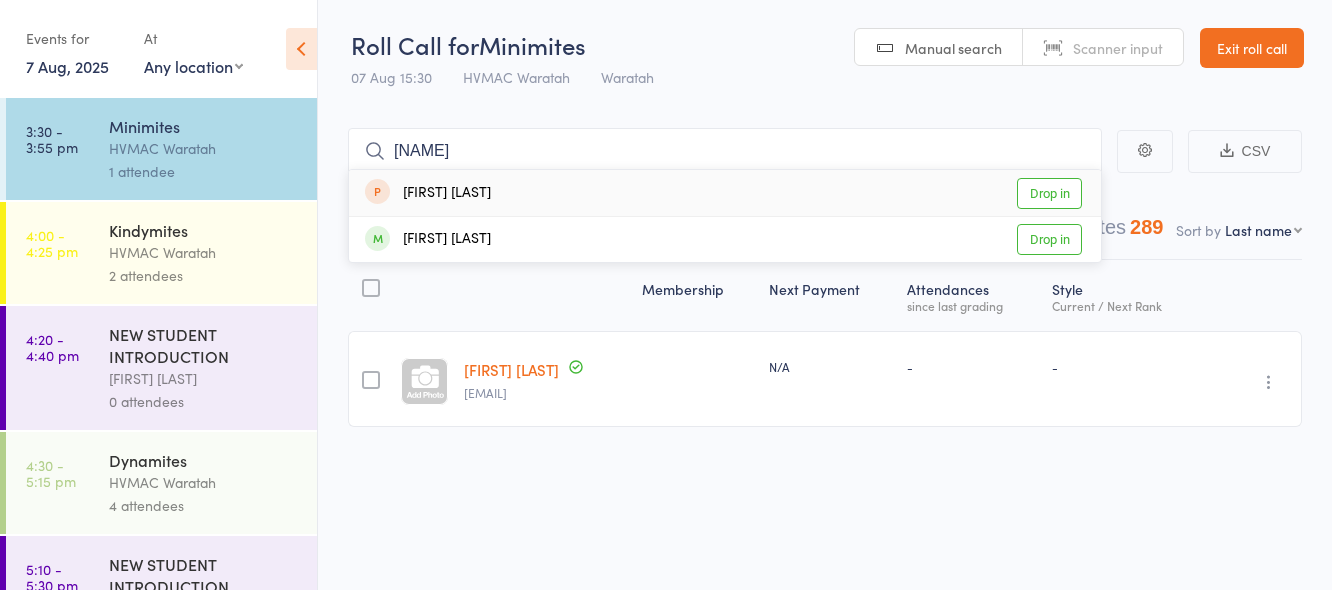 click on "Drop in" at bounding box center (1049, 193) 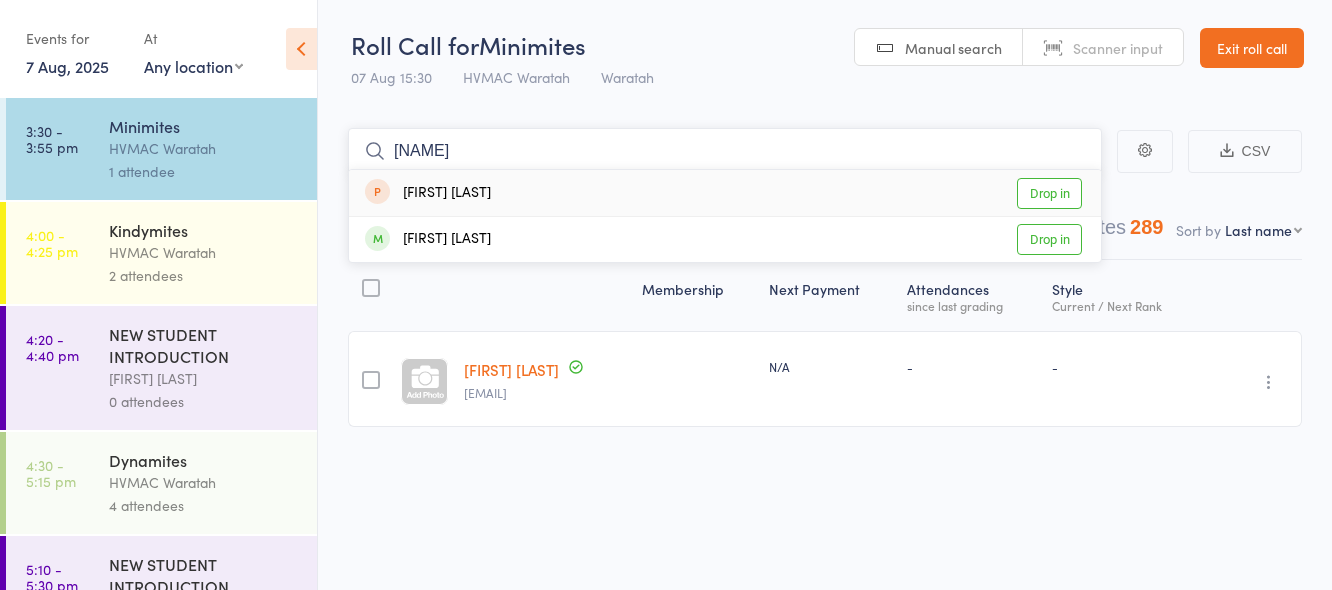 type 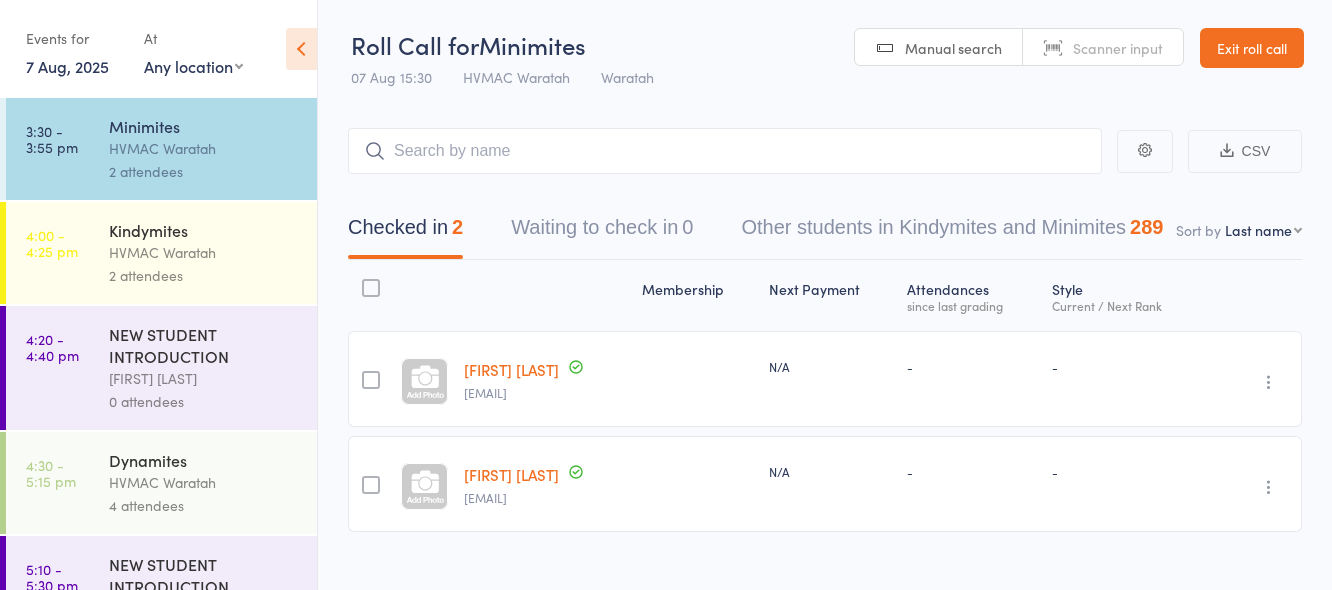 click on "7 Aug, 2025" at bounding box center [67, 66] 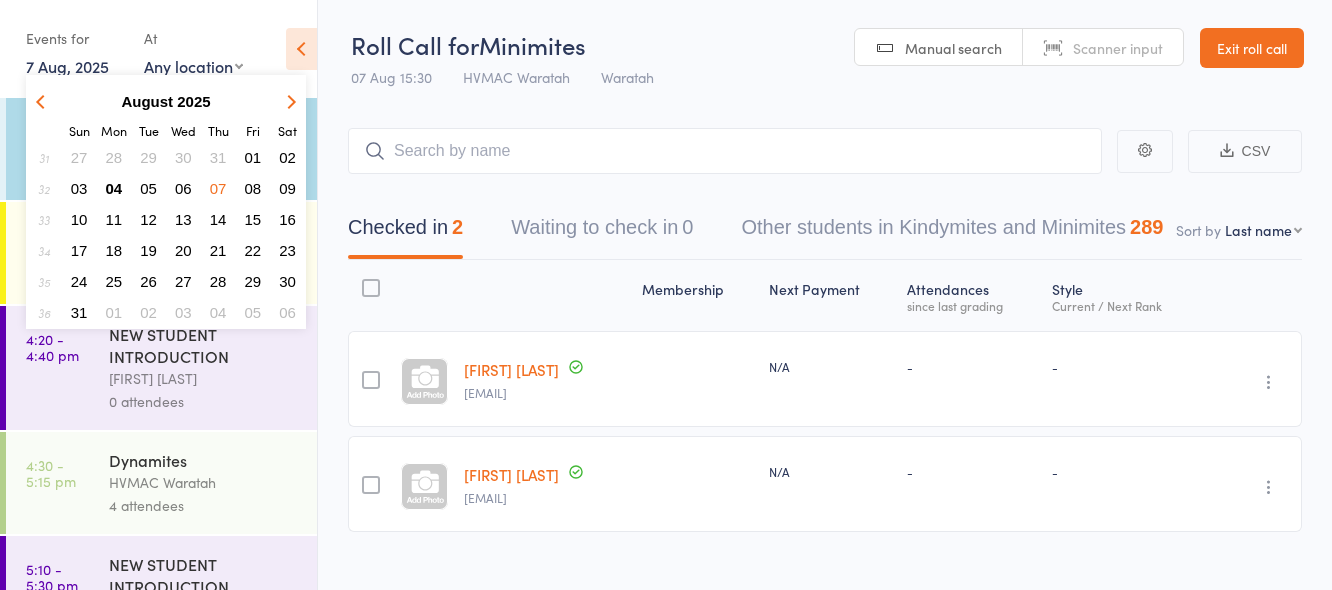 click on "04" at bounding box center [114, 188] 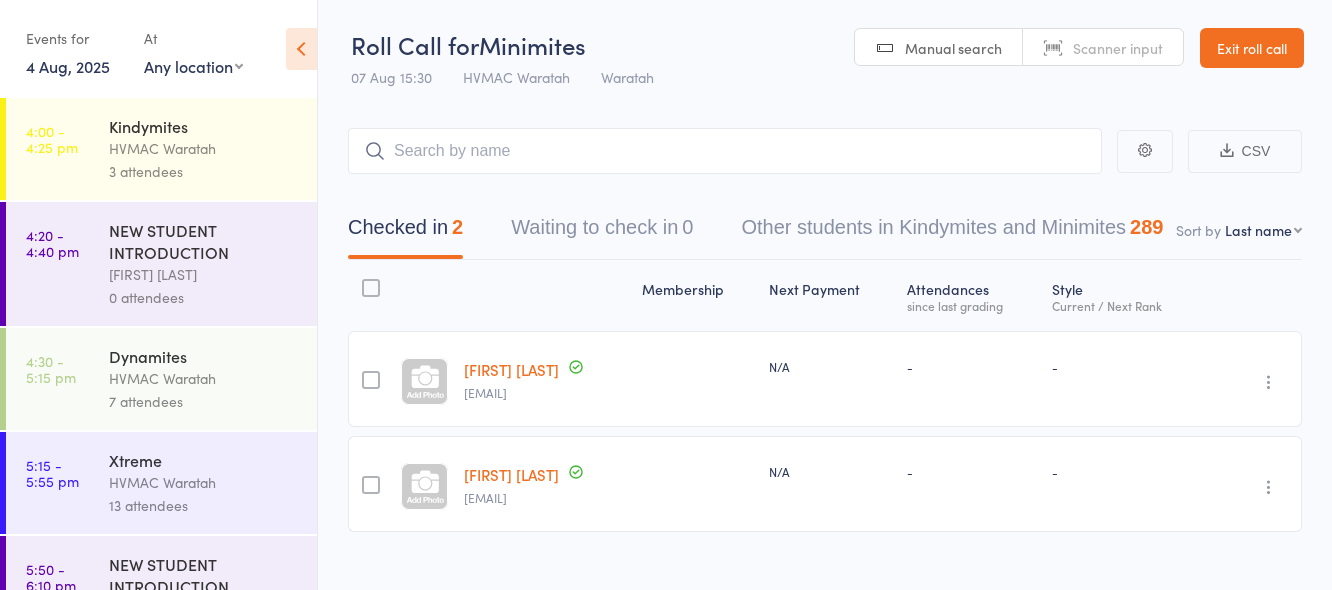 click on "HVMAC Waratah" at bounding box center [204, 148] 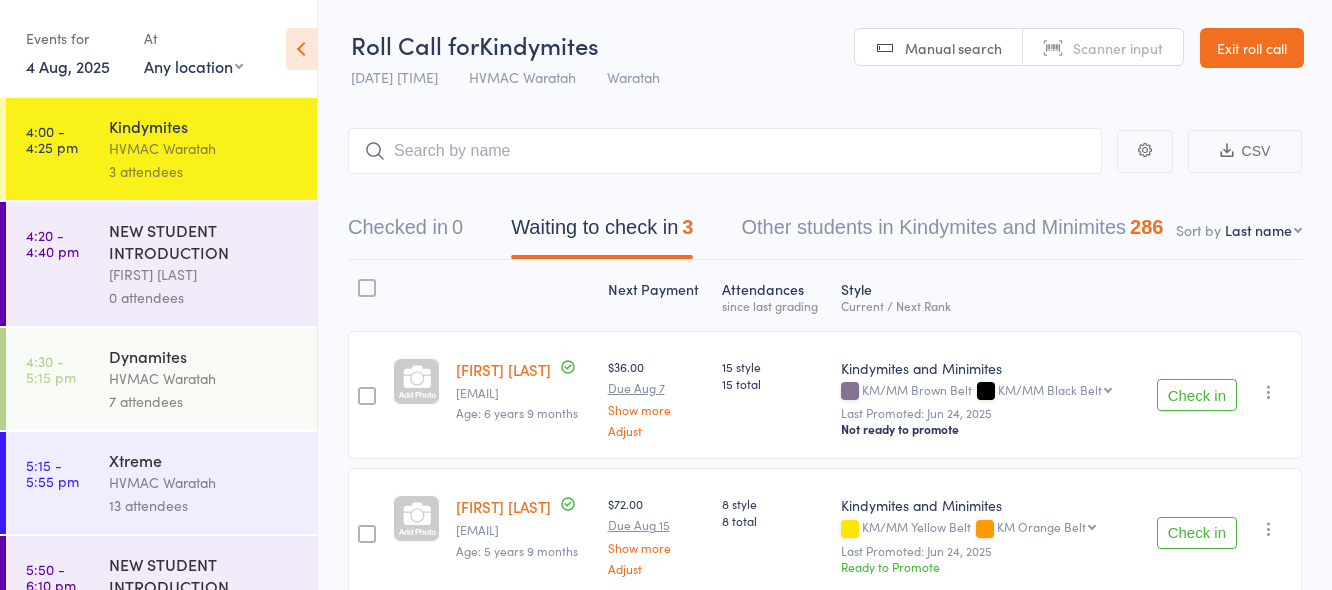 click on "Check in" at bounding box center [1197, 395] 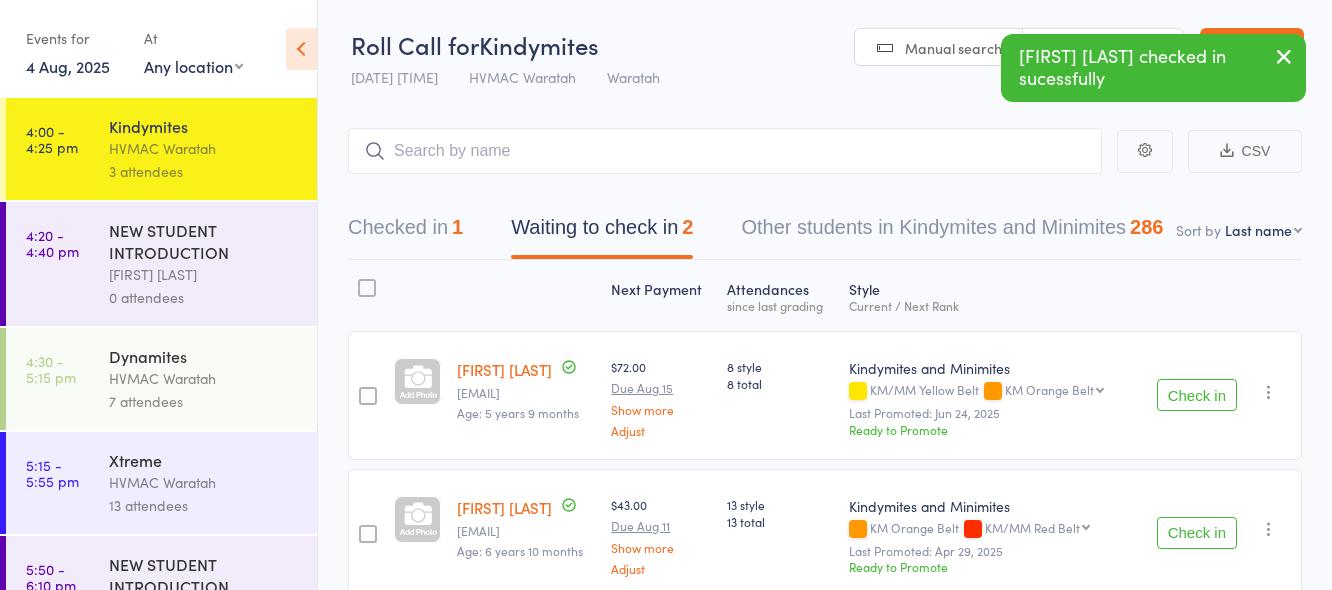 click on "Check in" at bounding box center (1197, 395) 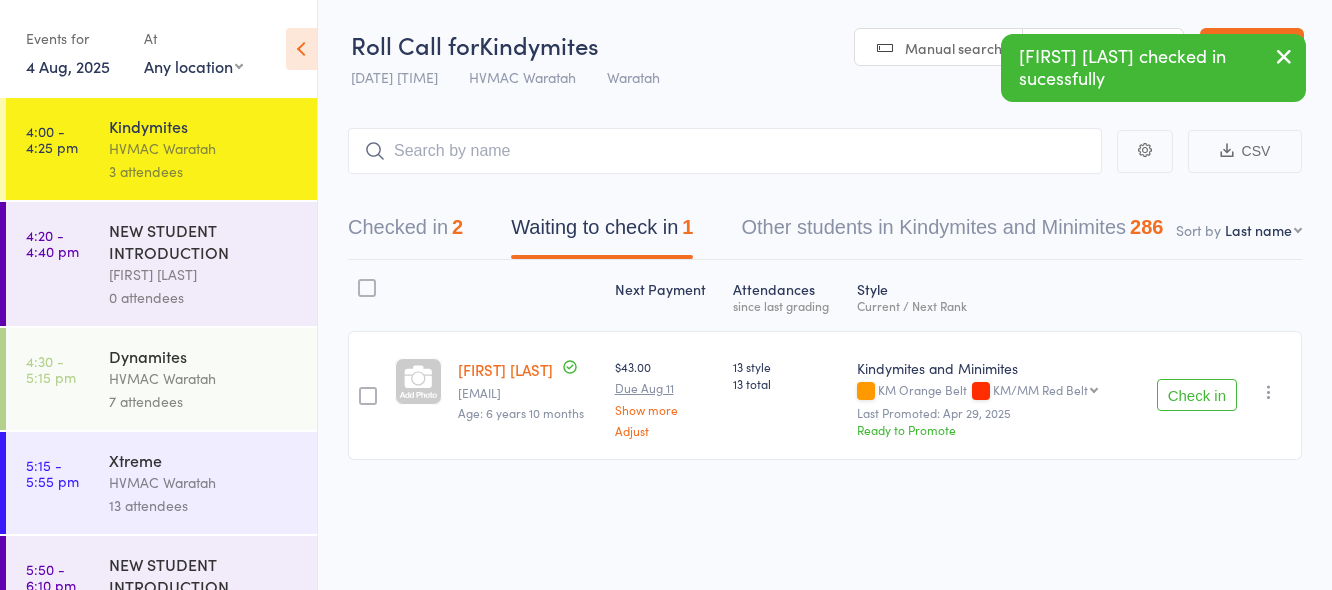 click on "Check in" at bounding box center [1197, 395] 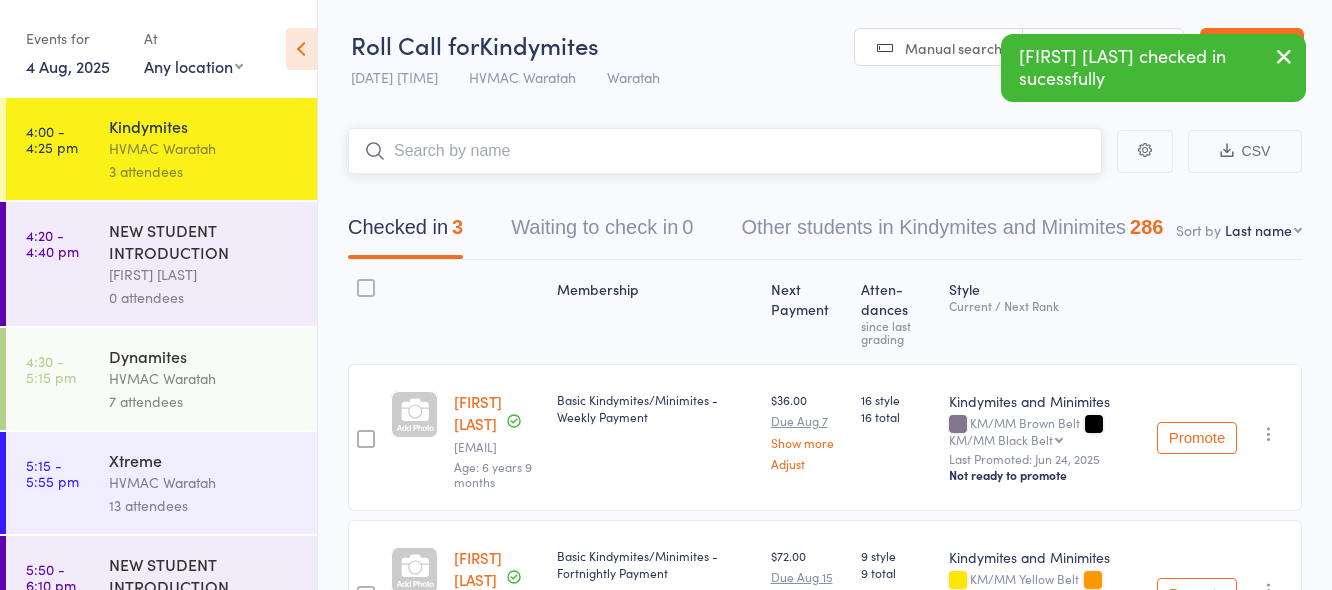 click at bounding box center [725, 151] 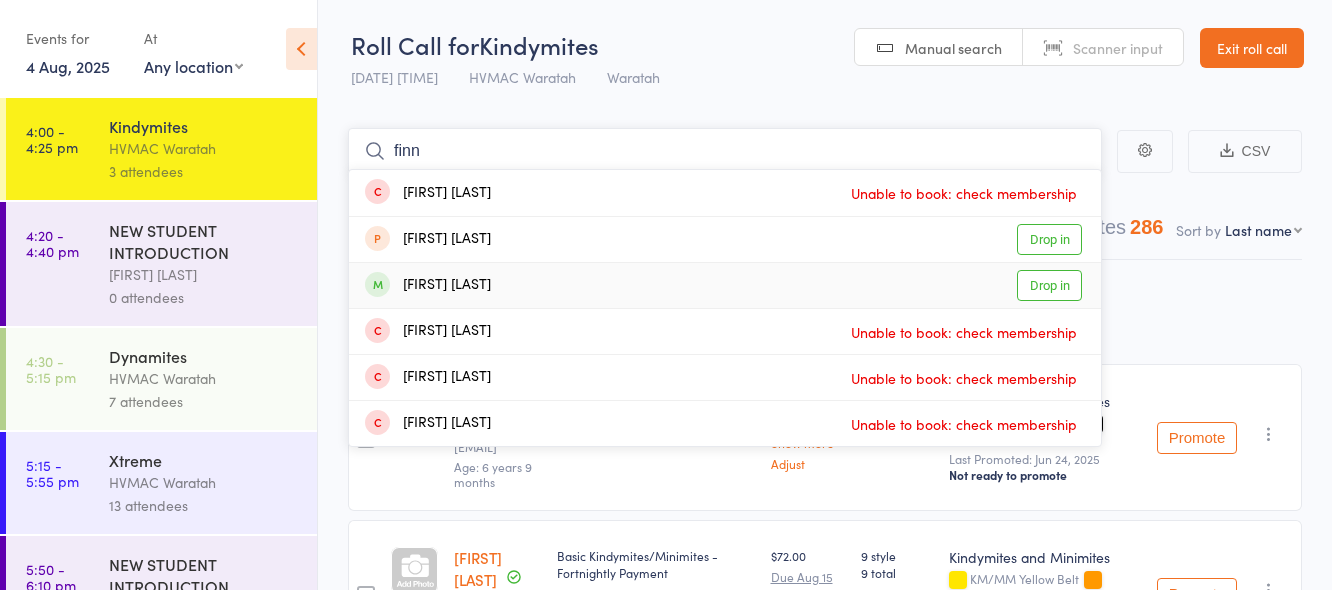 type on "finn" 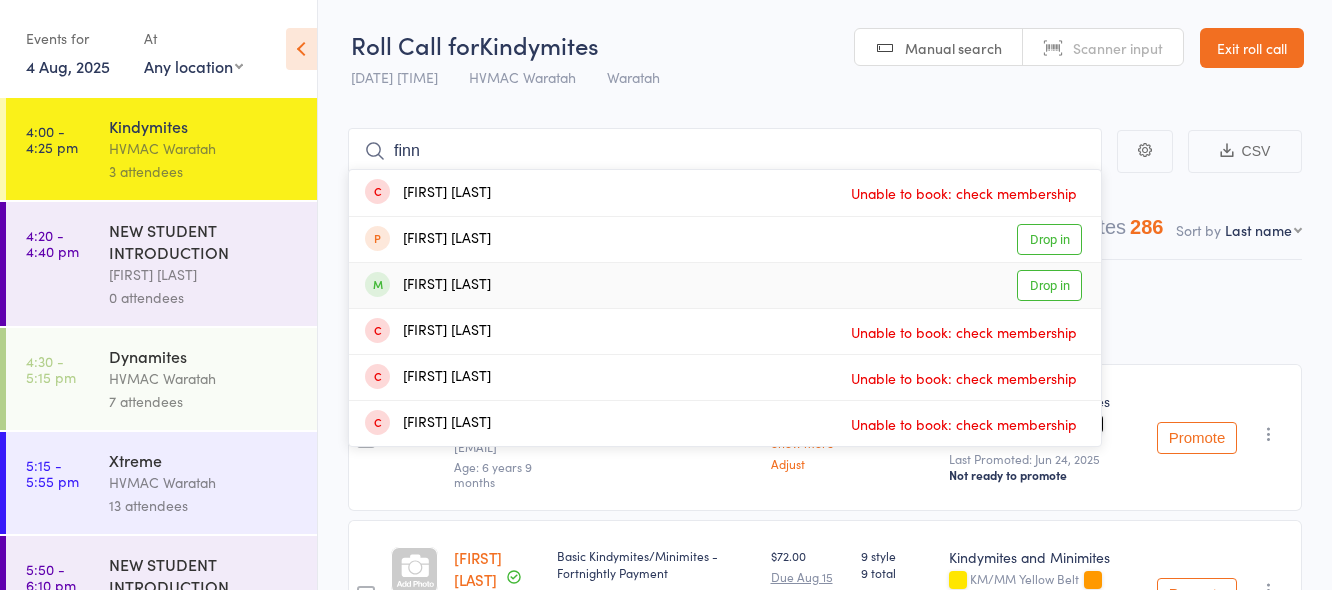 click on "Drop in" at bounding box center [1049, 285] 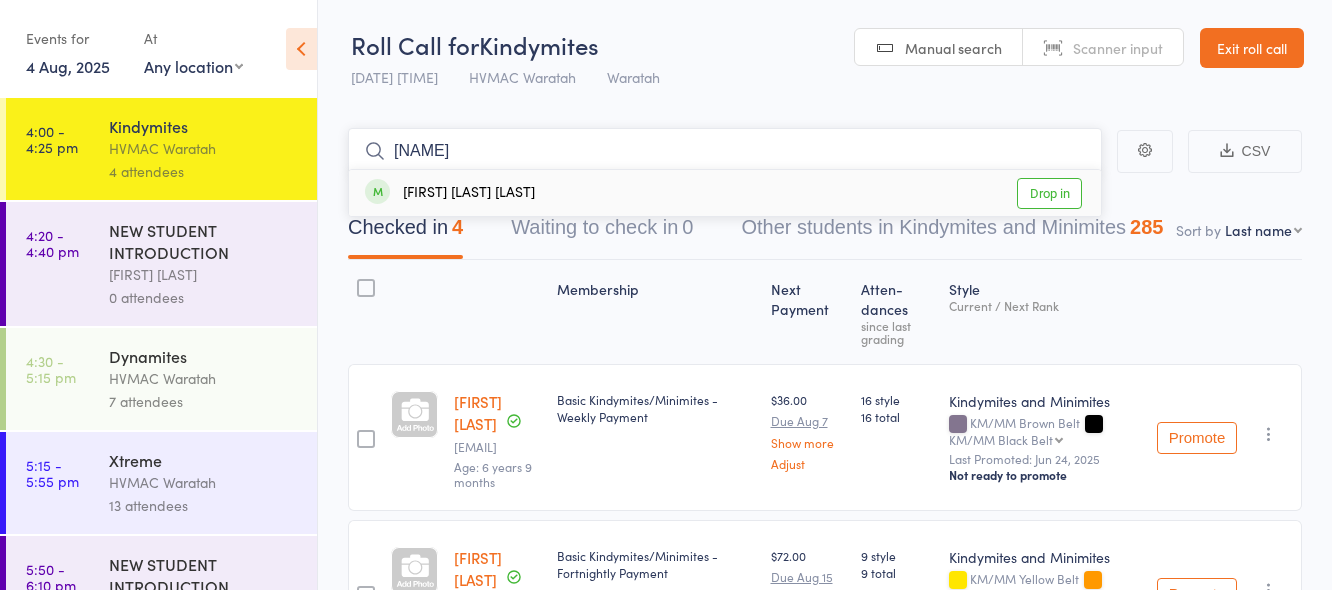 type on "yasmina" 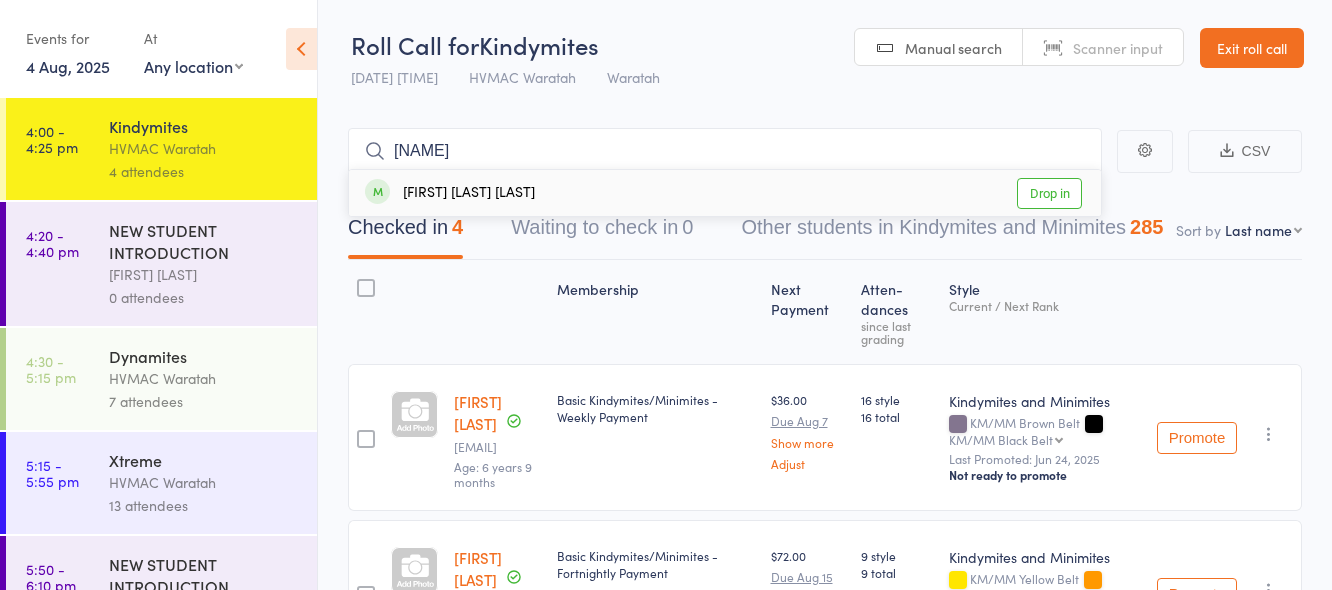 click on "Drop in" at bounding box center (1049, 193) 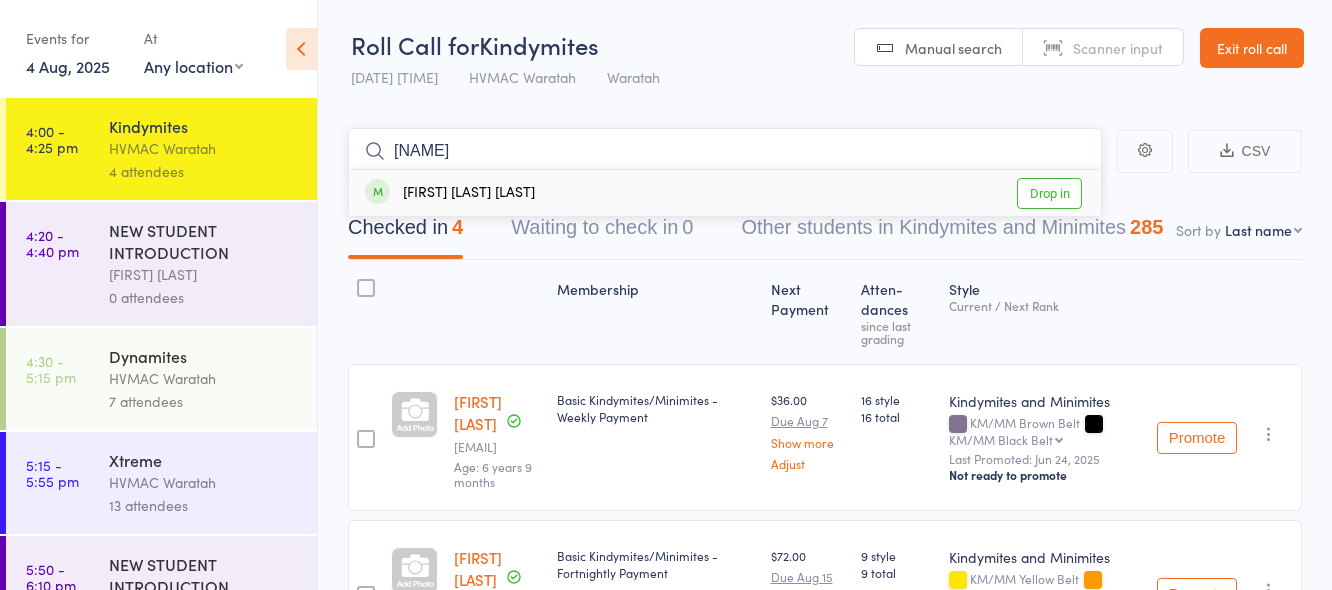 type 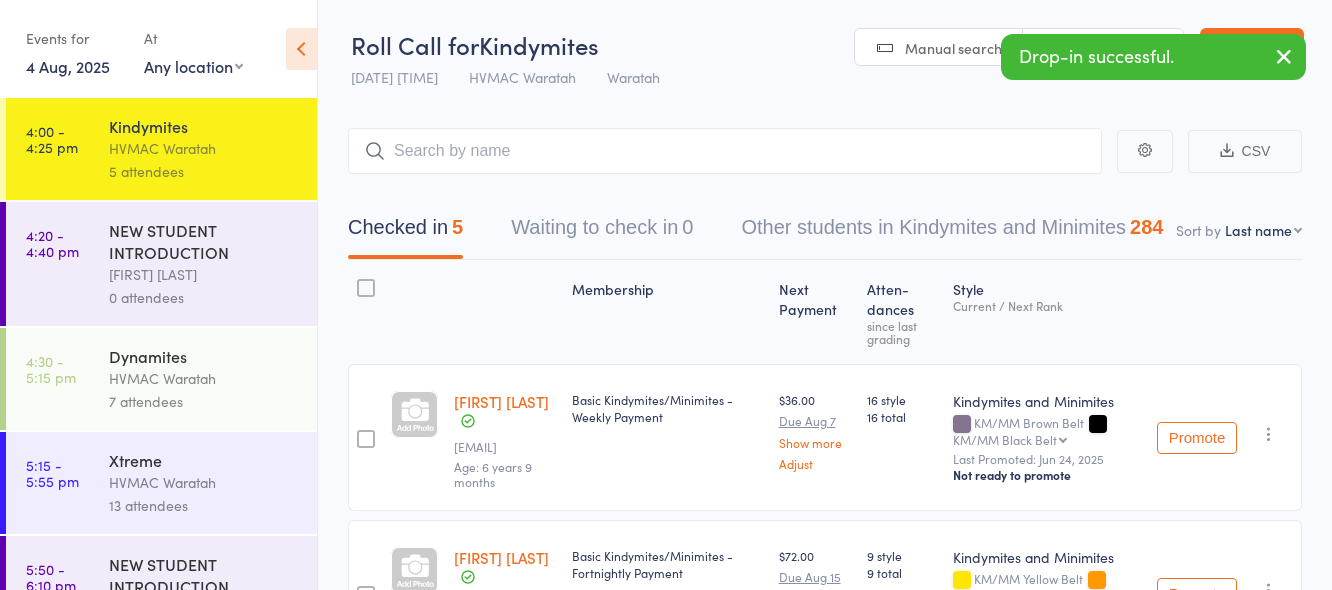 click on "HVMAC Waratah" at bounding box center (204, 378) 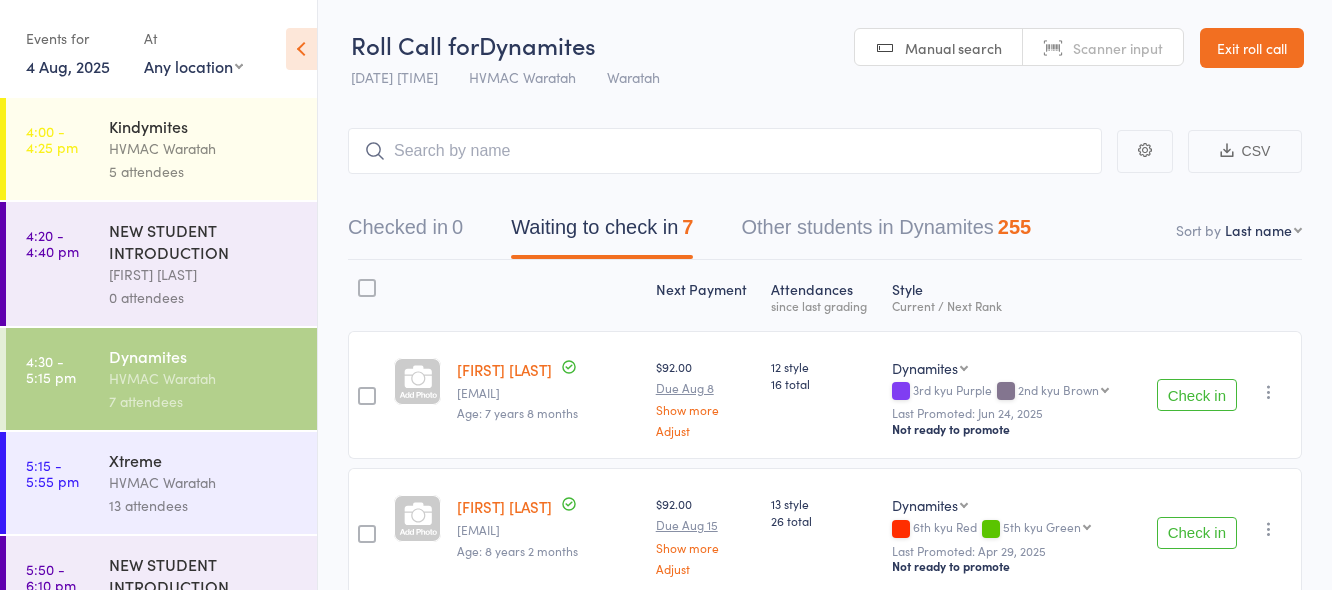 click on "HVMAC Waratah" at bounding box center [204, 148] 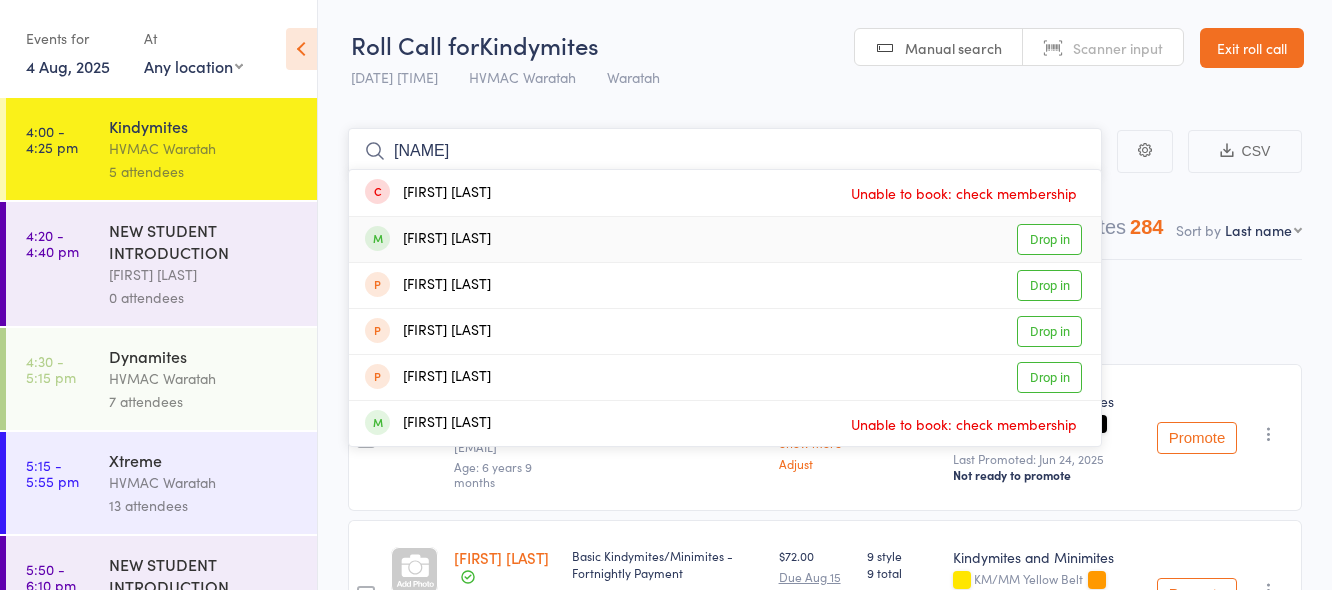 type on "jude" 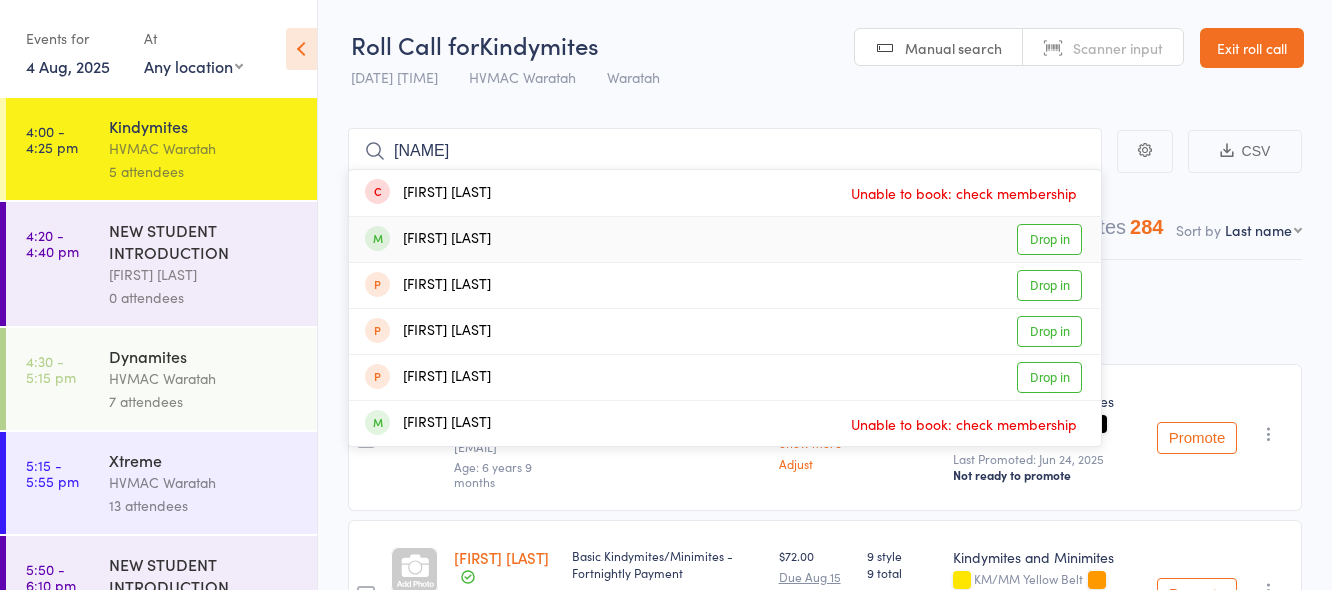 click on "Drop in" at bounding box center (1049, 239) 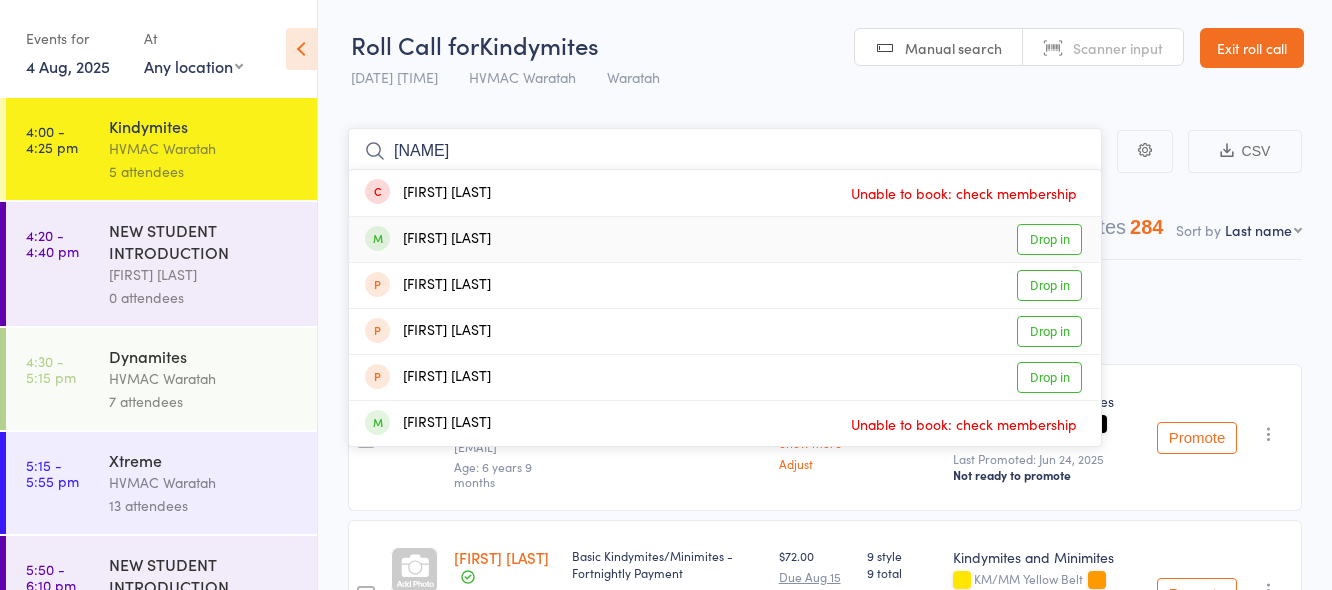 type 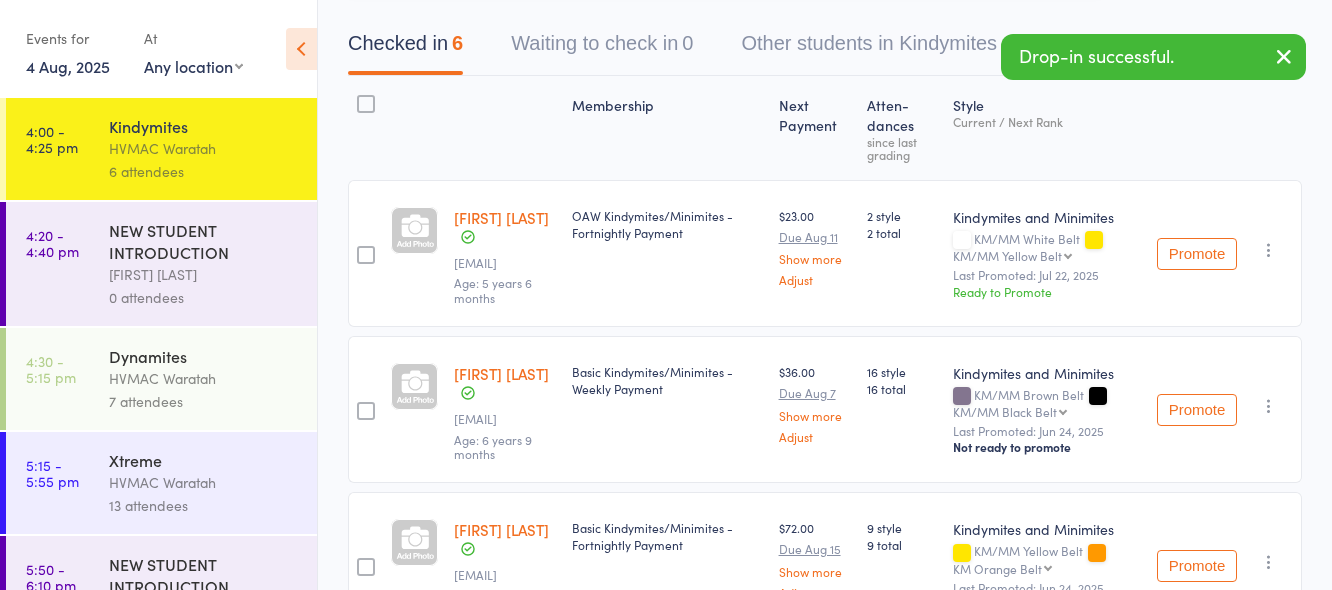 scroll, scrollTop: 200, scrollLeft: 0, axis: vertical 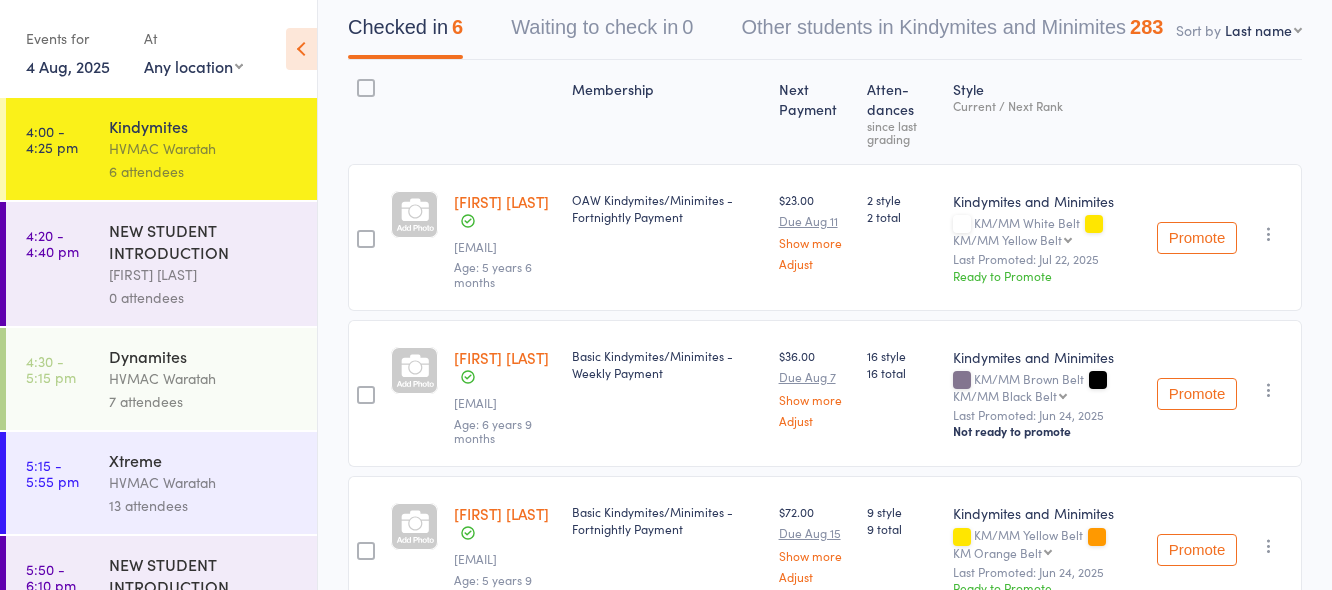 click on "HVMAC Waratah" at bounding box center [204, 378] 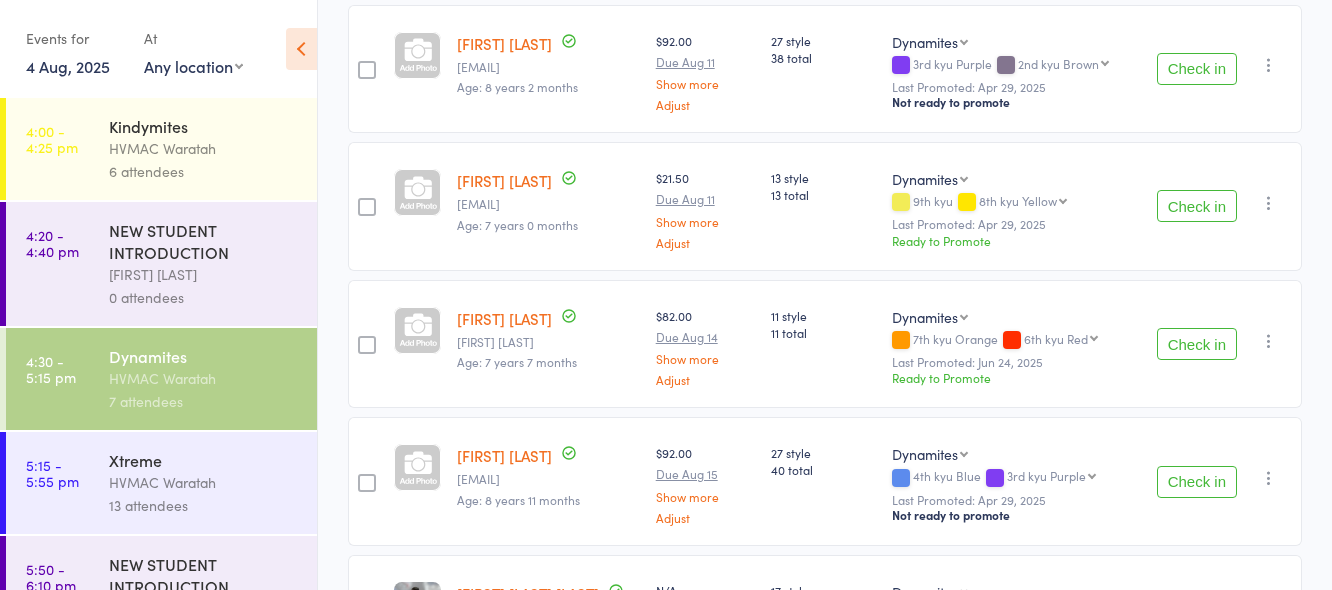 scroll, scrollTop: 801, scrollLeft: 0, axis: vertical 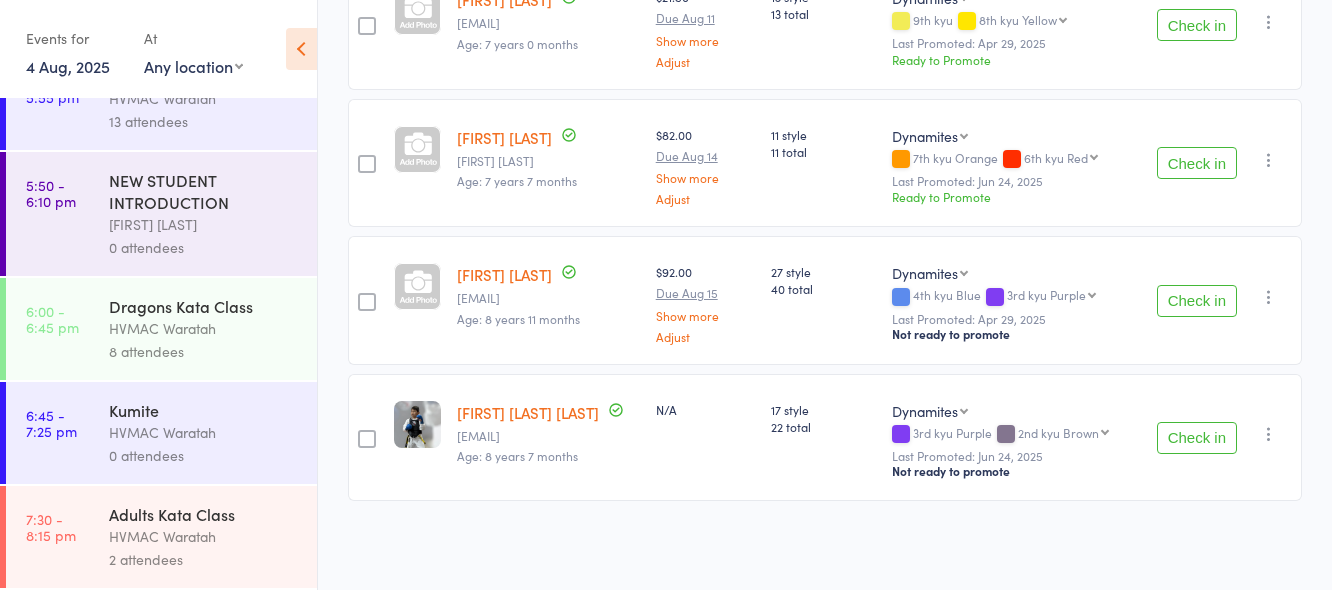 click on "8 attendees" at bounding box center [204, 351] 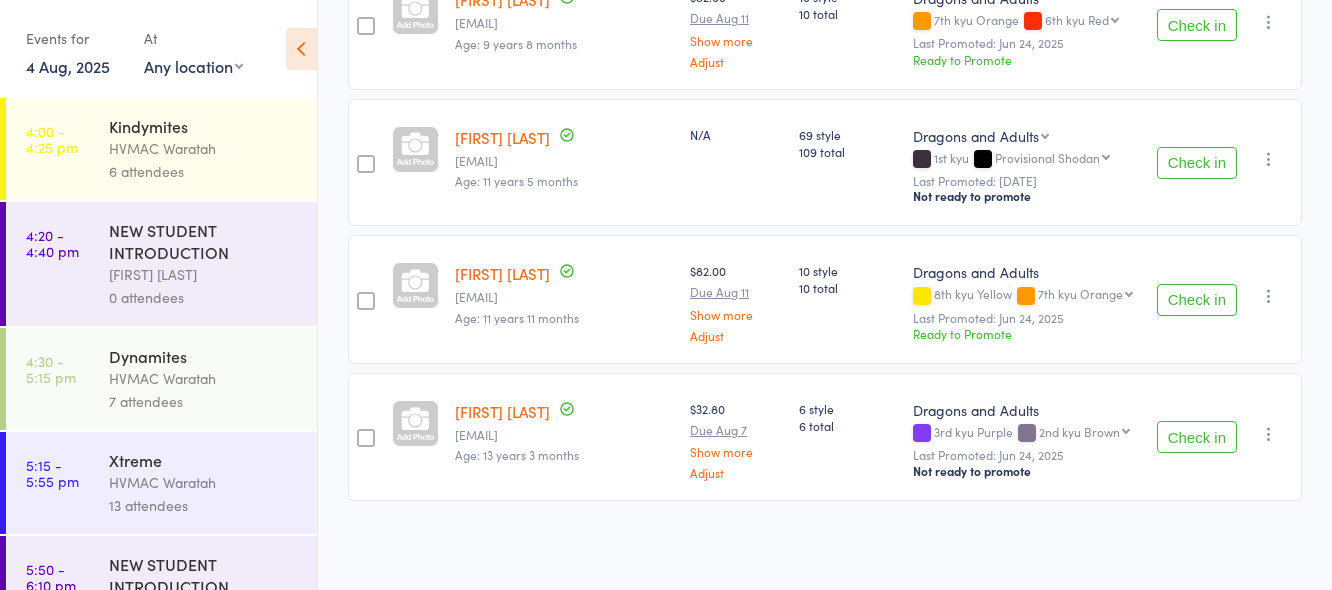 scroll, scrollTop: 952, scrollLeft: 0, axis: vertical 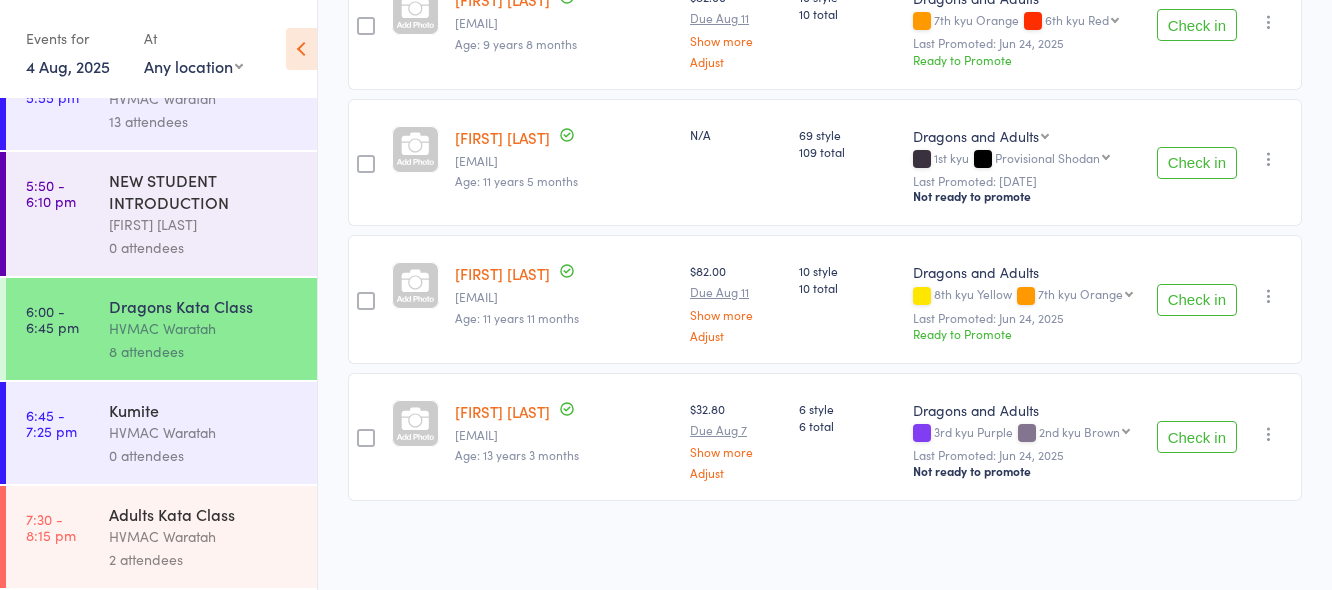 click on "Adults Kata Class" at bounding box center [204, 514] 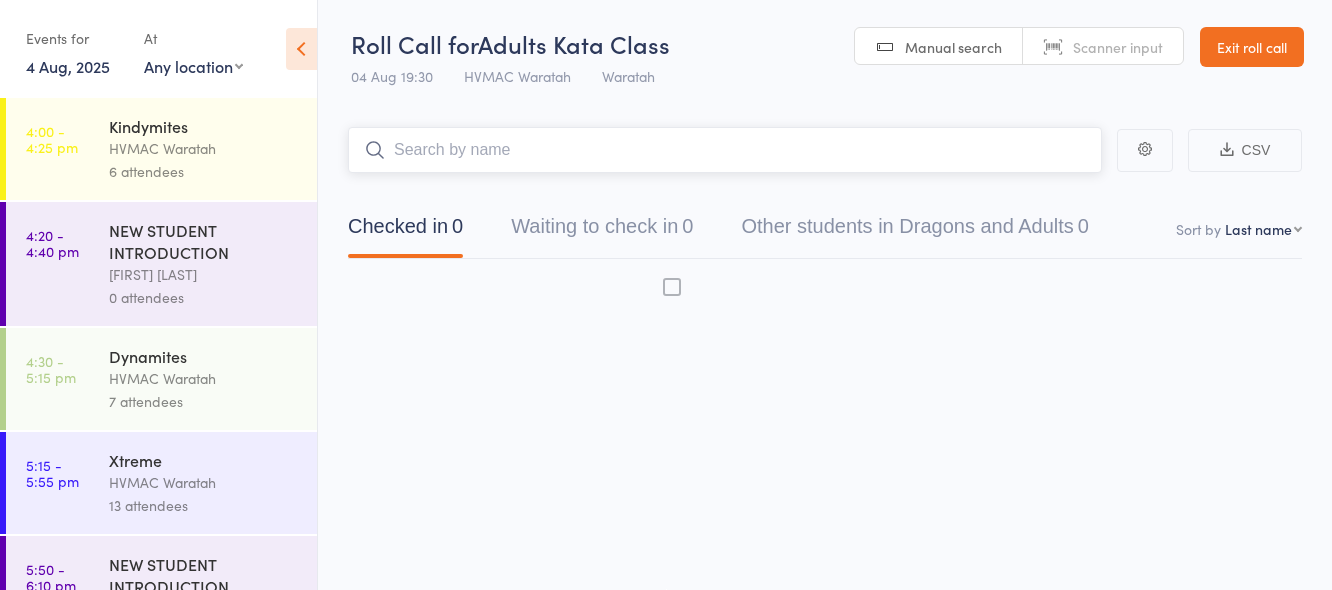 scroll, scrollTop: 1, scrollLeft: 0, axis: vertical 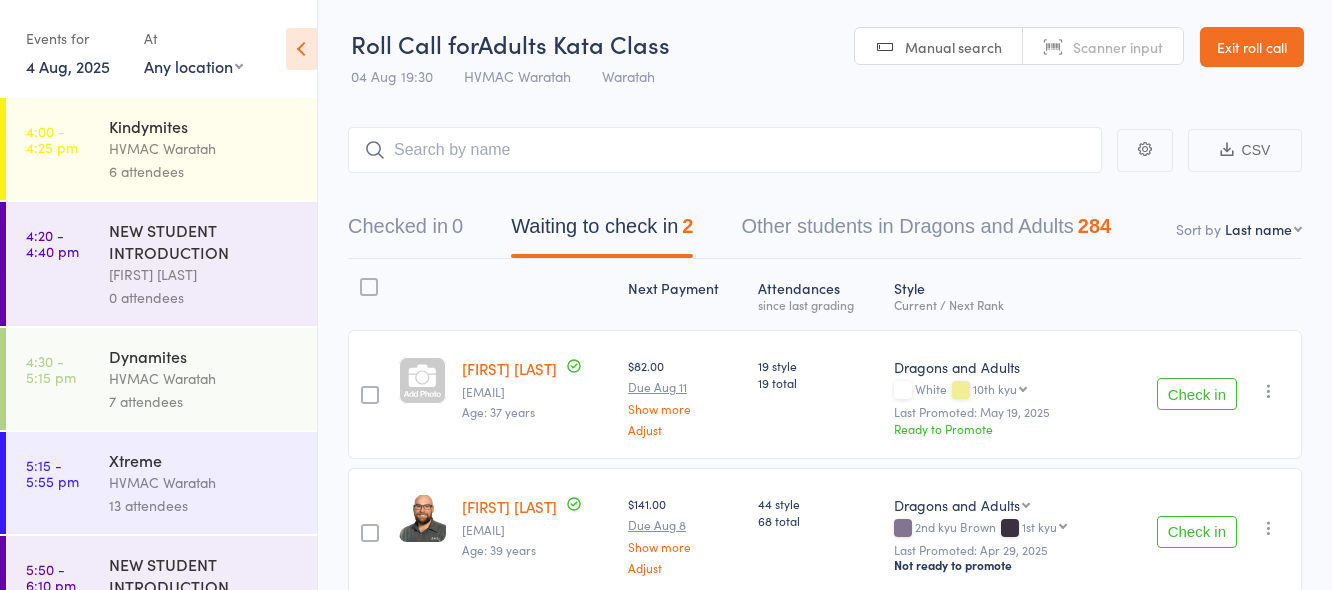 click on "HVMAC Waratah" at bounding box center [204, 378] 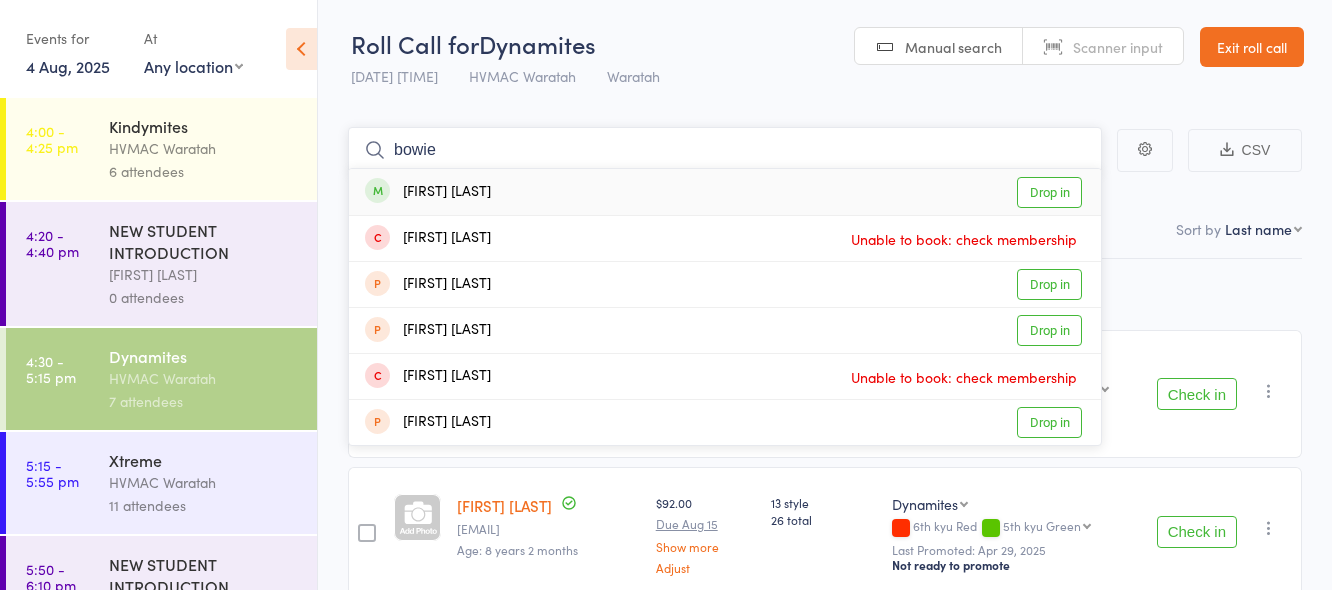 type on "bowie" 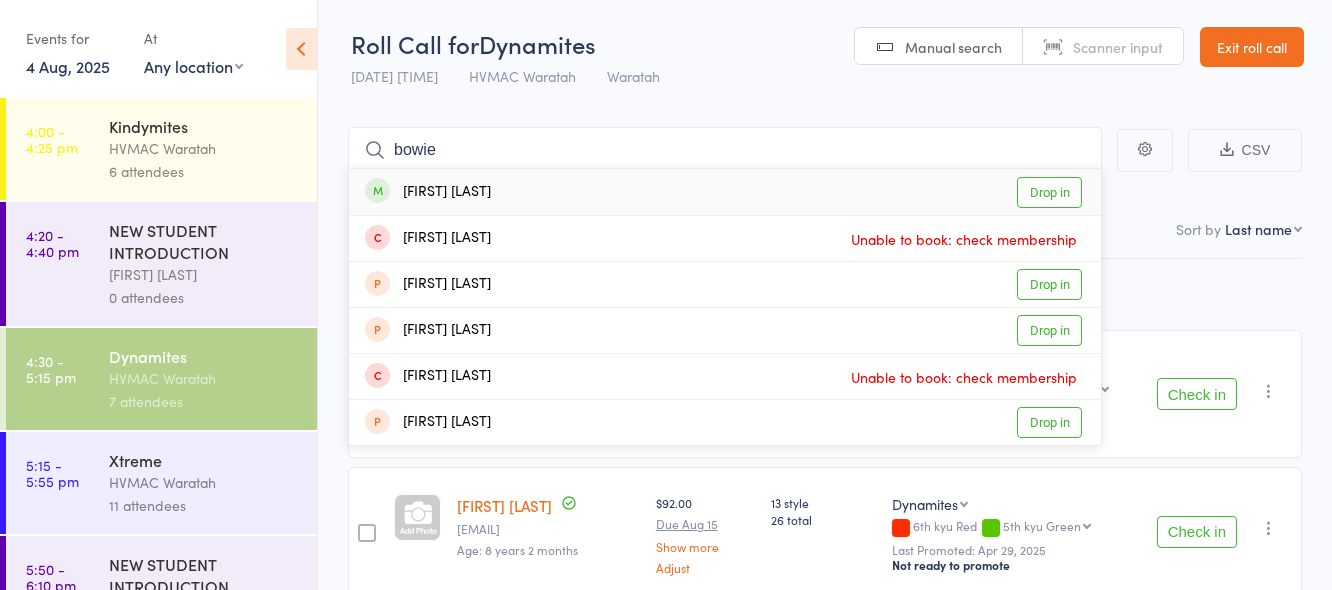click on "Drop in" at bounding box center (1049, 192) 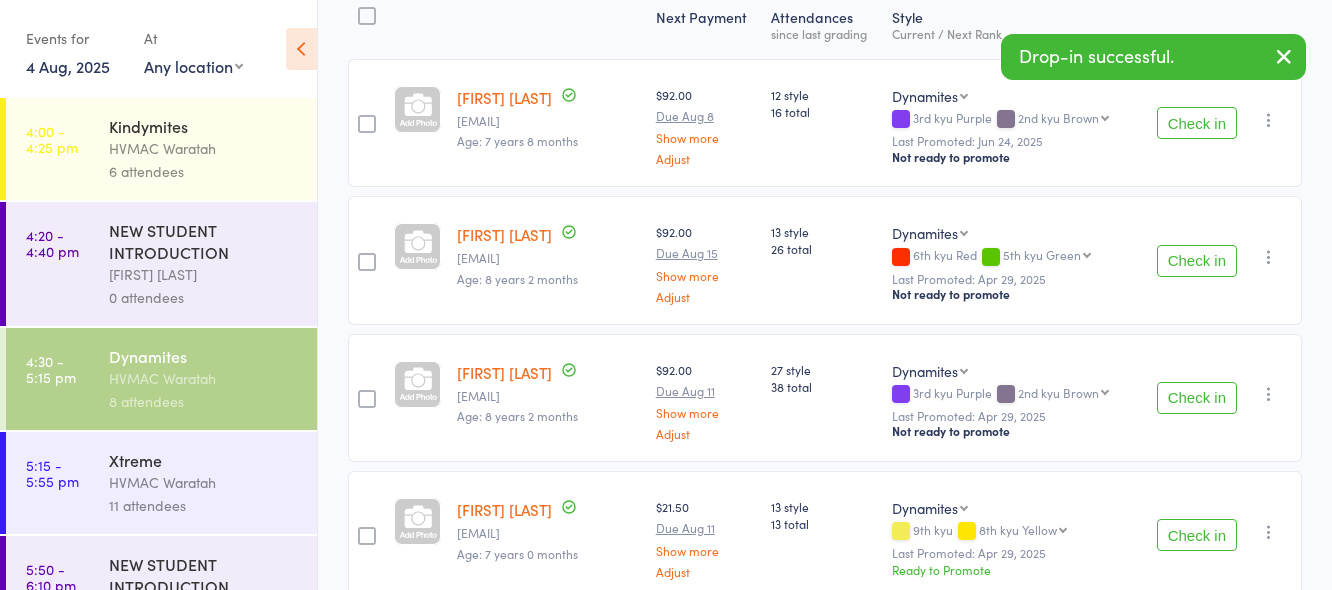 scroll, scrollTop: 101, scrollLeft: 0, axis: vertical 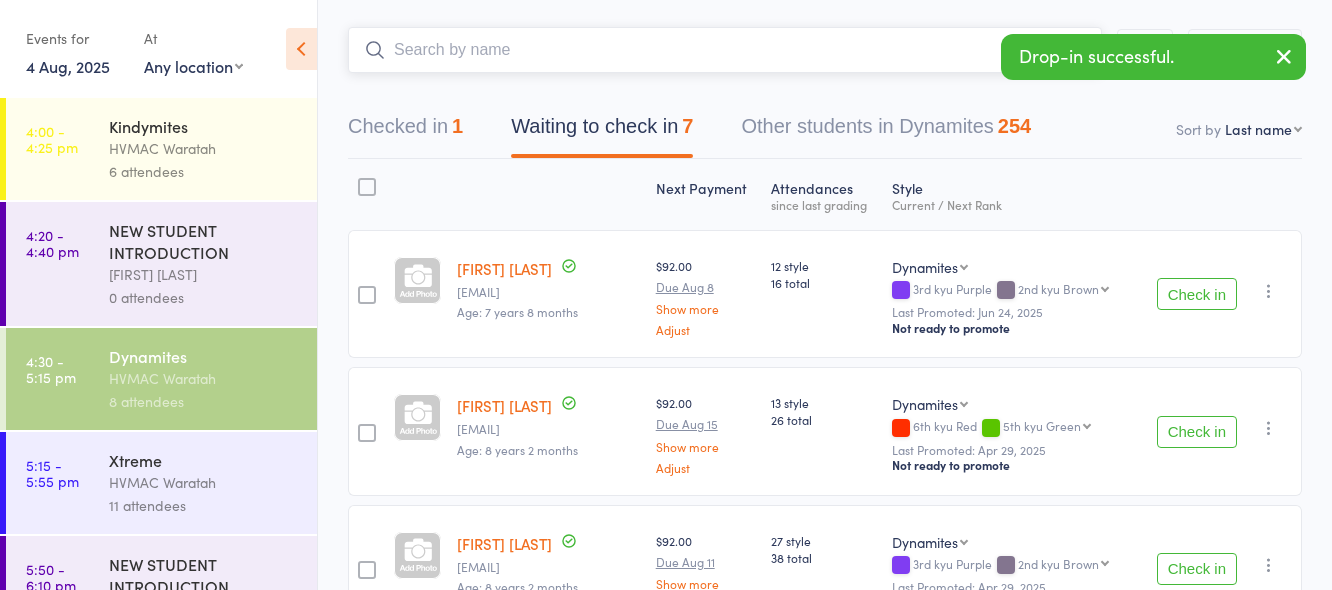 click at bounding box center [725, 50] 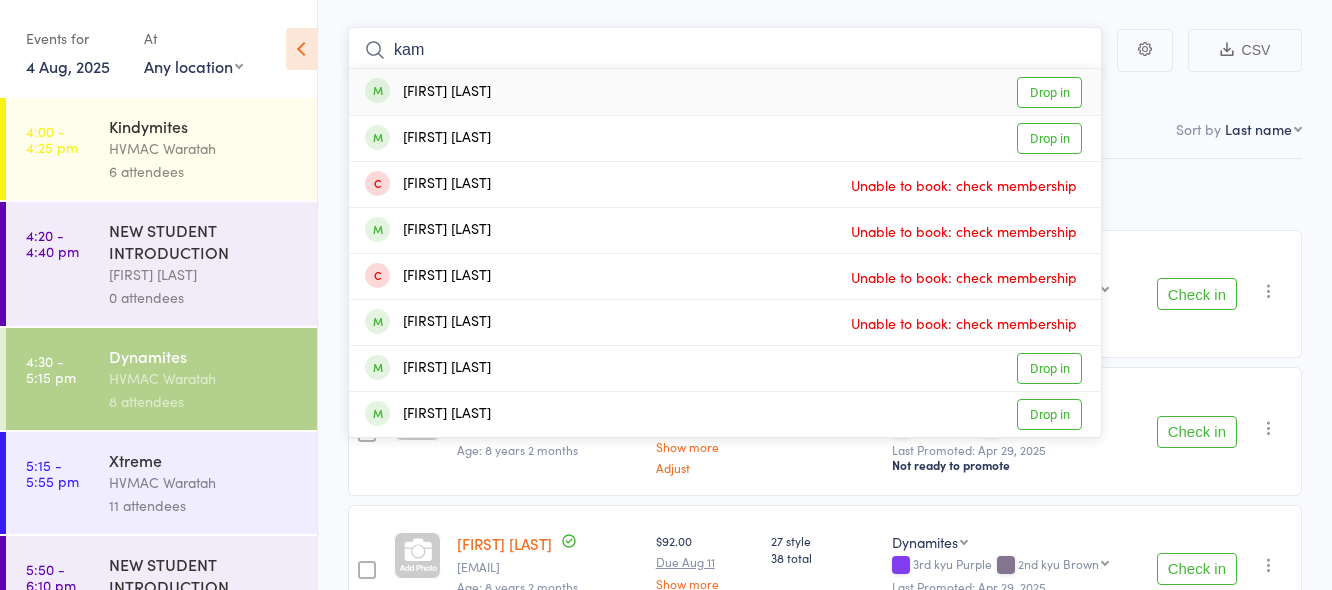type on "kam" 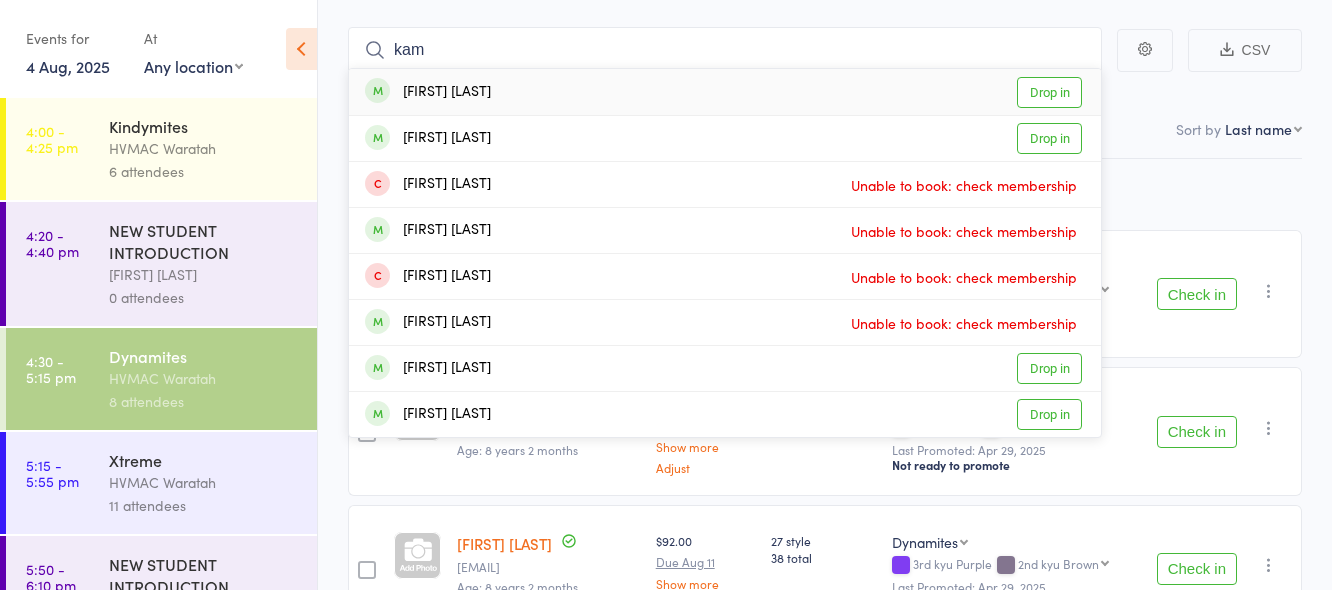 click on "Drop in" at bounding box center [1049, 92] 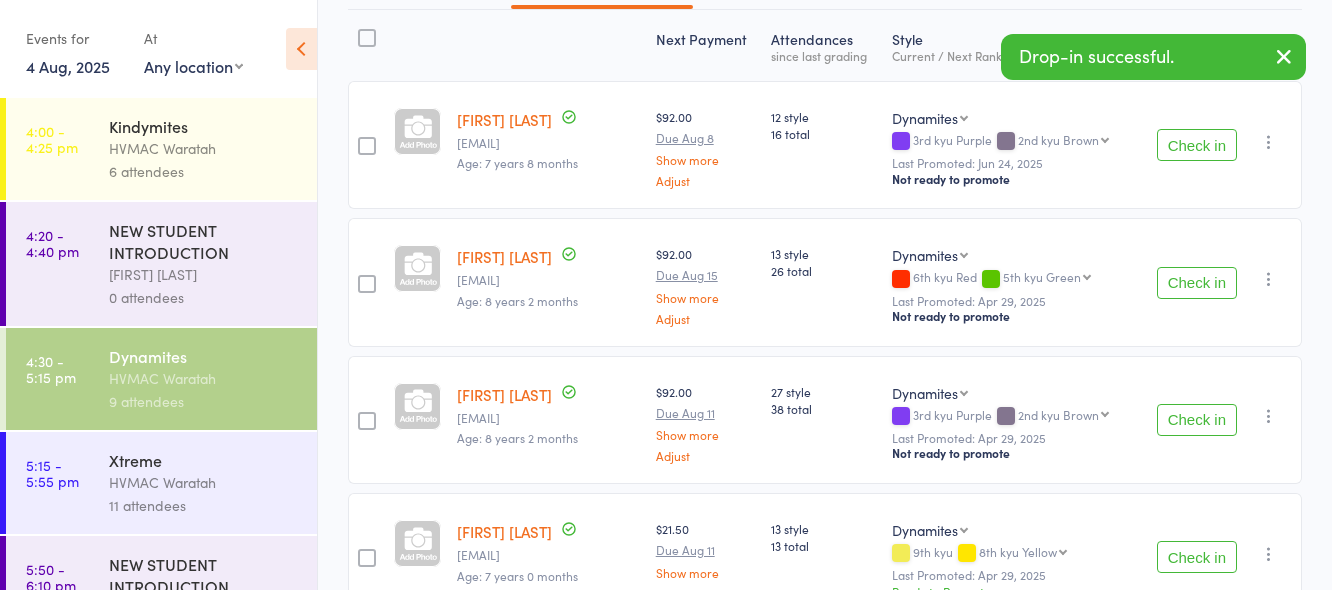 scroll, scrollTop: 101, scrollLeft: 0, axis: vertical 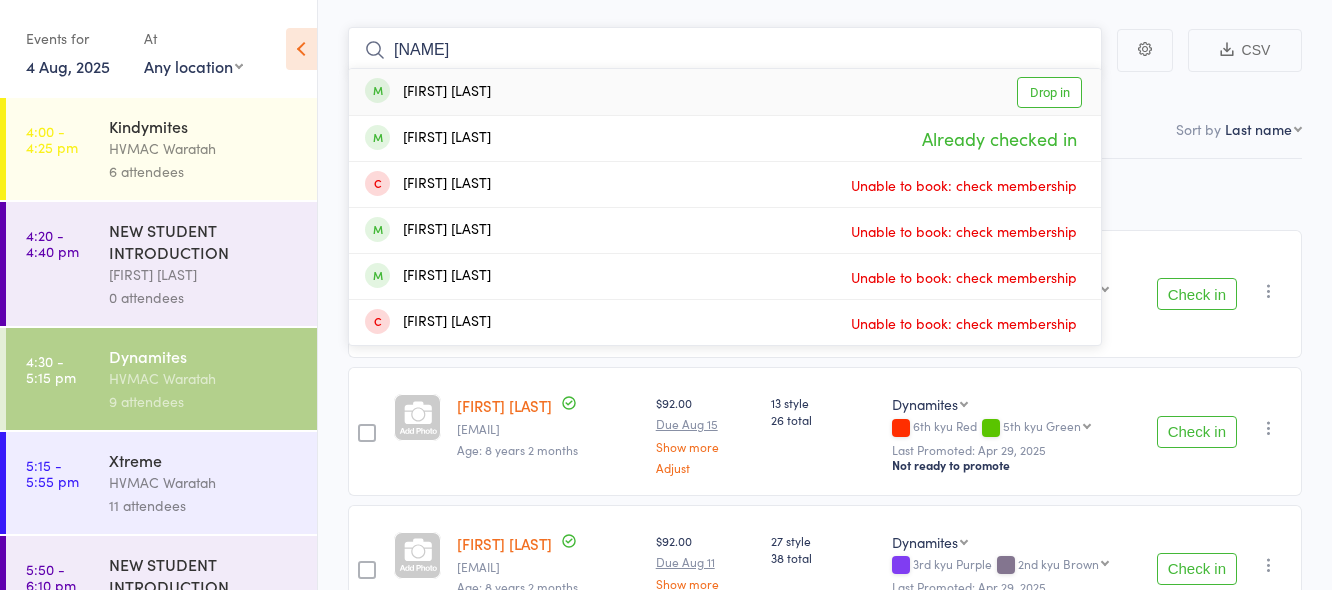 type on "kamb" 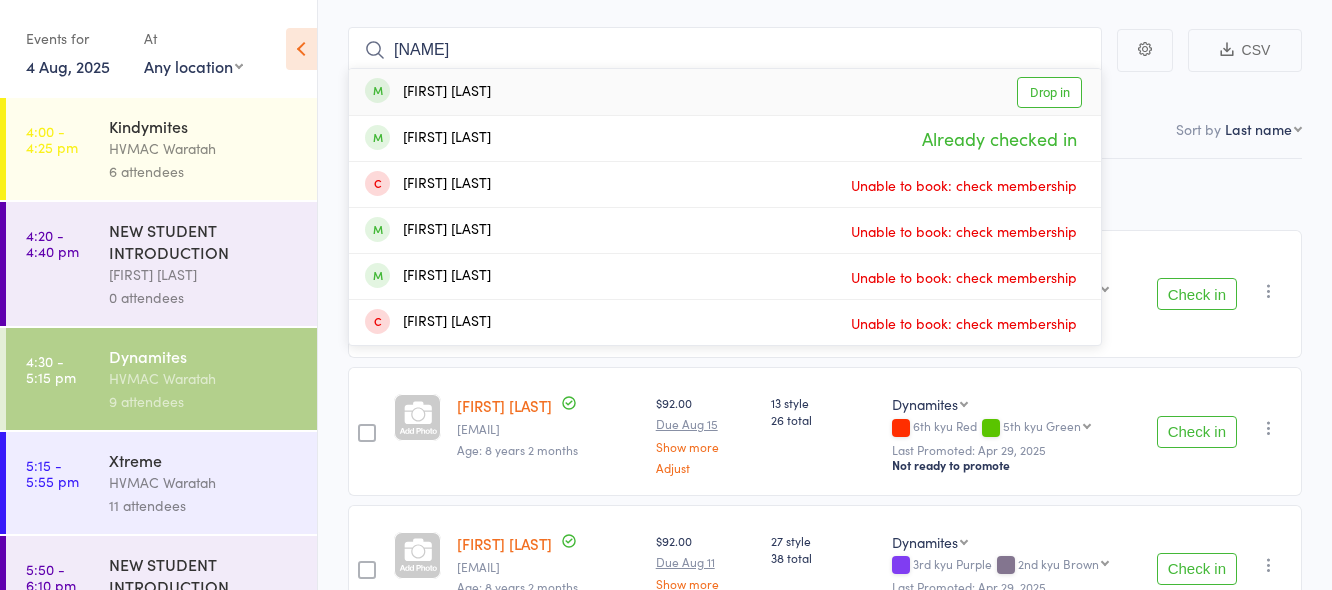 click on "Drop in" at bounding box center (1049, 92) 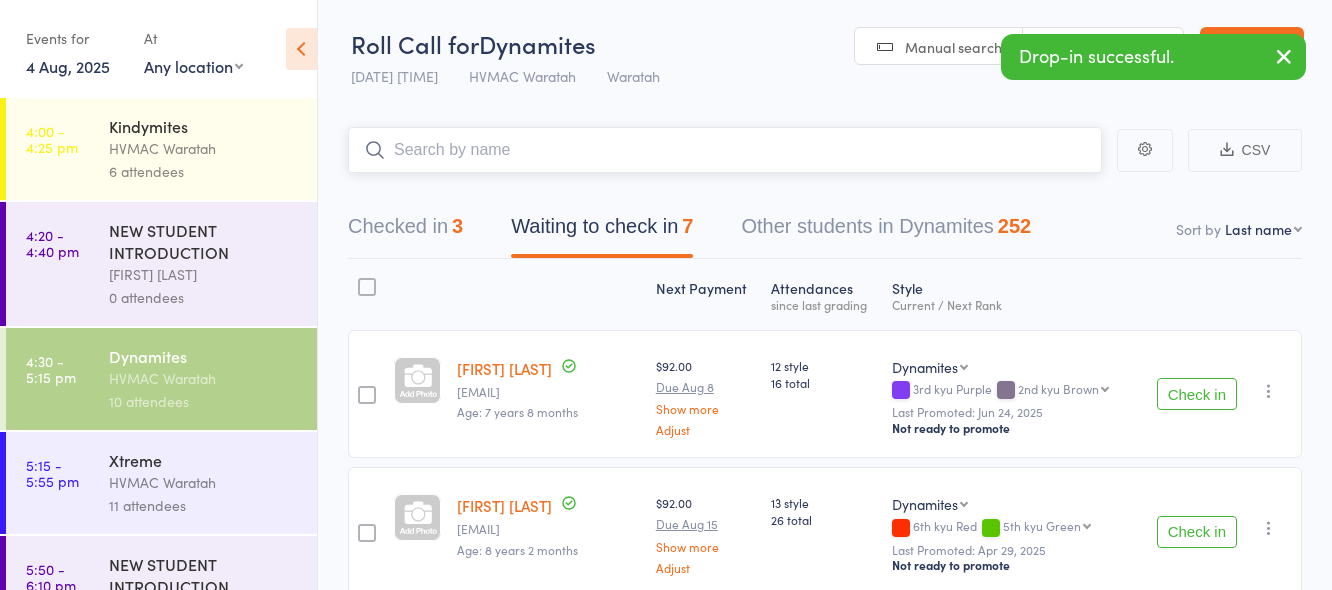scroll, scrollTop: 0, scrollLeft: 0, axis: both 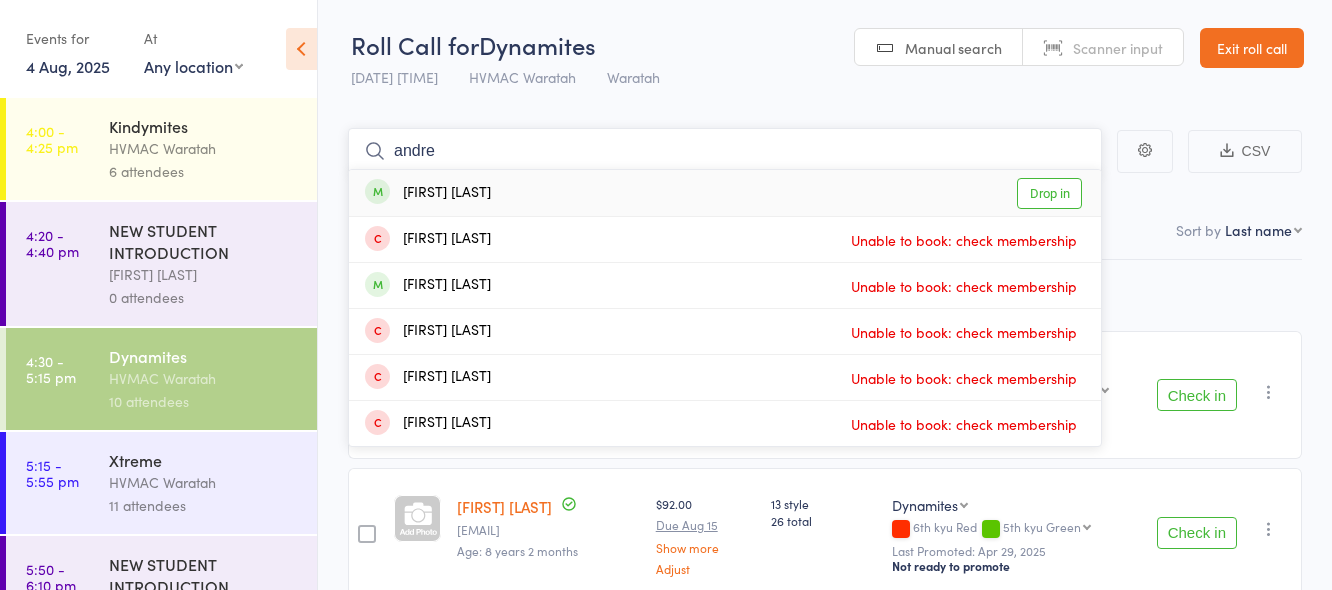 type on "andre" 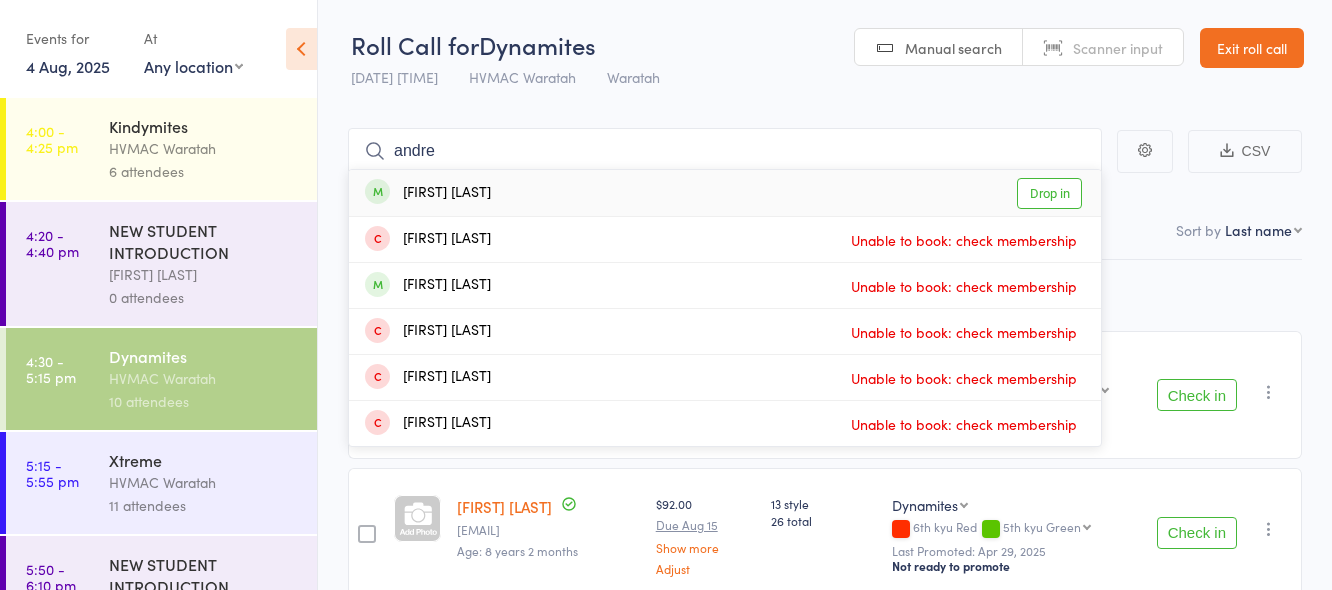 click on "Drop in" at bounding box center [1049, 193] 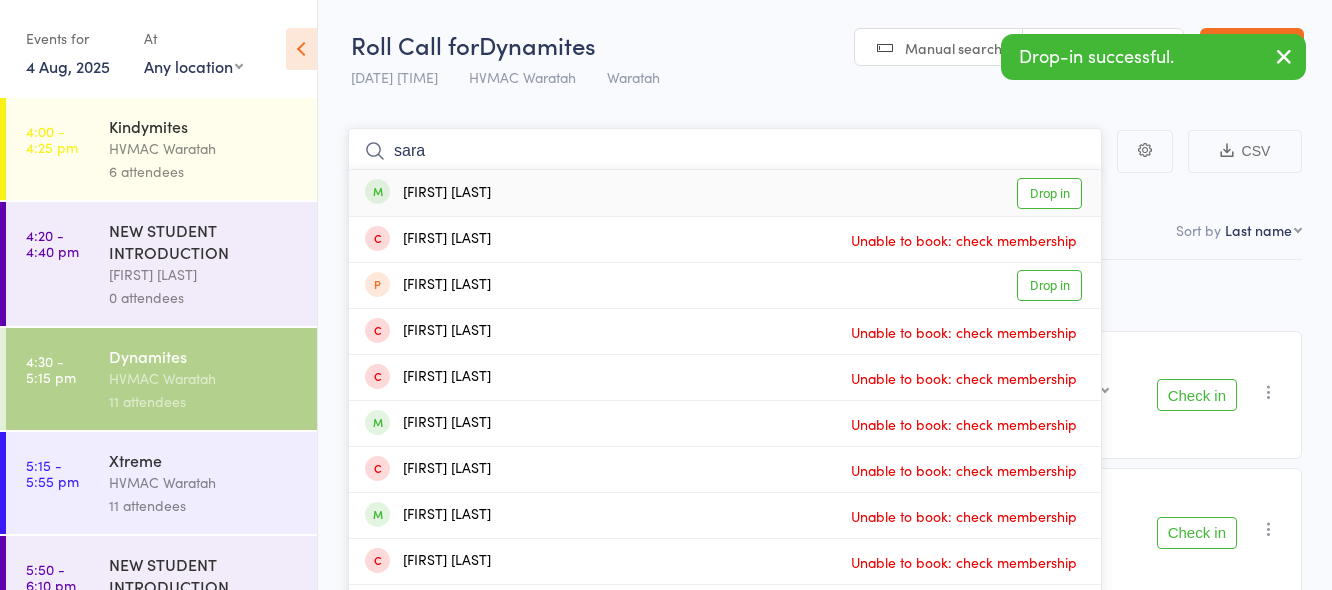type on "sara" 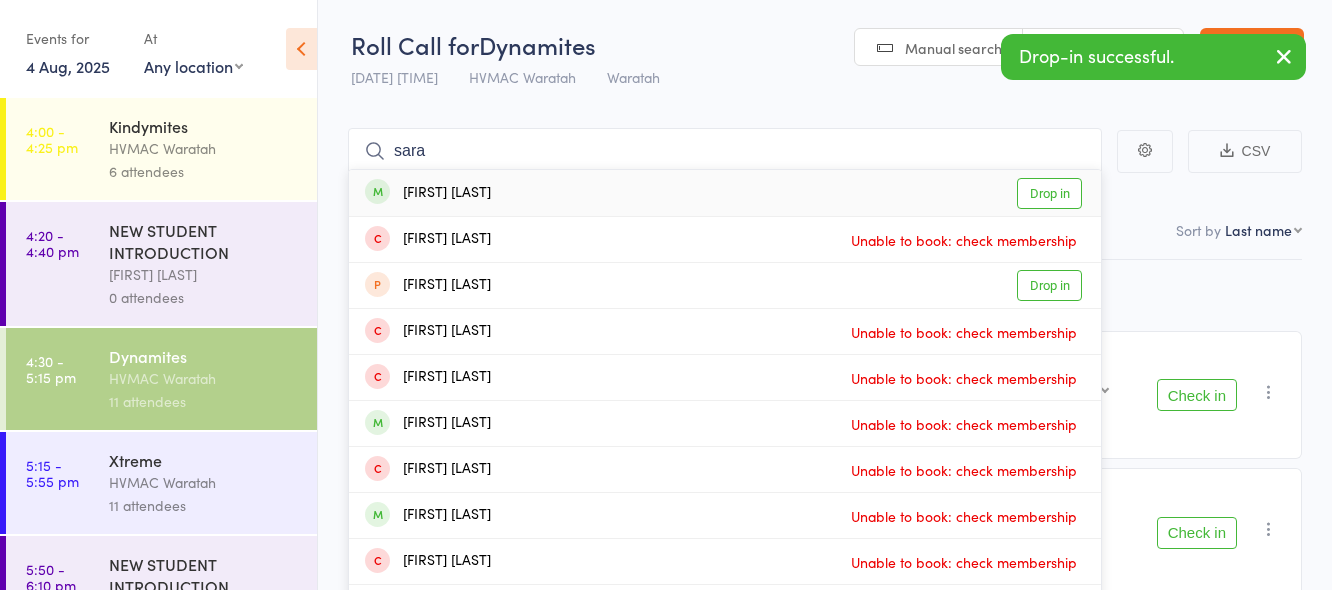 click on "Drop in" at bounding box center (1049, 193) 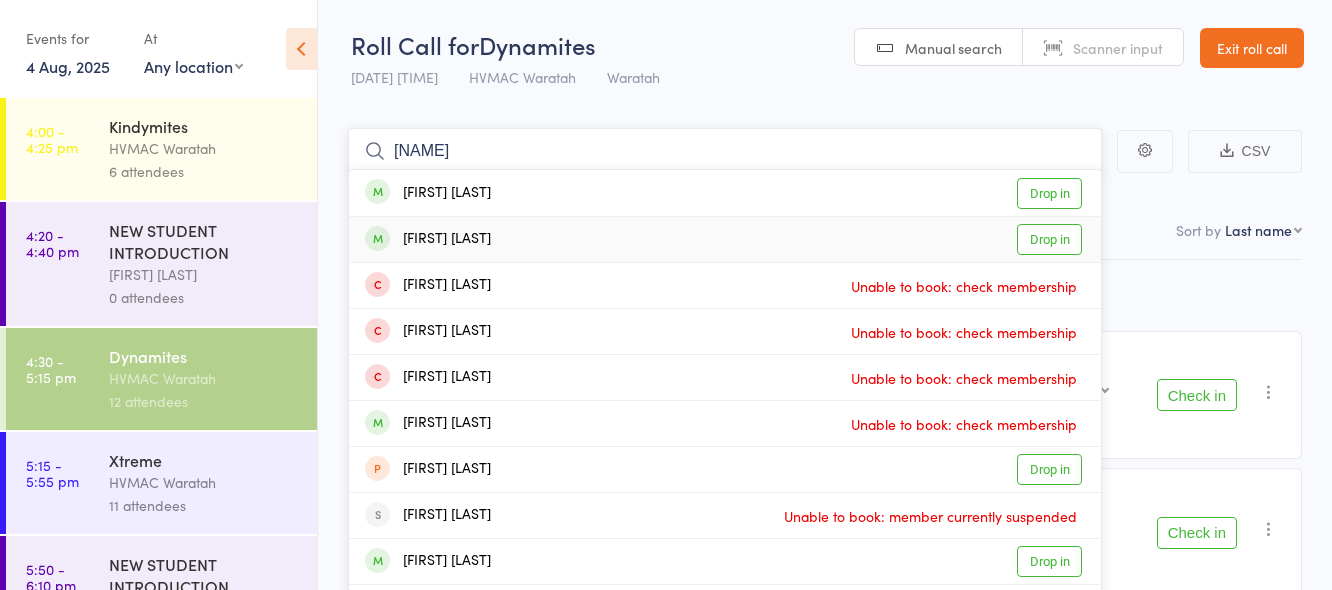 type on "moylan" 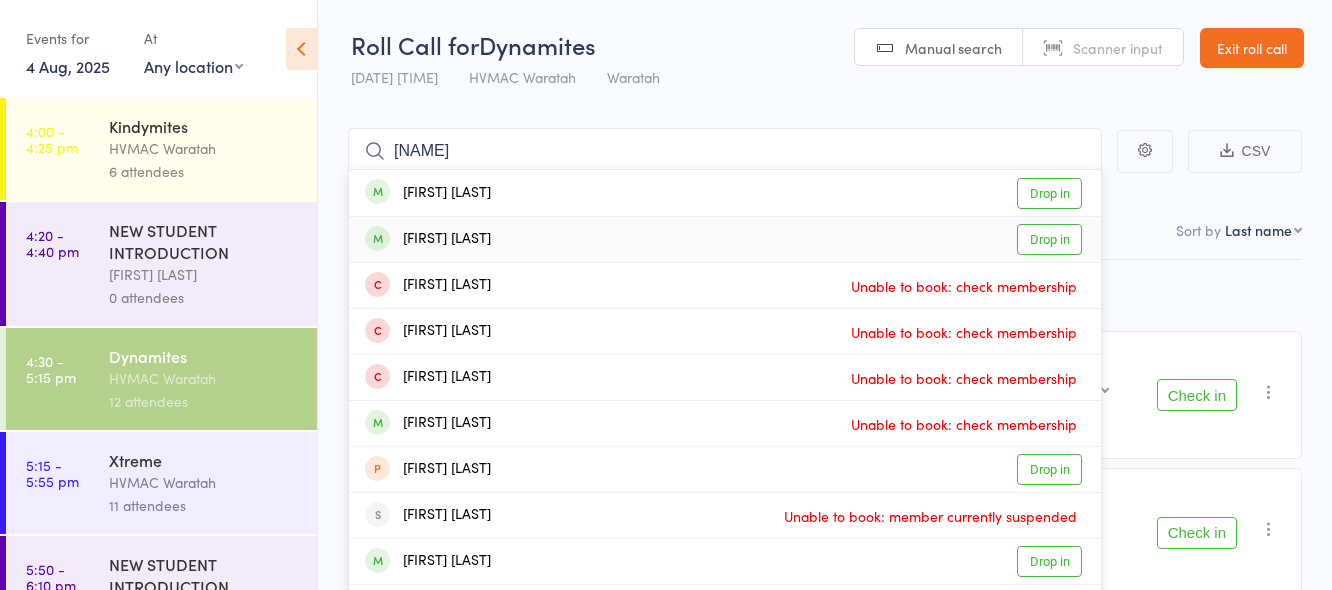 click on "Drop in" at bounding box center [1049, 239] 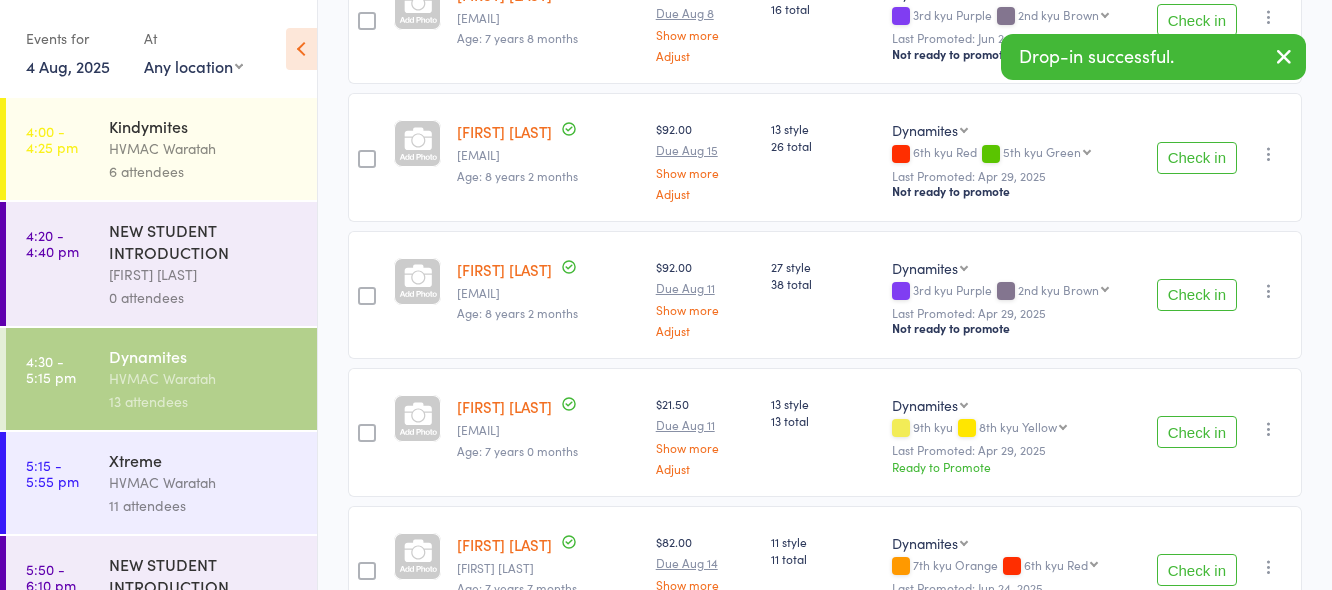 scroll, scrollTop: 400, scrollLeft: 0, axis: vertical 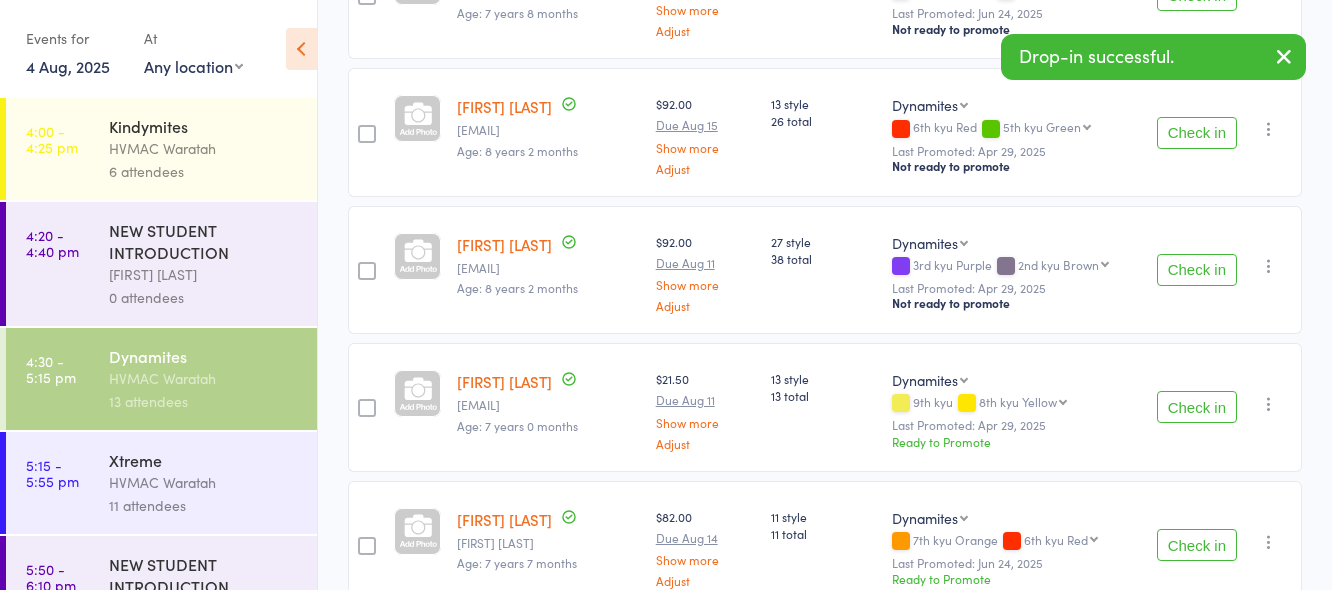 click on "Check in" at bounding box center [1197, 407] 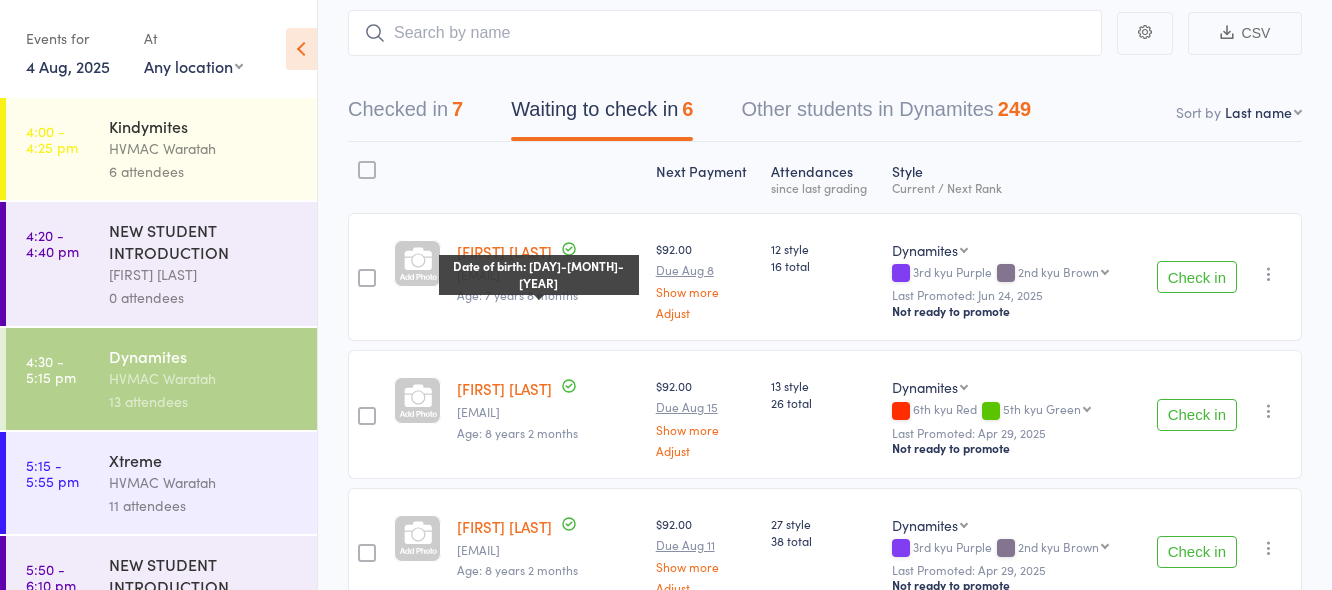 scroll, scrollTop: 0, scrollLeft: 0, axis: both 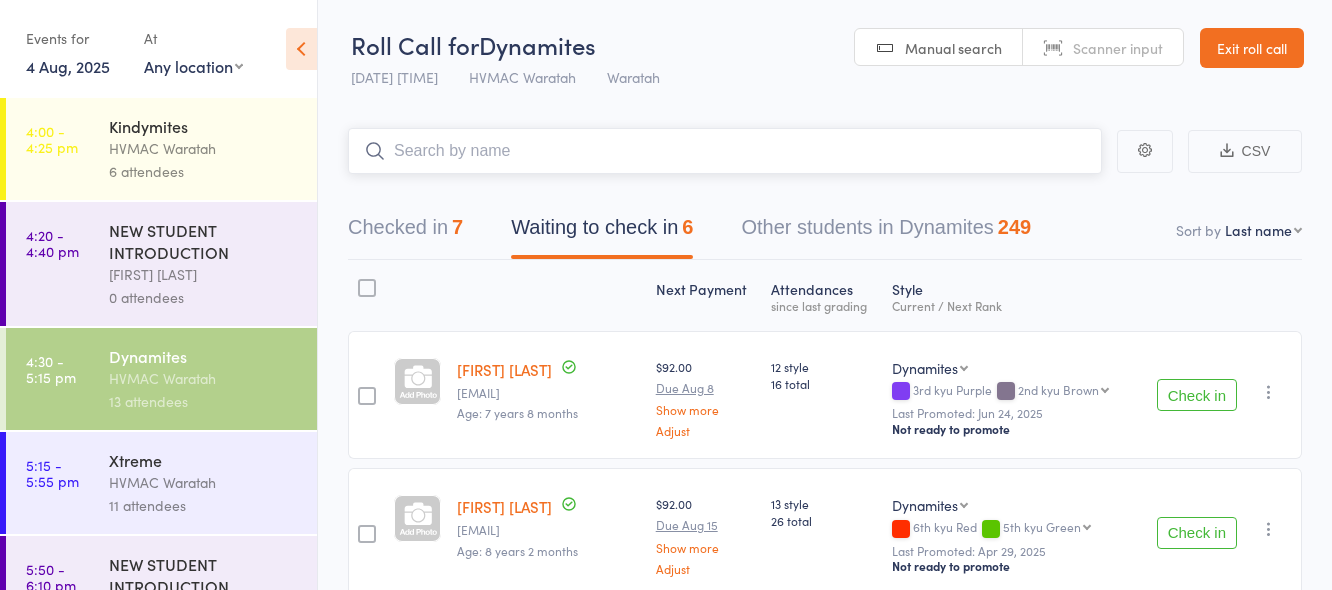 click at bounding box center (725, 151) 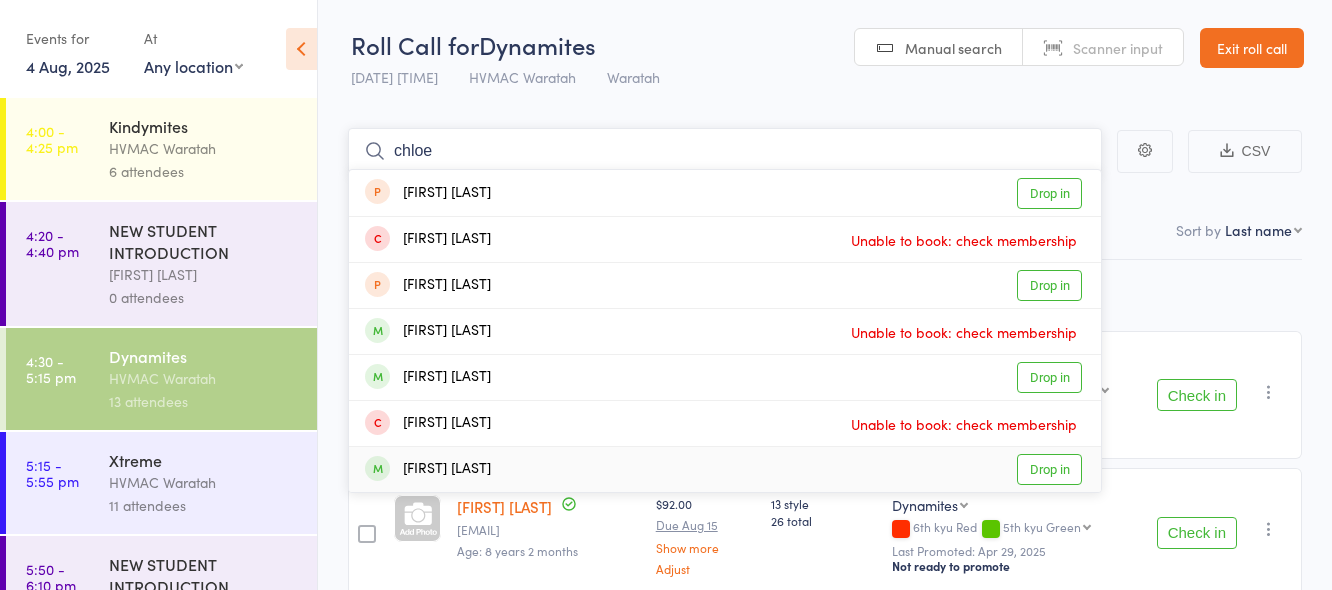 type on "chloe" 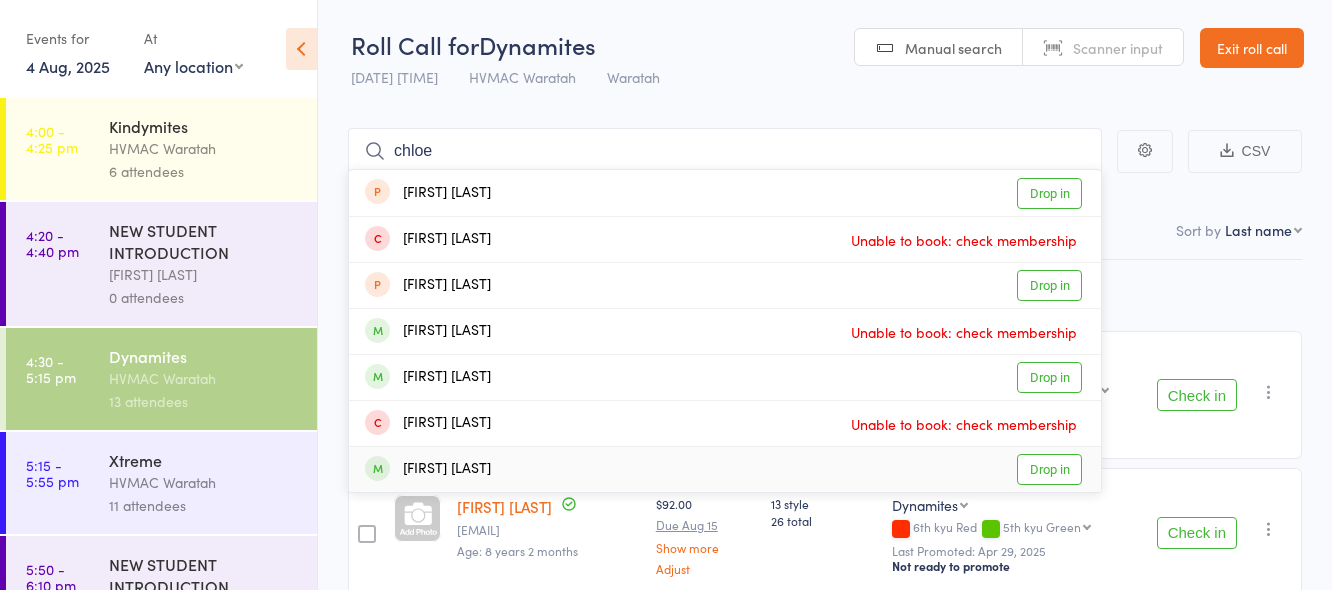 click on "Drop in" at bounding box center (1049, 469) 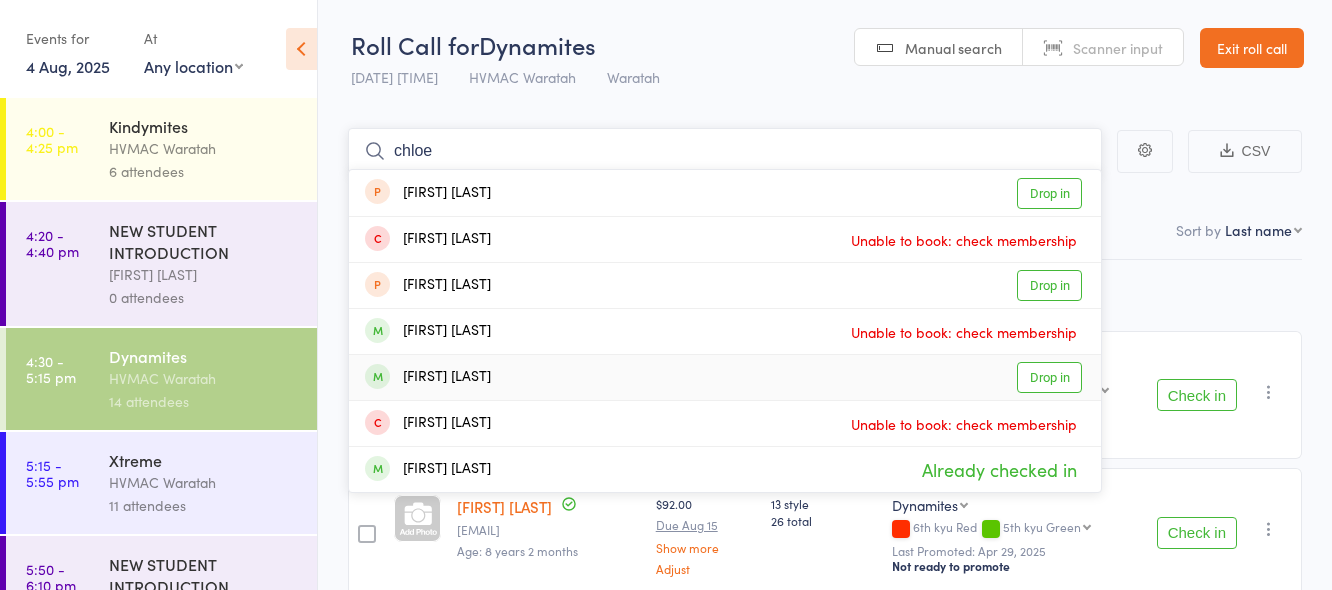 type on "chloe" 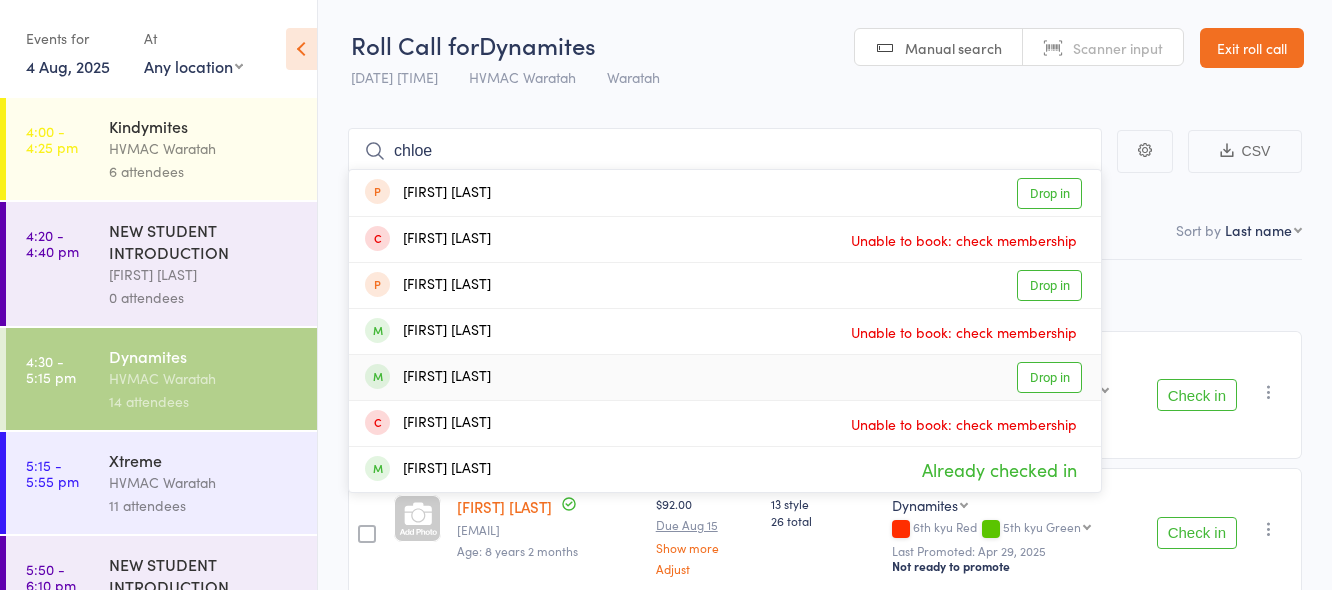 click on "Drop in" at bounding box center [1049, 377] 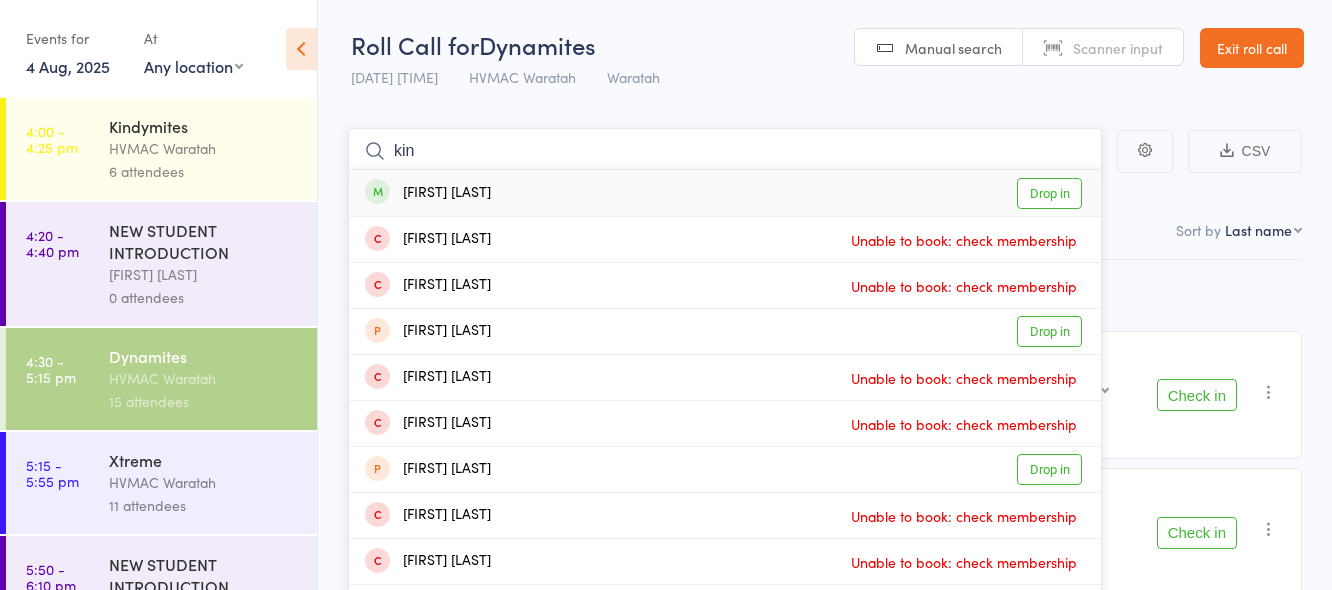 type on "kin" 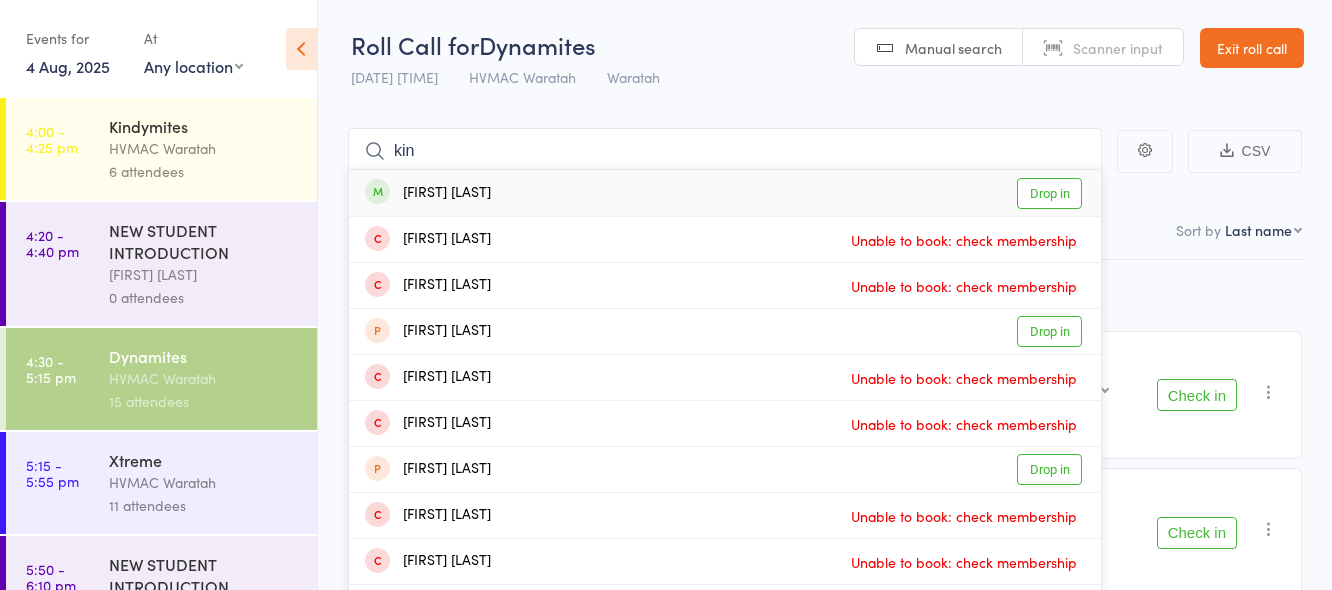 click on "Drop in" at bounding box center (1049, 193) 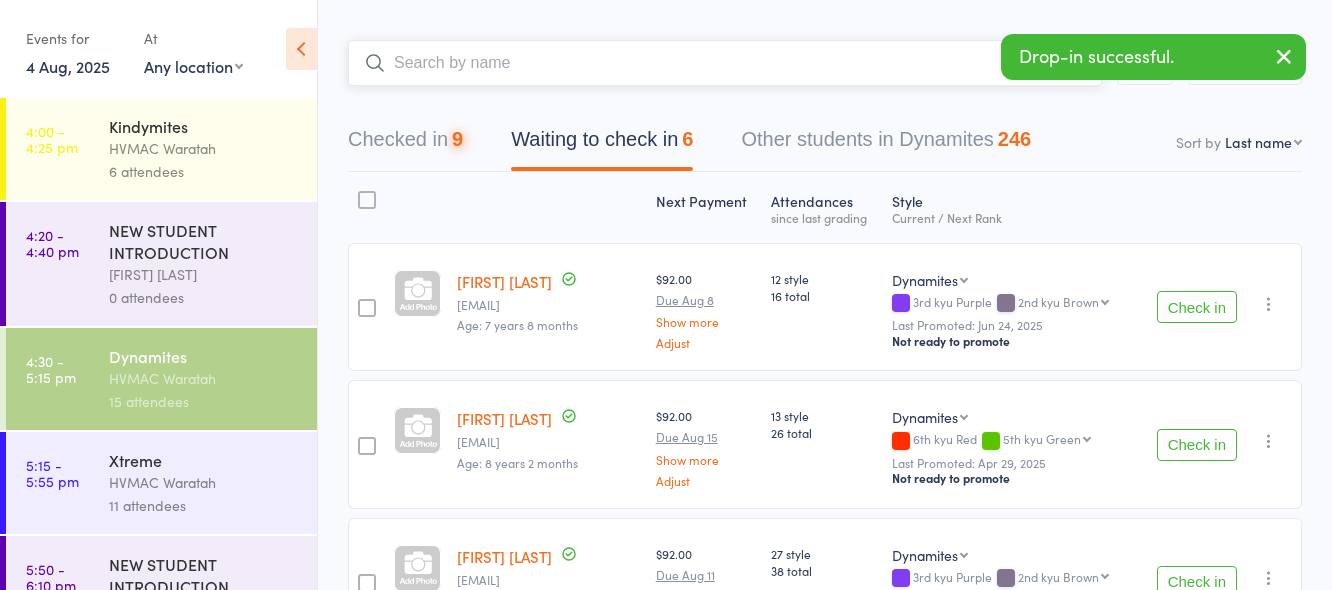 scroll, scrollTop: 200, scrollLeft: 0, axis: vertical 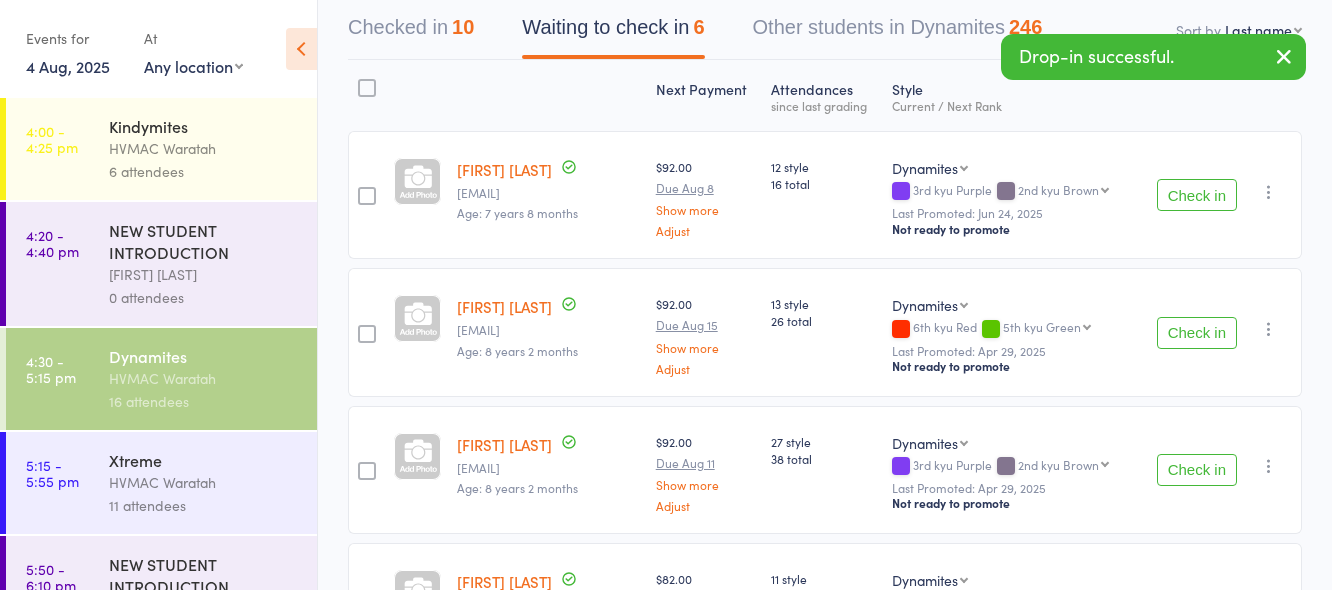 click on "Check in" at bounding box center (1197, 333) 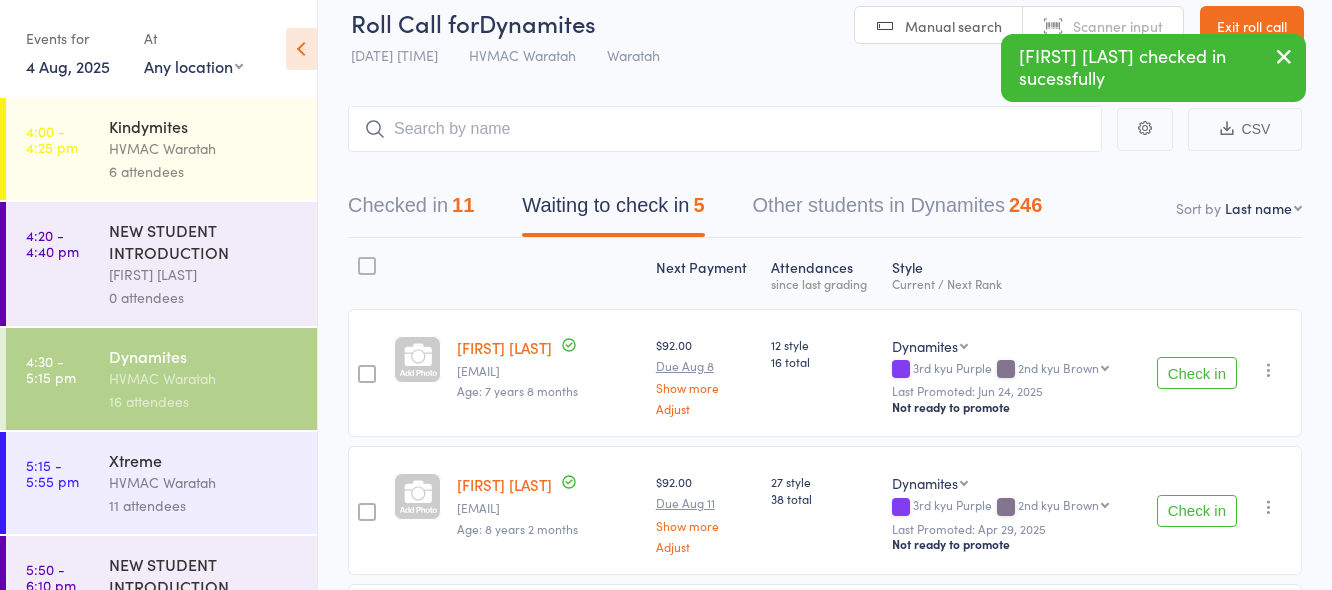 scroll, scrollTop: 0, scrollLeft: 0, axis: both 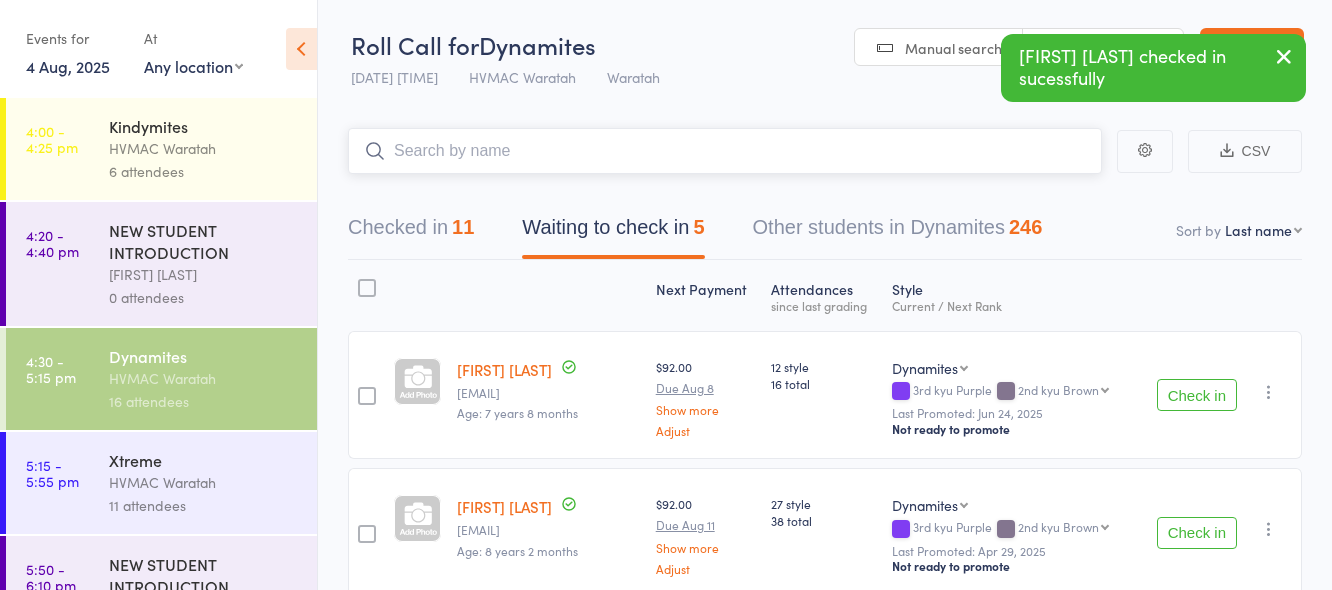 click at bounding box center (725, 151) 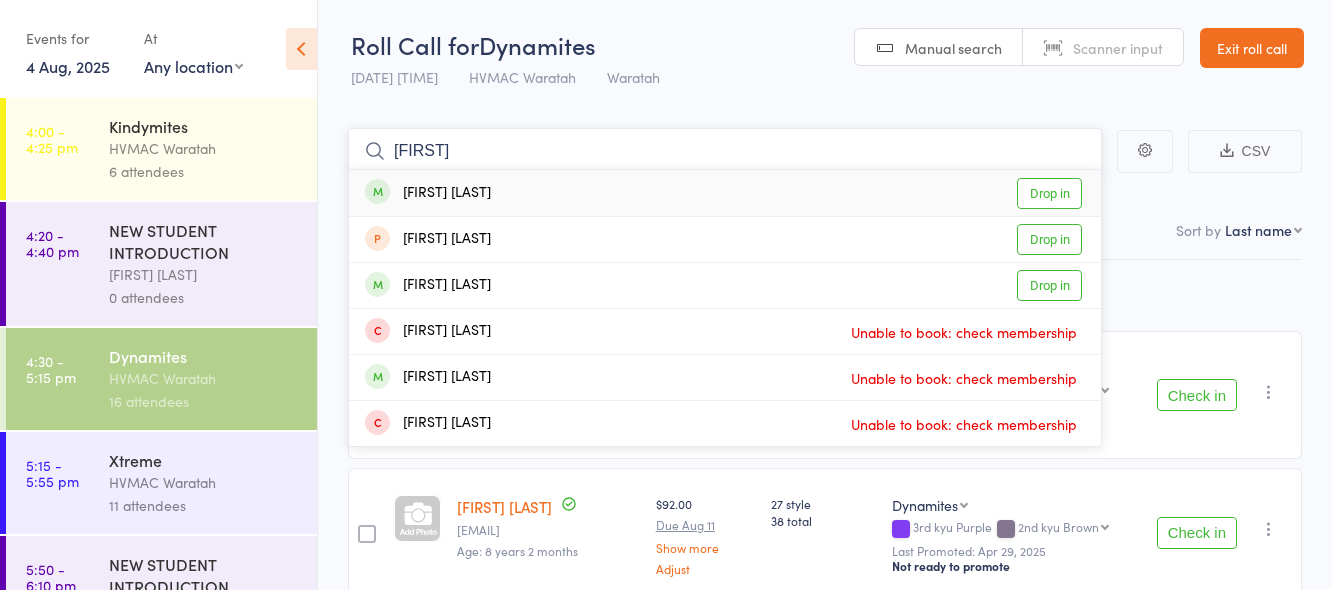type on "khai" 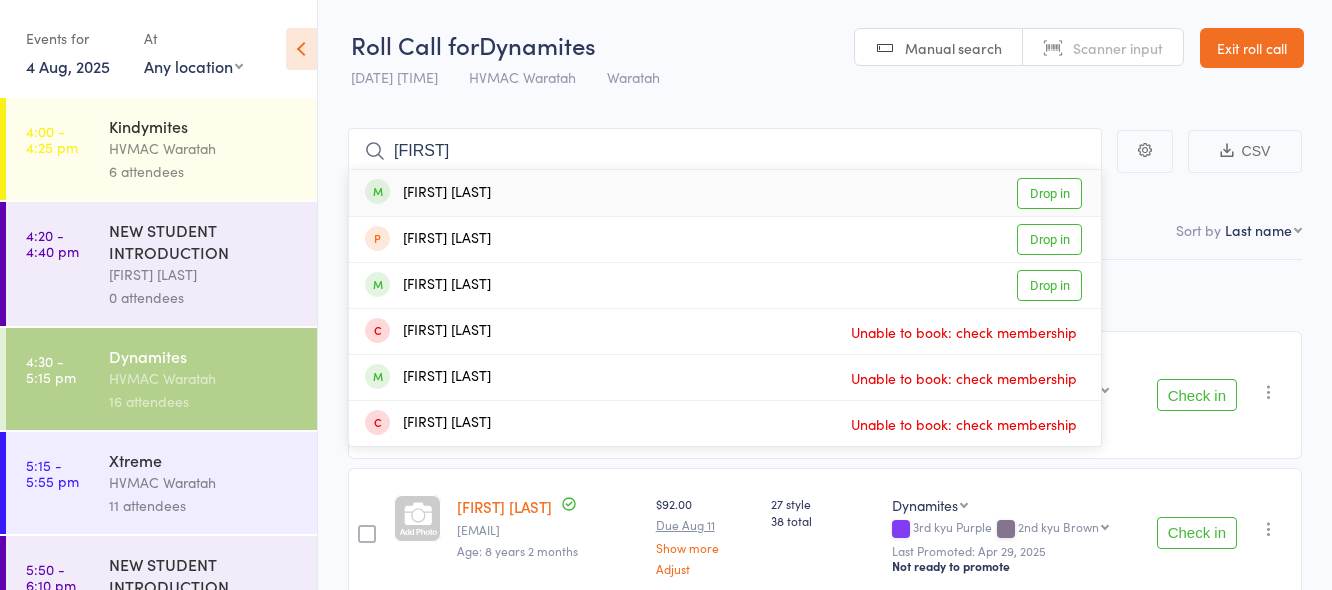 click on "Drop in" at bounding box center (1049, 193) 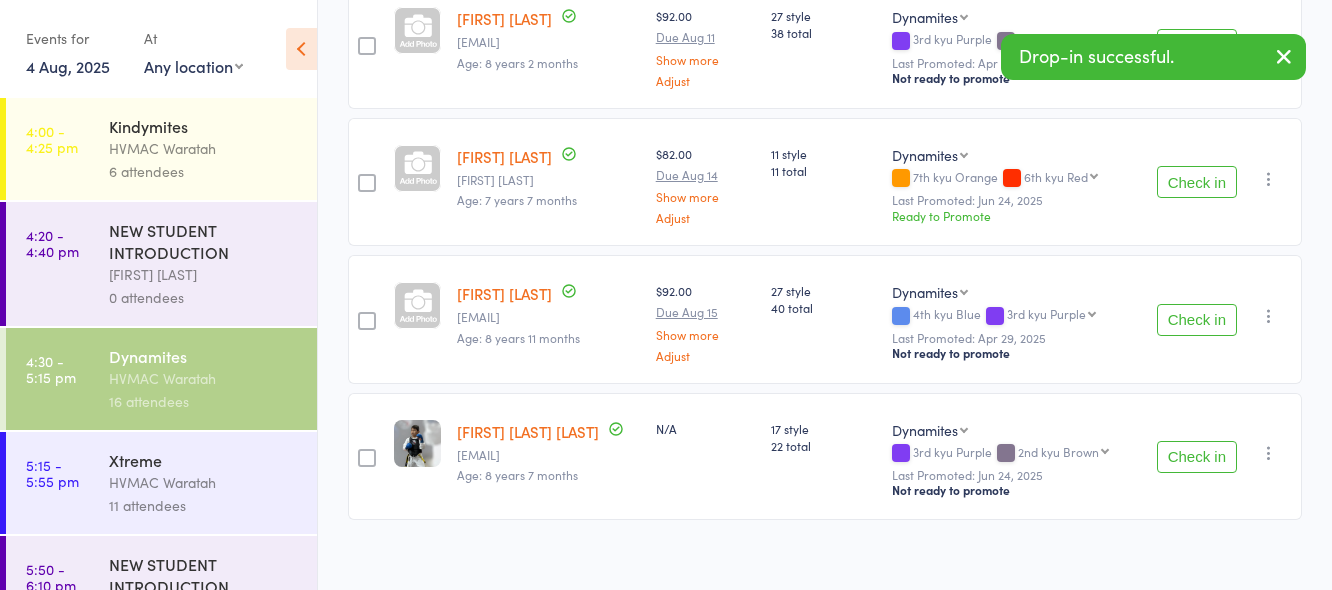 scroll, scrollTop: 561, scrollLeft: 0, axis: vertical 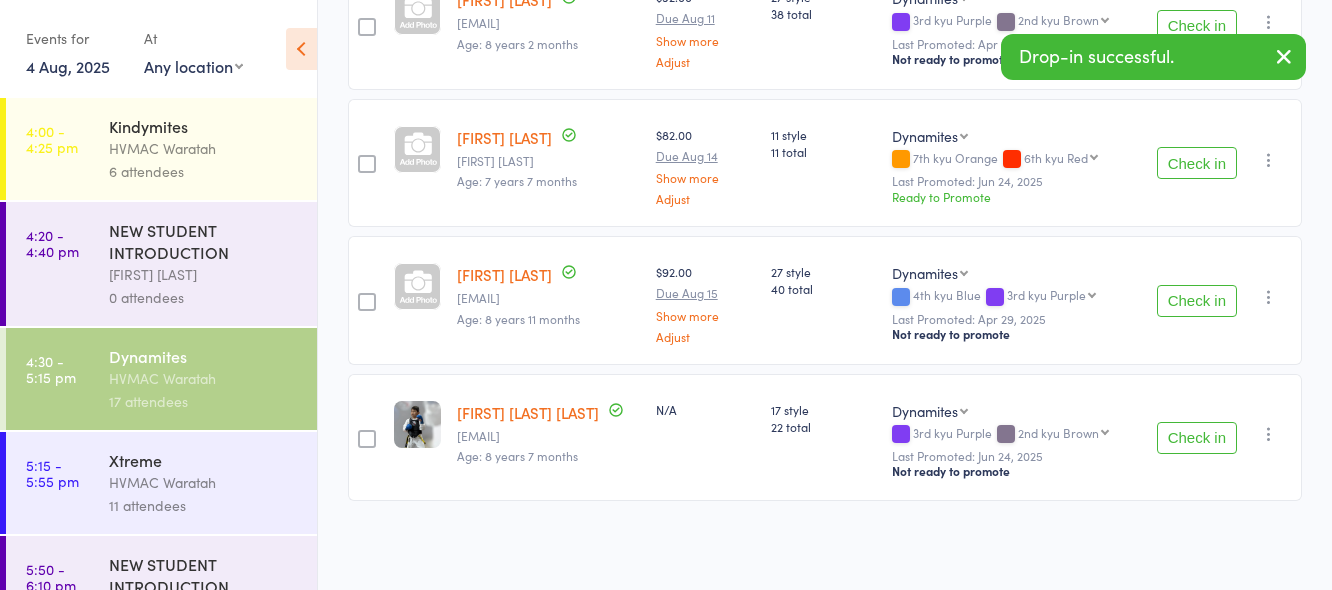 click on "Check in" at bounding box center [1197, 301] 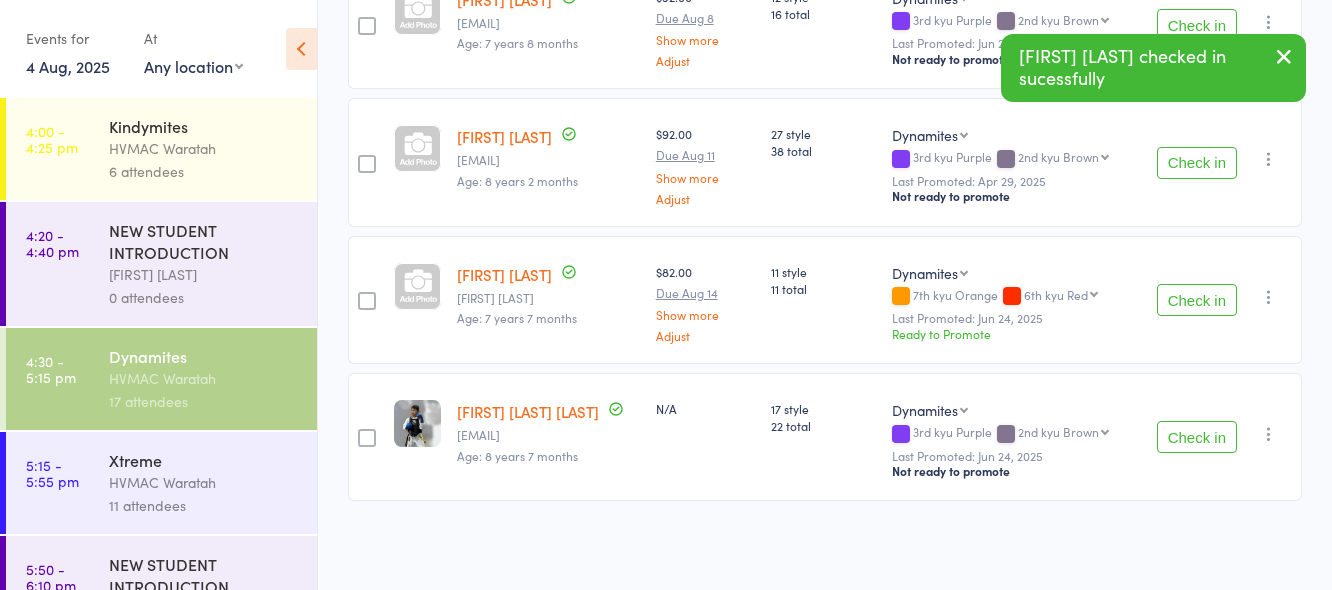 scroll, scrollTop: 323, scrollLeft: 0, axis: vertical 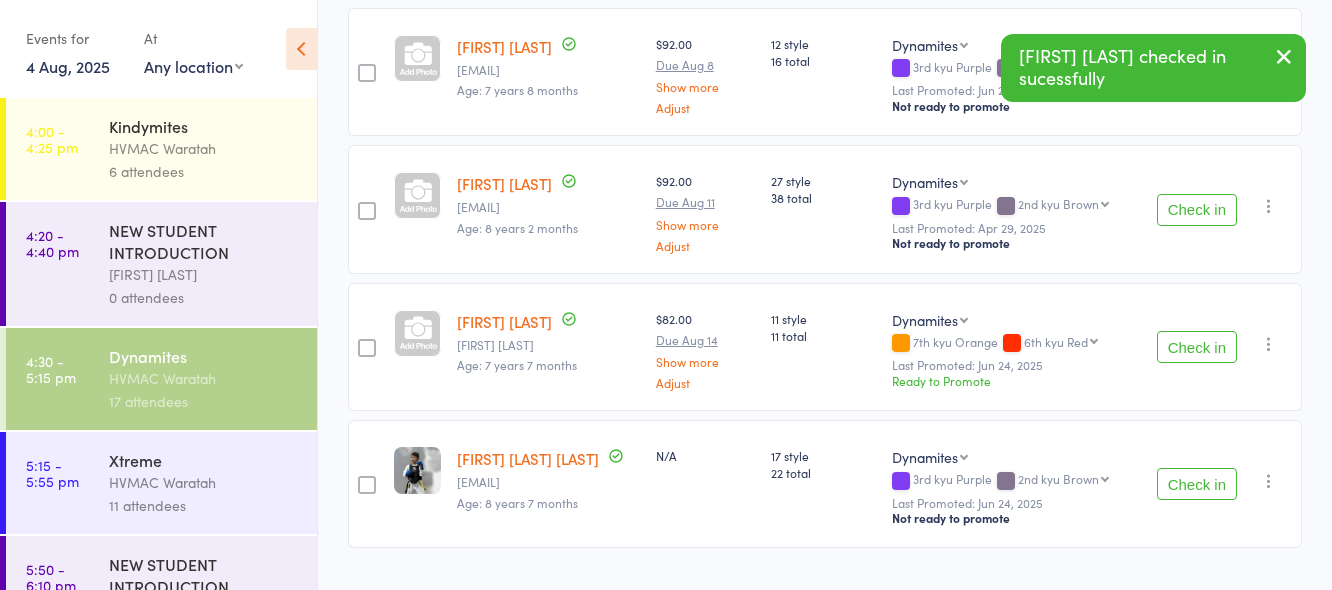 click on "Check in" at bounding box center (1197, 210) 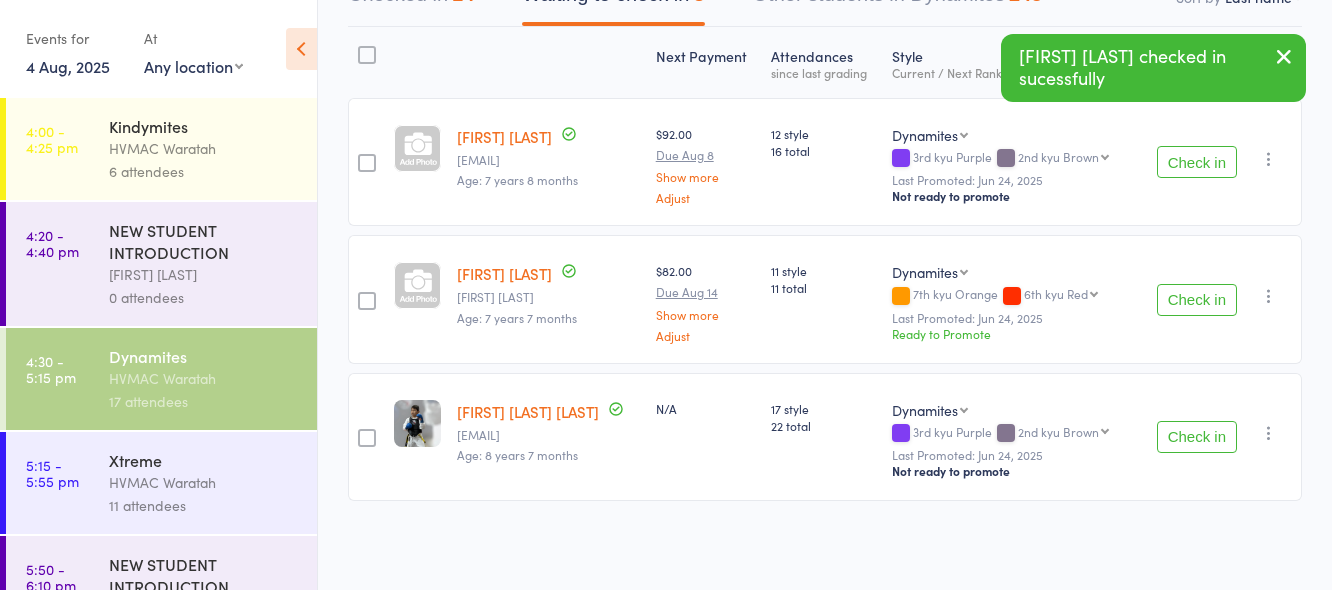 click on "Check in" at bounding box center (1197, 162) 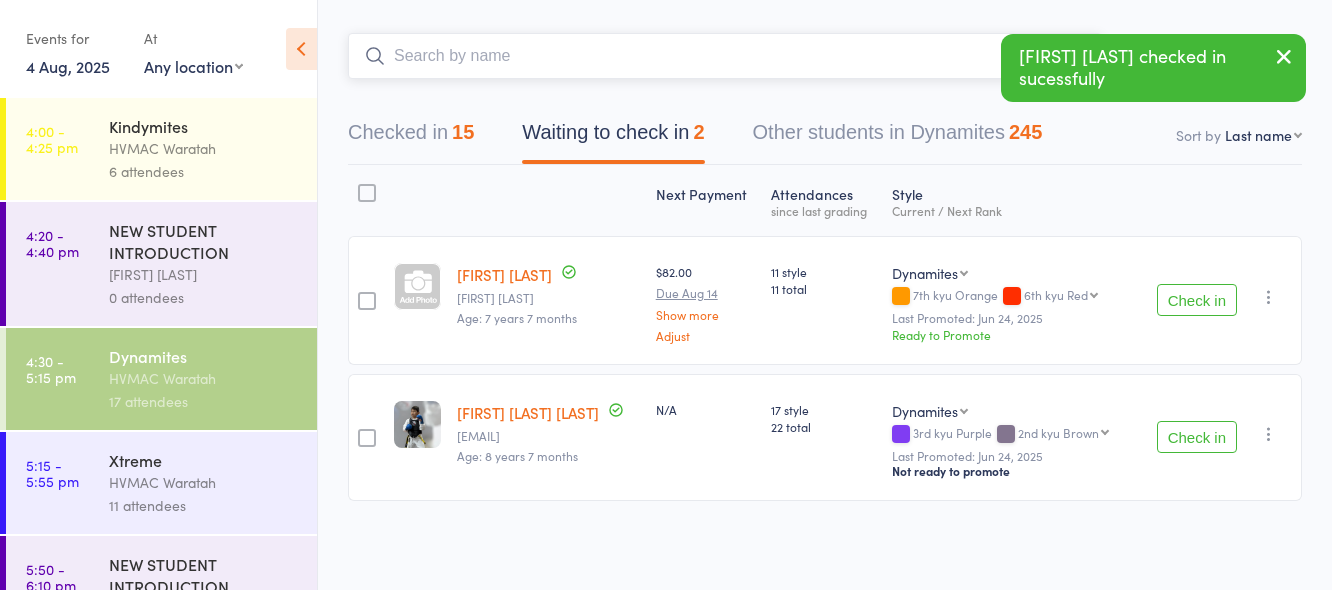 click at bounding box center (725, 56) 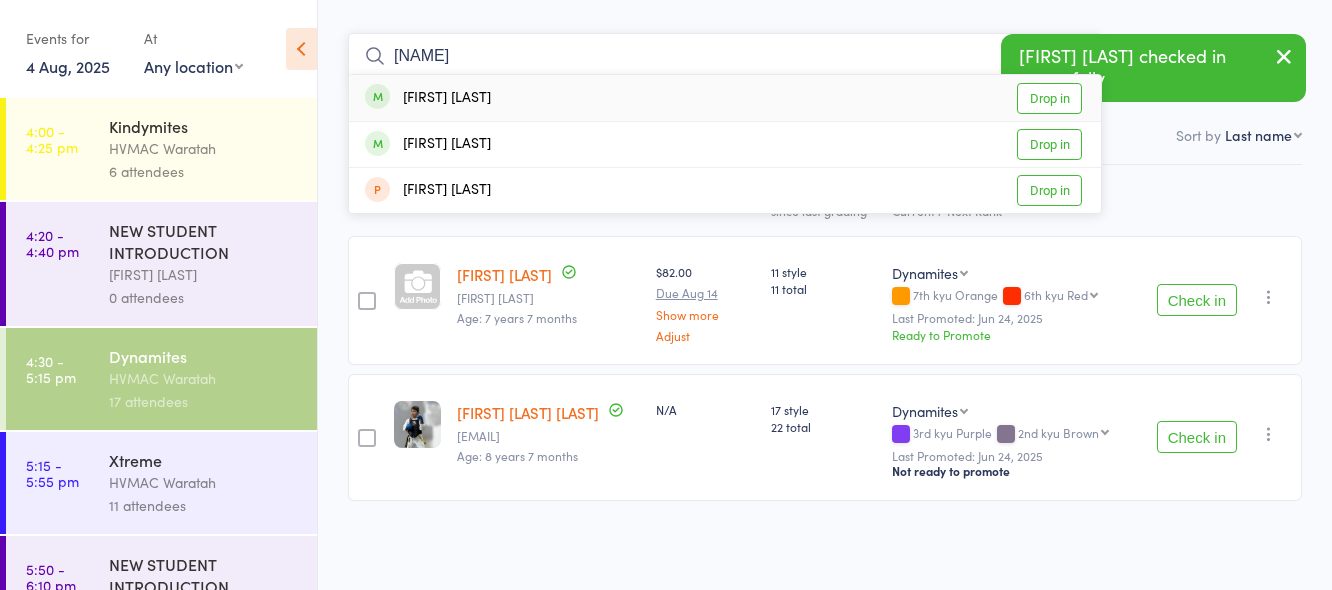 type on "anik" 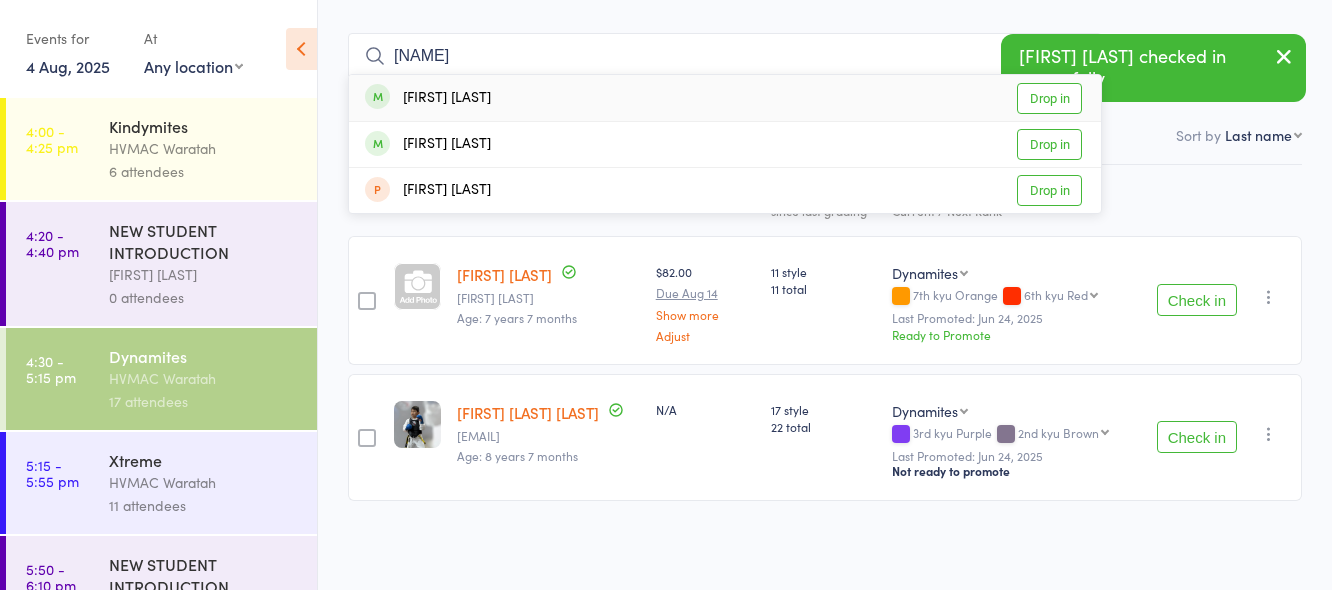 click on "Drop in" at bounding box center (1049, 98) 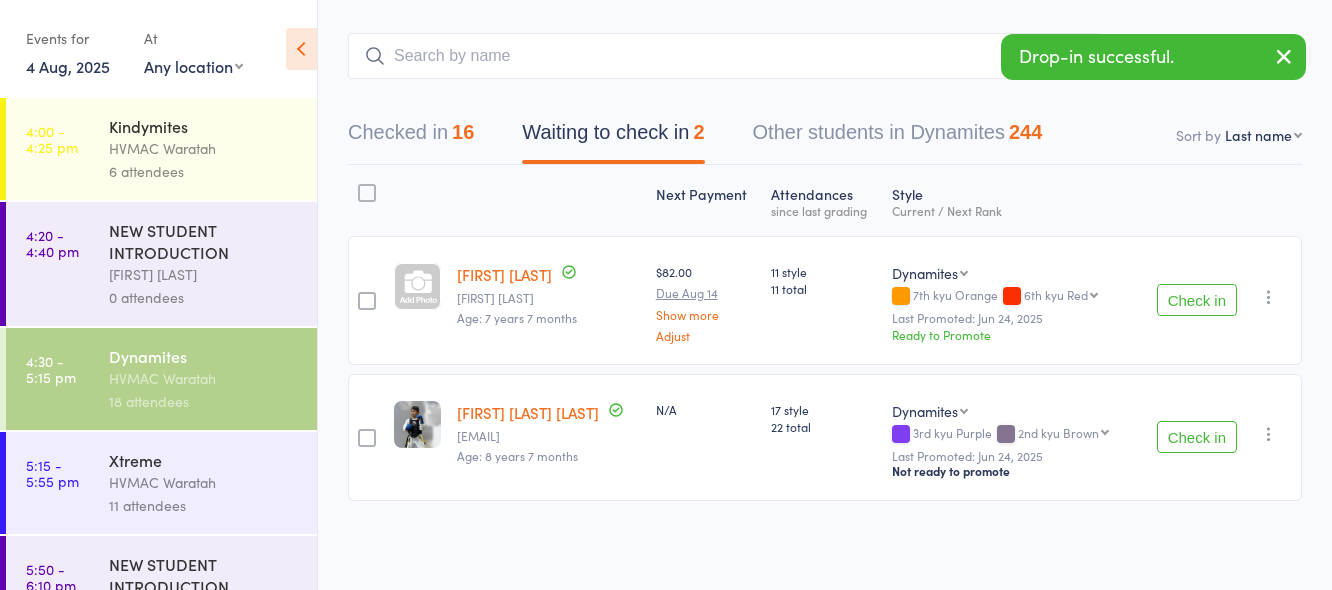 click on "Check in" at bounding box center (1197, 437) 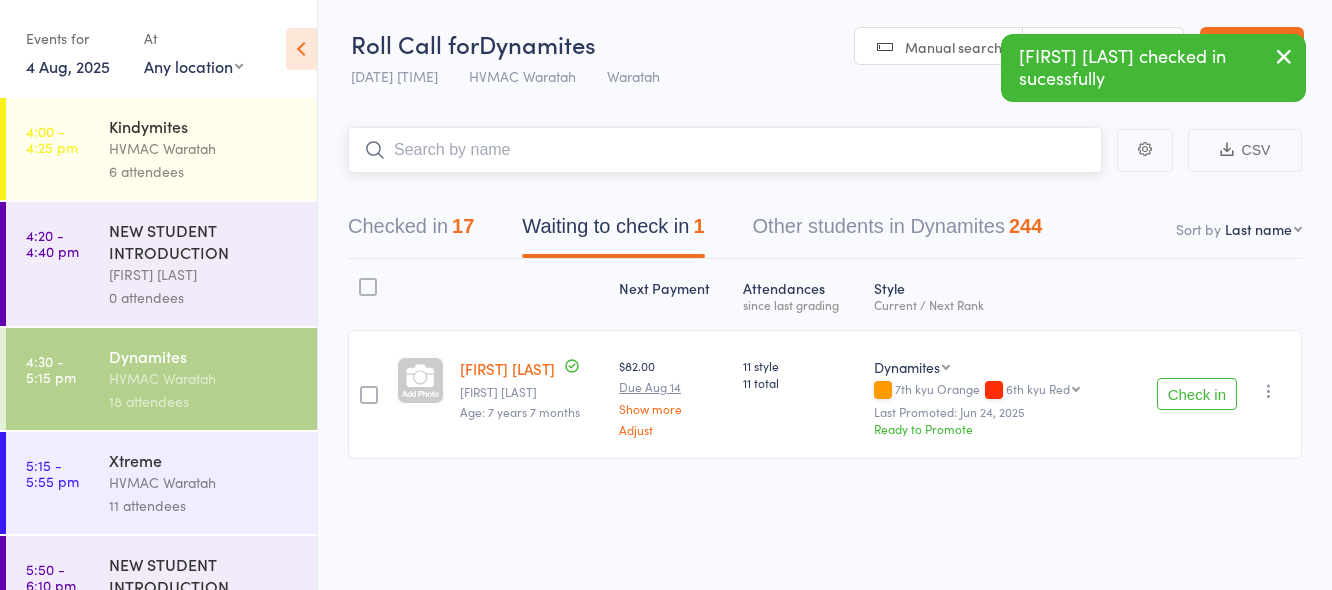 click at bounding box center (725, 150) 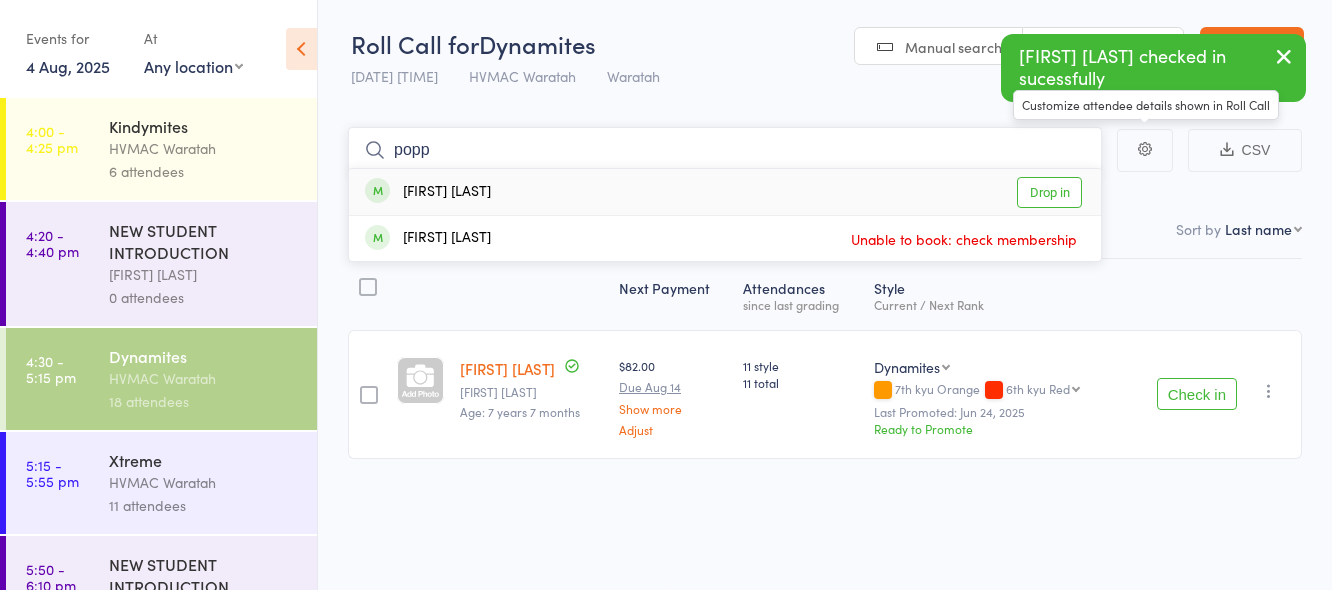 type on "popp" 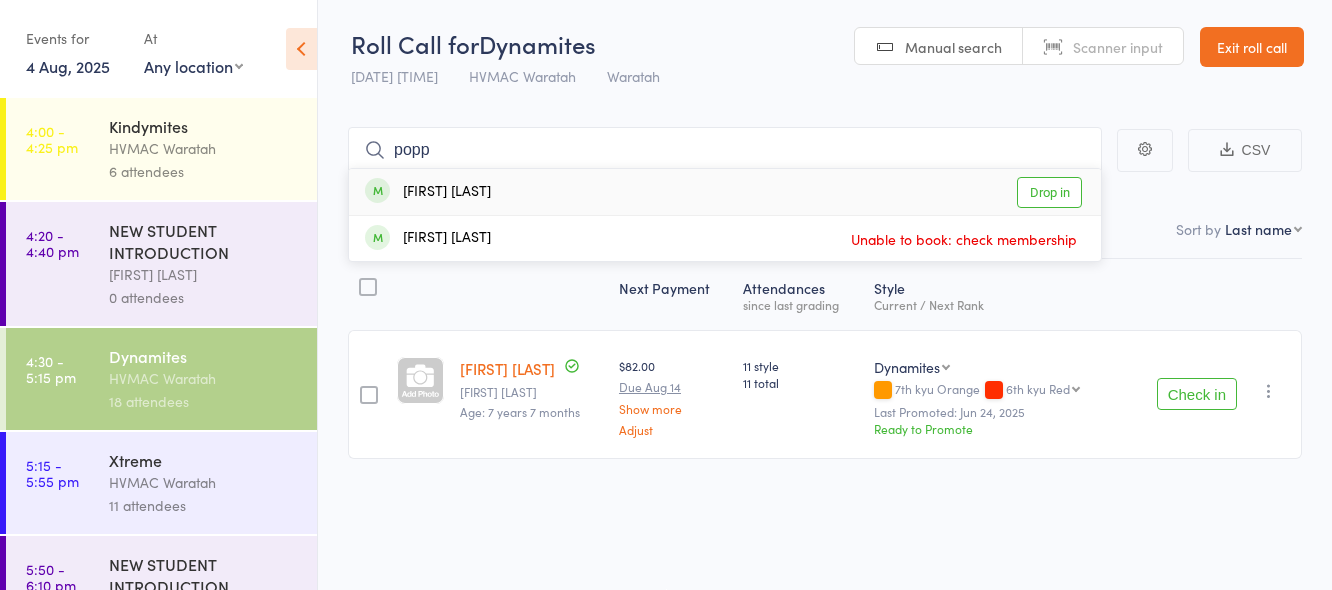 click on "Drop in" at bounding box center [1049, 192] 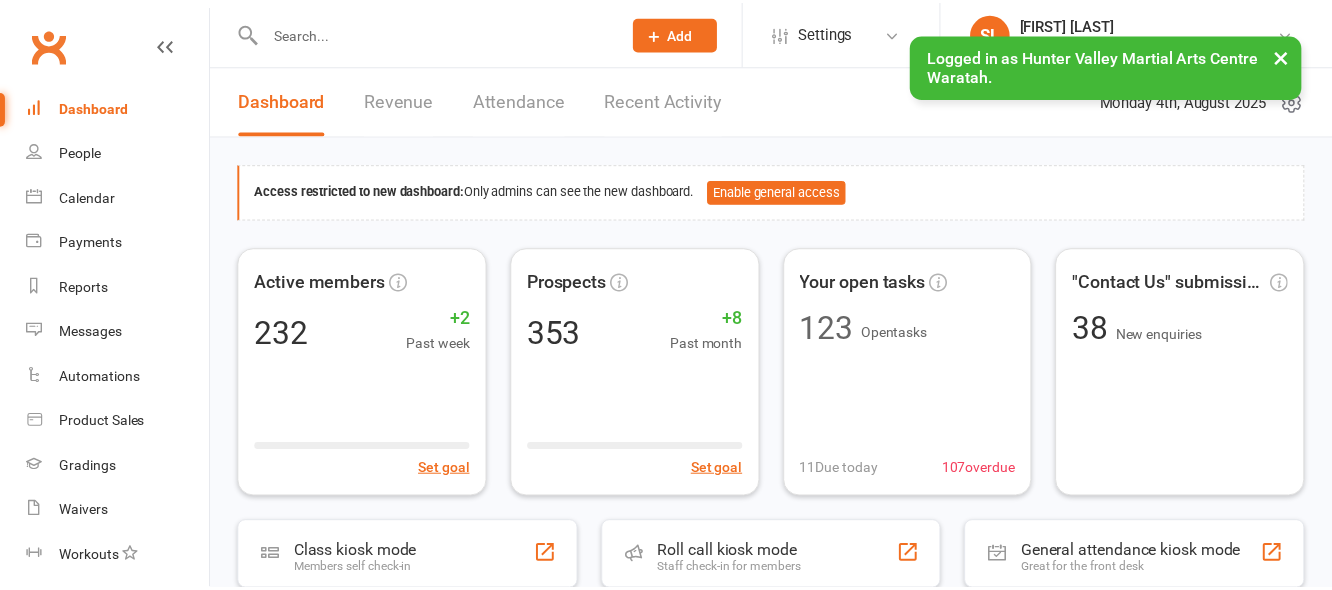 scroll, scrollTop: 0, scrollLeft: 0, axis: both 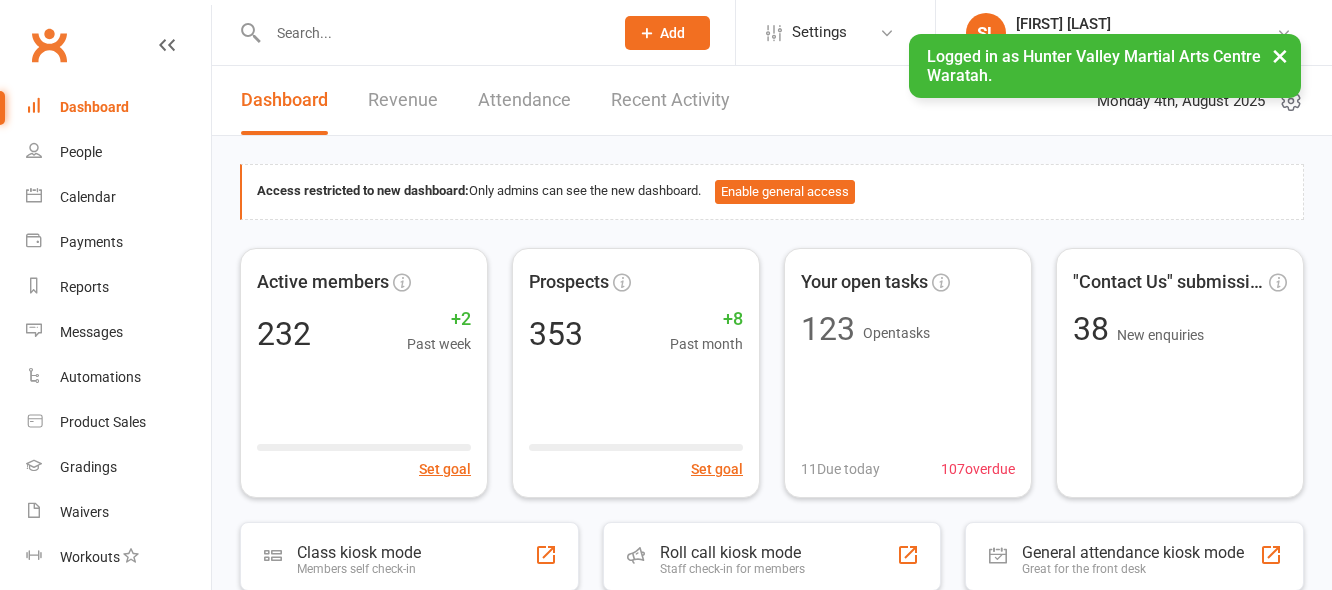 click at bounding box center [430, 33] 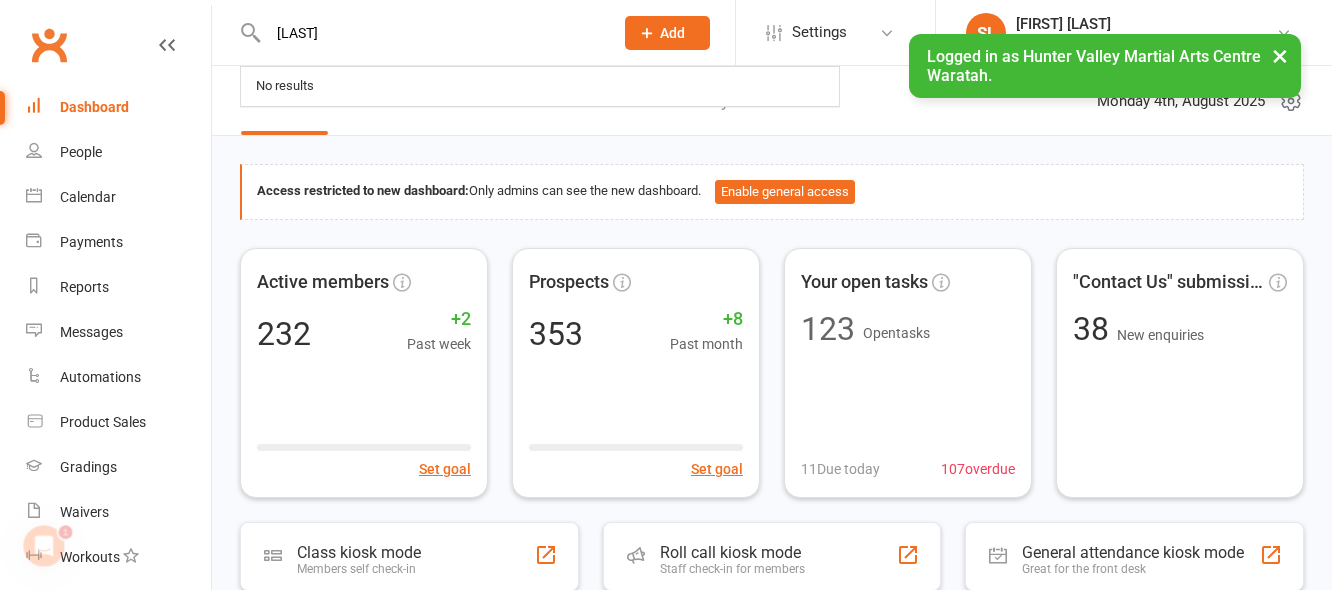 scroll, scrollTop: 0, scrollLeft: 0, axis: both 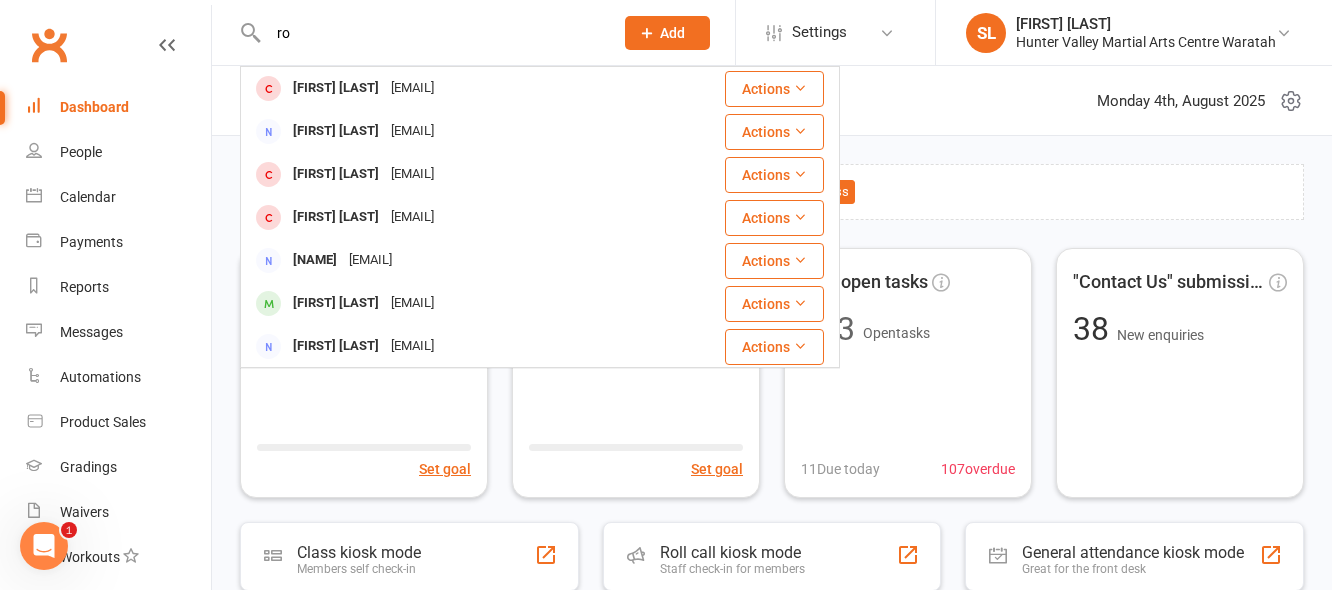 type on "r" 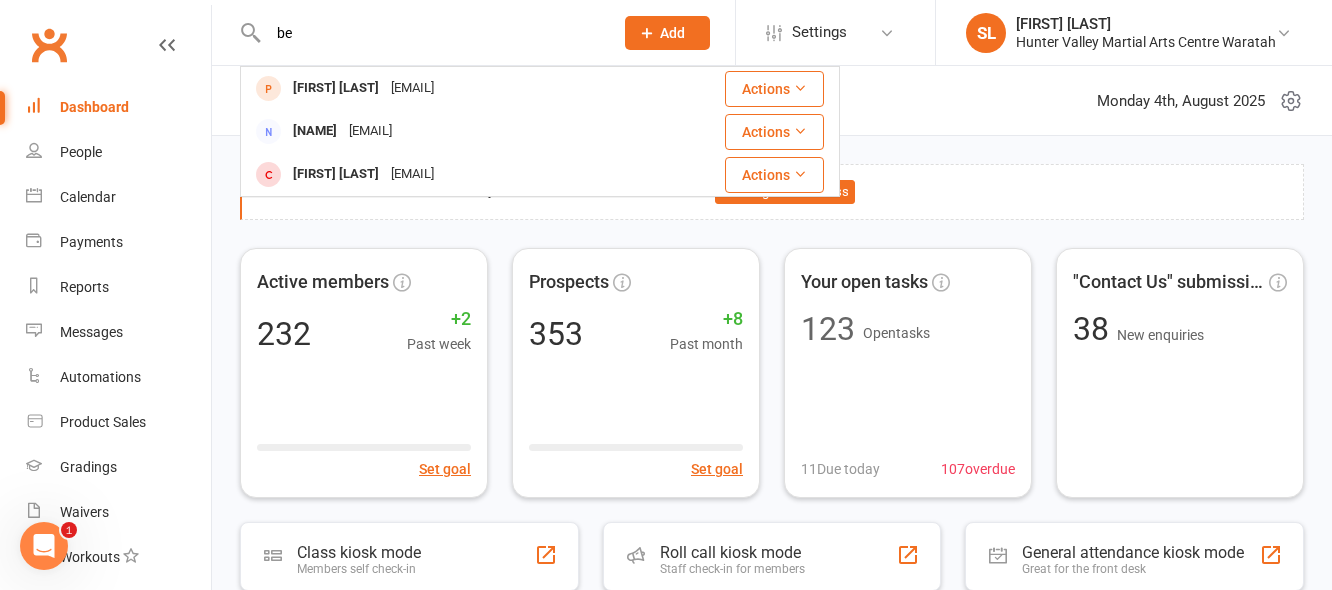 type on "b" 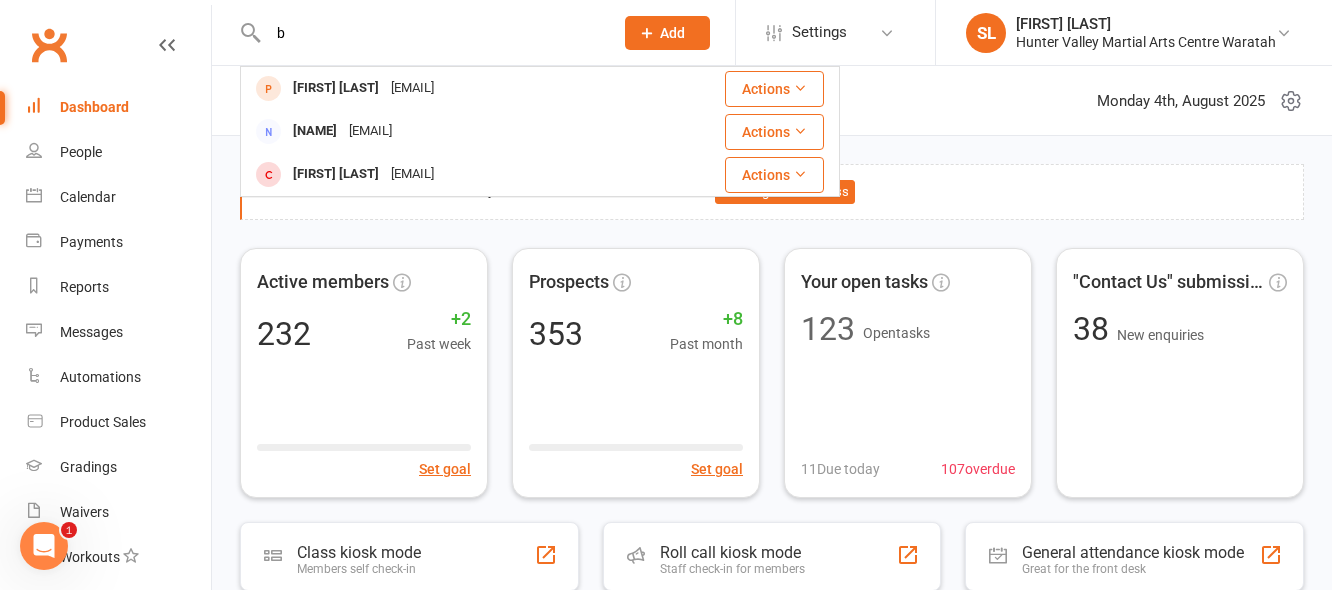 type 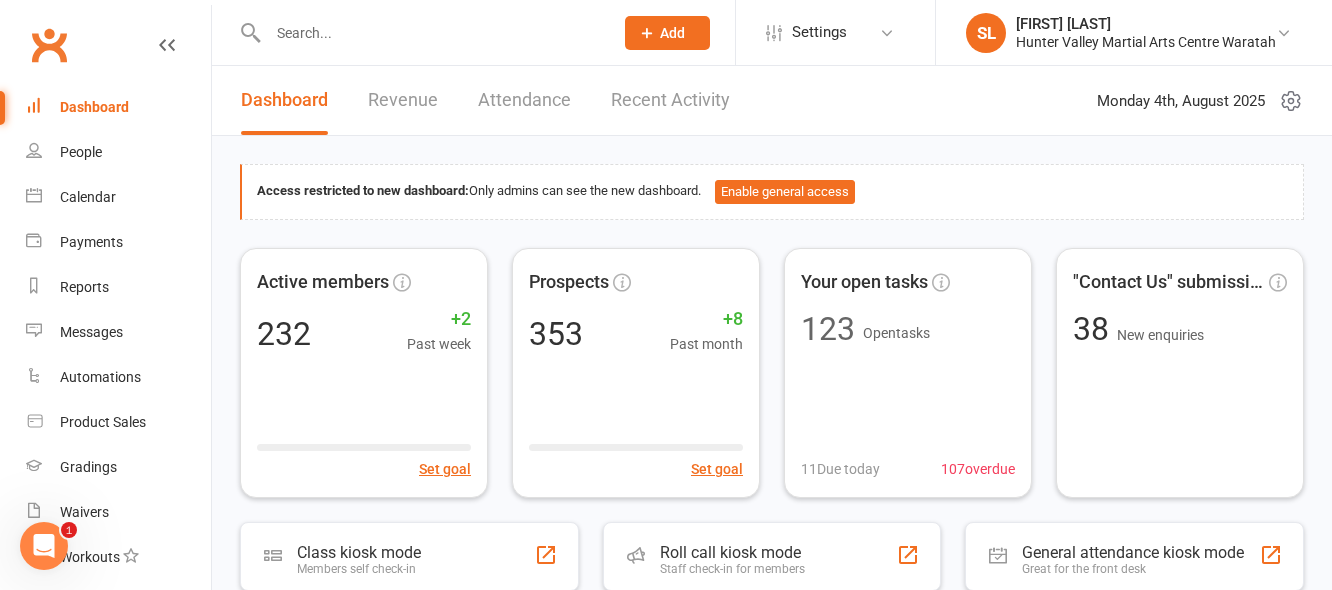 click on "Add" 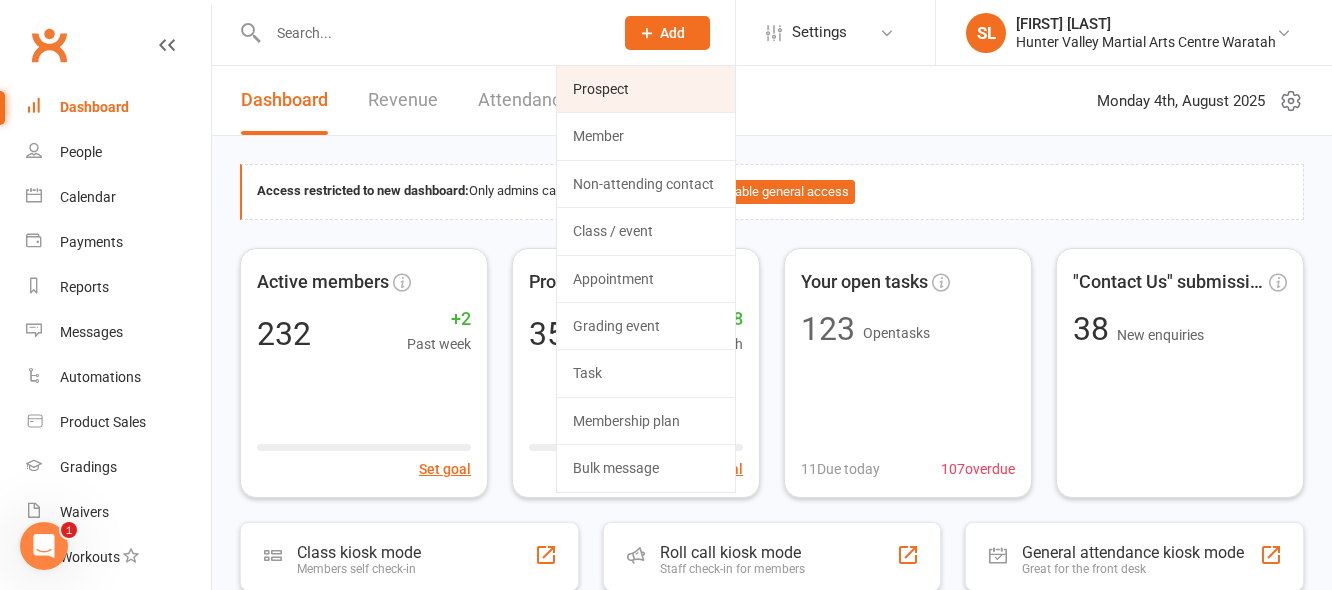 click on "Prospect" 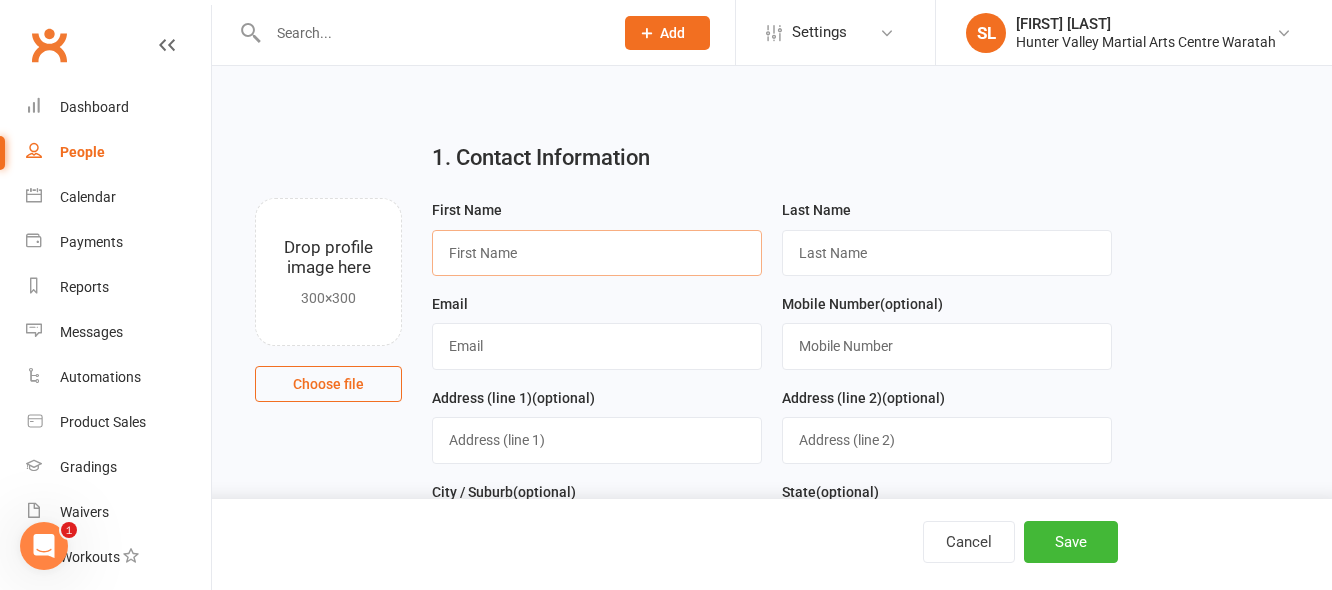 click at bounding box center [597, 253] 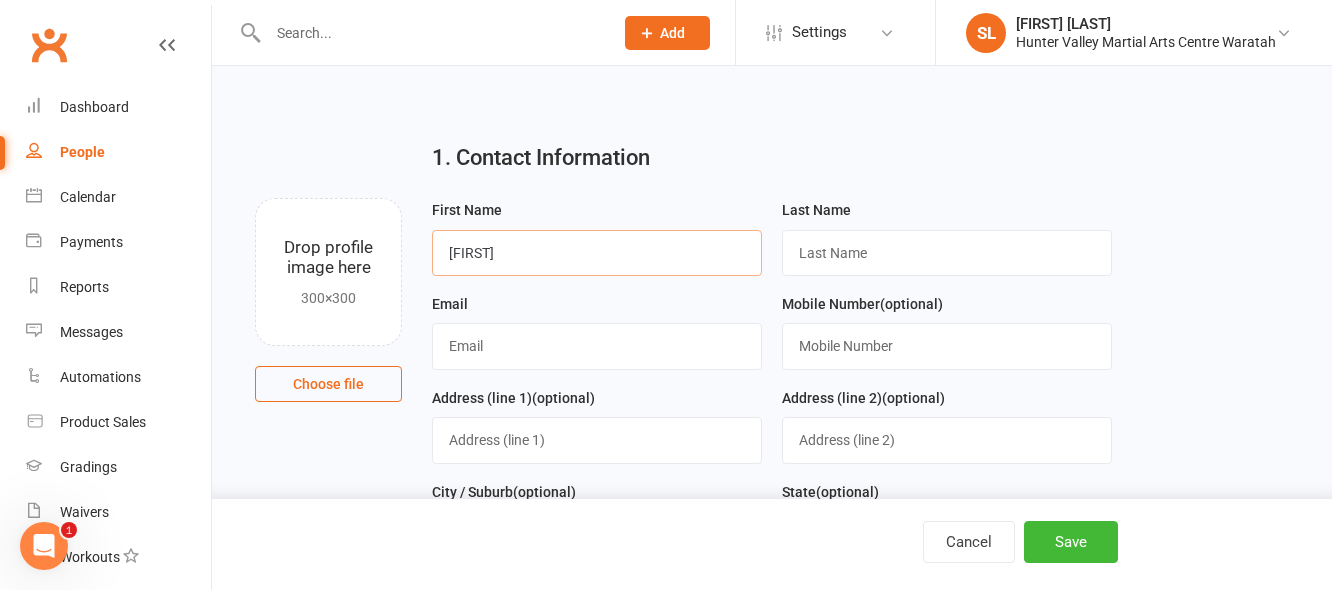 type on "Rowie" 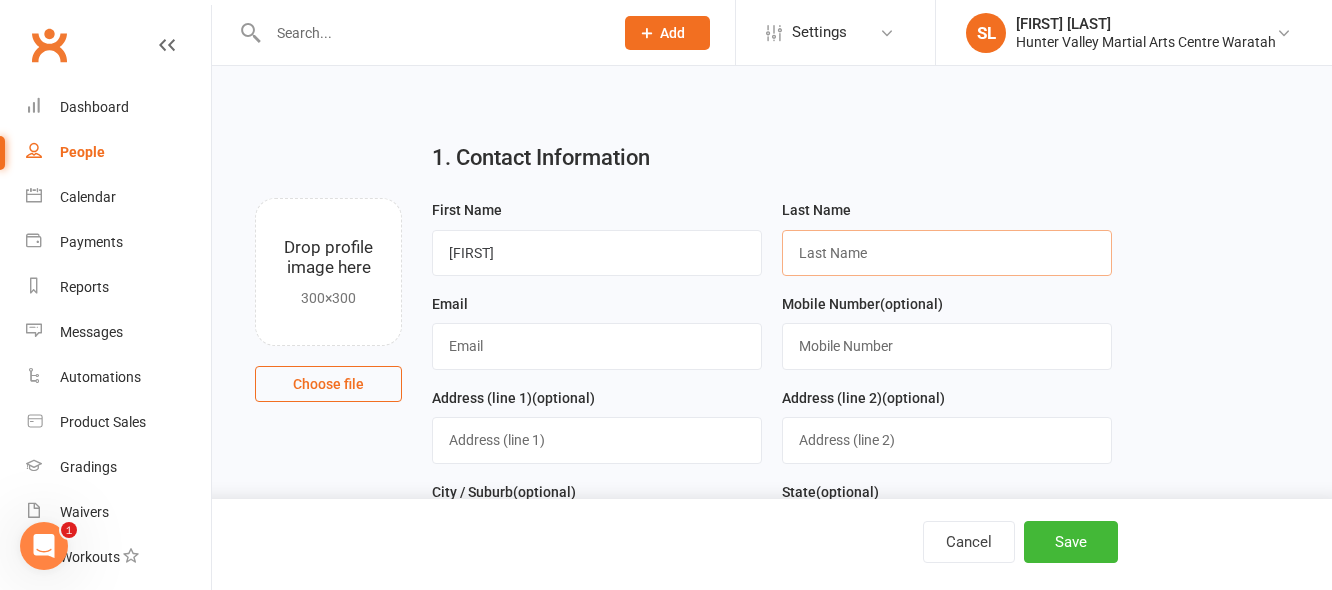 click at bounding box center [947, 253] 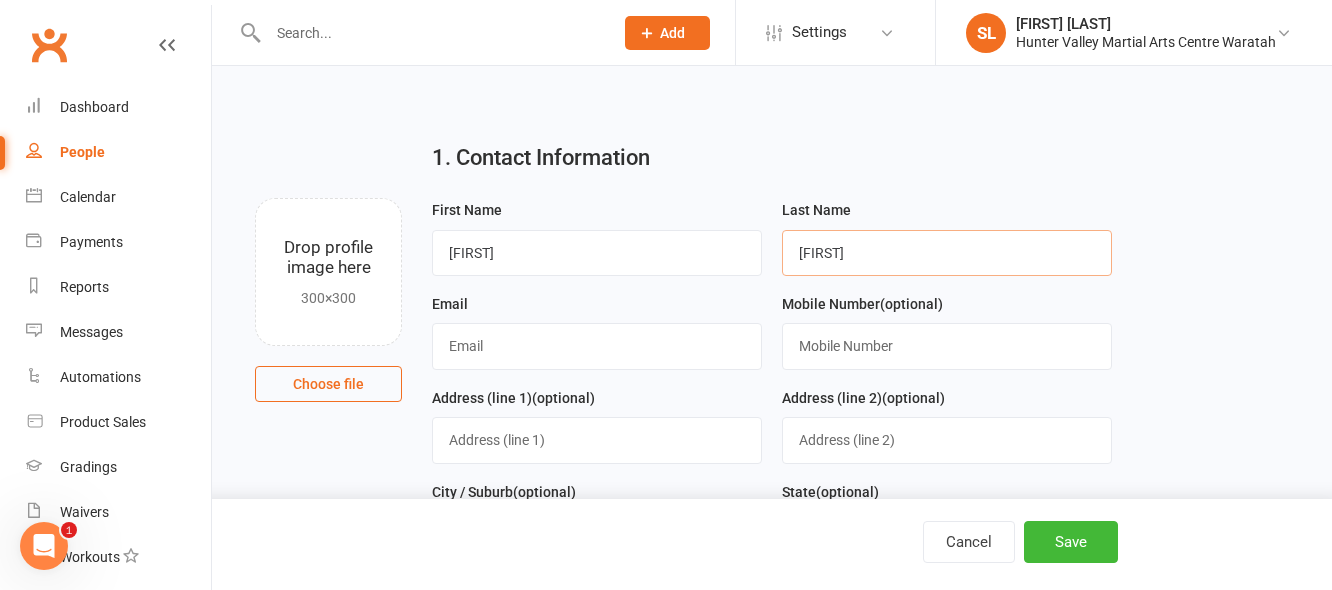 type on "Frank" 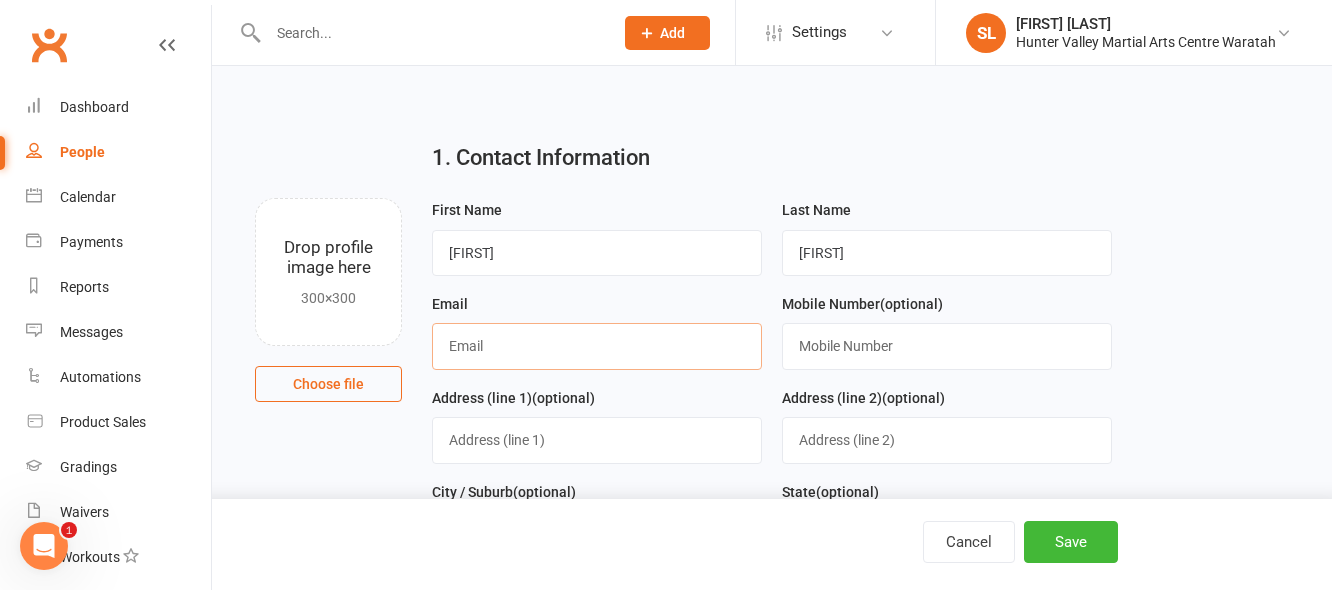 click at bounding box center (597, 346) 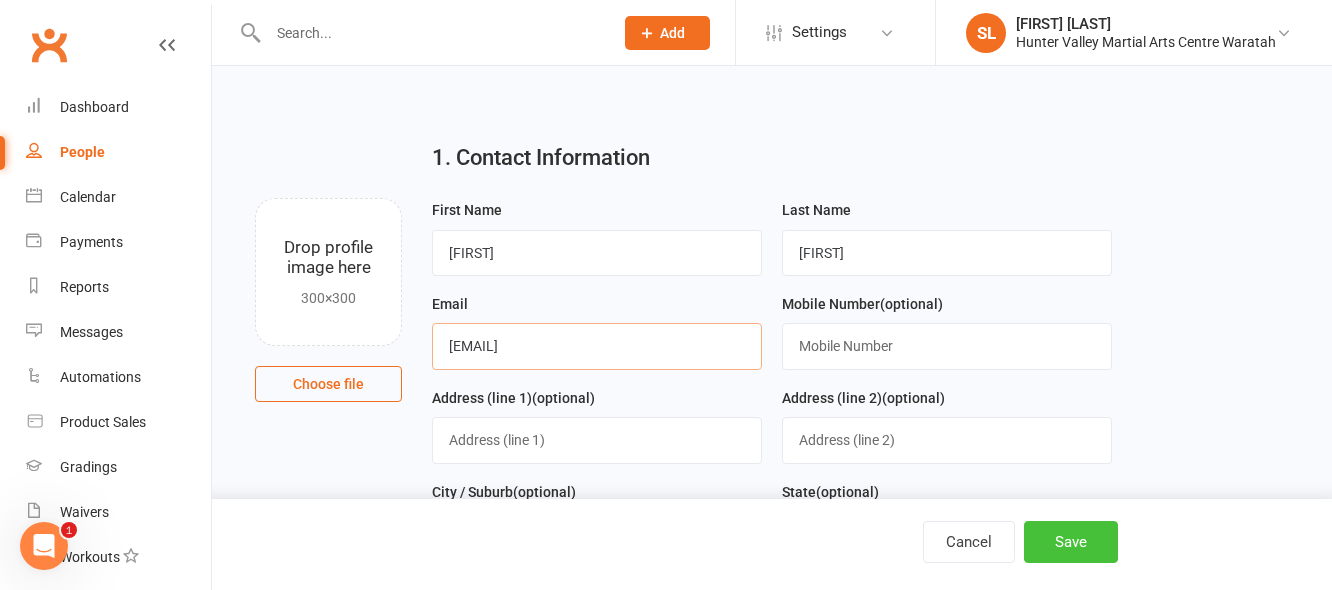 type on "jodiebertoldi@hotmail.com" 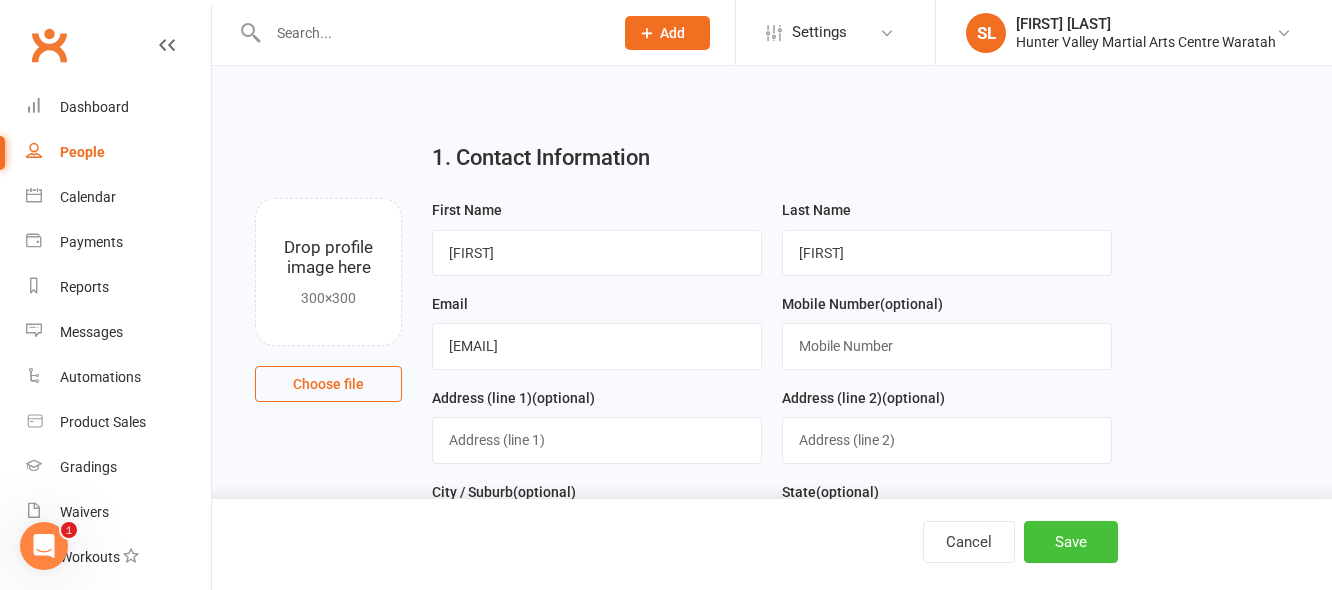 click on "Save" at bounding box center [1071, 542] 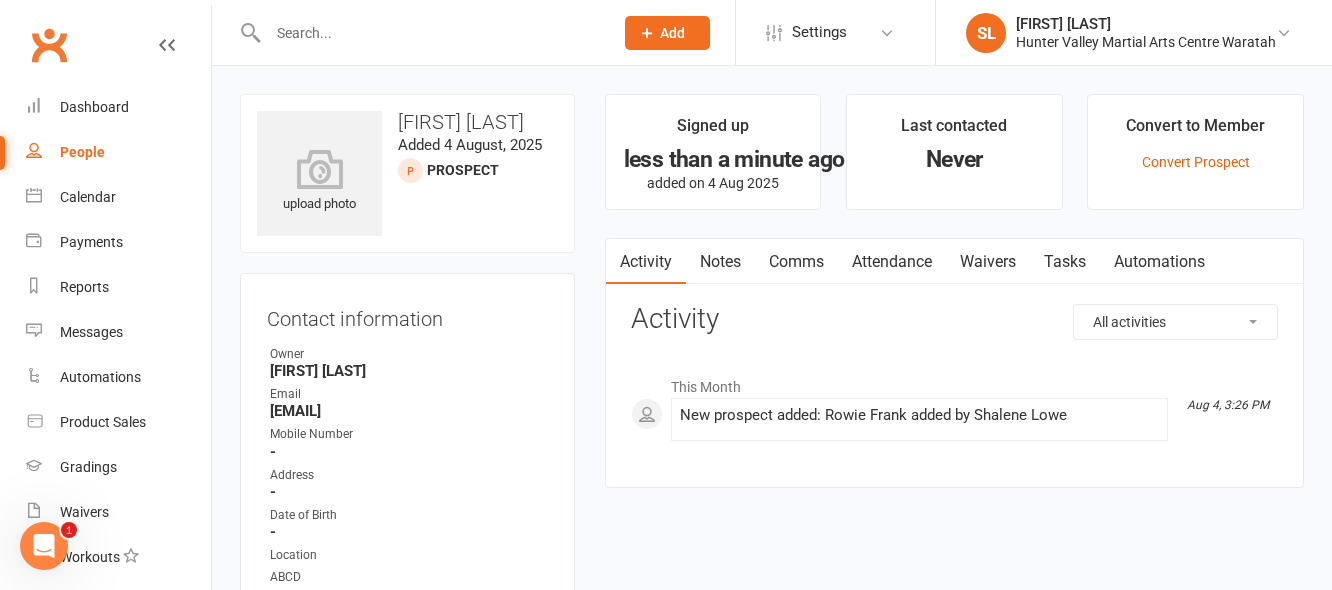 drag, startPoint x: 451, startPoint y: 408, endPoint x: 265, endPoint y: 413, distance: 186.0672 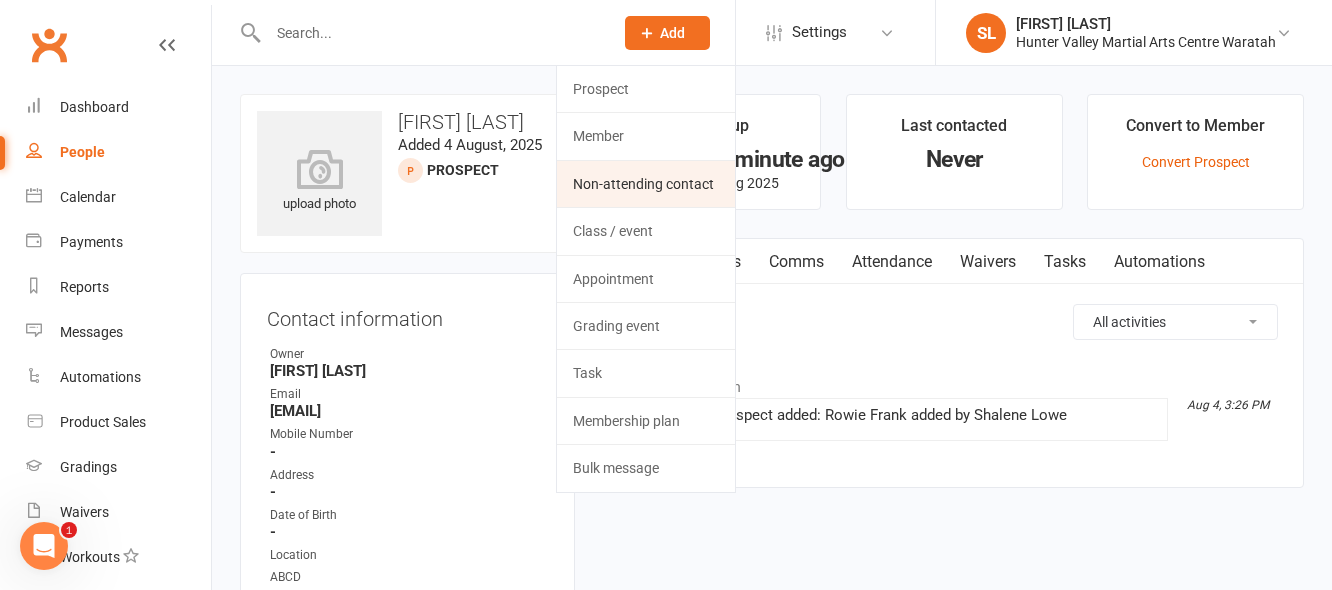 click on "Non-attending contact" 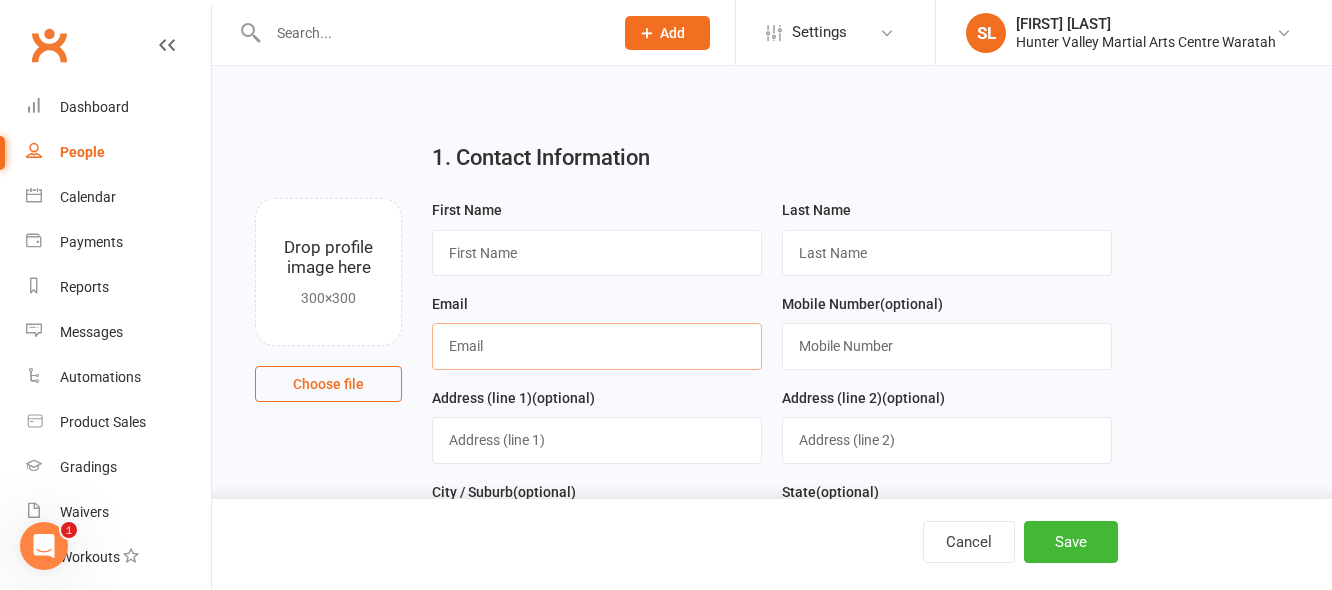 click at bounding box center (597, 346) 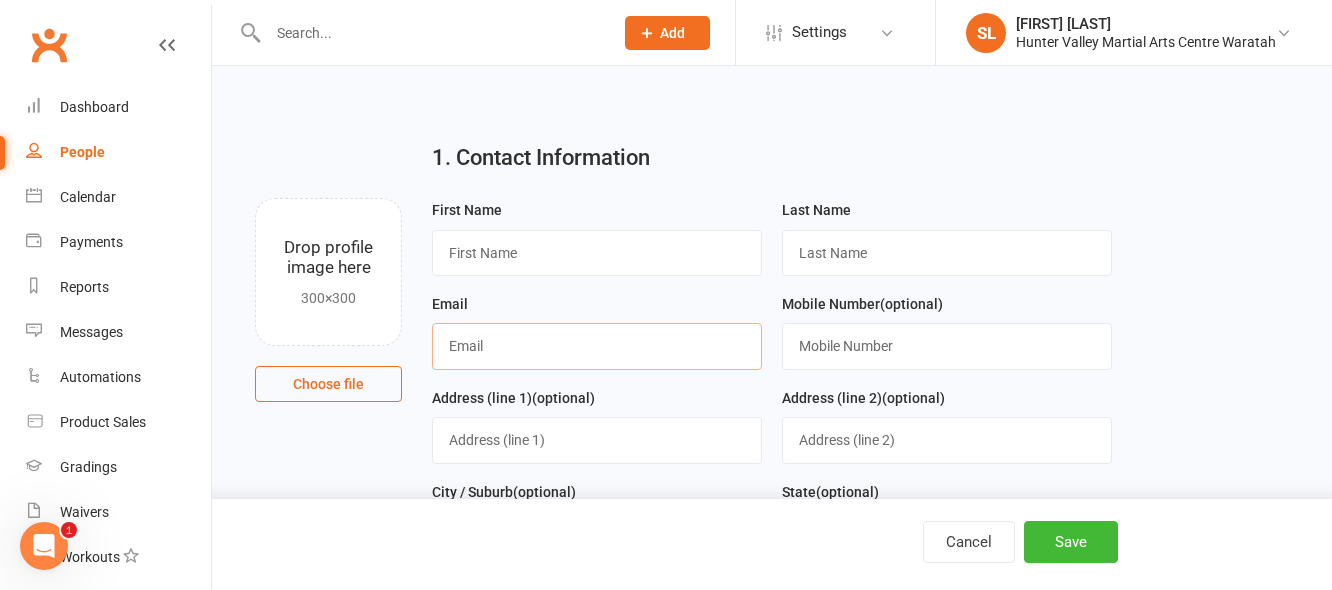 paste on "jodiebertoldi@hotmail.com" 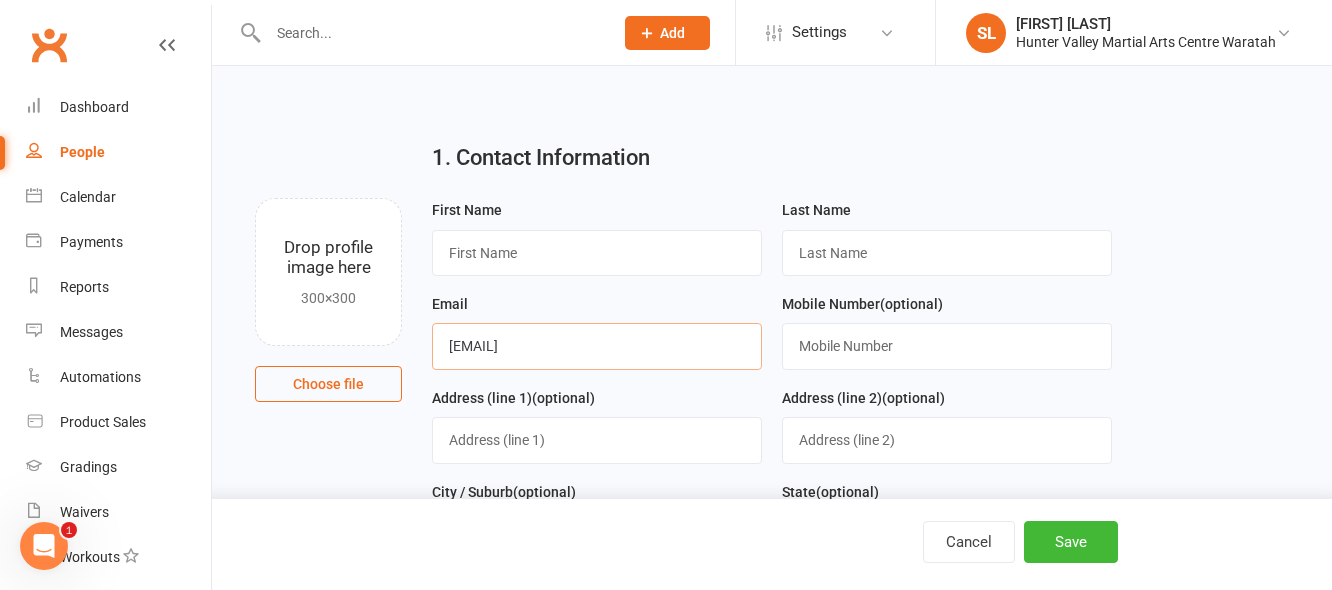 type on "jodiebertoldi@hotmail.com" 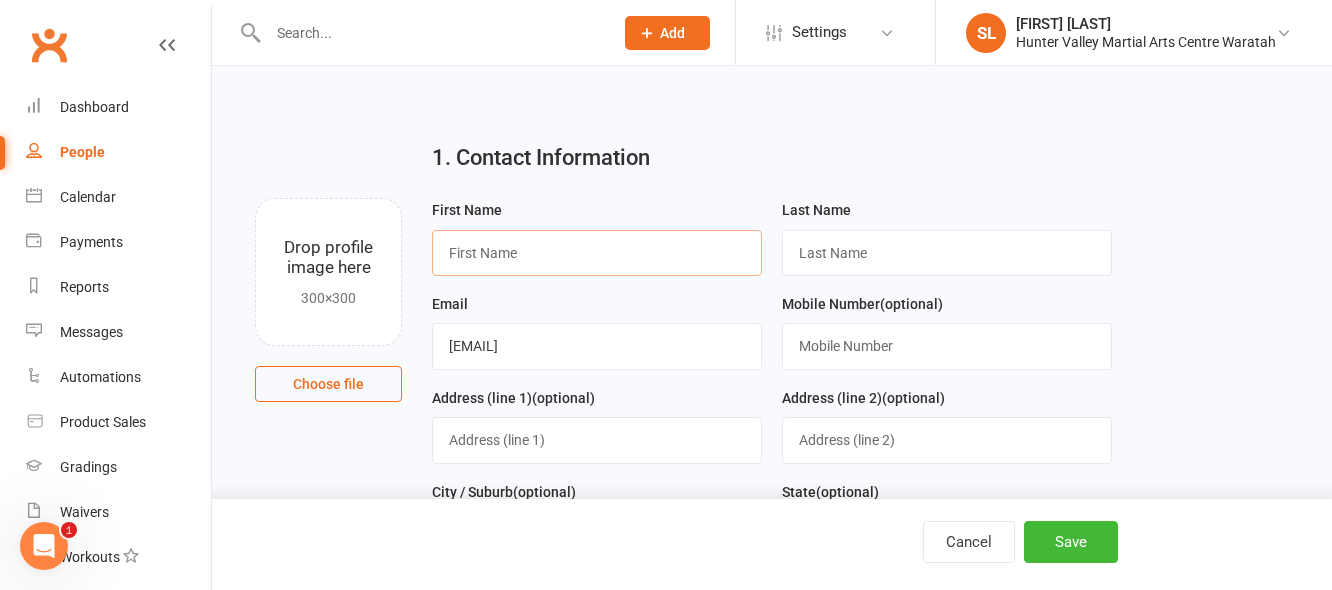 click at bounding box center (597, 253) 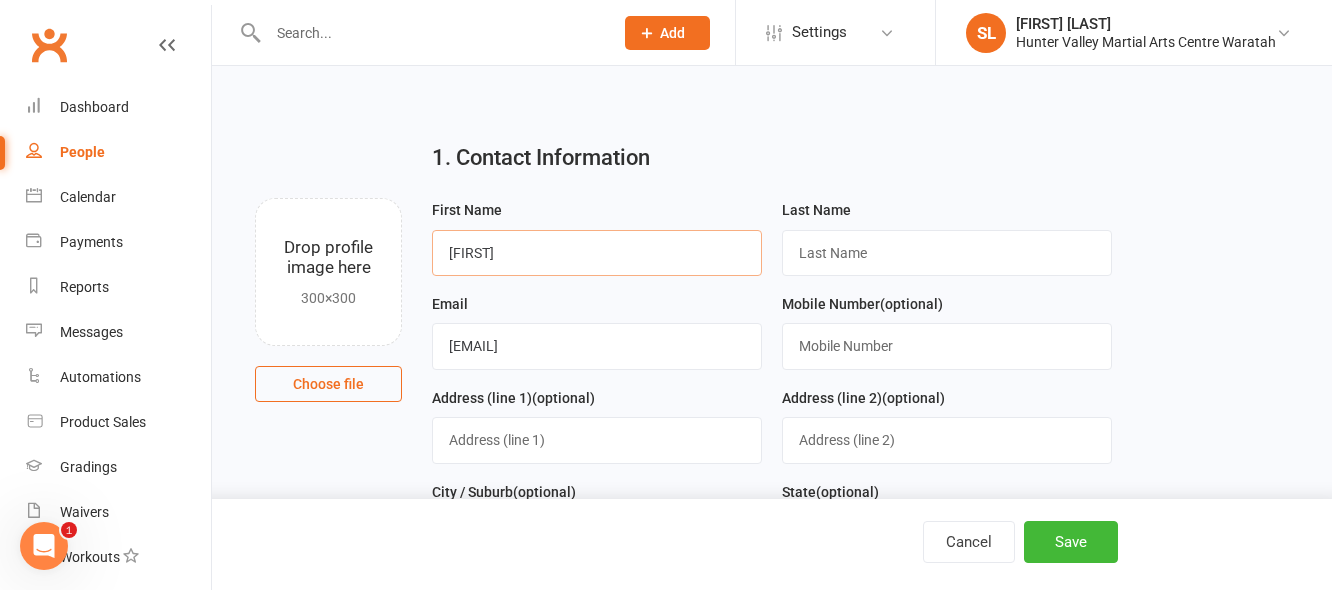 type on "Jodie" 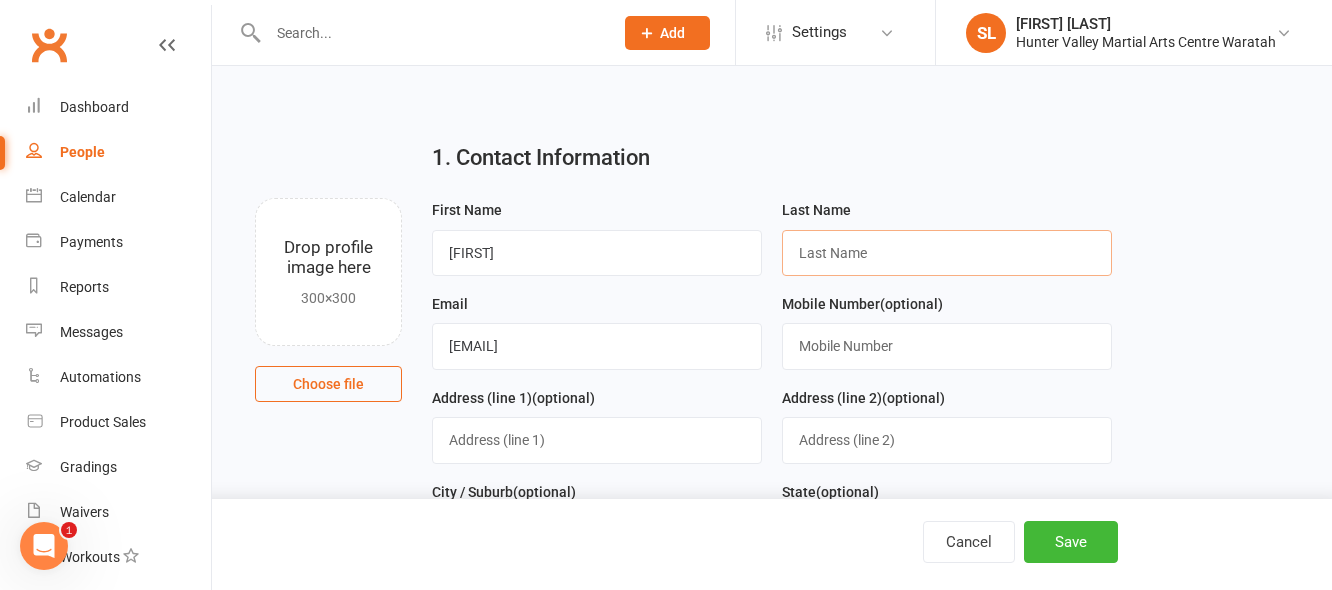 click at bounding box center (947, 253) 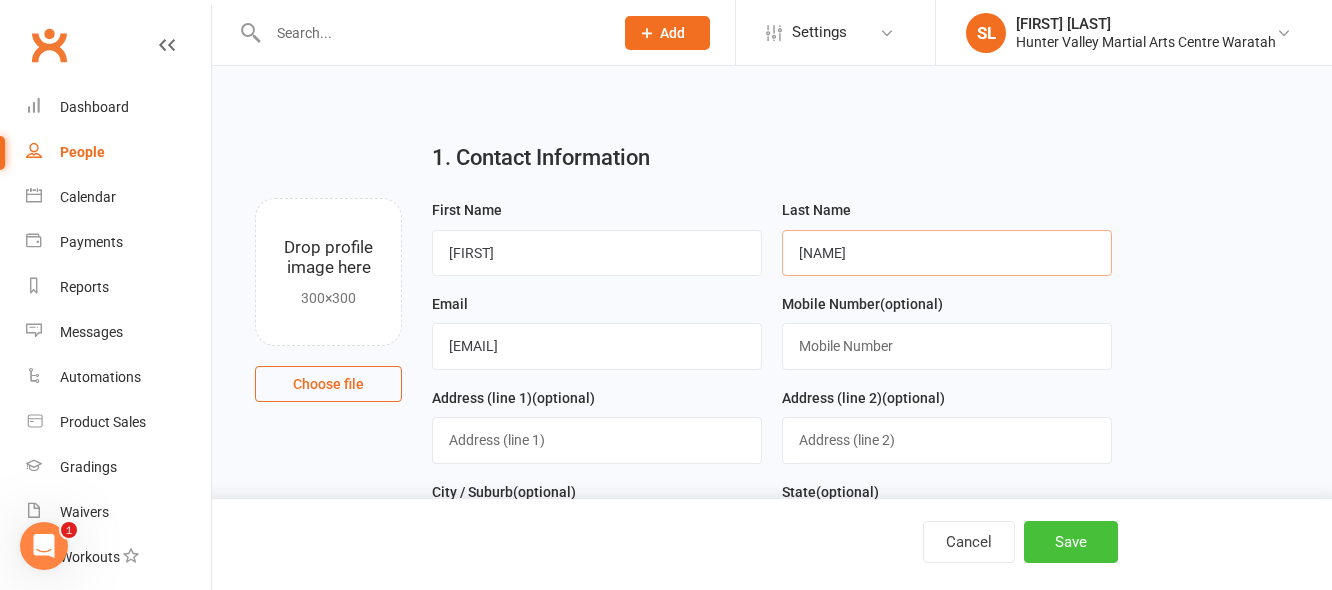 type on "Bertoldi" 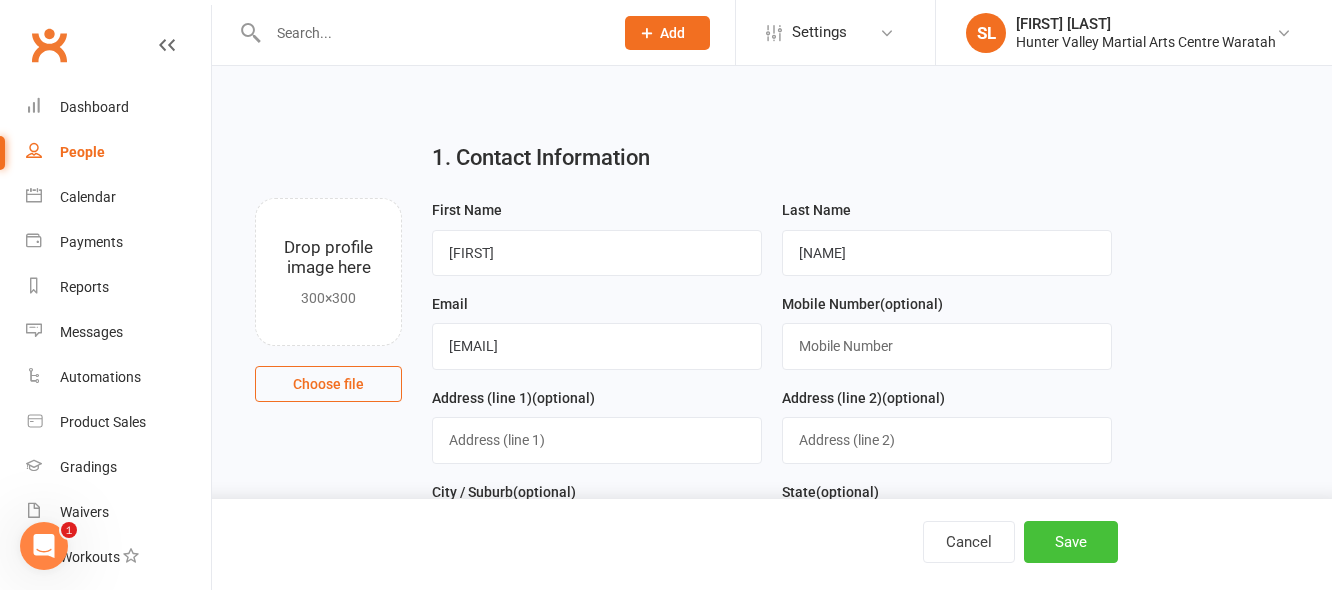 click on "Save" at bounding box center (1071, 542) 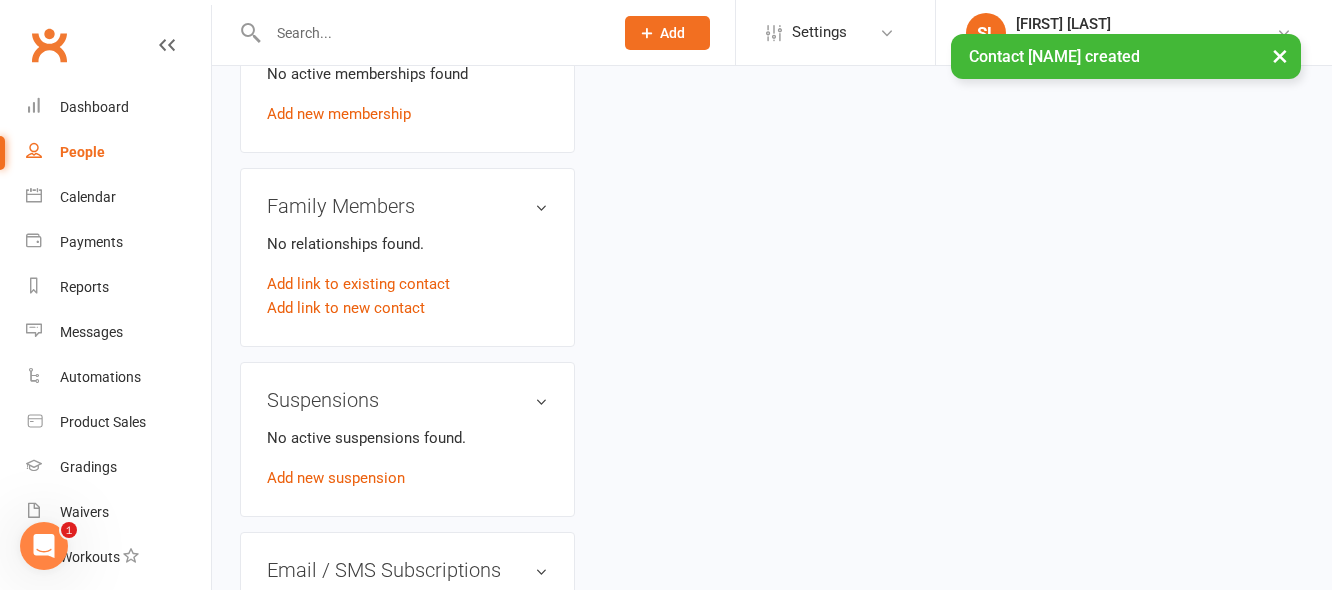 scroll, scrollTop: 900, scrollLeft: 0, axis: vertical 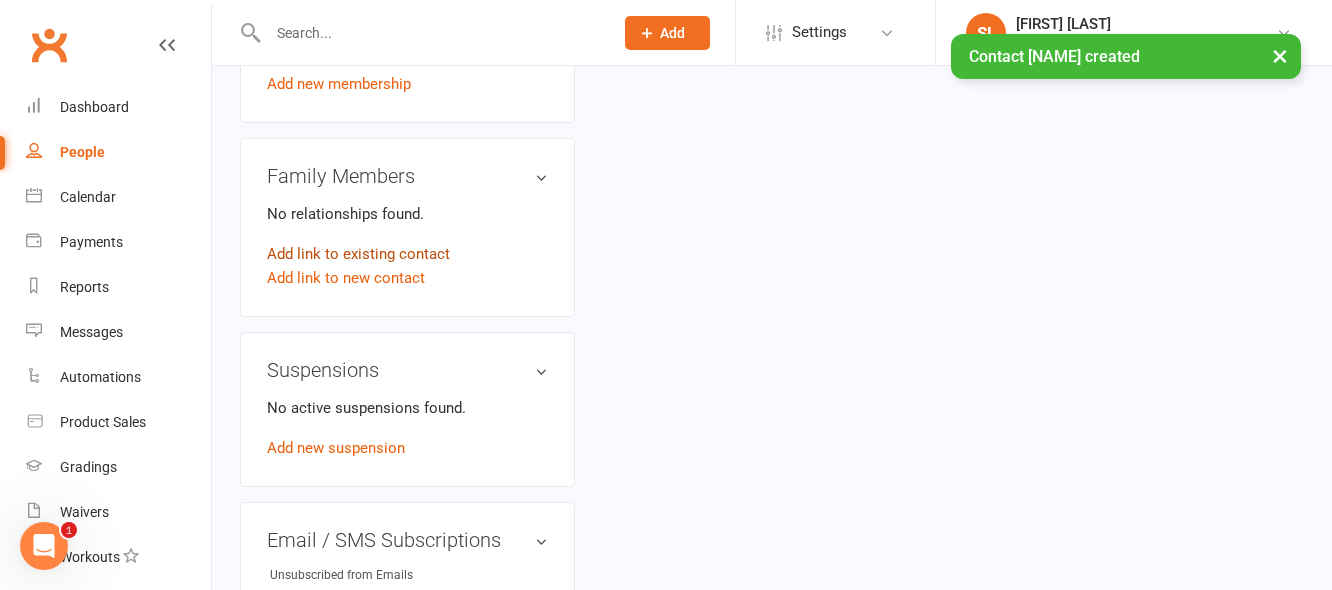 click on "Add link to existing contact" at bounding box center [358, 254] 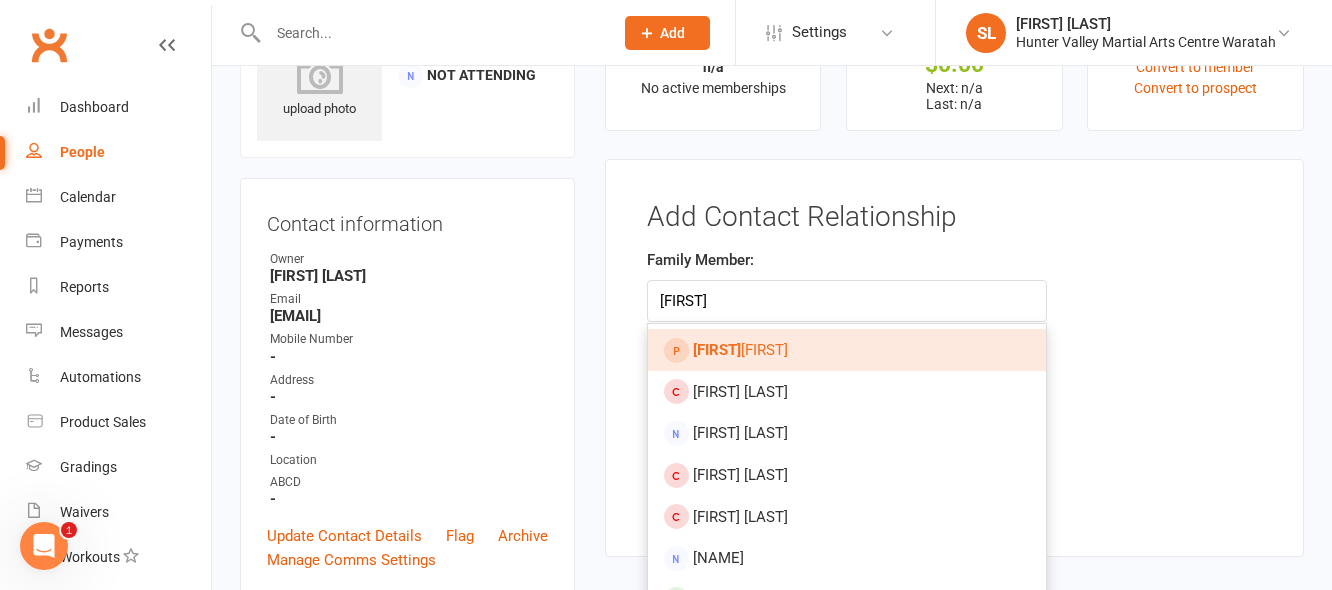 type on "rowie" 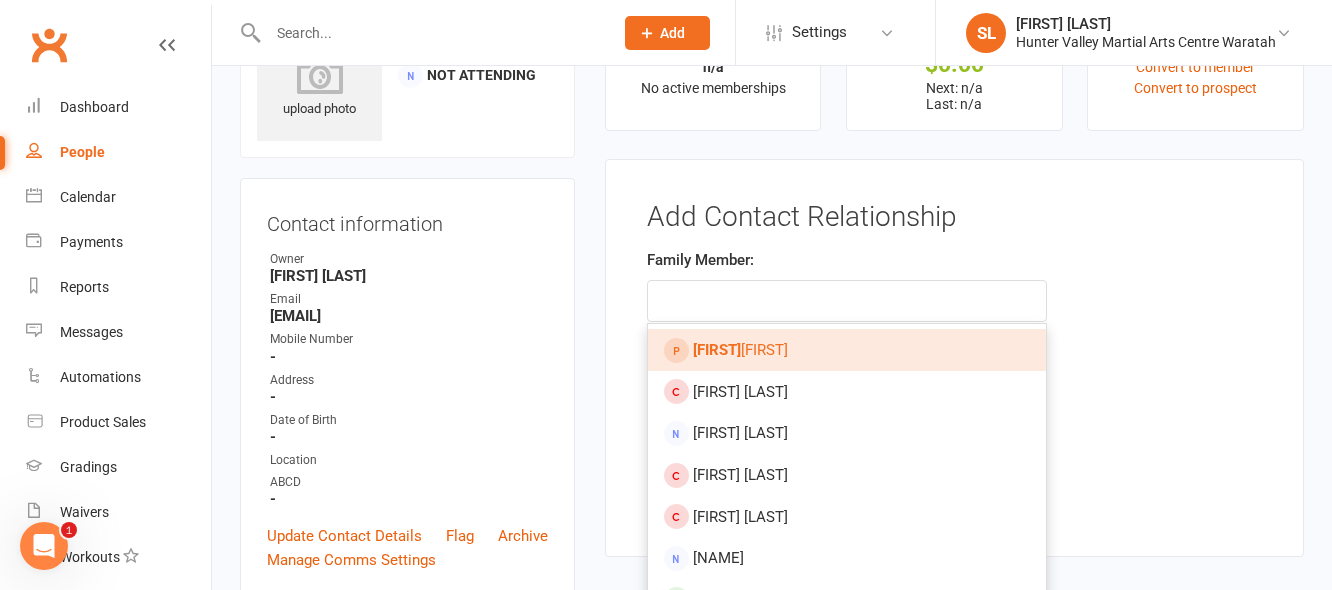 click on "Rowie  Frank" at bounding box center (740, 350) 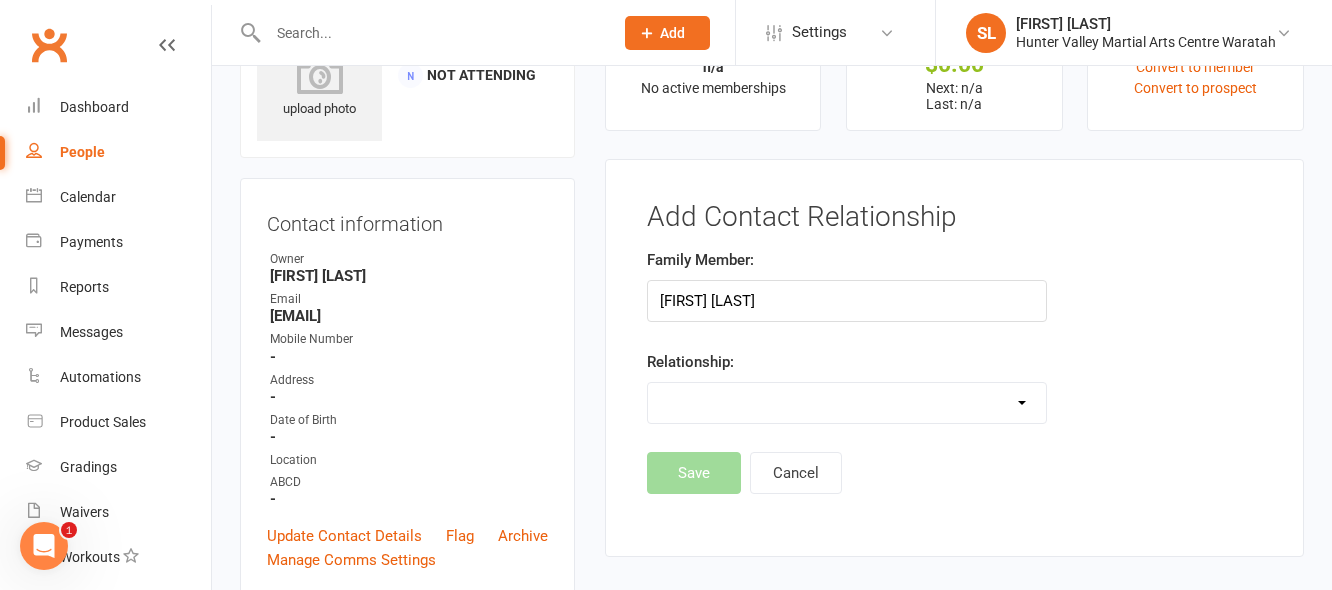 click on "Parent / Guardian Child Sibling (parent not in system) Spouse / Partner Cousin / Other Family Friend Other" at bounding box center (847, 403) 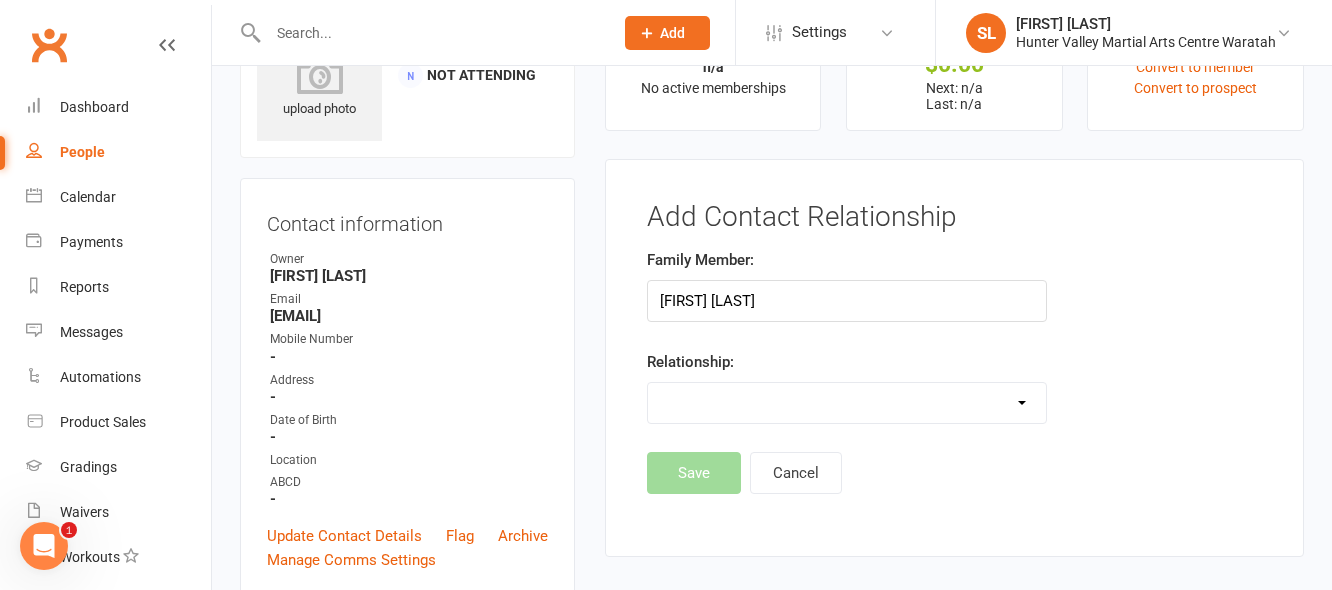 select on "1" 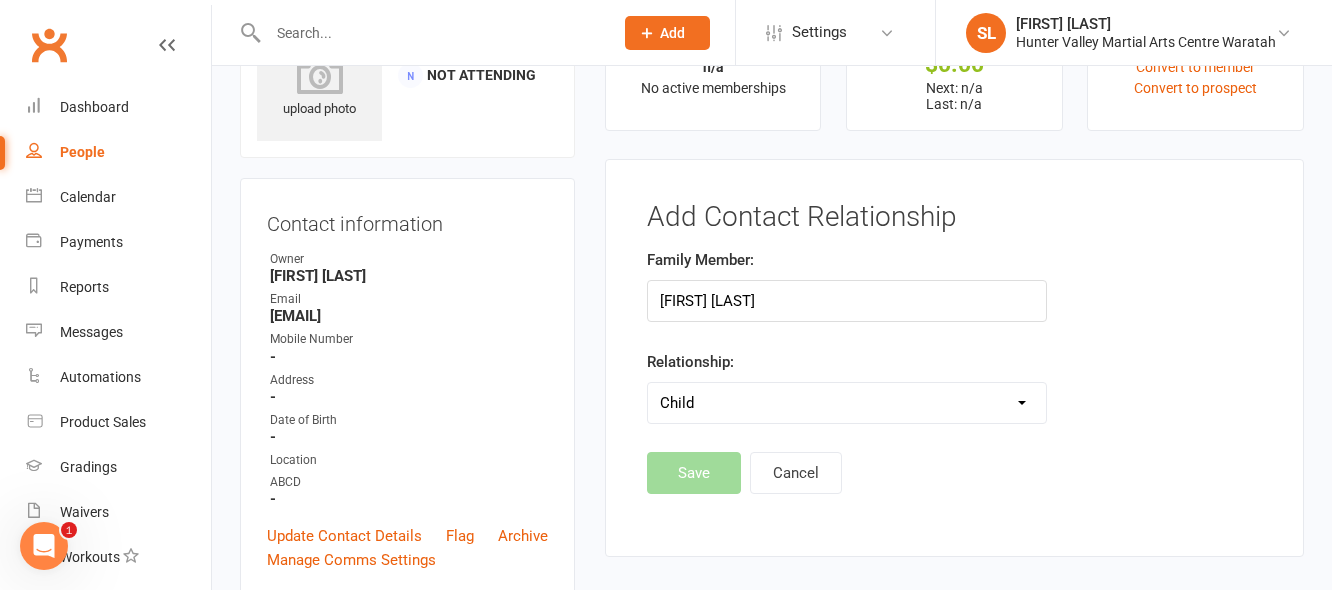 click on "Parent / Guardian Child Sibling (parent not in system) Spouse / Partner Cousin / Other Family Friend Other" at bounding box center [847, 403] 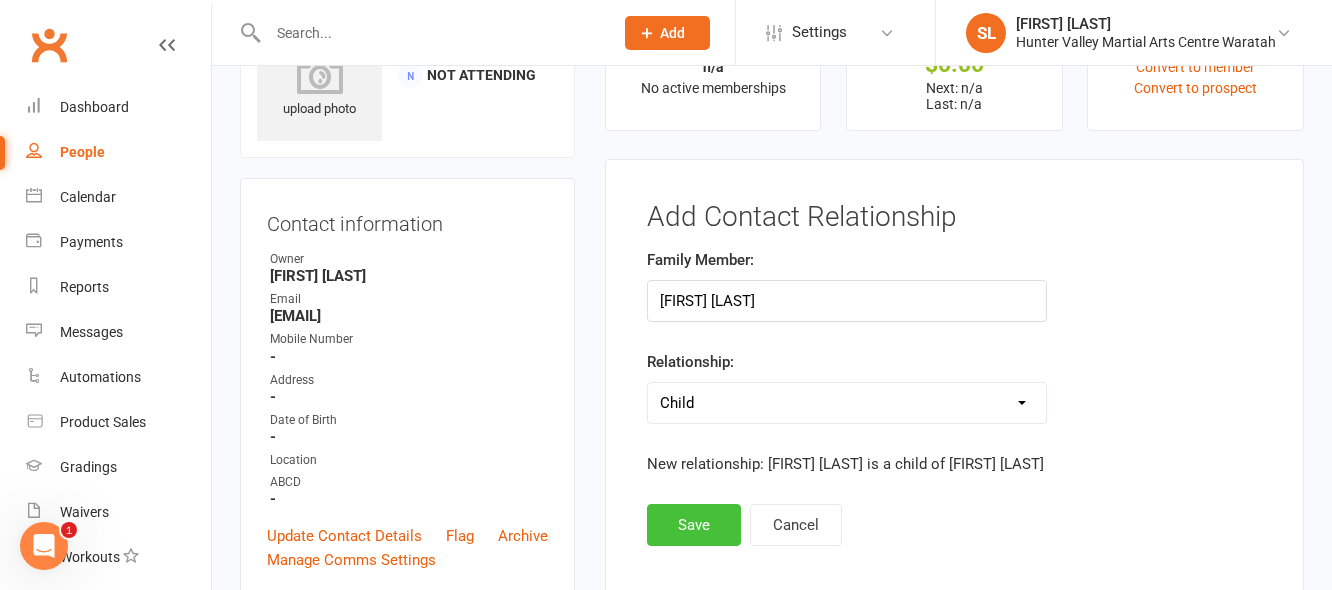 click on "Save" at bounding box center (694, 525) 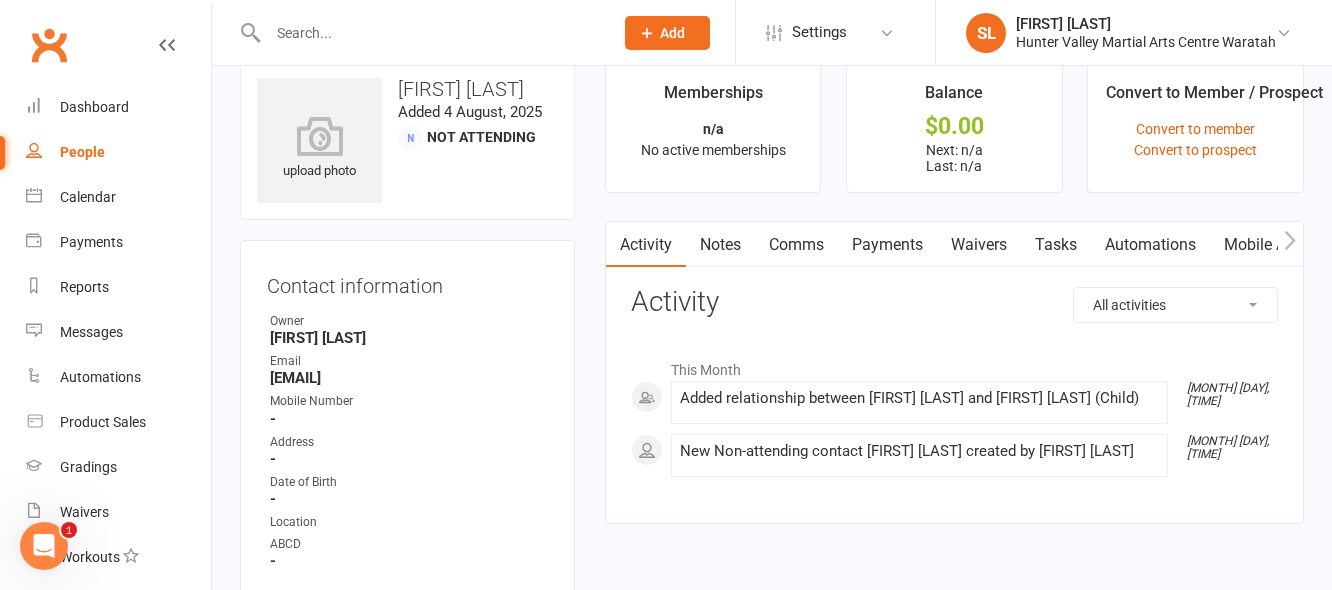 scroll, scrollTop: 0, scrollLeft: 0, axis: both 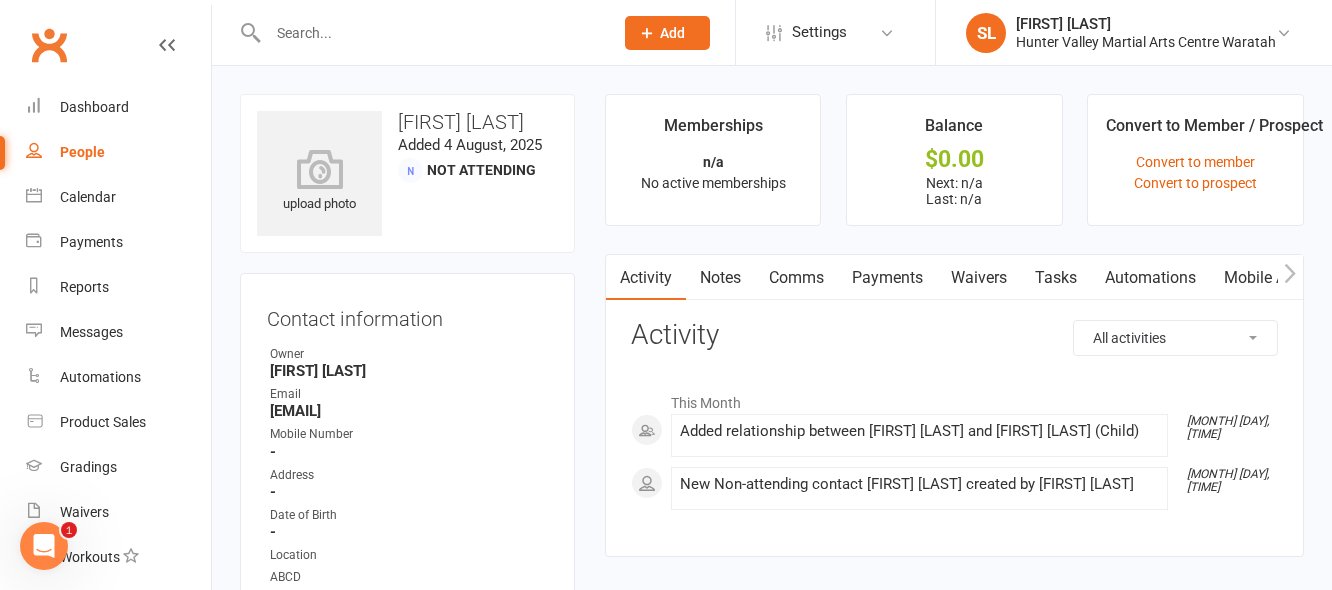 click at bounding box center [430, 33] 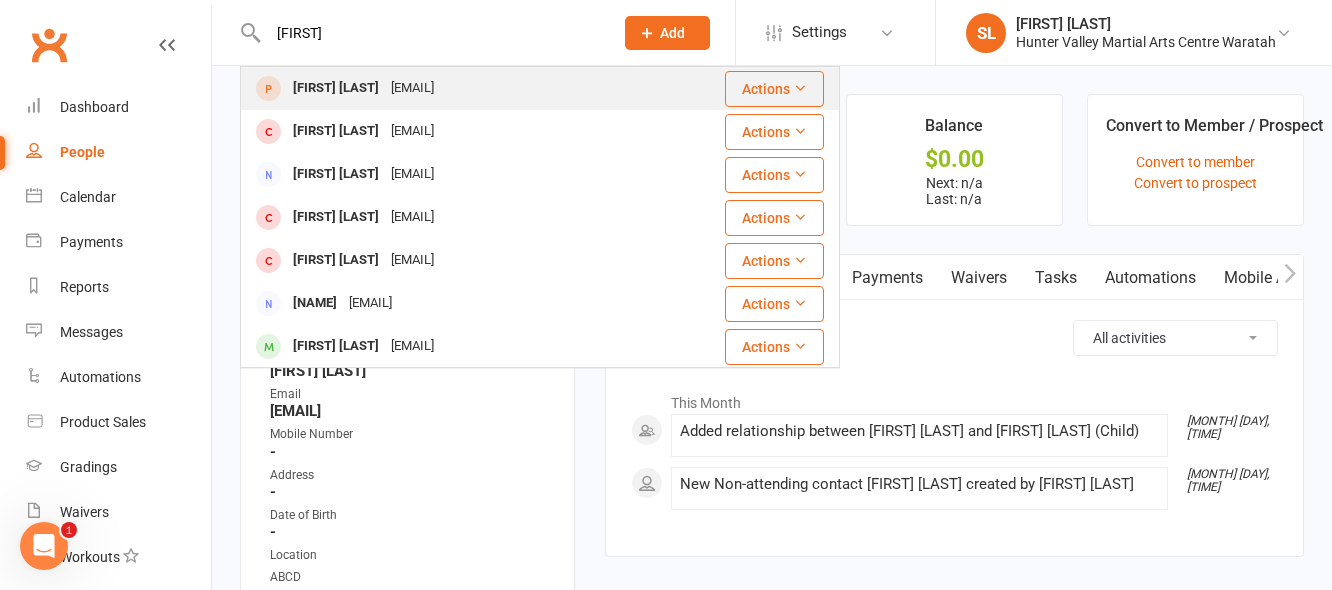 type on "rowie" 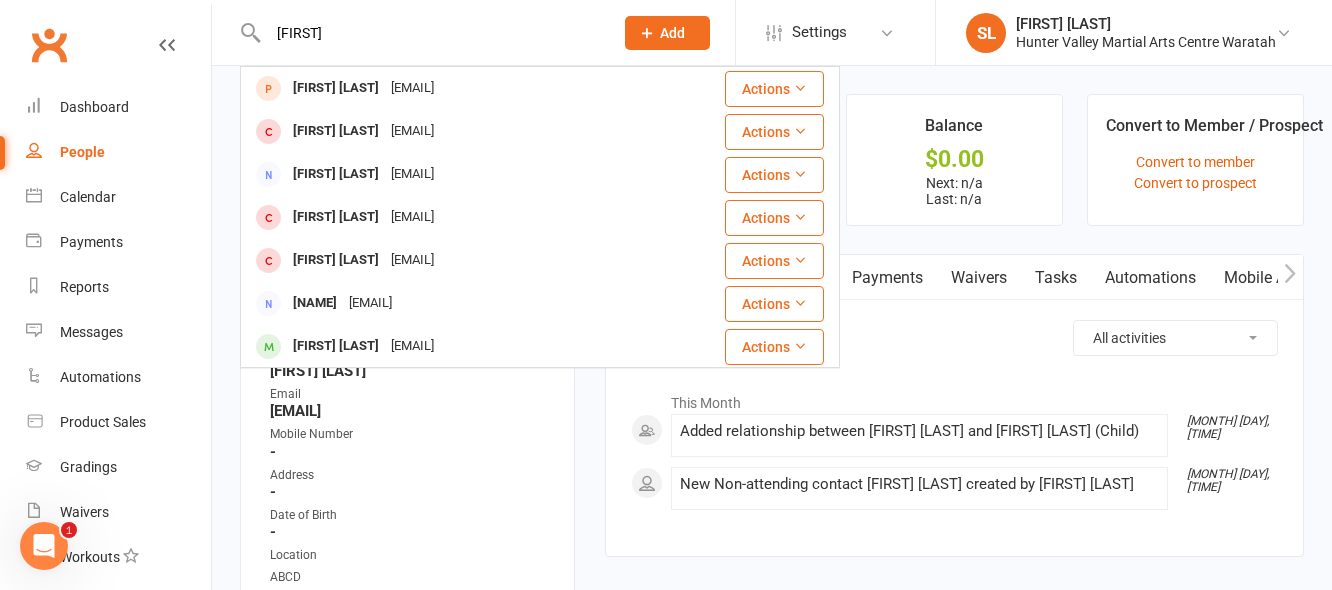 type 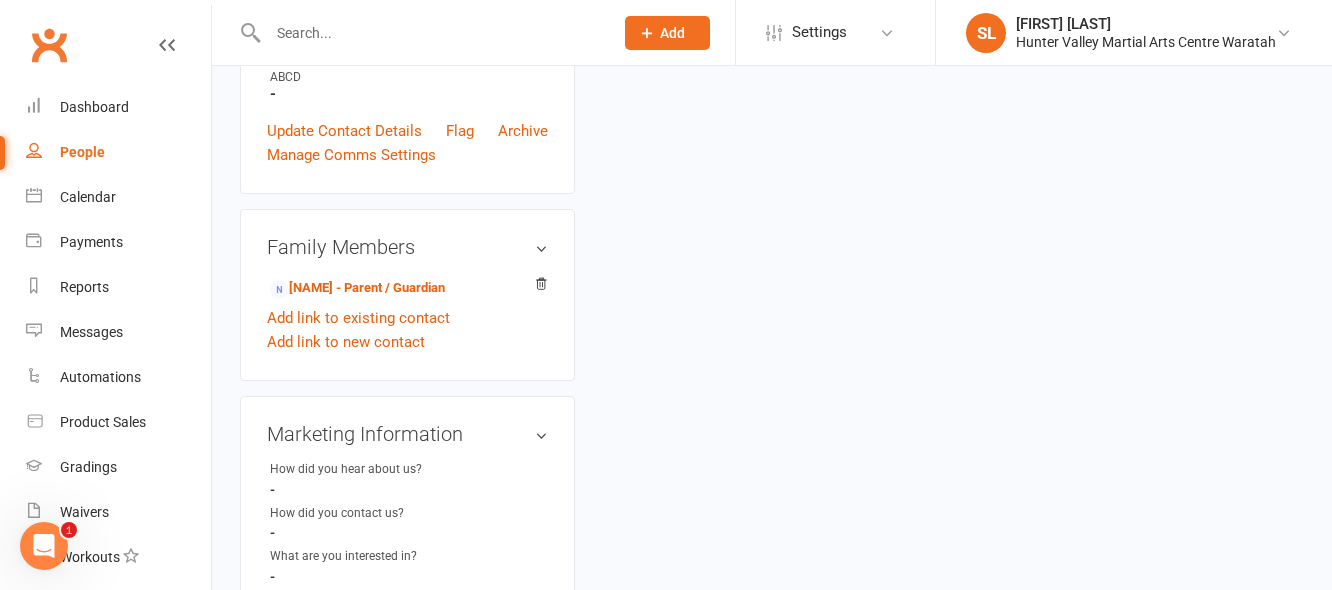 scroll, scrollTop: 300, scrollLeft: 0, axis: vertical 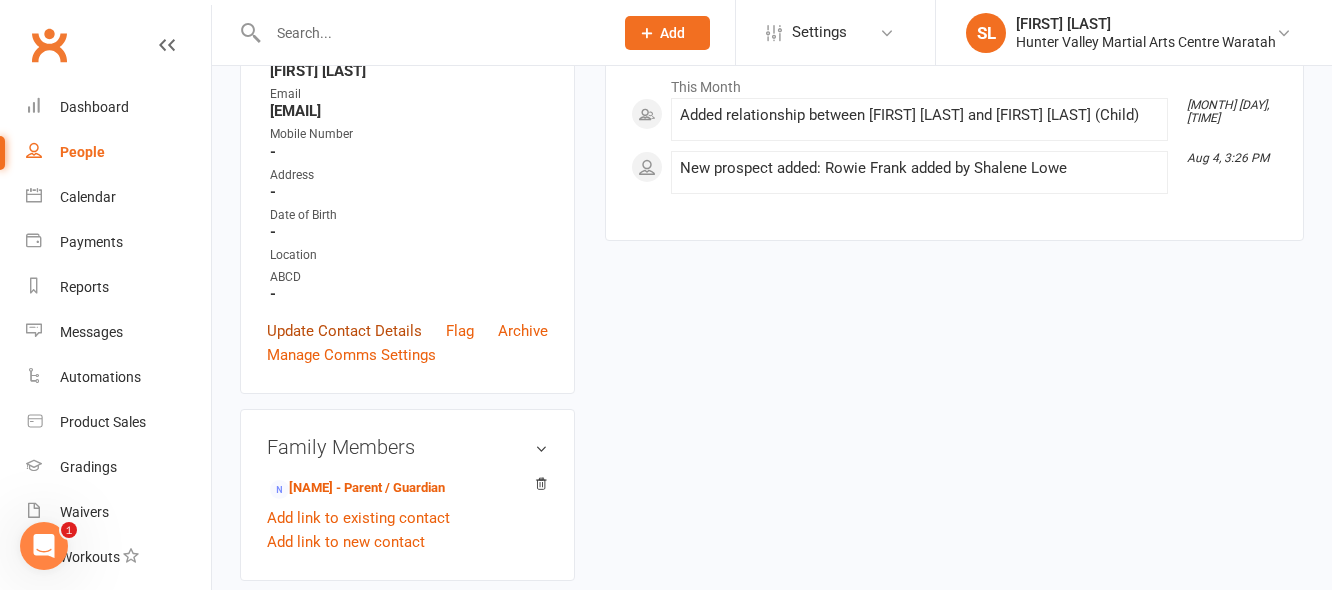 click on "Update Contact Details" at bounding box center (344, 331) 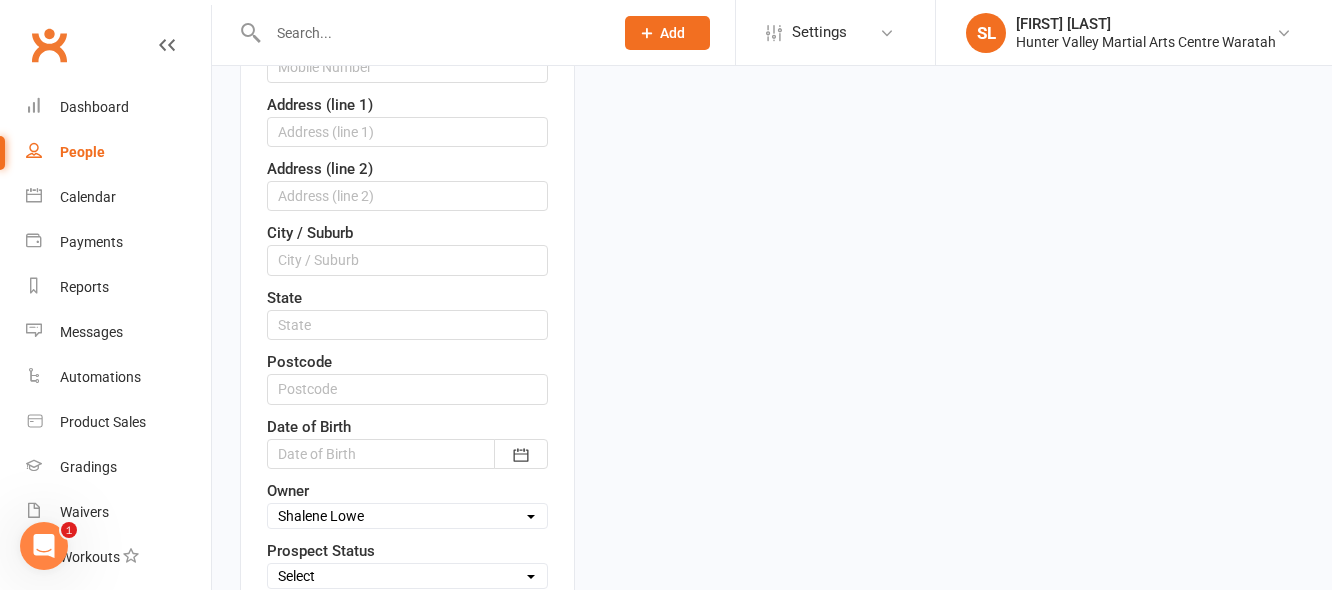 scroll, scrollTop: 594, scrollLeft: 0, axis: vertical 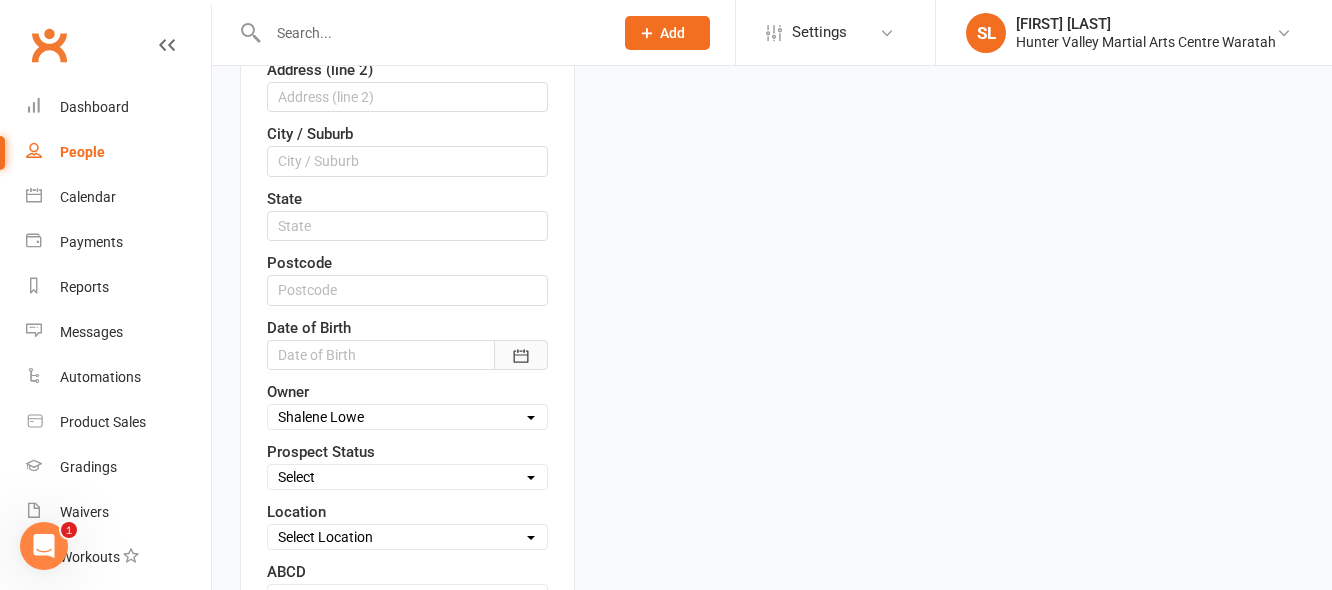 click 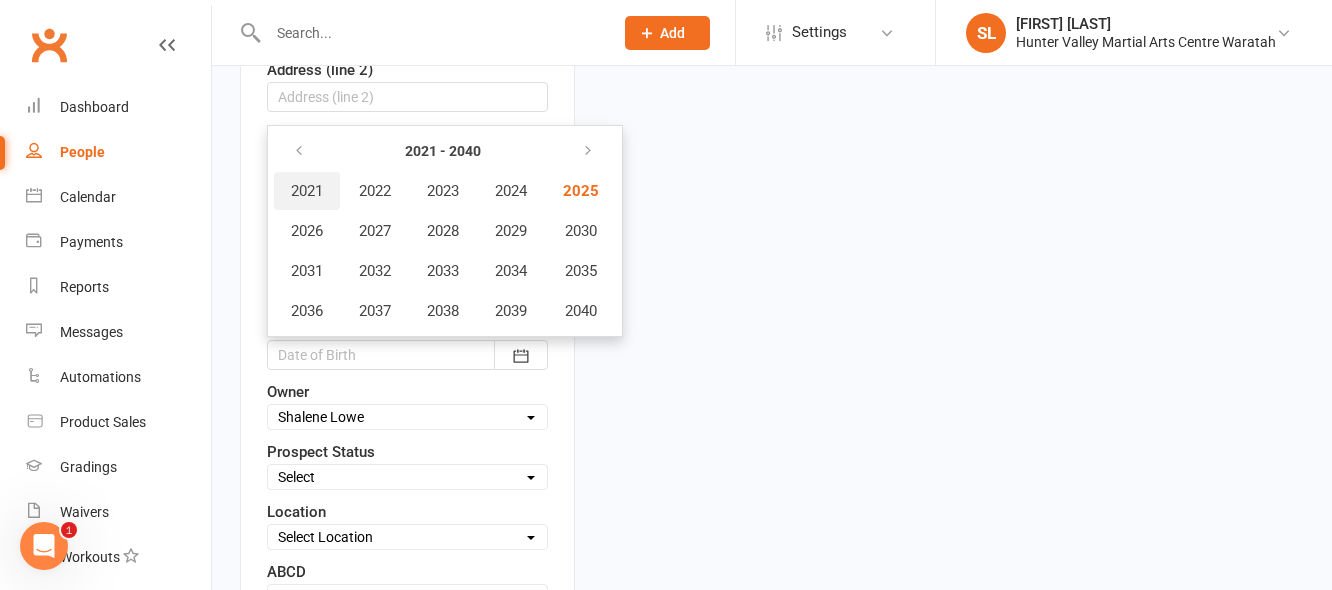 click on "2021" at bounding box center (307, 191) 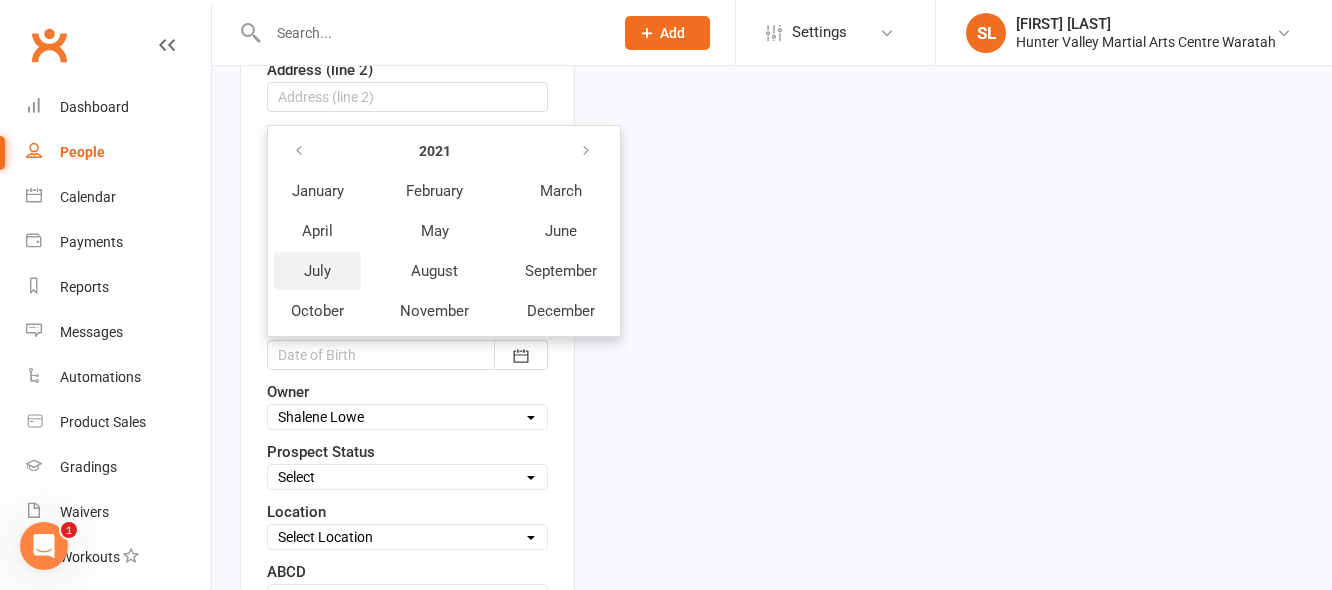 click on "July" at bounding box center [317, 271] 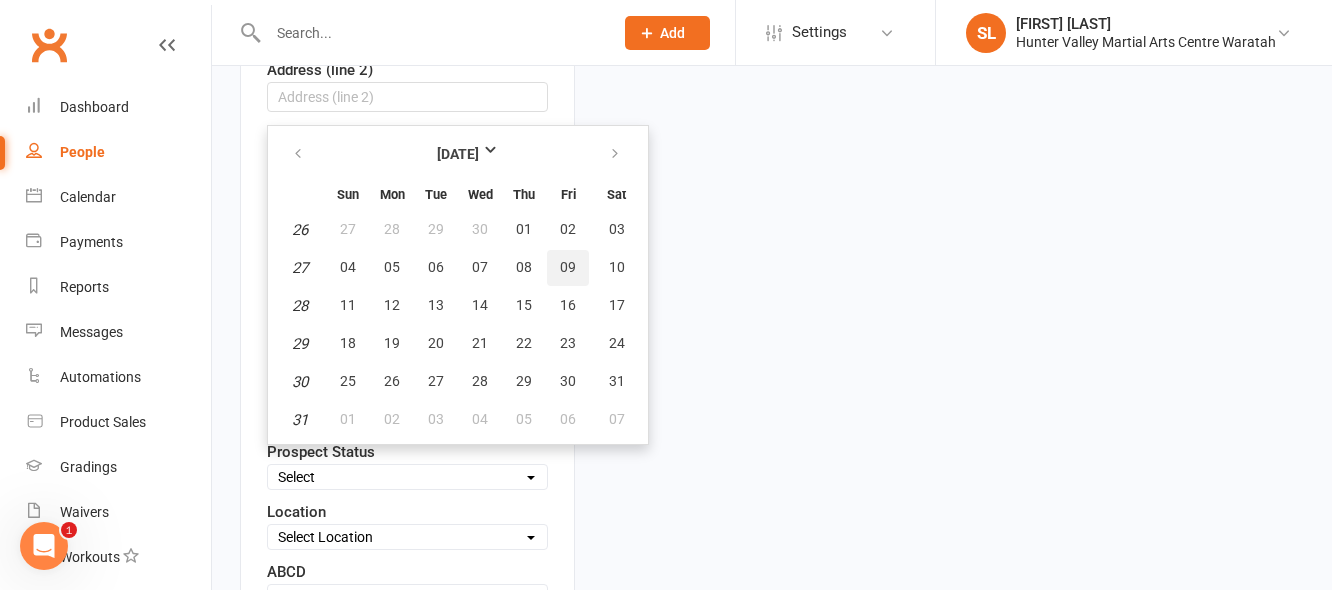 click on "09" at bounding box center (568, 267) 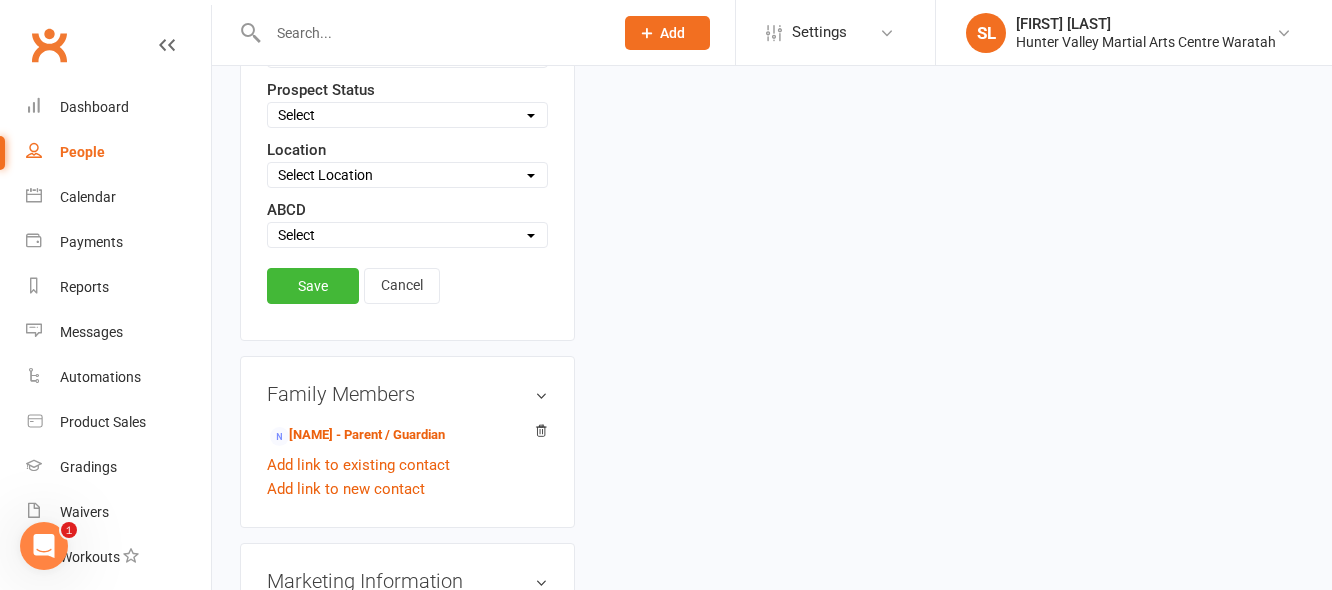 scroll, scrollTop: 994, scrollLeft: 0, axis: vertical 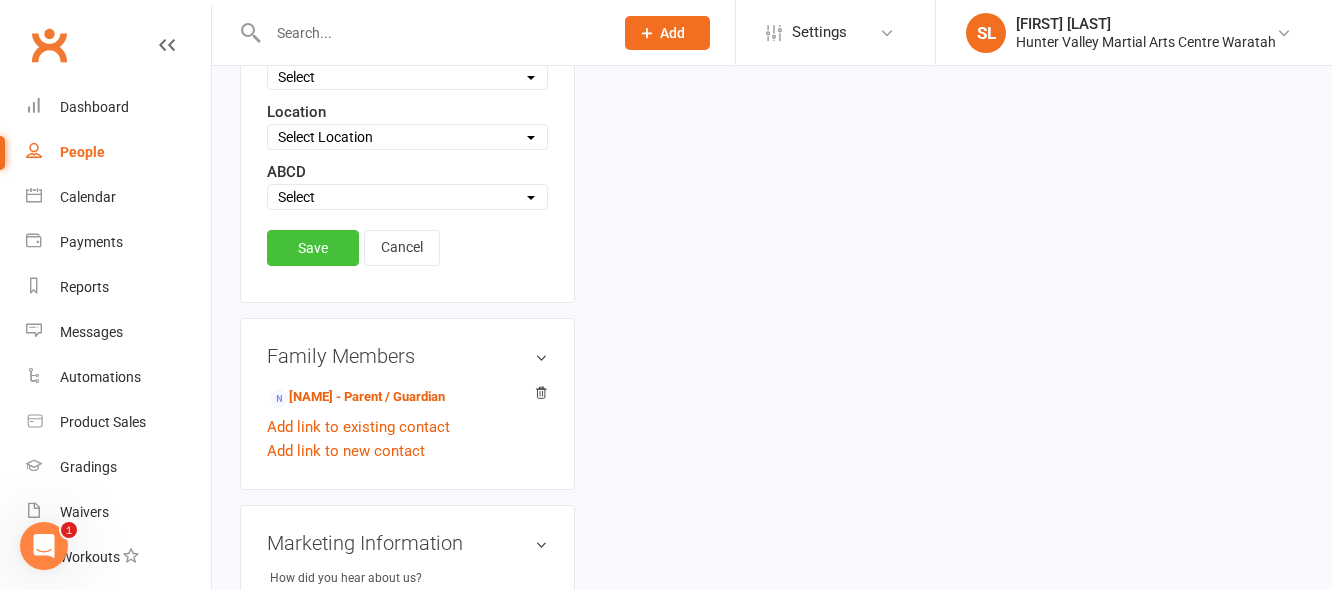 click on "Save" at bounding box center [313, 248] 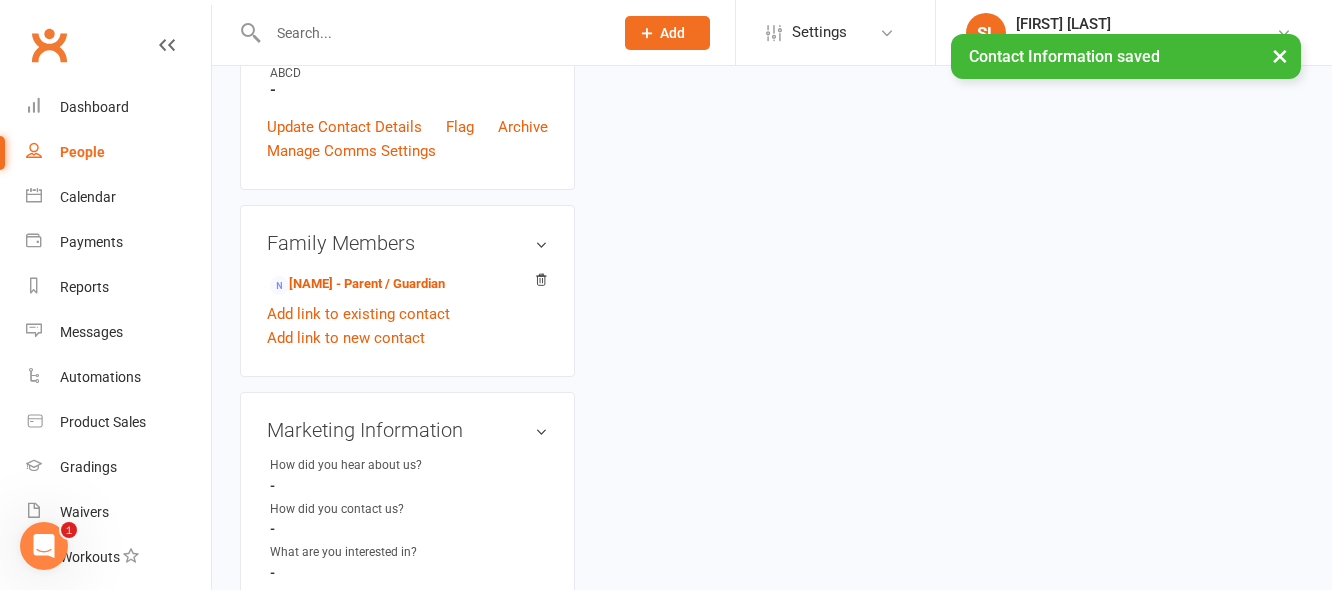 scroll, scrollTop: 503, scrollLeft: 0, axis: vertical 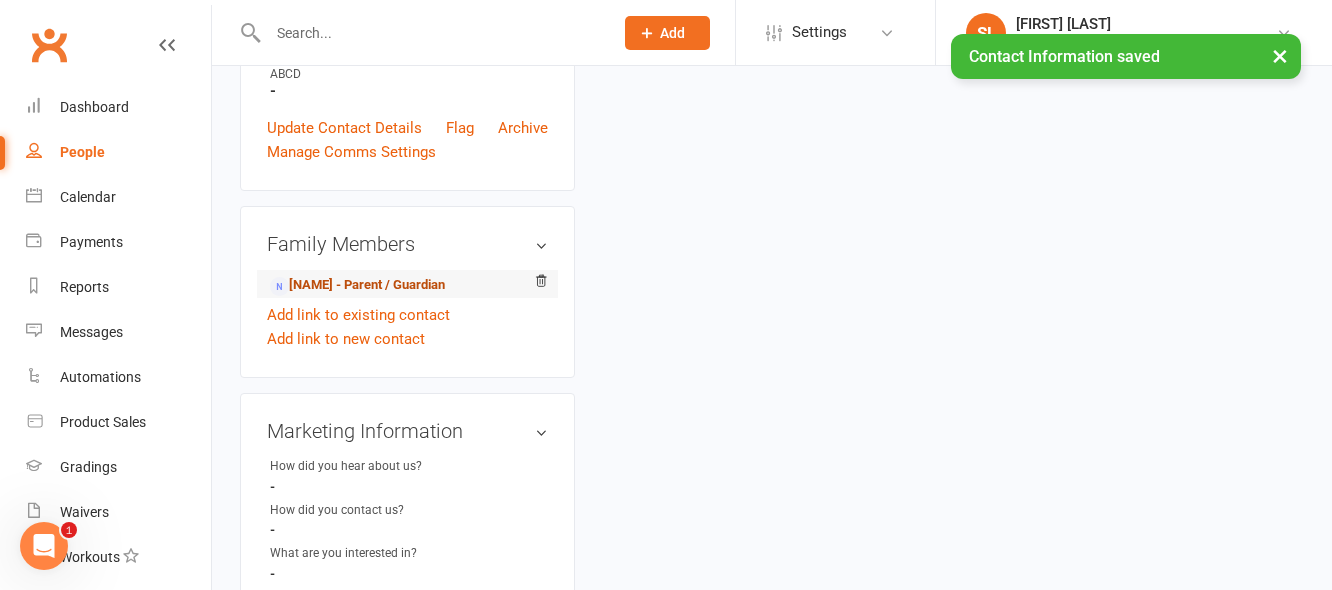 click on "Jodie Bertoldi - Parent / Guardian" at bounding box center (357, 285) 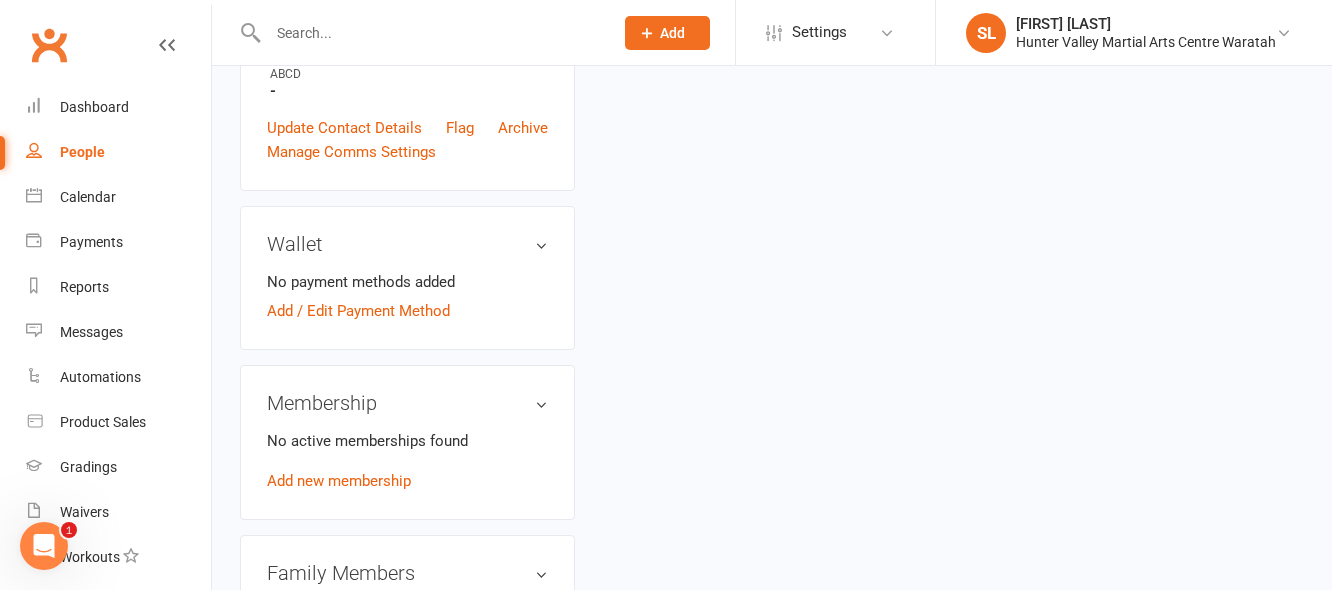 scroll, scrollTop: 0, scrollLeft: 0, axis: both 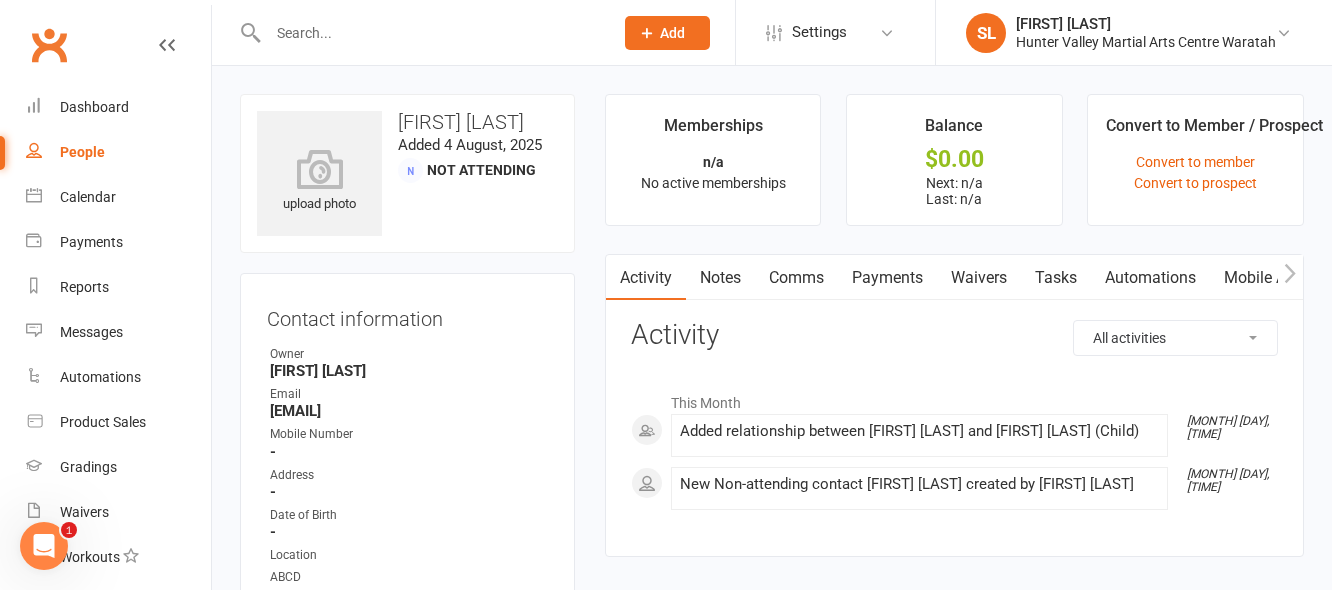 click on "Waivers" at bounding box center (979, 278) 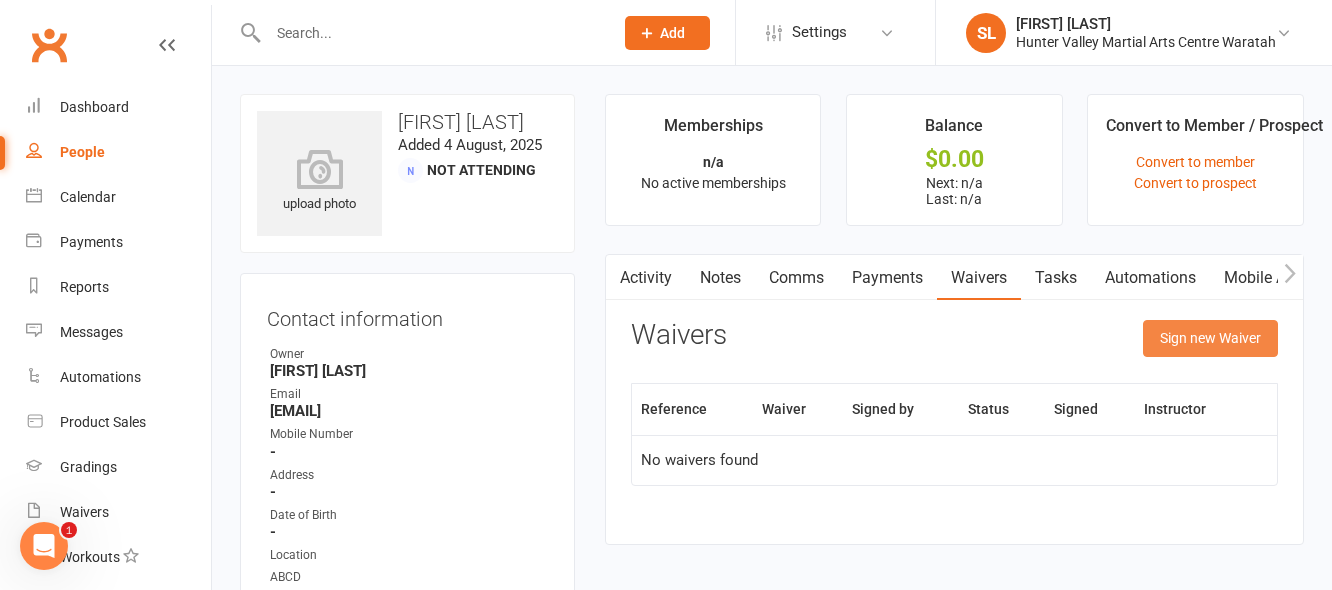 click on "Sign new Waiver" at bounding box center (1210, 338) 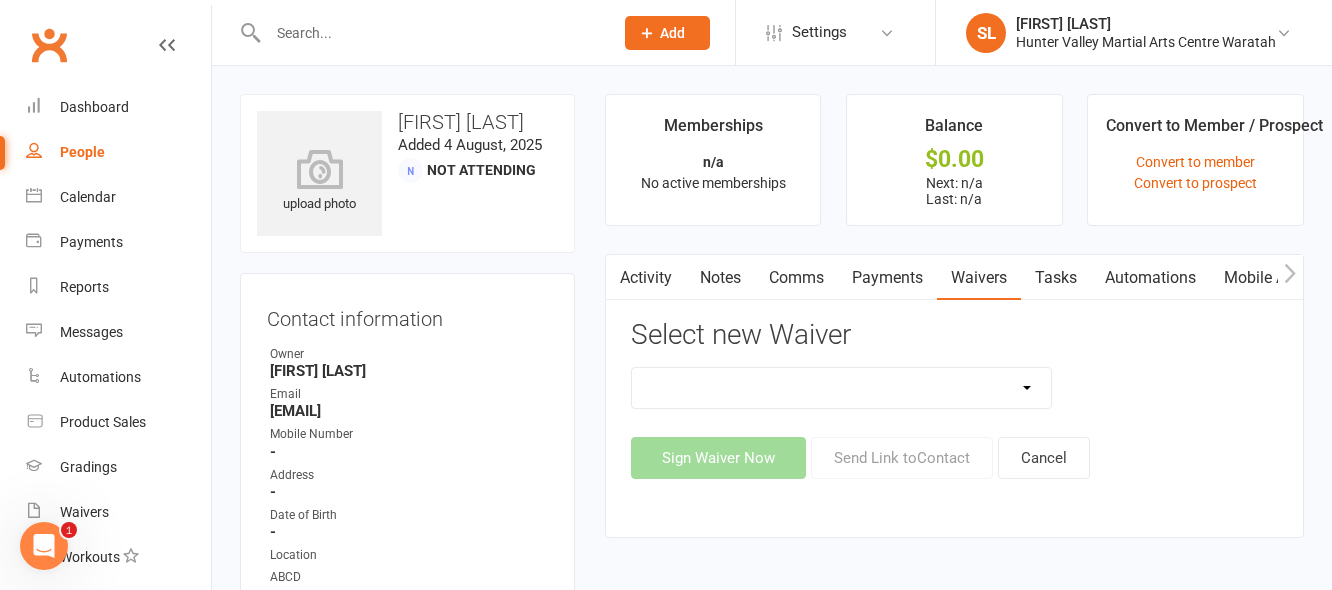scroll, scrollTop: 200, scrollLeft: 0, axis: vertical 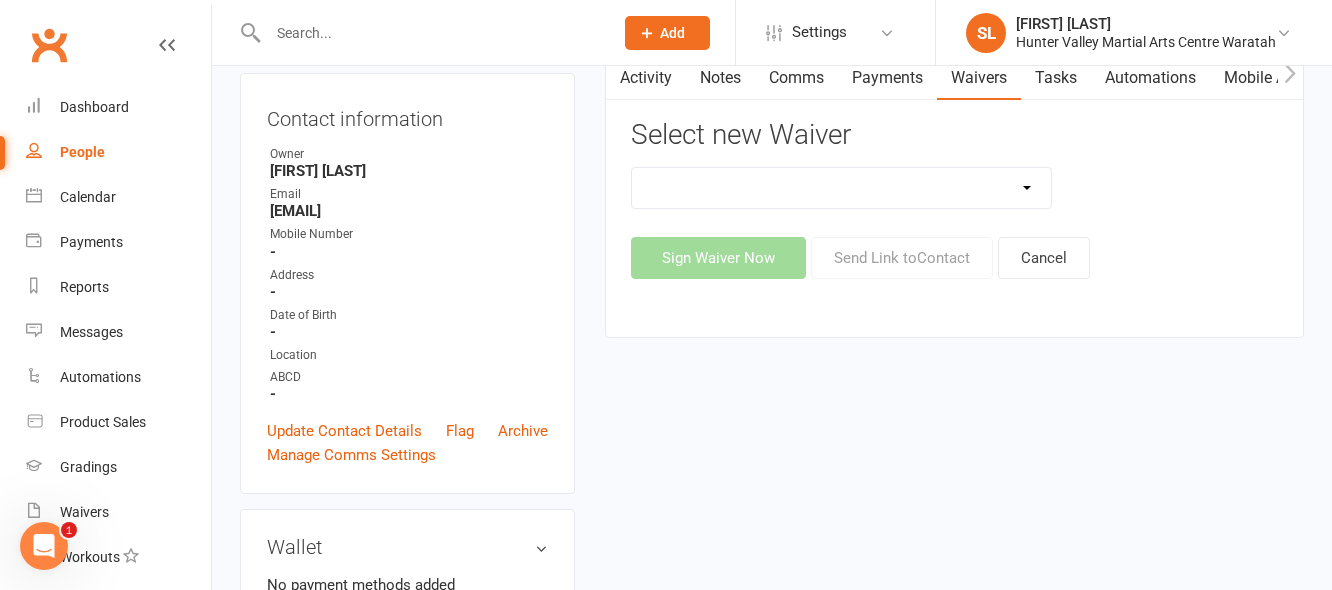 click on "Cancellation Form Membership Form Membership Form Family Membership Form Fight Fit Membership Form Guest For Cross Dojo Training Membership Form Kindymites/Minimites Membership Upgrade Form Membership Upgrade Form To Bbc+1 Member Transfer To Ezidebit New Student Introduction Special Events Update Of Payment Details" at bounding box center (842, 188) 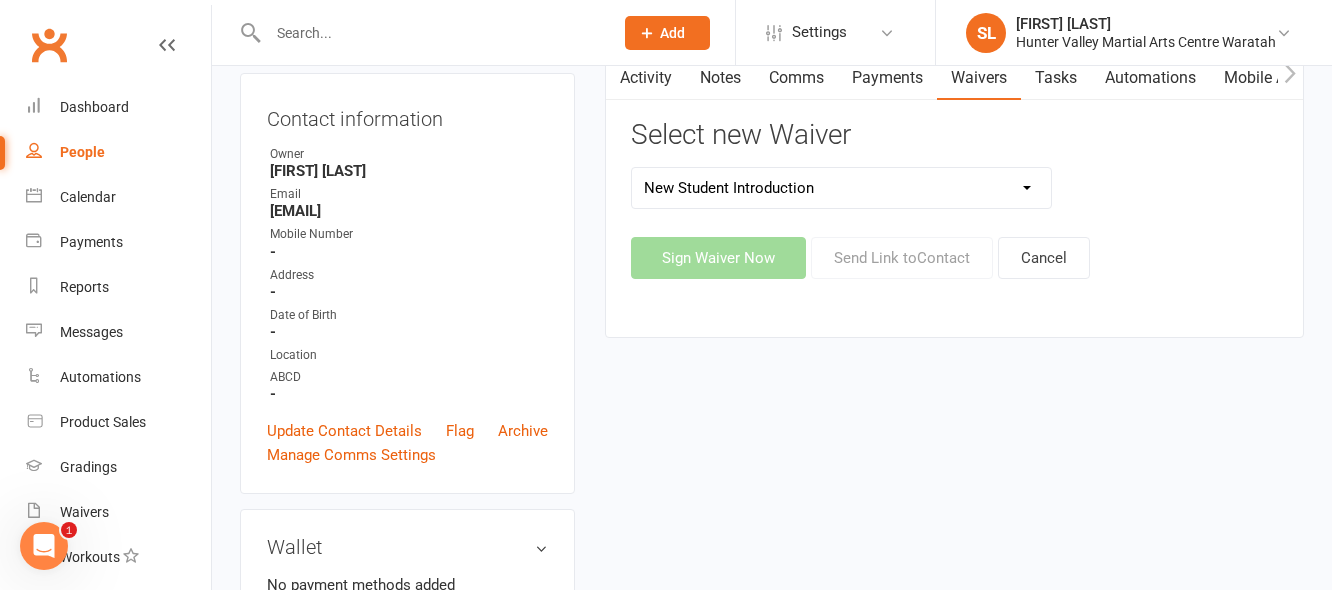 click on "Cancellation Form Membership Form Membership Form Family Membership Form Fight Fit Membership Form Guest For Cross Dojo Training Membership Form Kindymites/Minimites Membership Upgrade Form Membership Upgrade Form To Bbc+1 Member Transfer To Ezidebit New Student Introduction Special Events Update Of Payment Details" at bounding box center (842, 188) 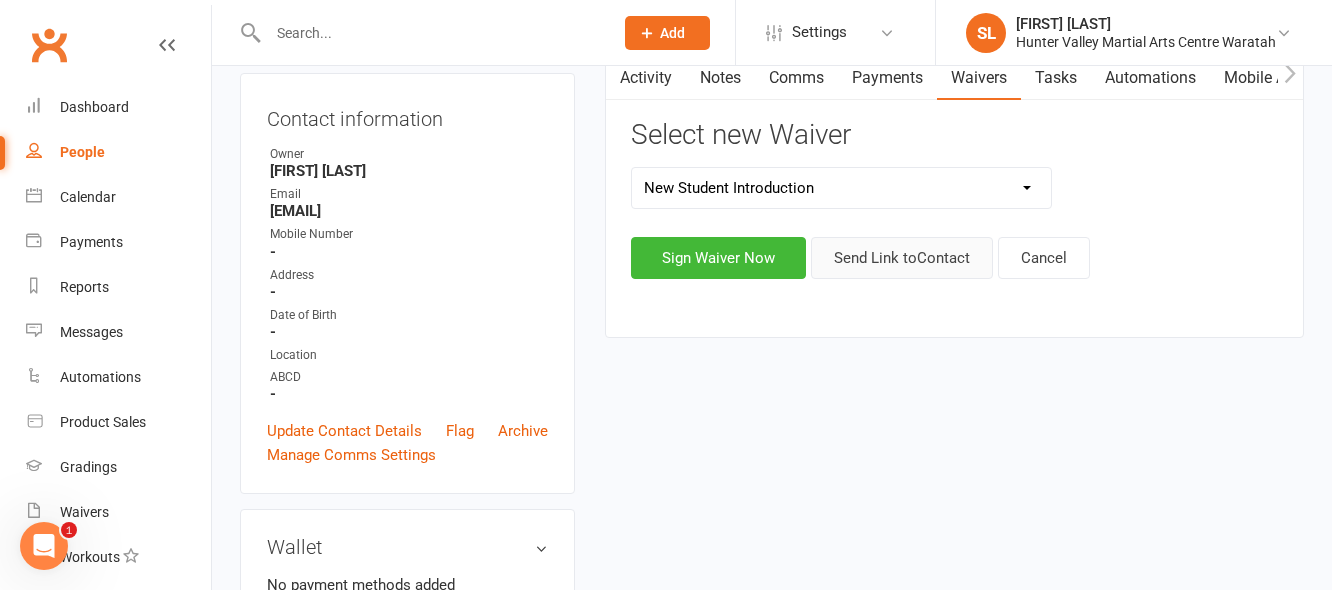 click on "Send Link to  Contact" at bounding box center (902, 258) 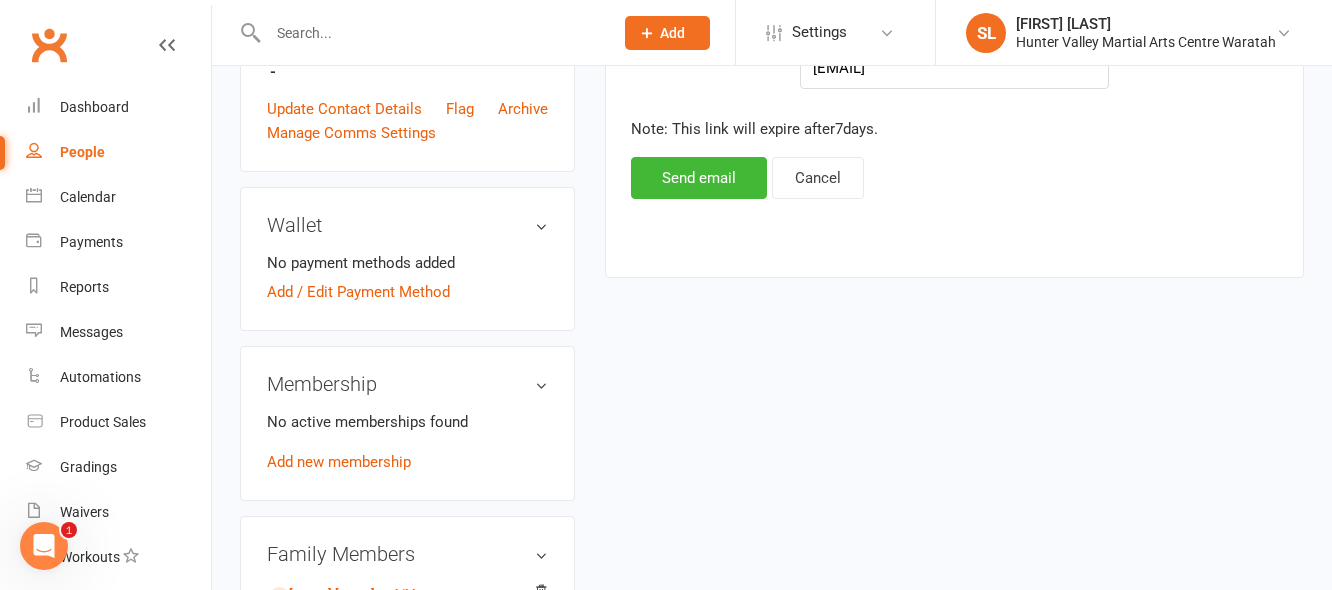 scroll, scrollTop: 600, scrollLeft: 0, axis: vertical 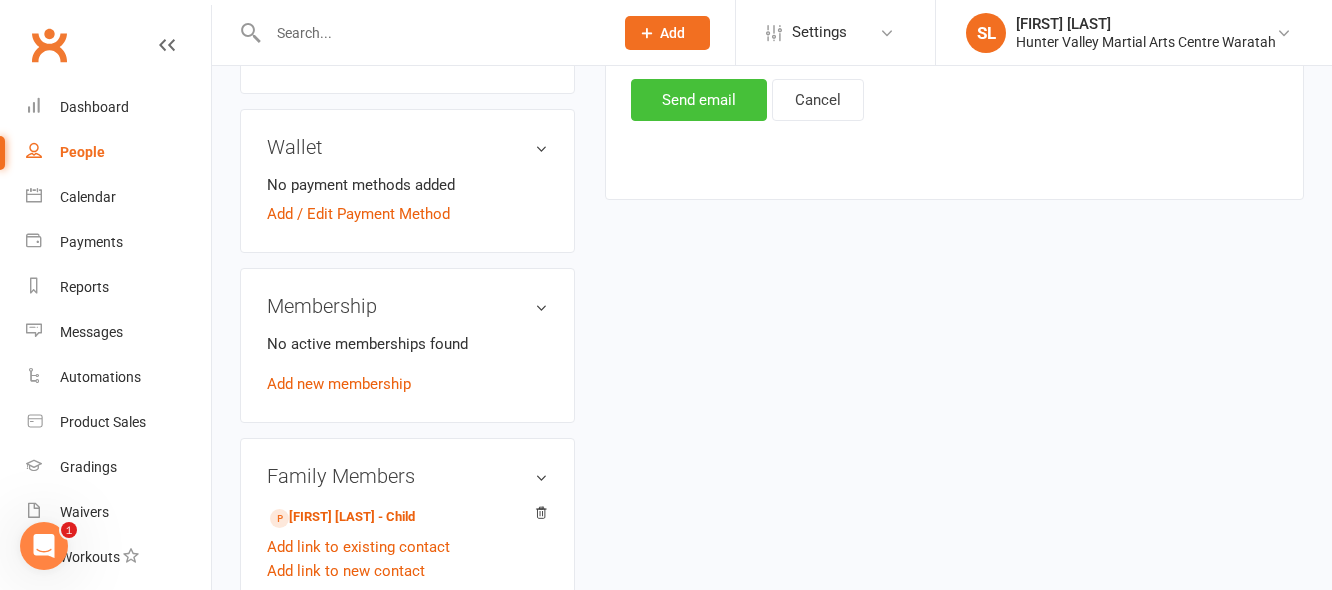 click on "Send email" at bounding box center [699, 100] 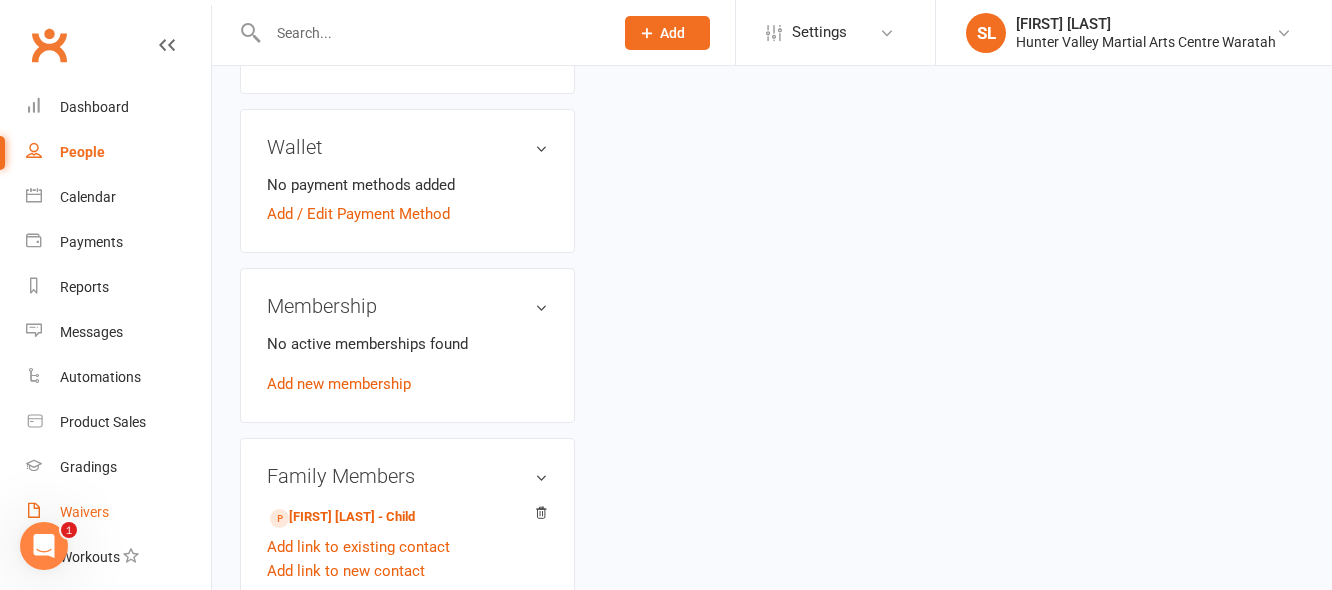 click on "Waivers" at bounding box center [84, 512] 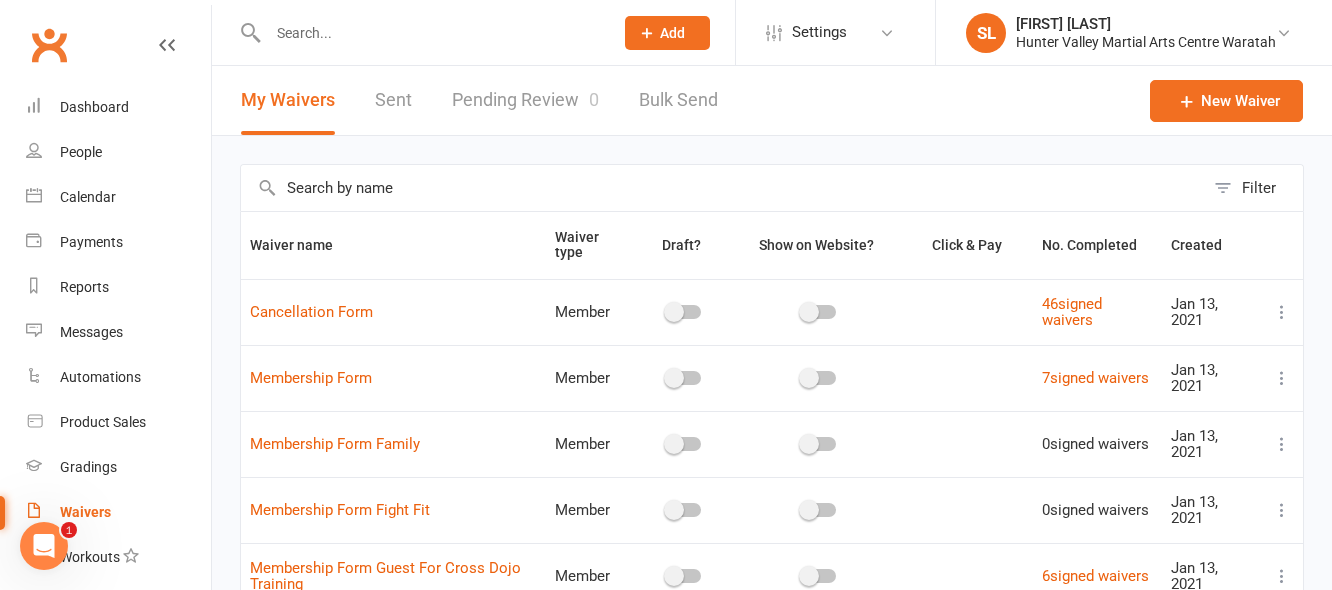 click on "Sent" at bounding box center [393, 100] 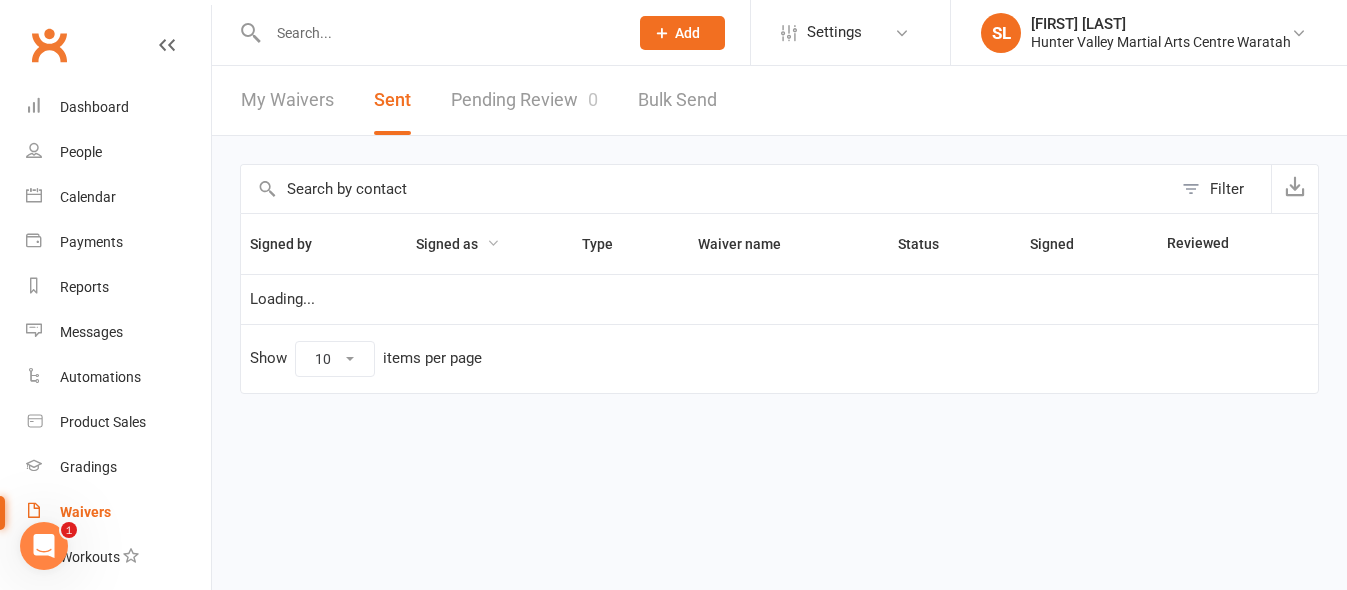 select on "25" 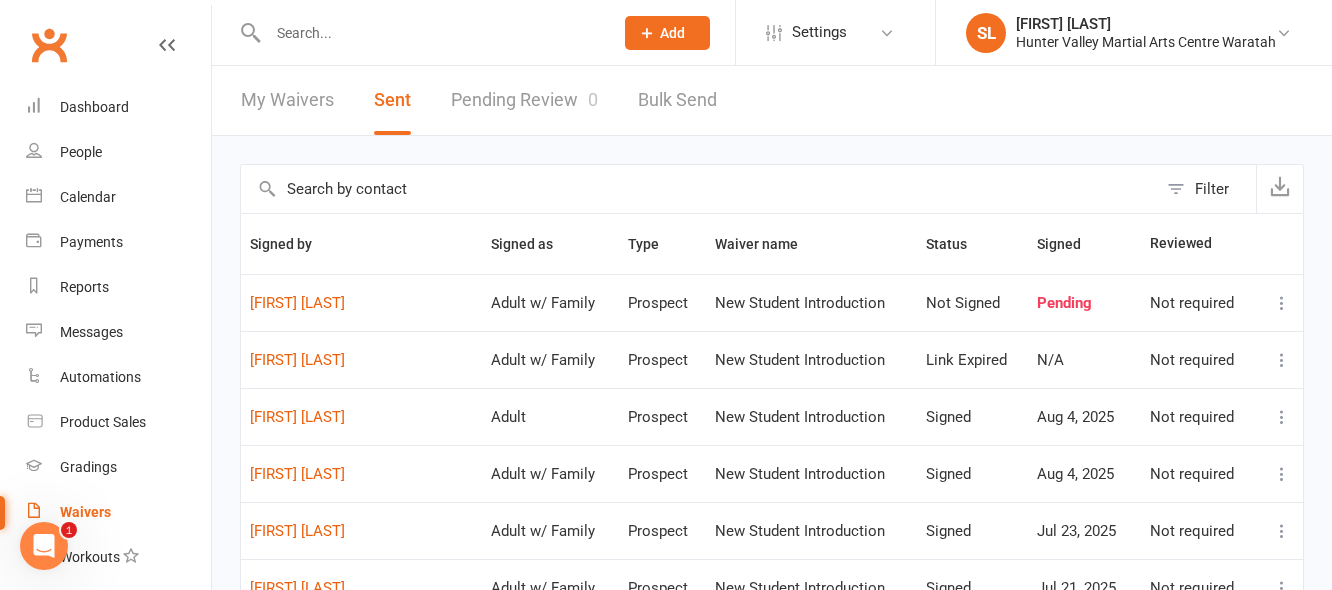 click at bounding box center (1282, 417) 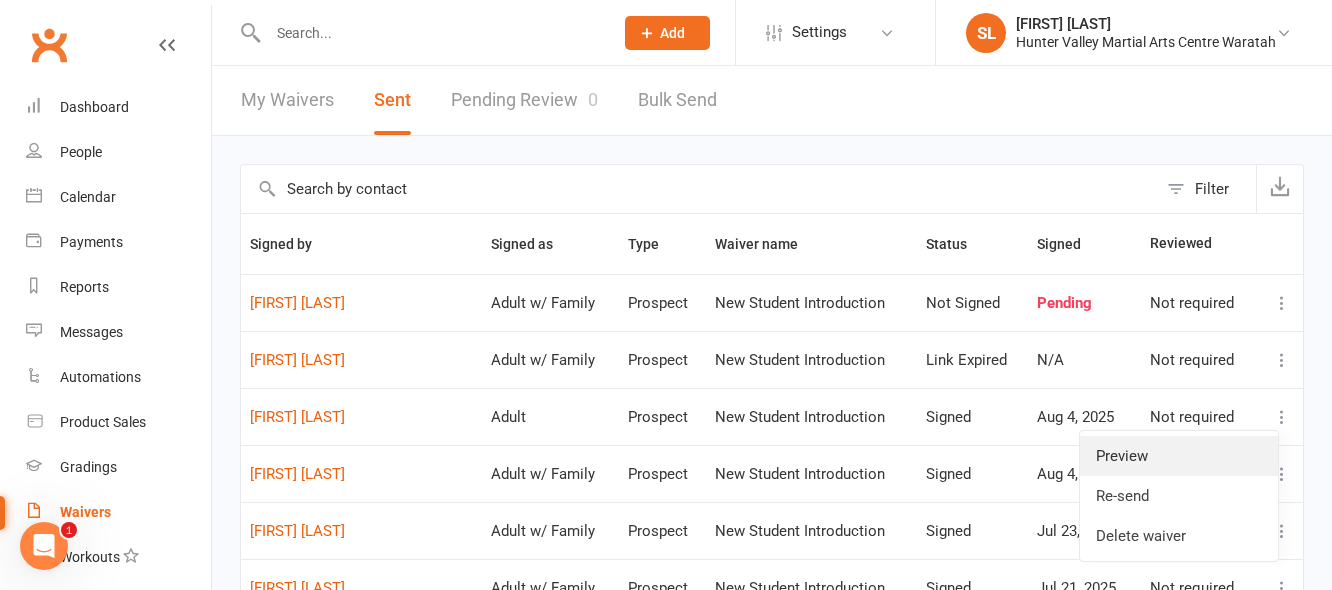 click on "Preview" at bounding box center (1179, 456) 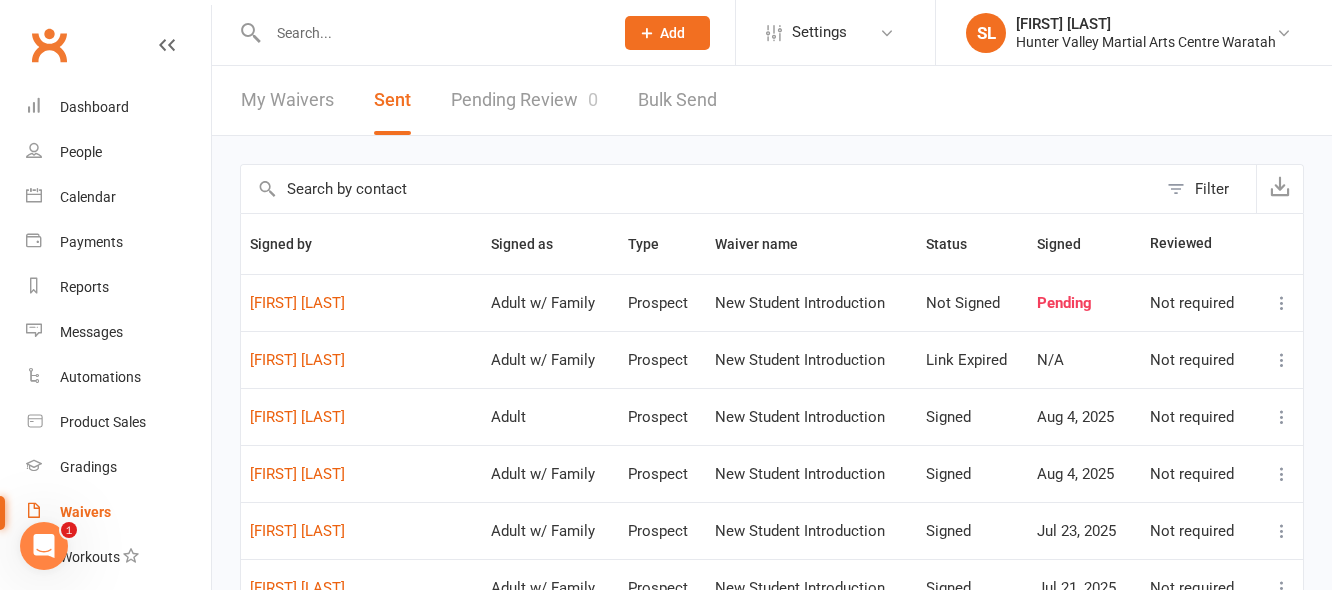 click at bounding box center [1282, 360] 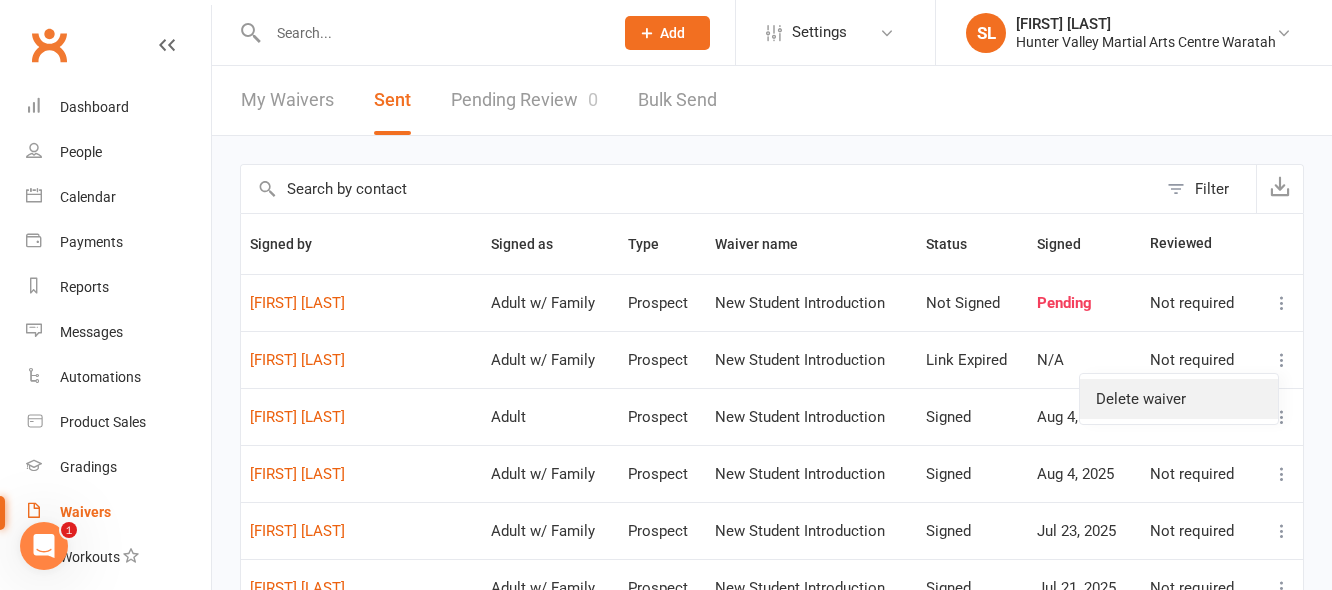 click on "Delete waiver" at bounding box center (1179, 399) 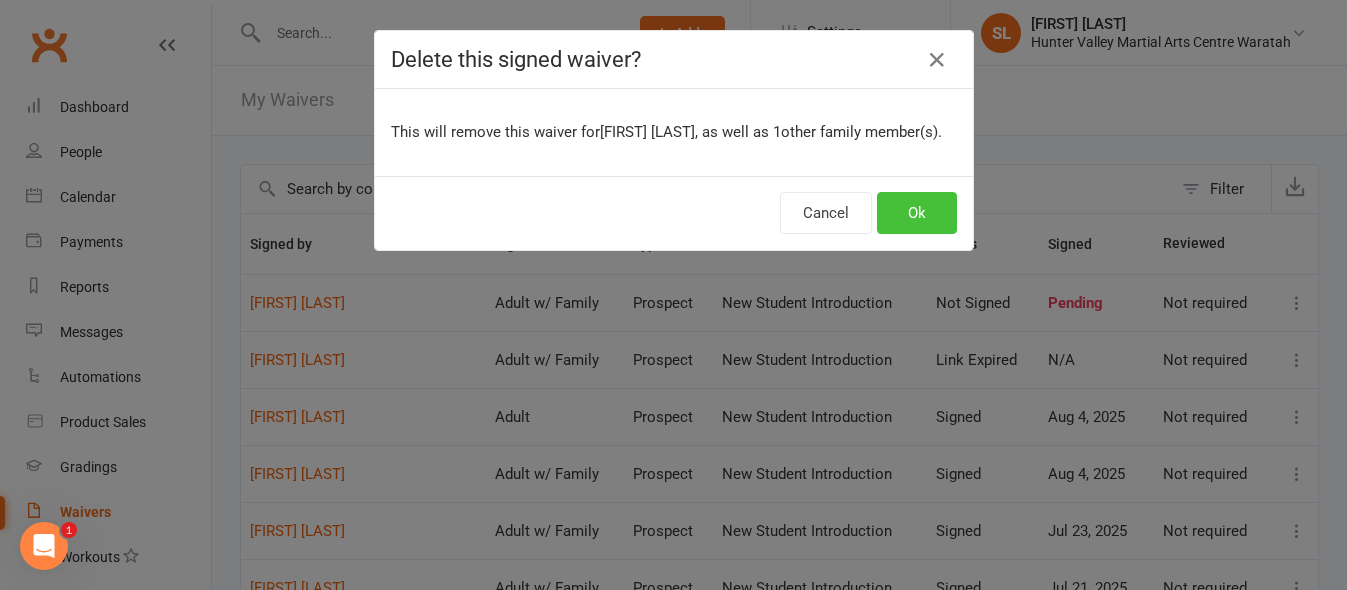 click on "Ok" at bounding box center [917, 213] 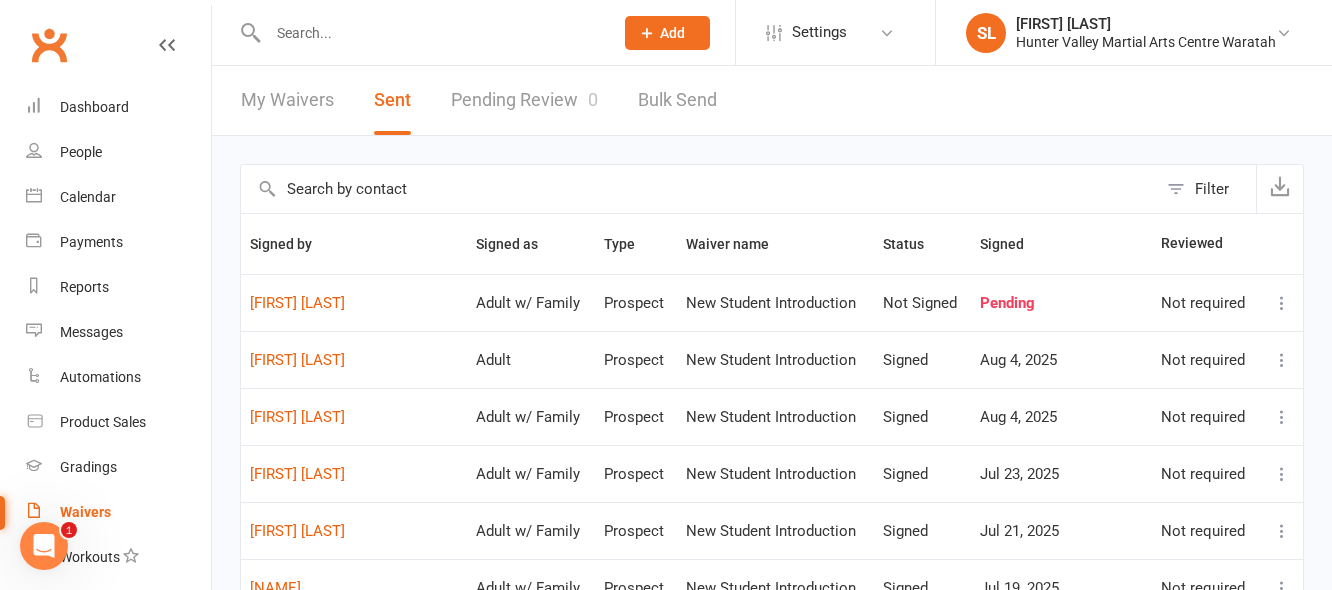 click at bounding box center [430, 33] 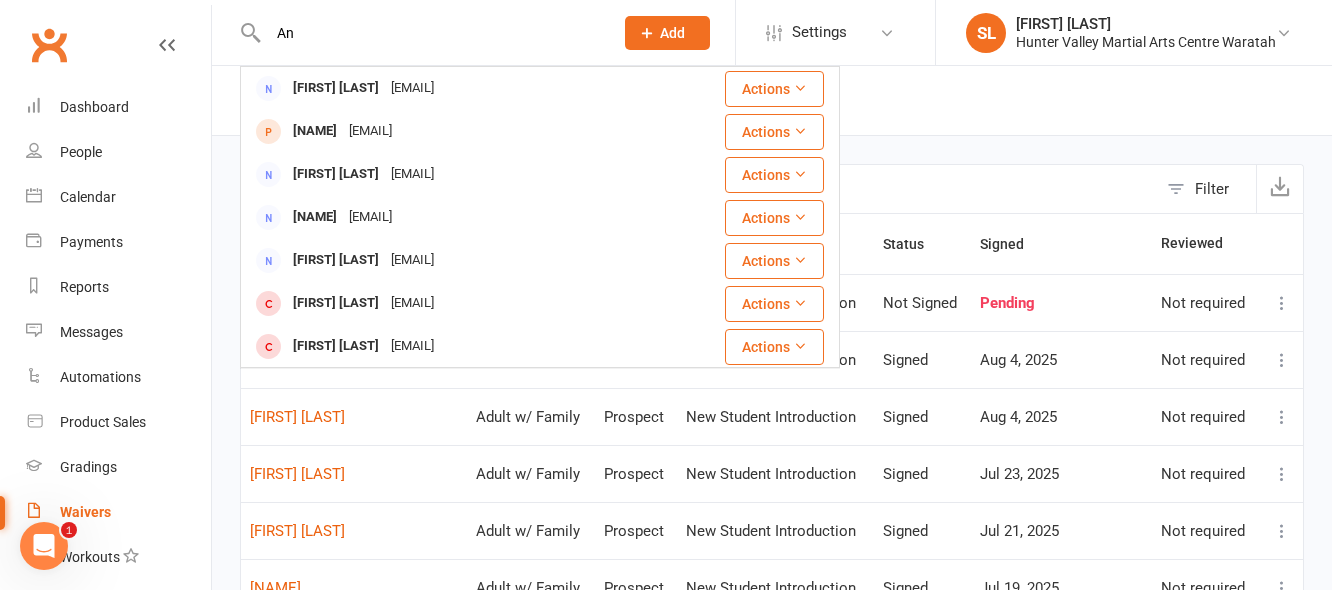 type on "A" 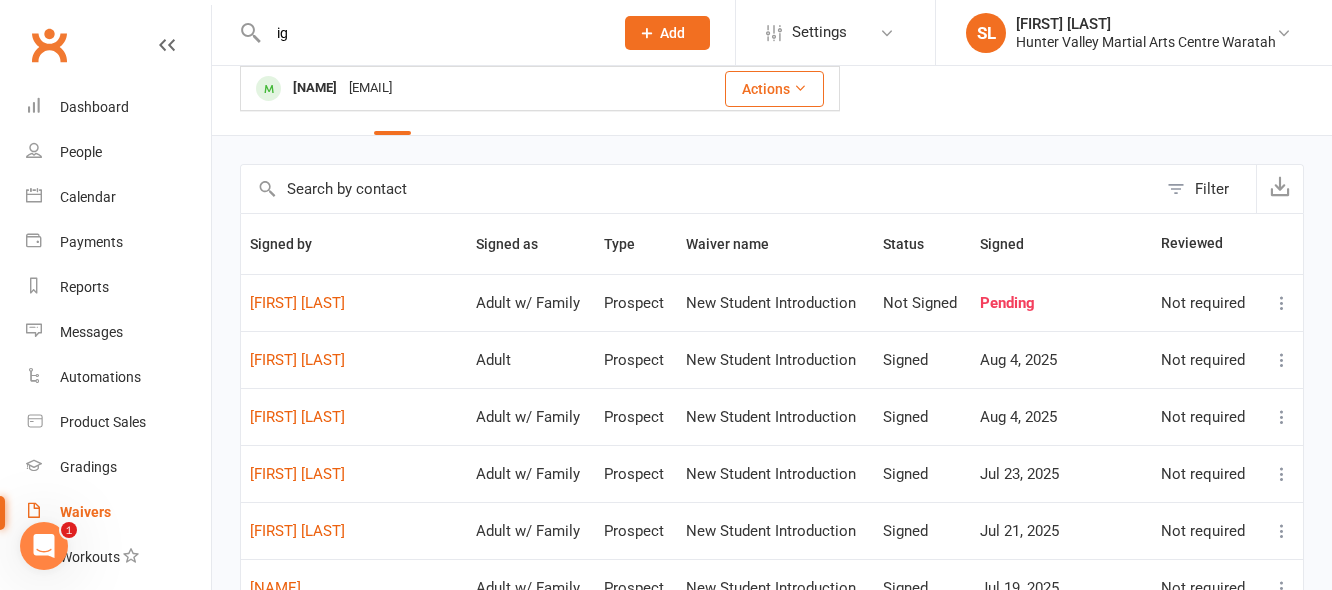 type on "i" 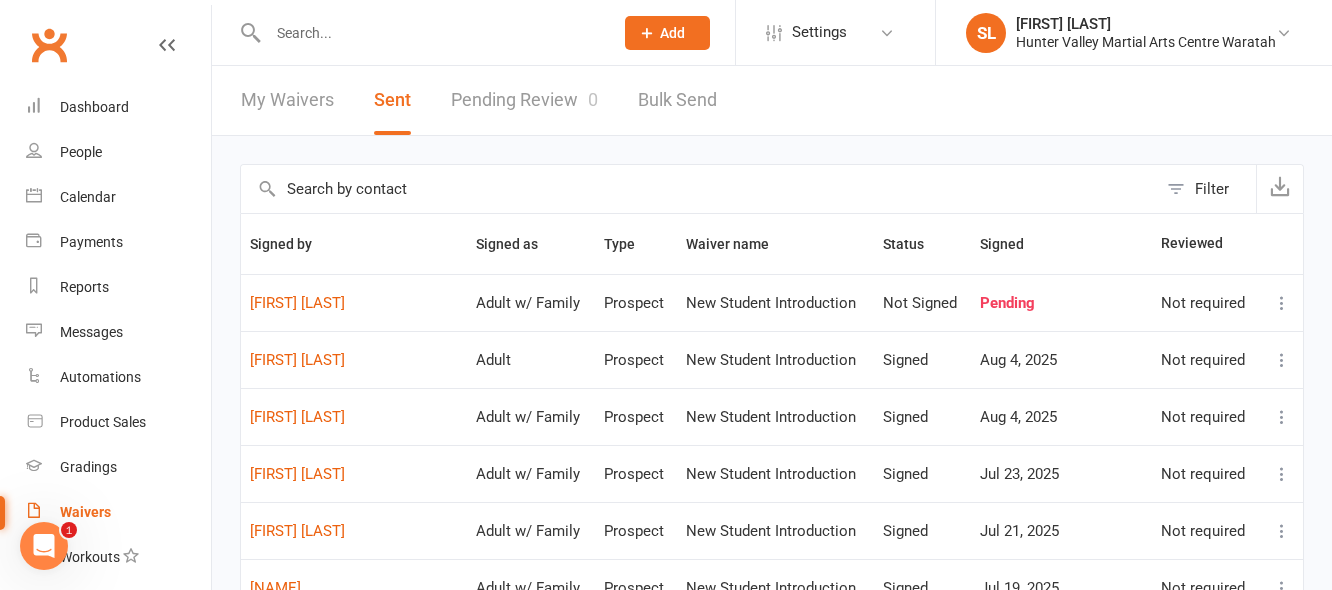 click at bounding box center (430, 33) 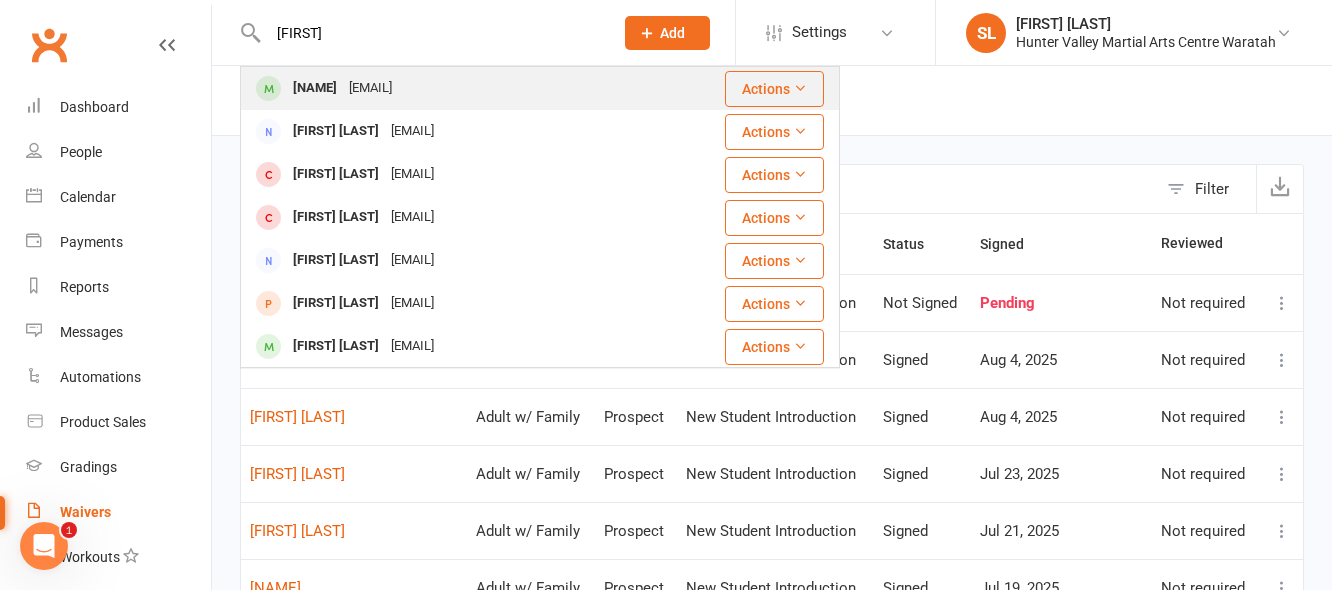 type on "yasmina" 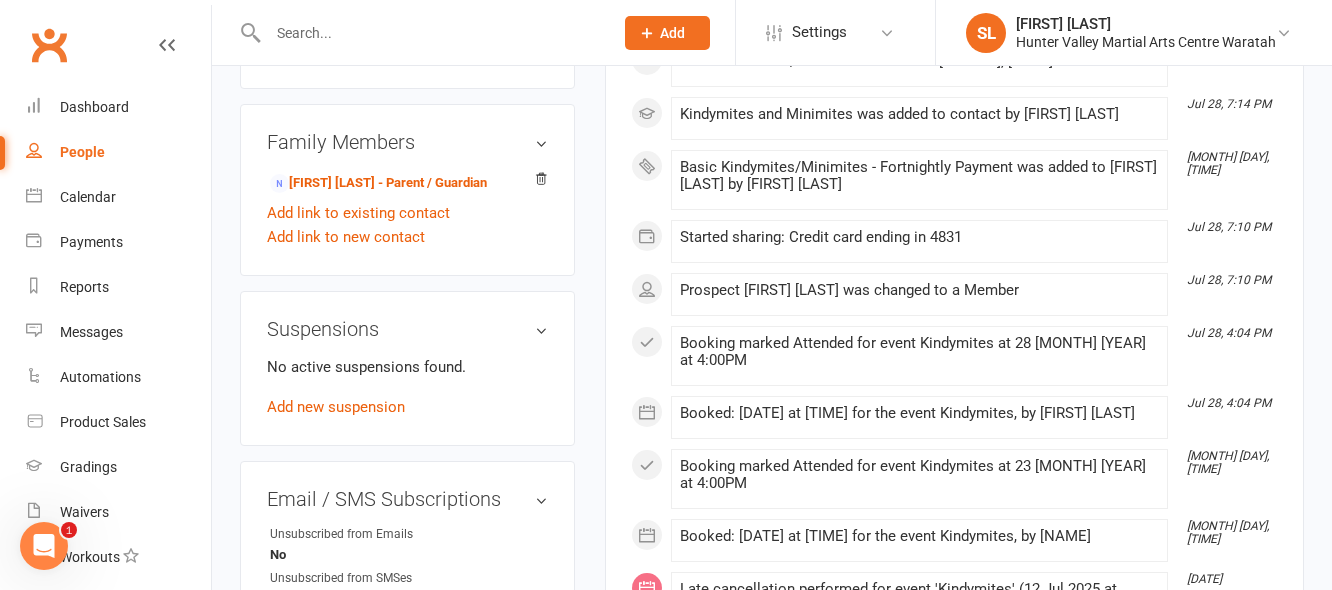 scroll, scrollTop: 1200, scrollLeft: 0, axis: vertical 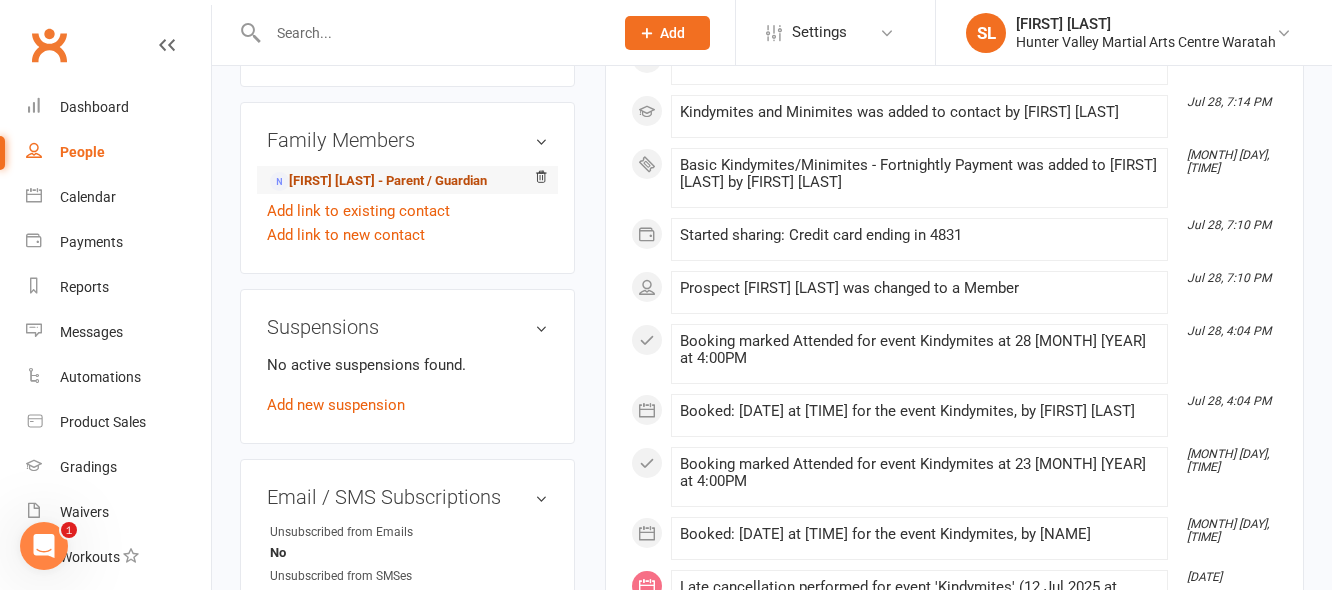 click on "Huda Hamza - Parent / Guardian" at bounding box center [378, 181] 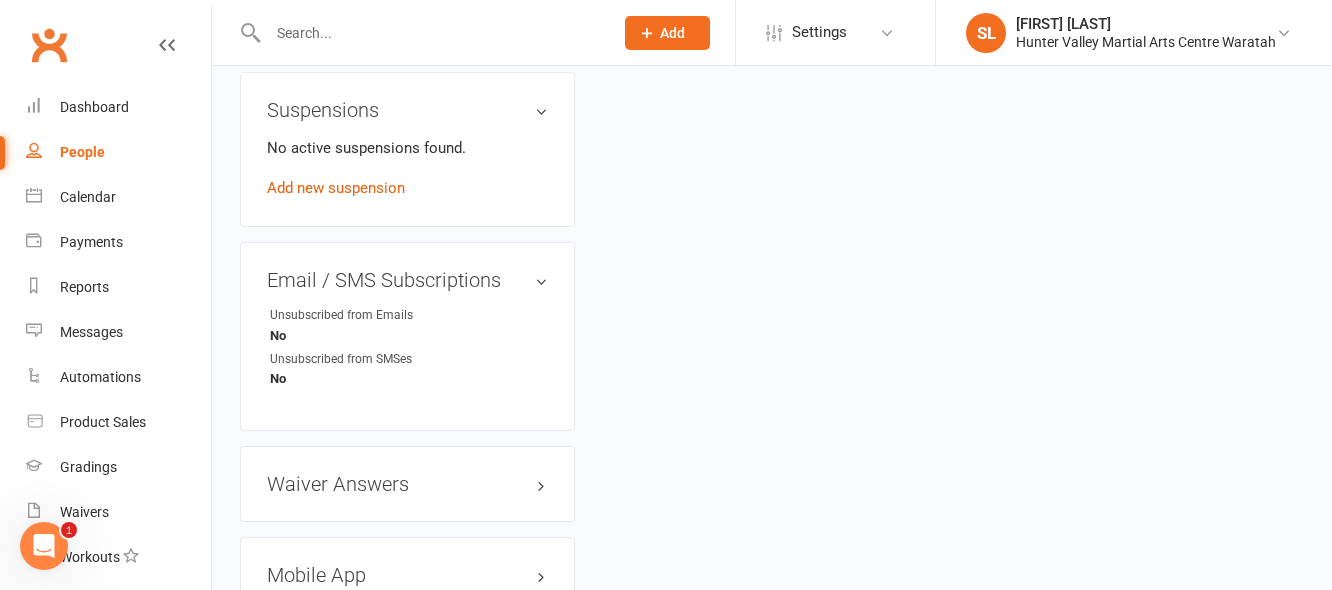 scroll, scrollTop: 0, scrollLeft: 0, axis: both 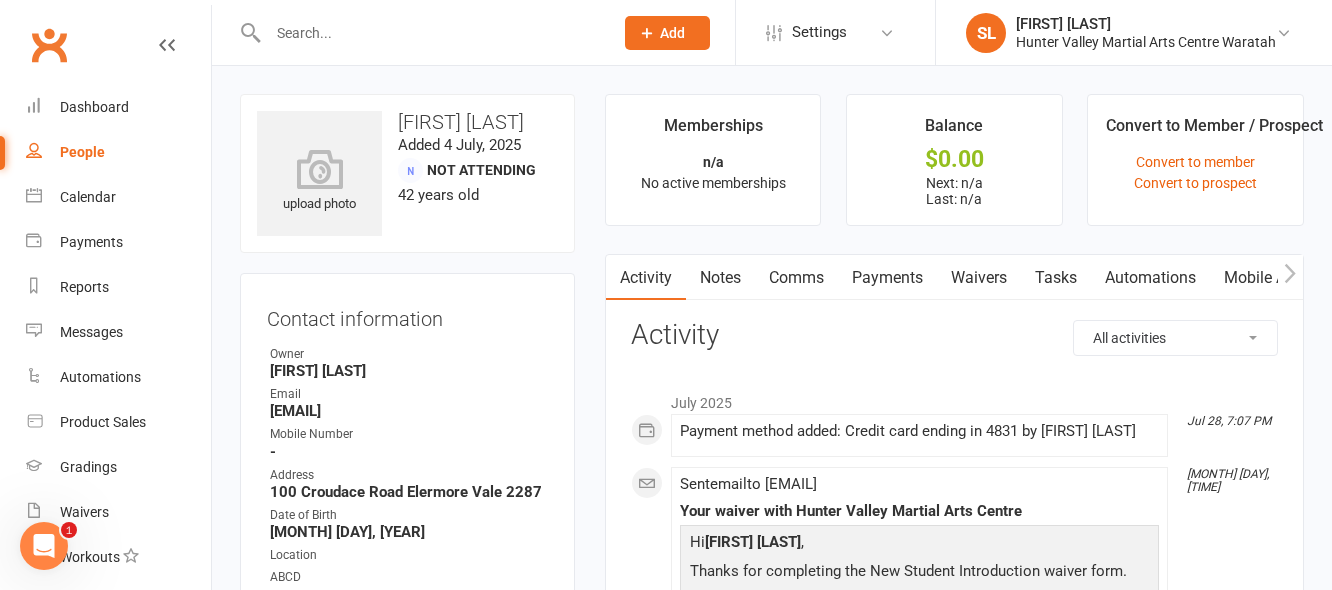 click 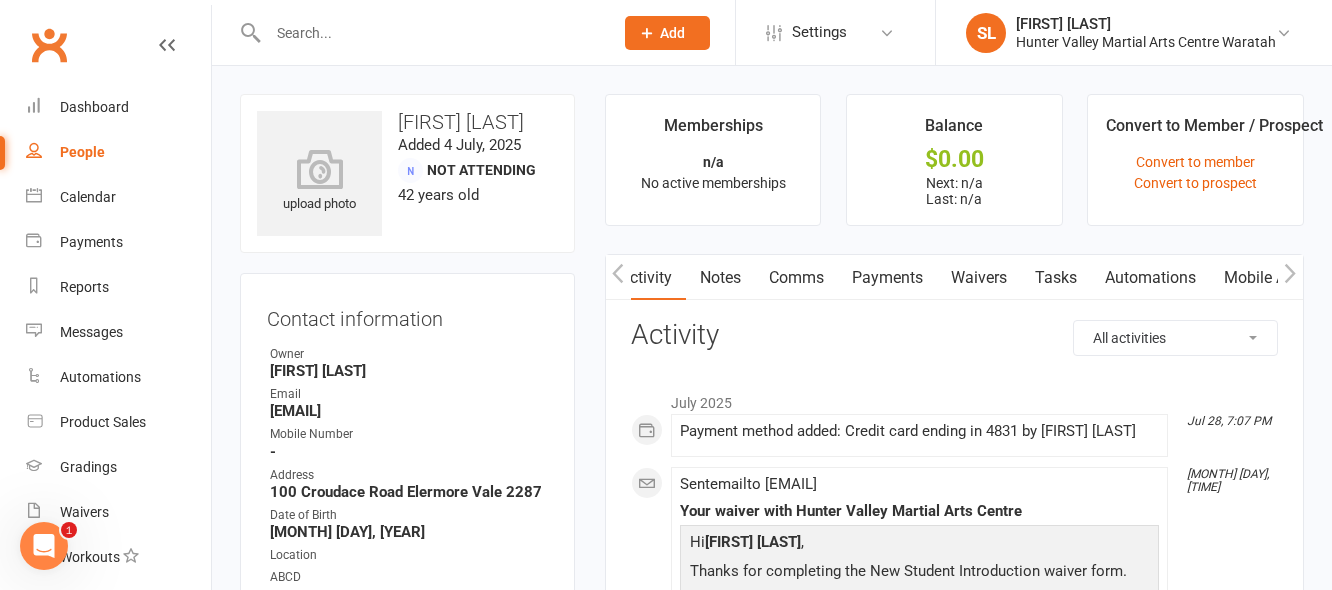 scroll, scrollTop: 0, scrollLeft: 149, axis: horizontal 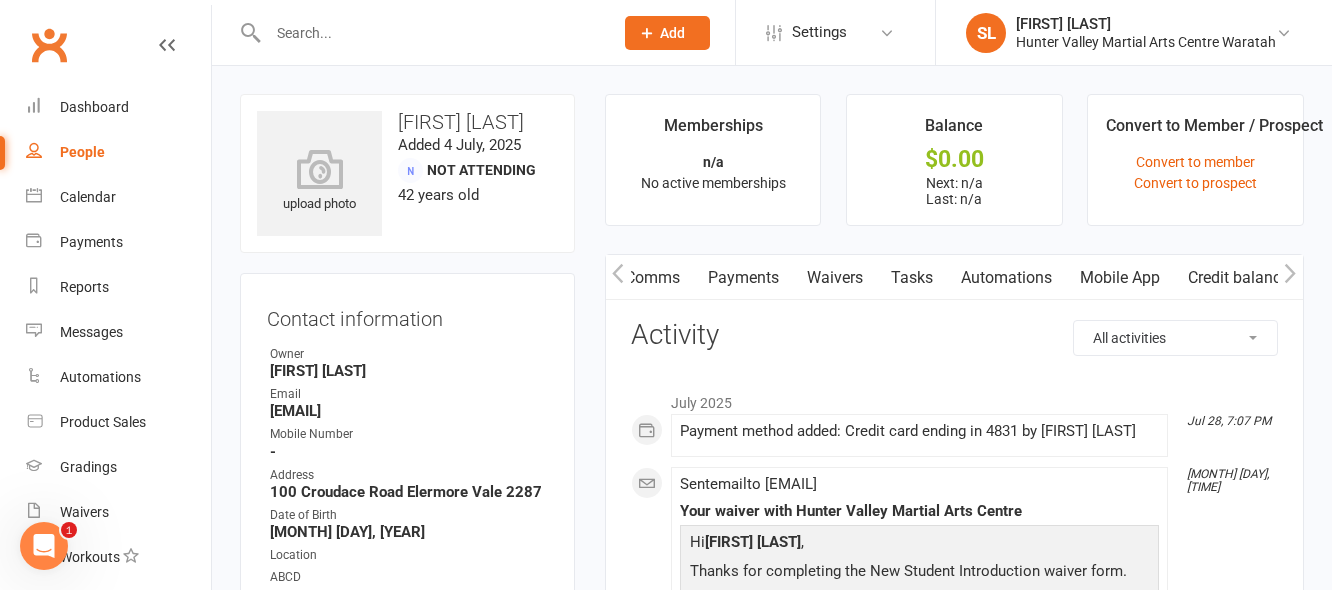 click on "Mobile App" at bounding box center [1120, 278] 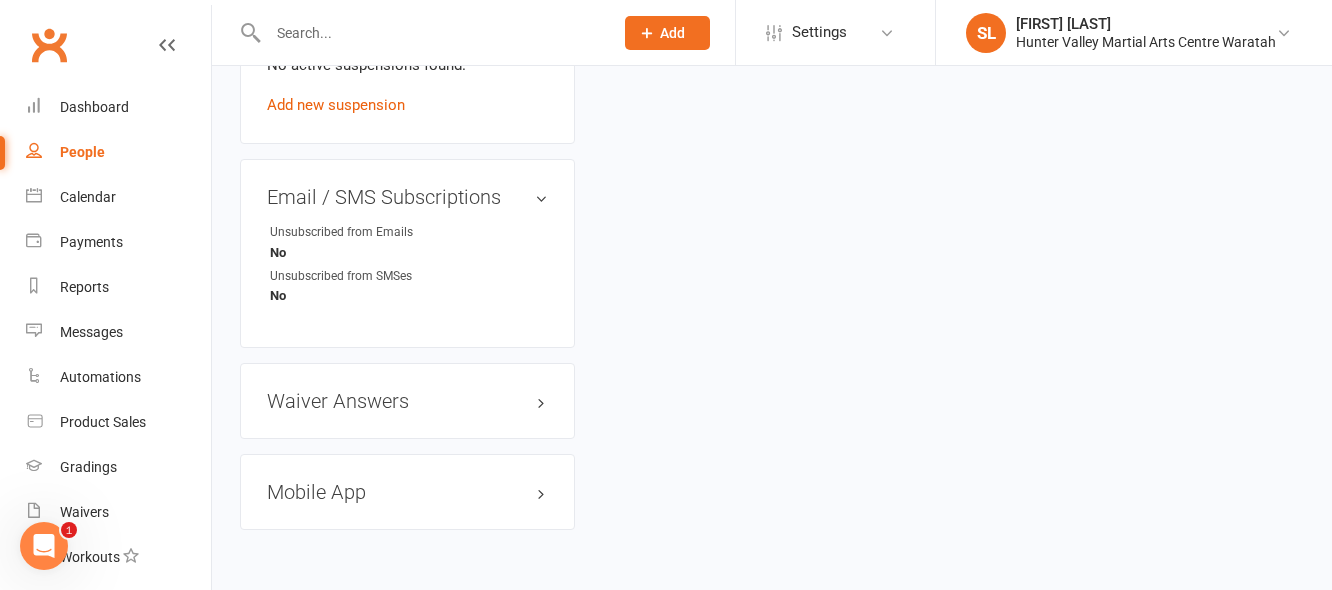 scroll, scrollTop: 1356, scrollLeft: 0, axis: vertical 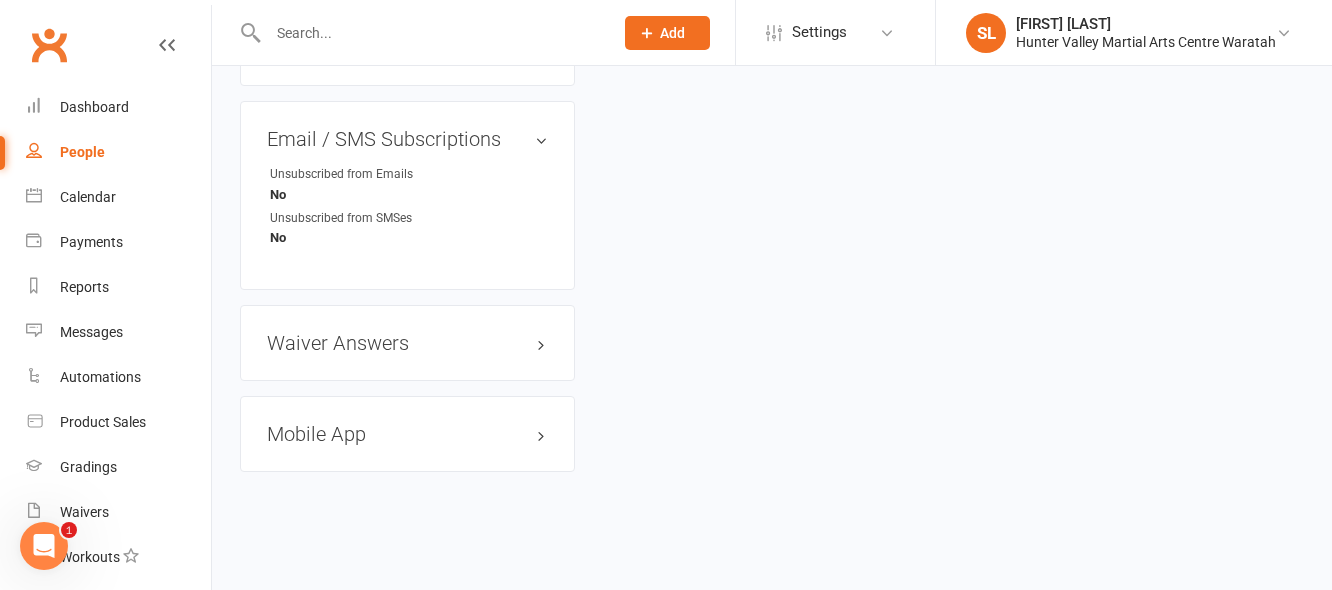 click on "Mobile App" at bounding box center (407, 434) 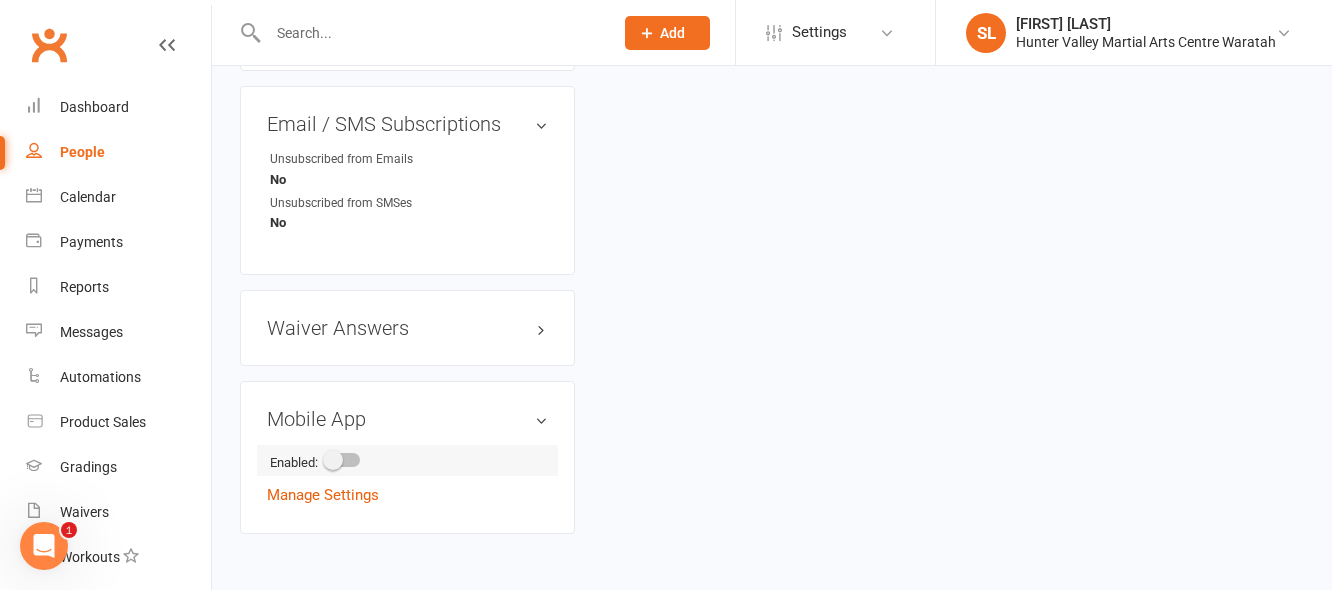 click at bounding box center [333, 460] 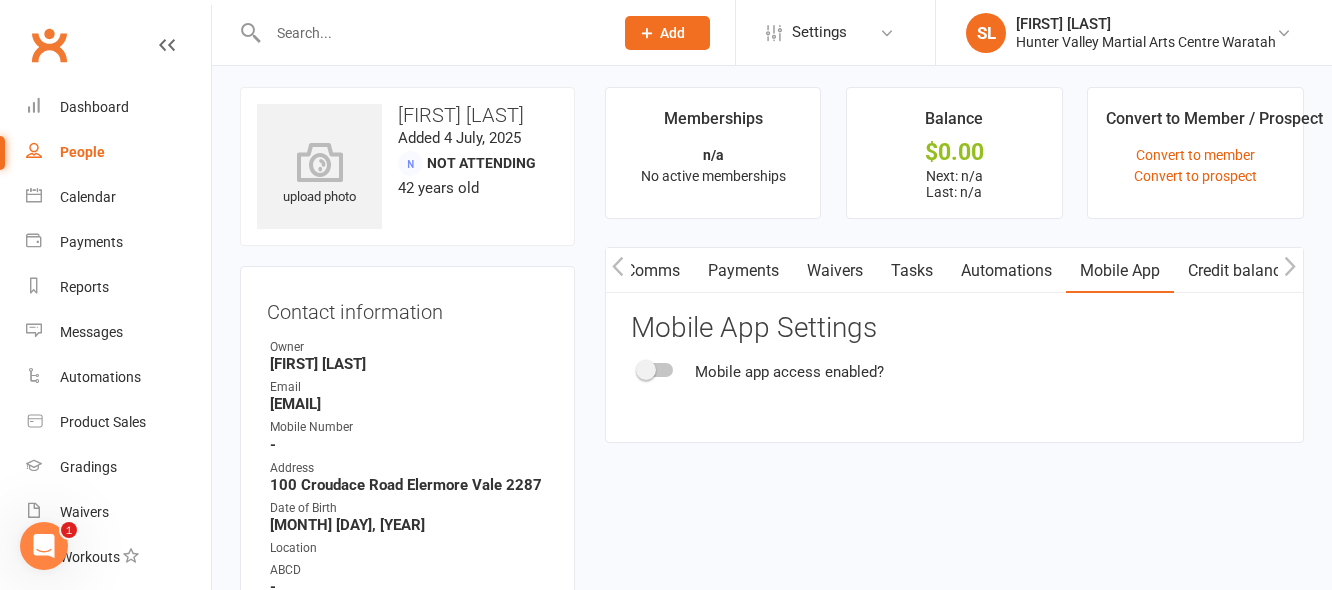 scroll, scrollTop: 0, scrollLeft: 0, axis: both 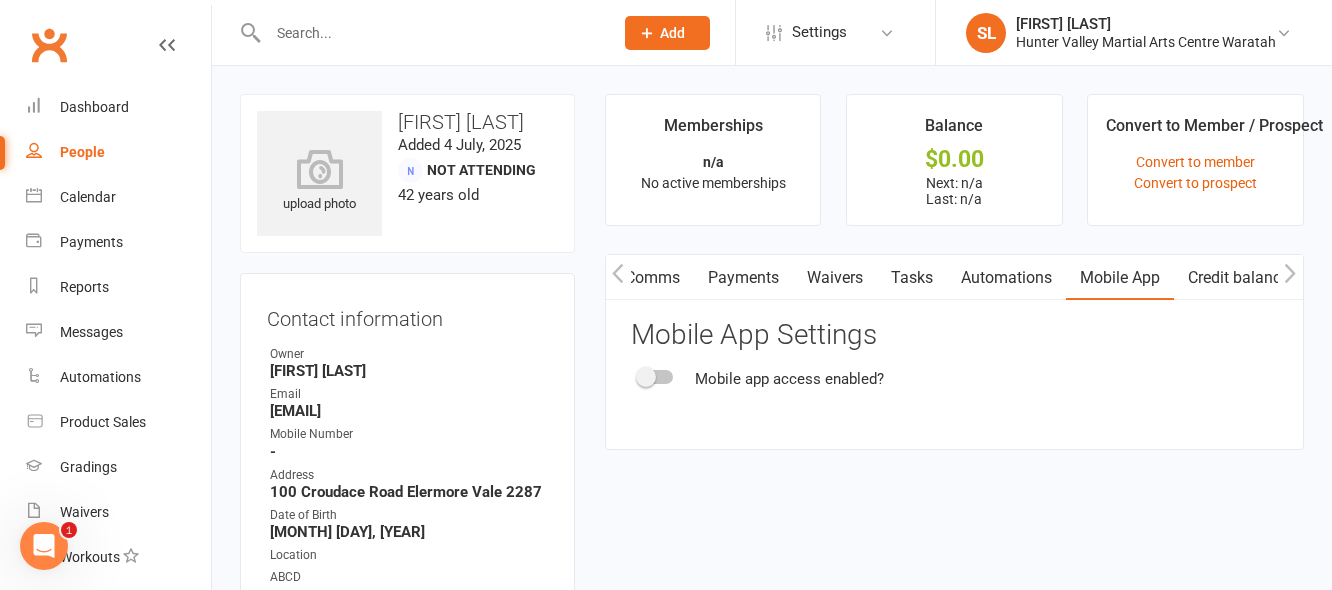 click on "Automations" at bounding box center [1006, 278] 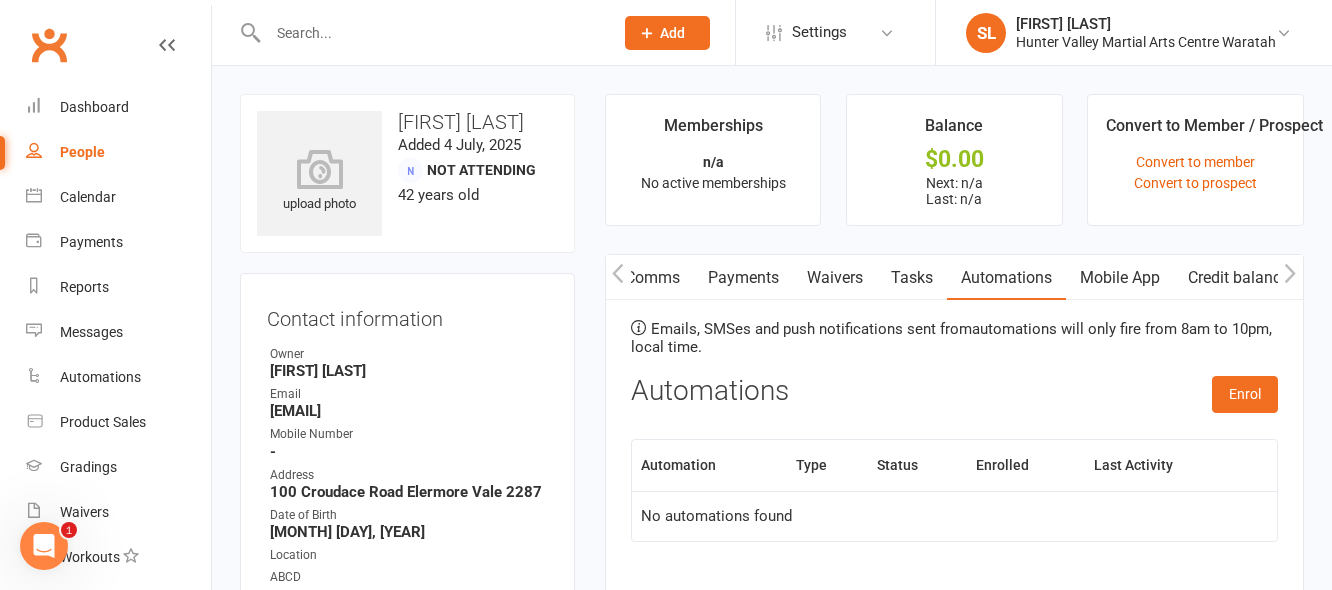 click on "Mobile App" at bounding box center (1120, 278) 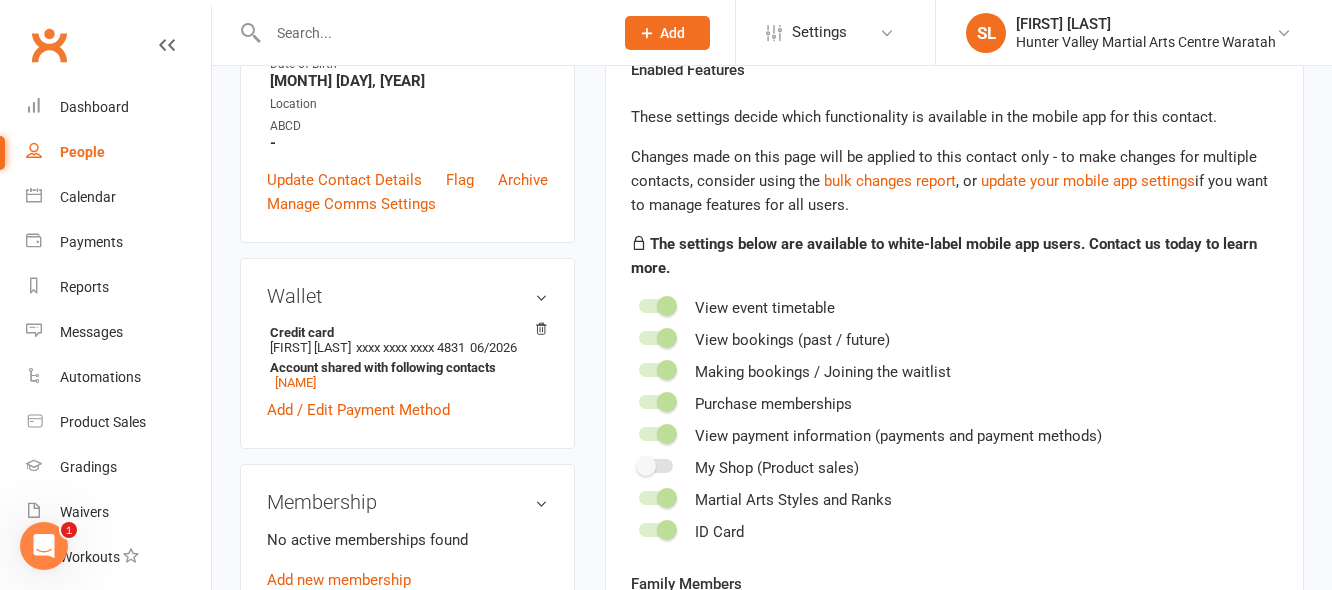 scroll, scrollTop: 200, scrollLeft: 0, axis: vertical 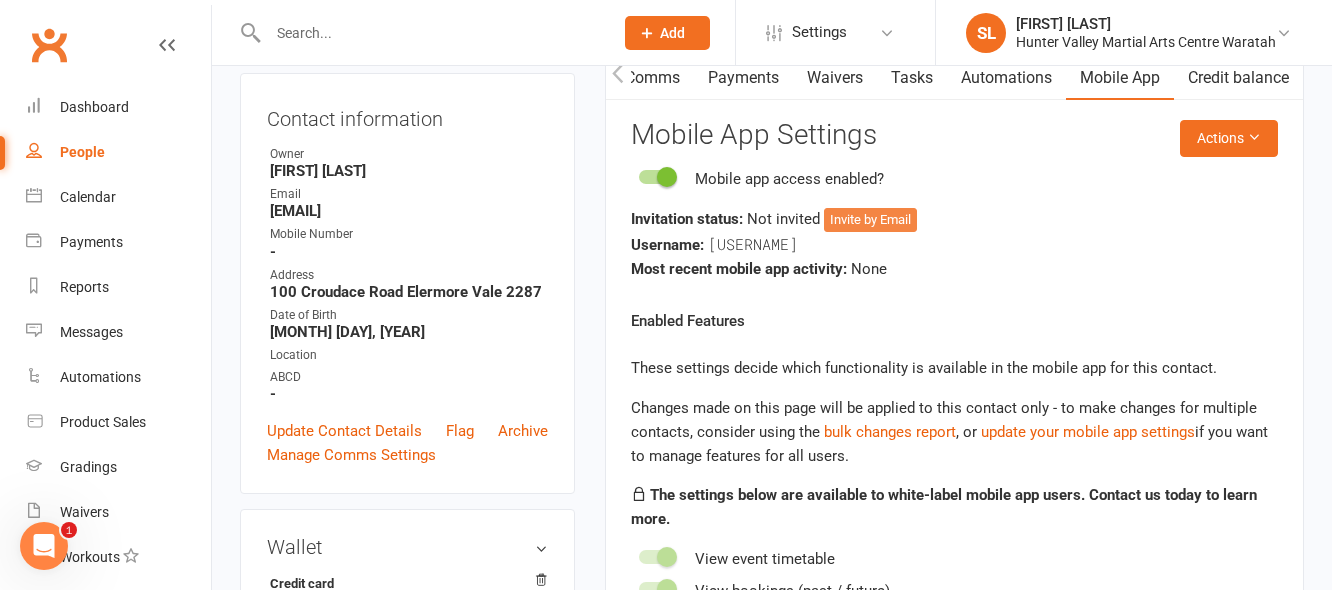 click on "Invite by Email" at bounding box center (870, 220) 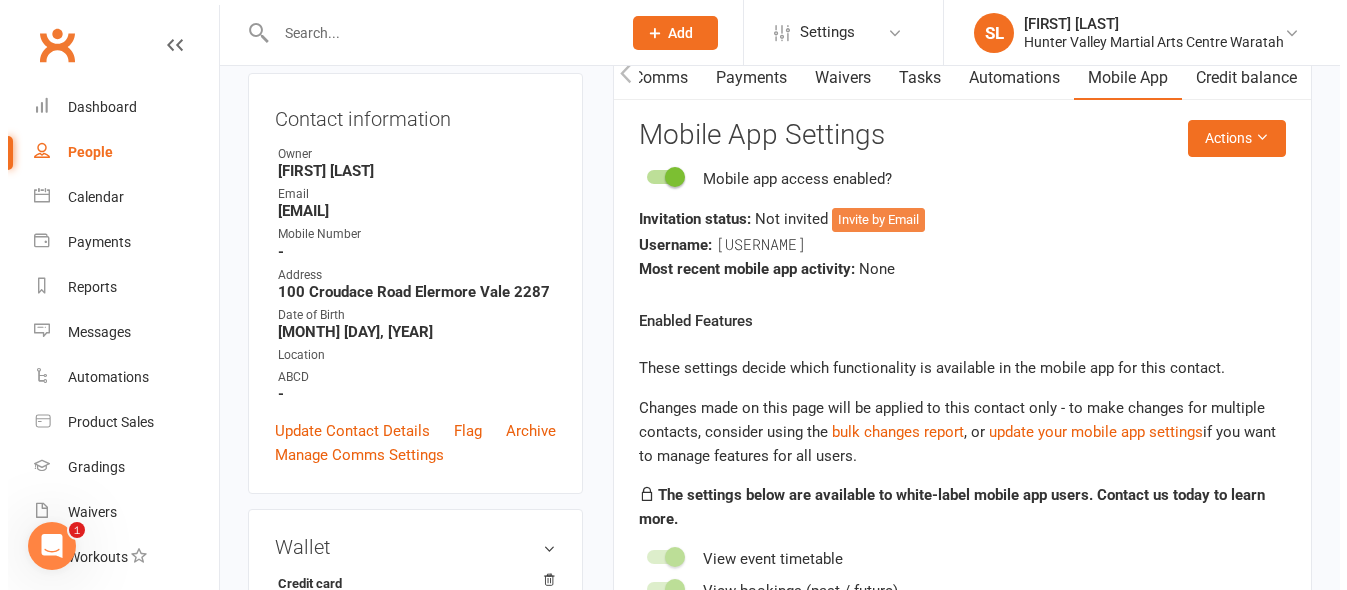 scroll, scrollTop: 0, scrollLeft: 140, axis: horizontal 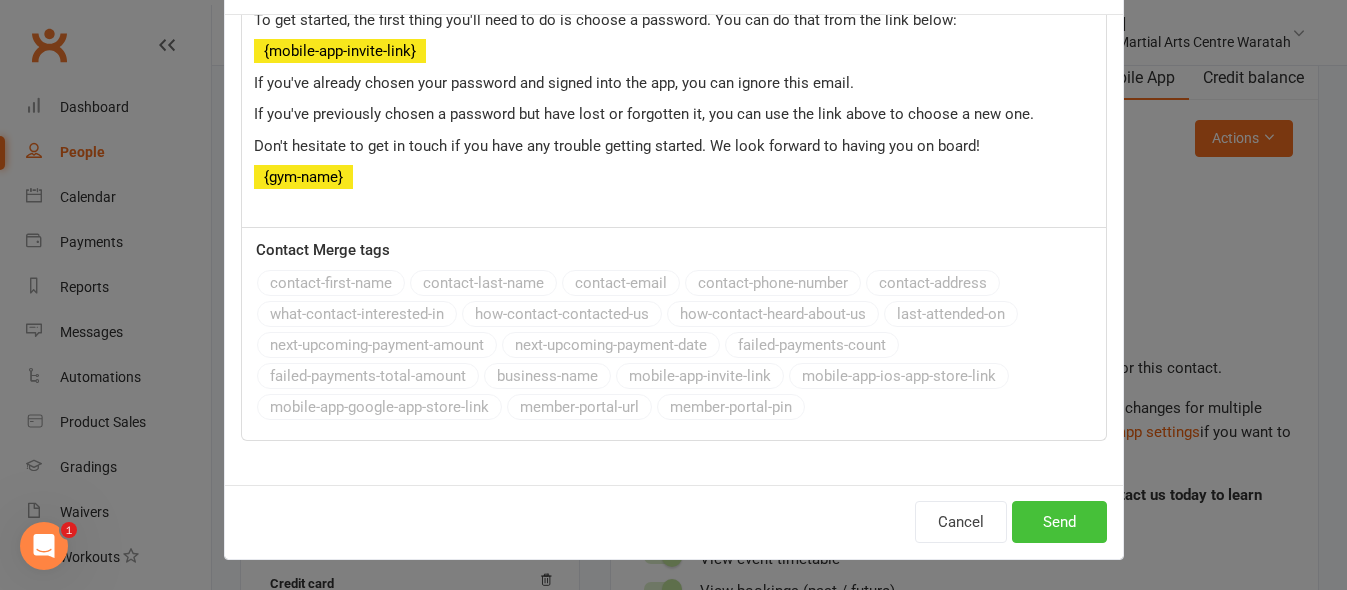 click on "Send" at bounding box center [1059, 522] 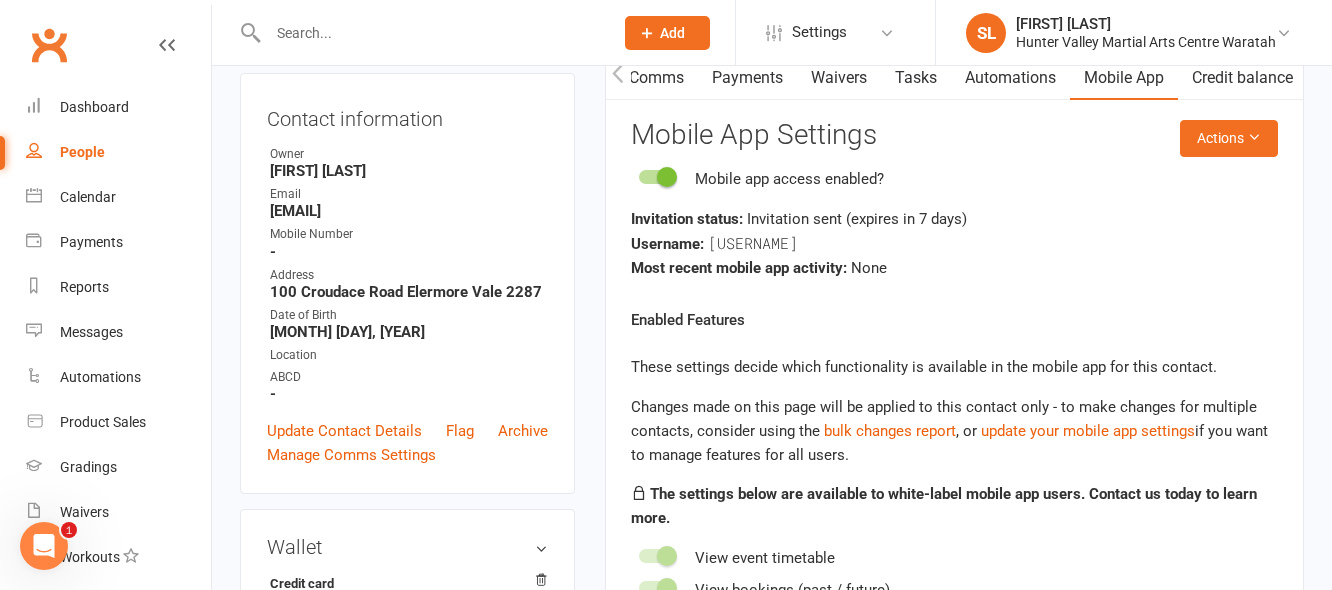 click on "Add" 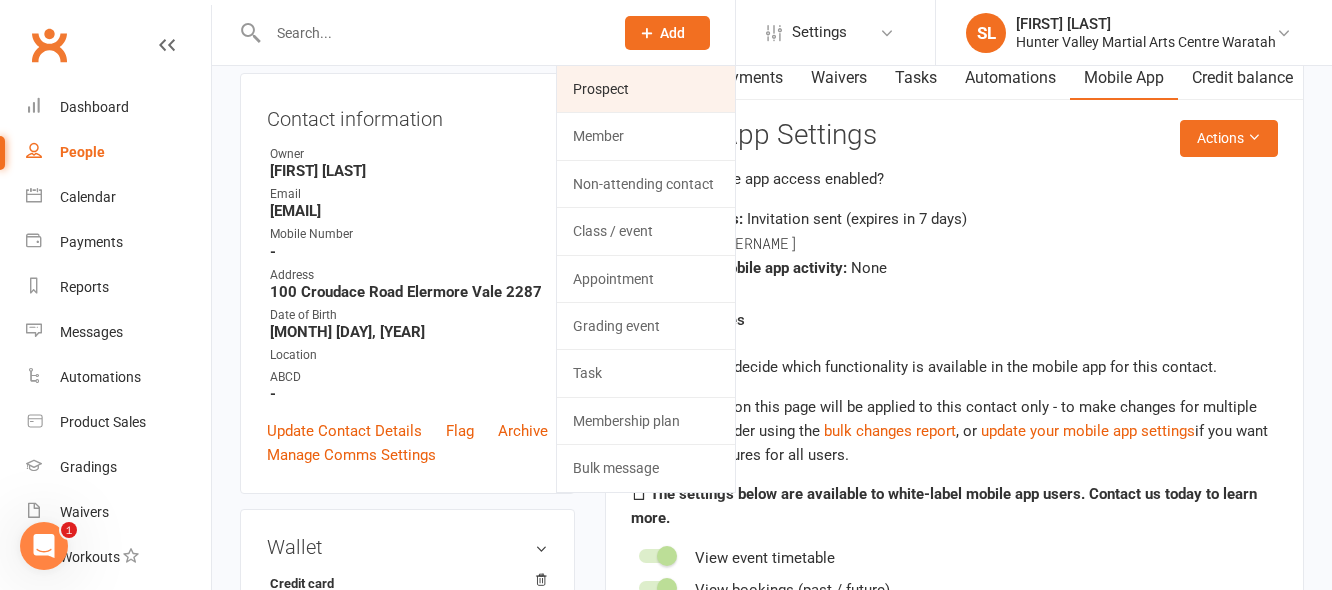 click on "Prospect" 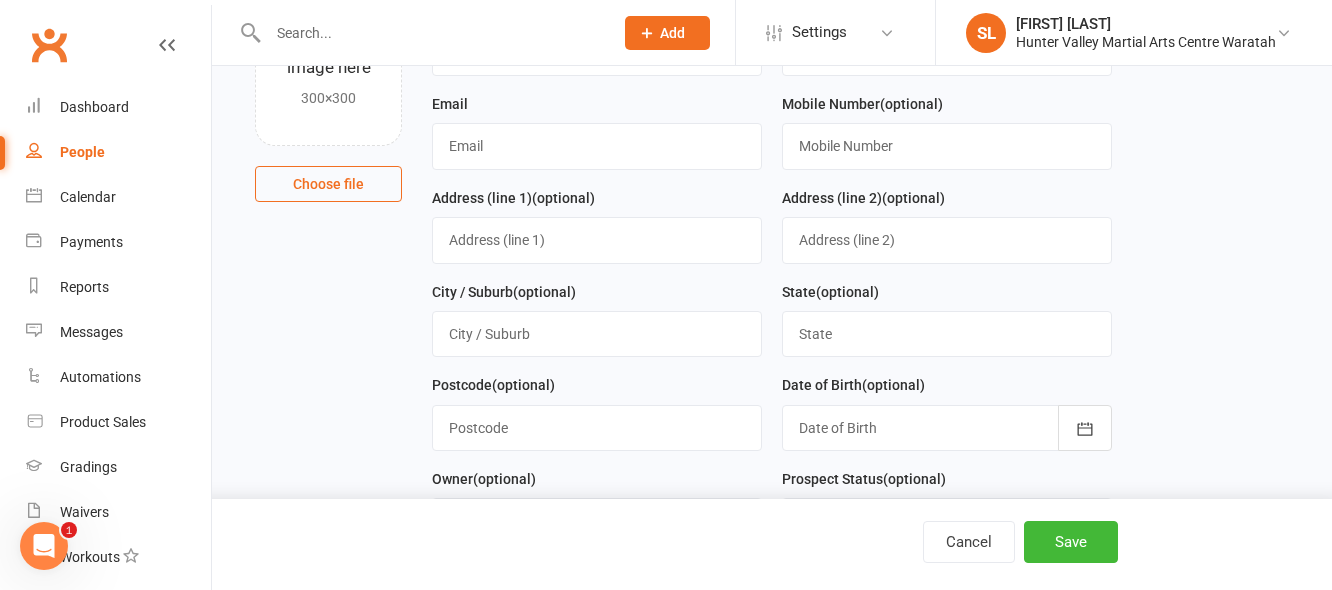 scroll, scrollTop: 0, scrollLeft: 0, axis: both 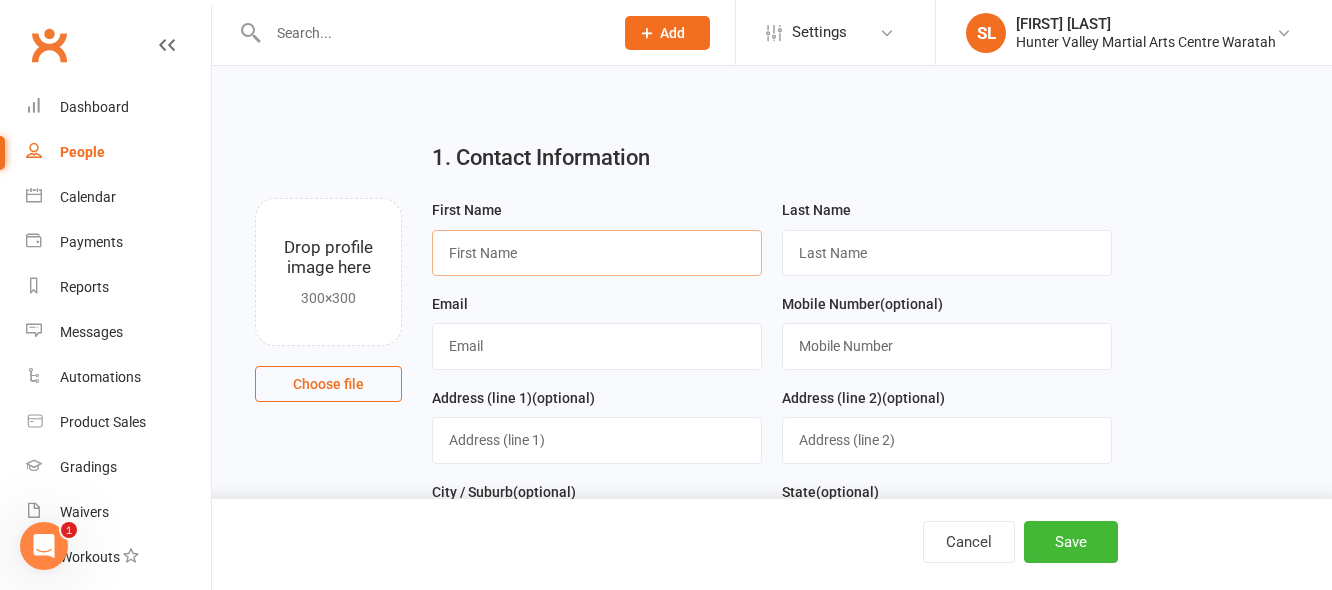 click at bounding box center (597, 253) 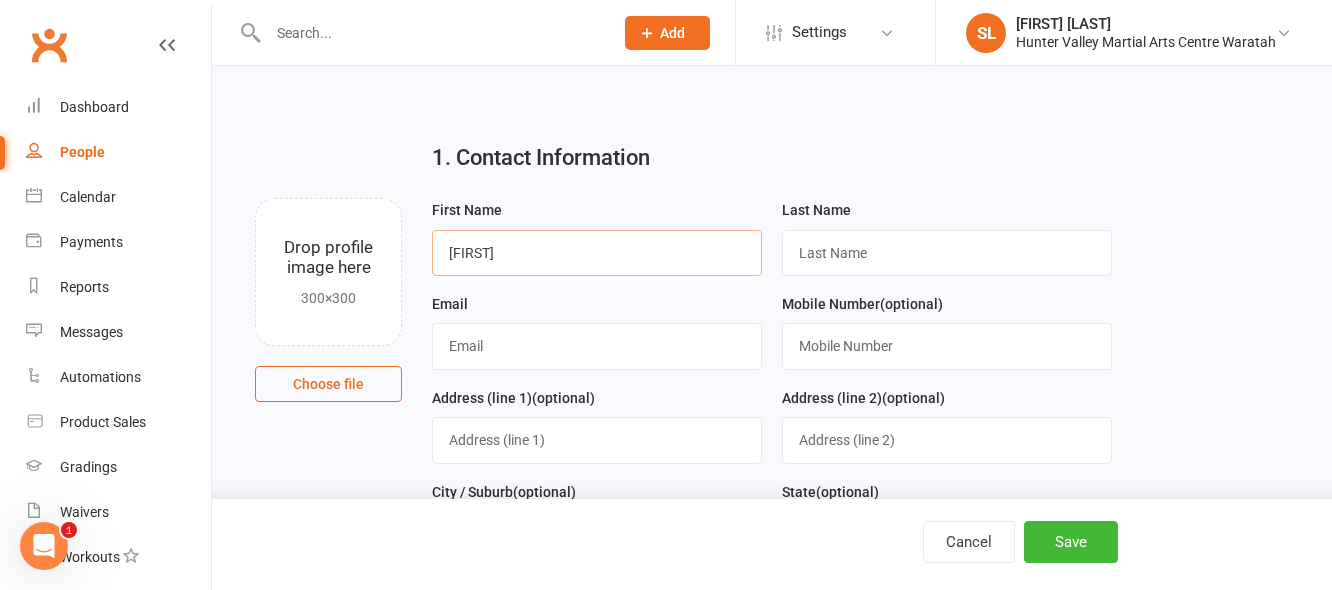 type on "Iggy" 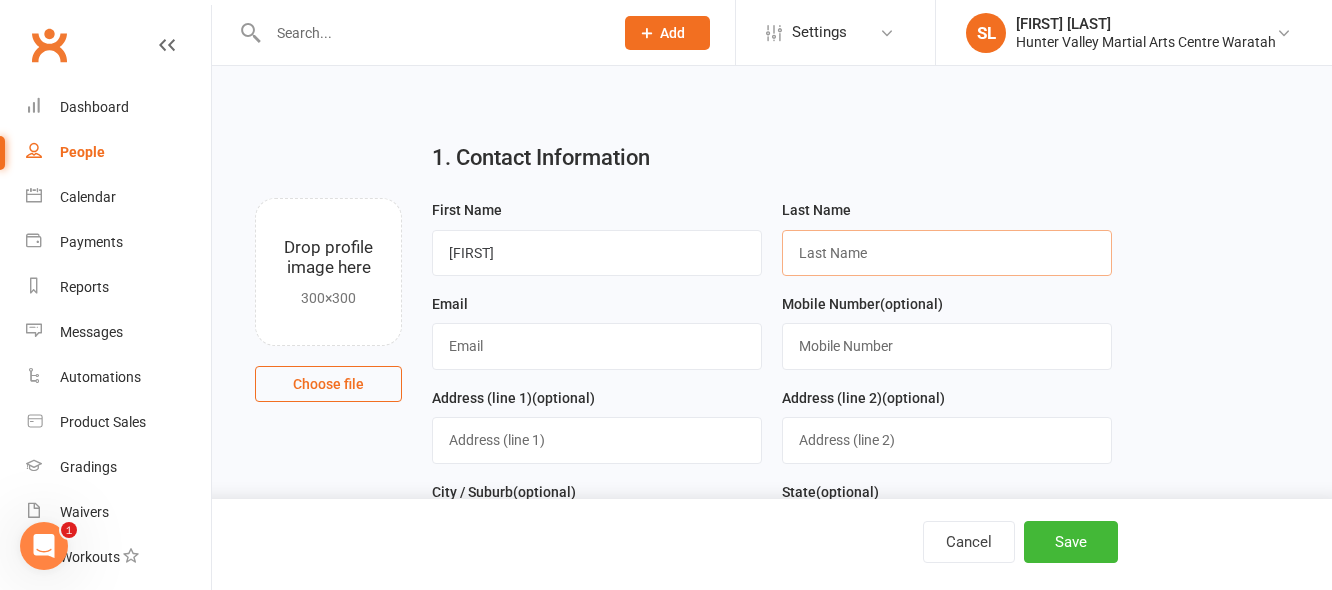 click at bounding box center [947, 253] 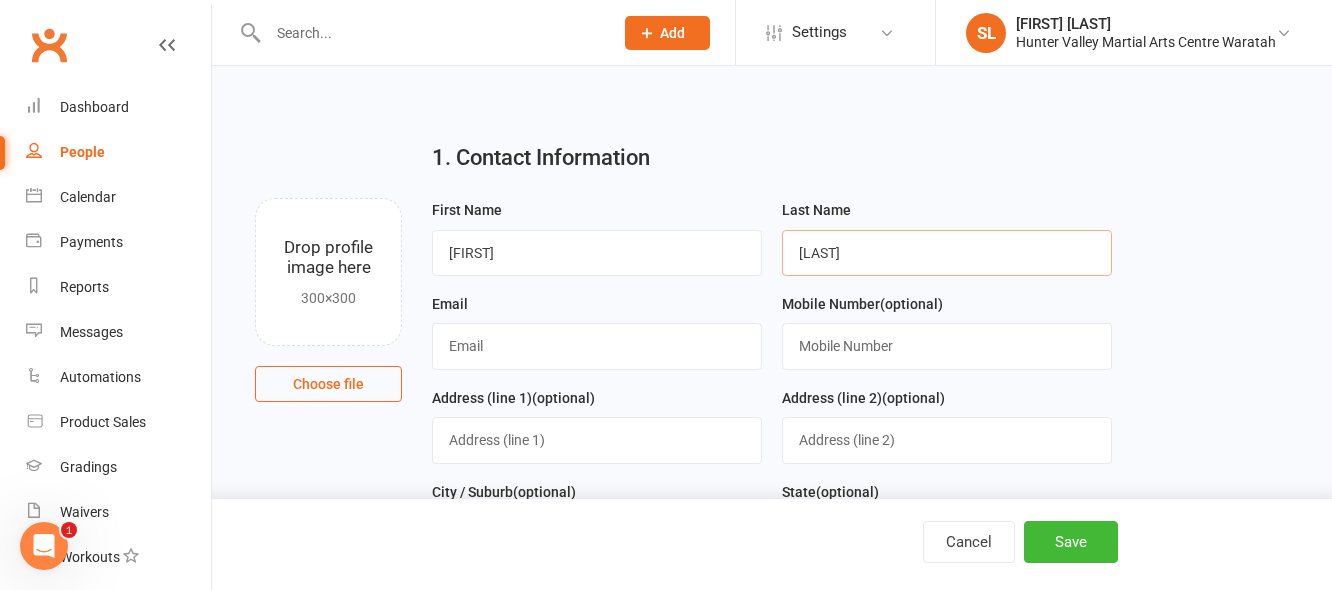 type on "Seeney" 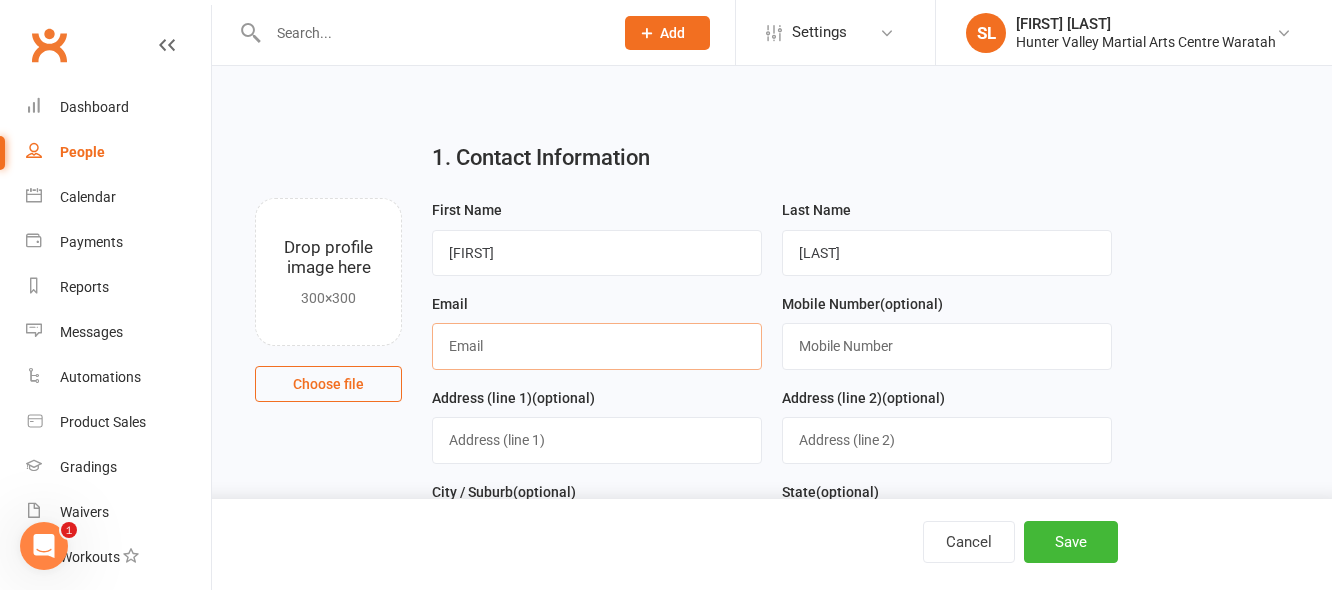 click at bounding box center (597, 346) 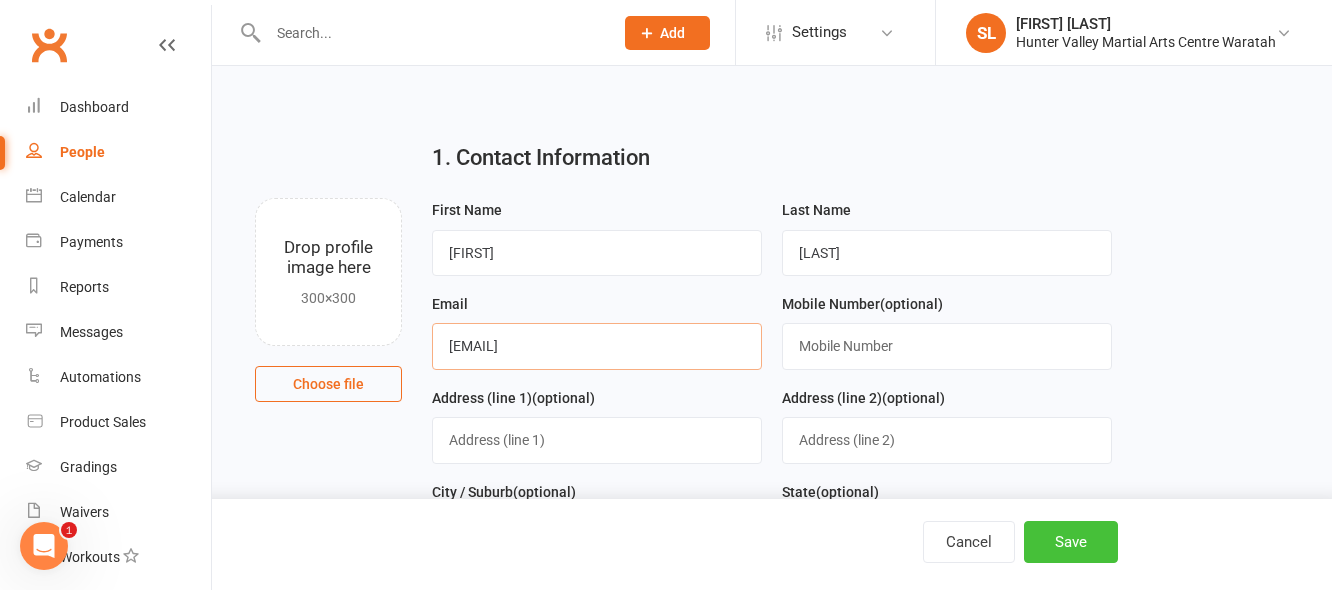 type on "angeliquemaslen@hotmail.com" 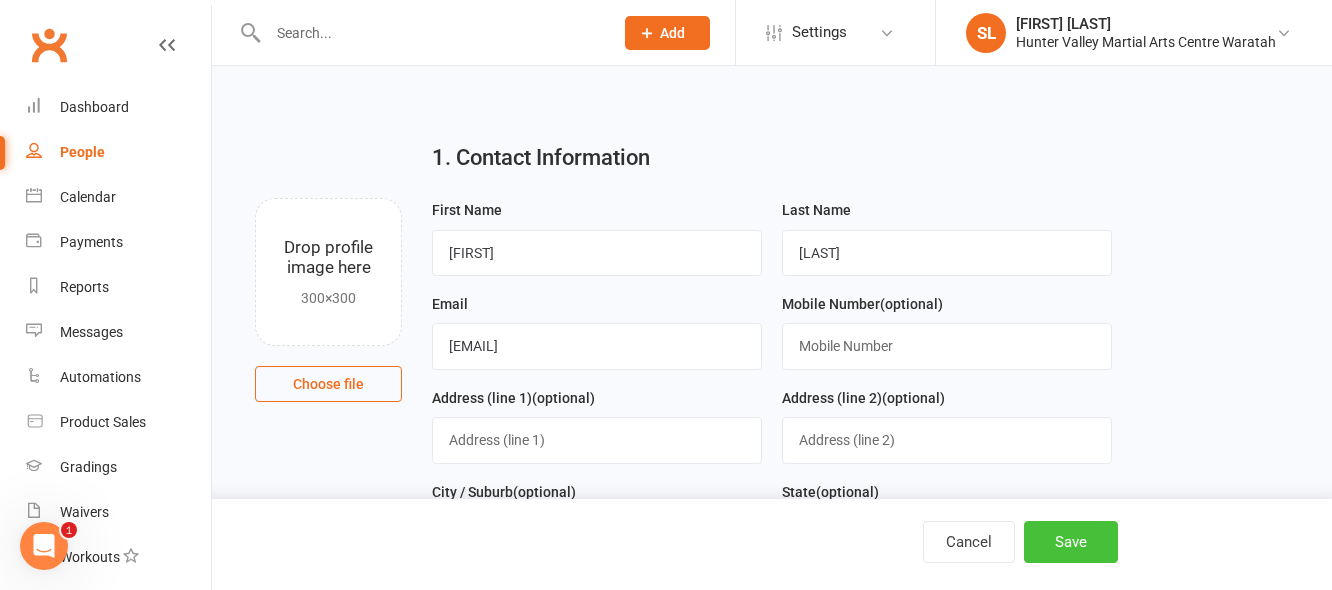 click on "Save" at bounding box center [1071, 542] 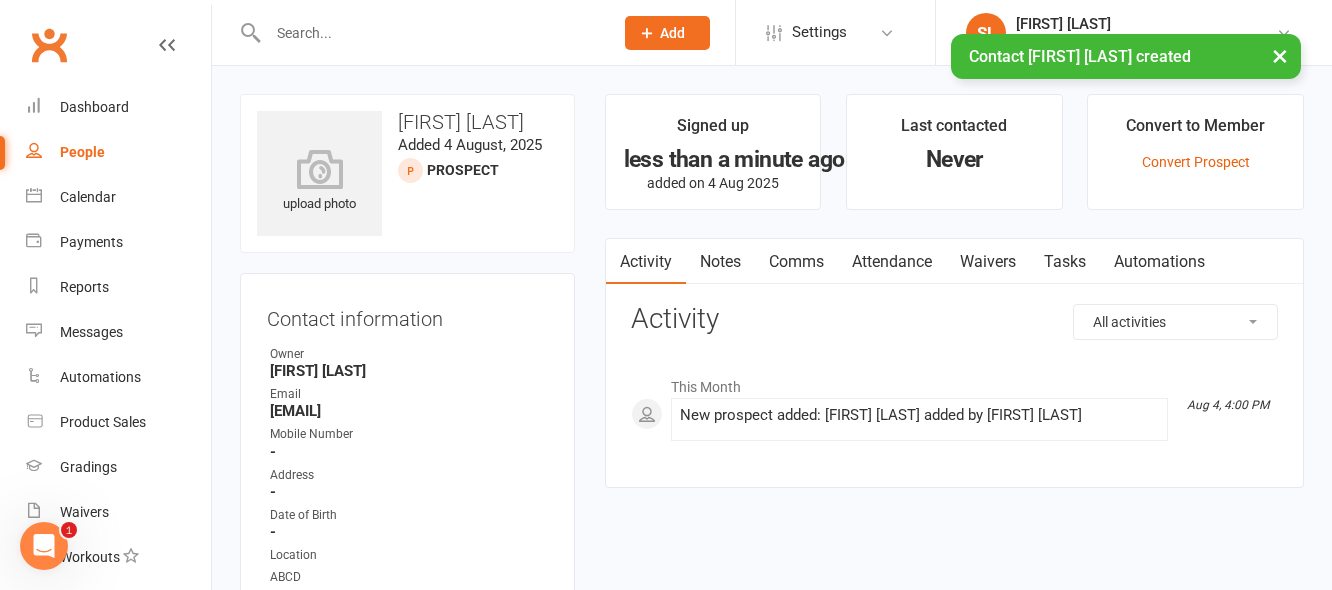 drag, startPoint x: 481, startPoint y: 408, endPoint x: 267, endPoint y: 406, distance: 214.00934 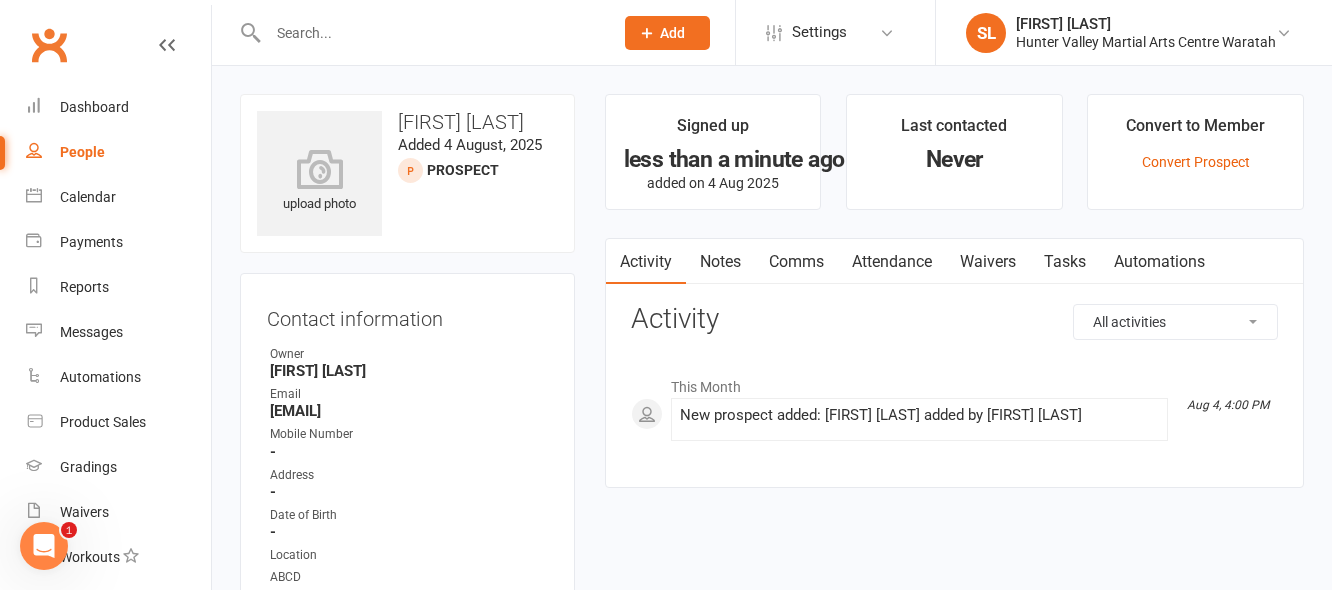 copy on "angeliquemaslen@hotmail.com" 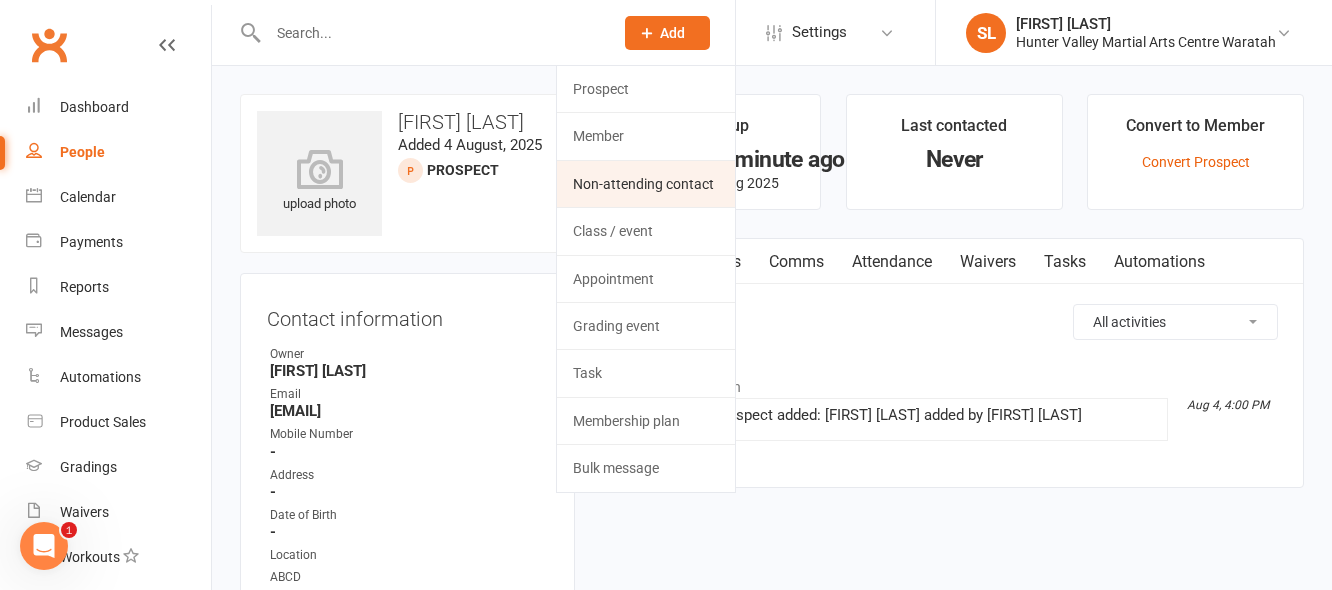 click on "Non-attending contact" 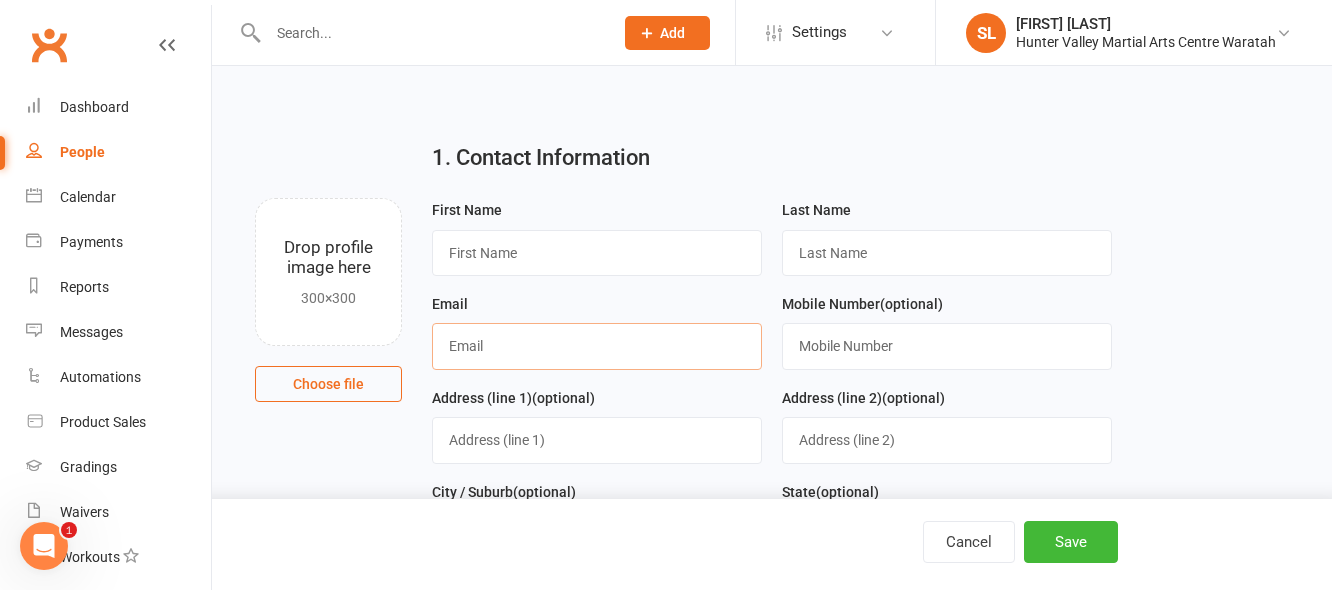 click at bounding box center (597, 346) 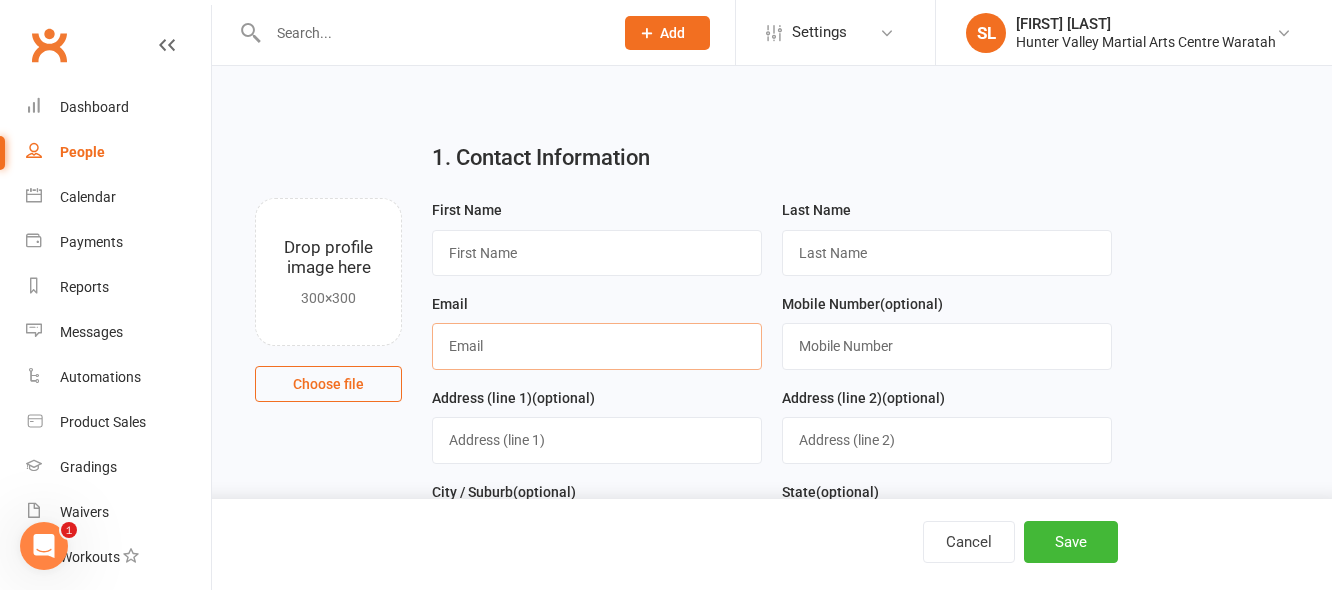 paste on "angeliquemaslen@hotmail.com" 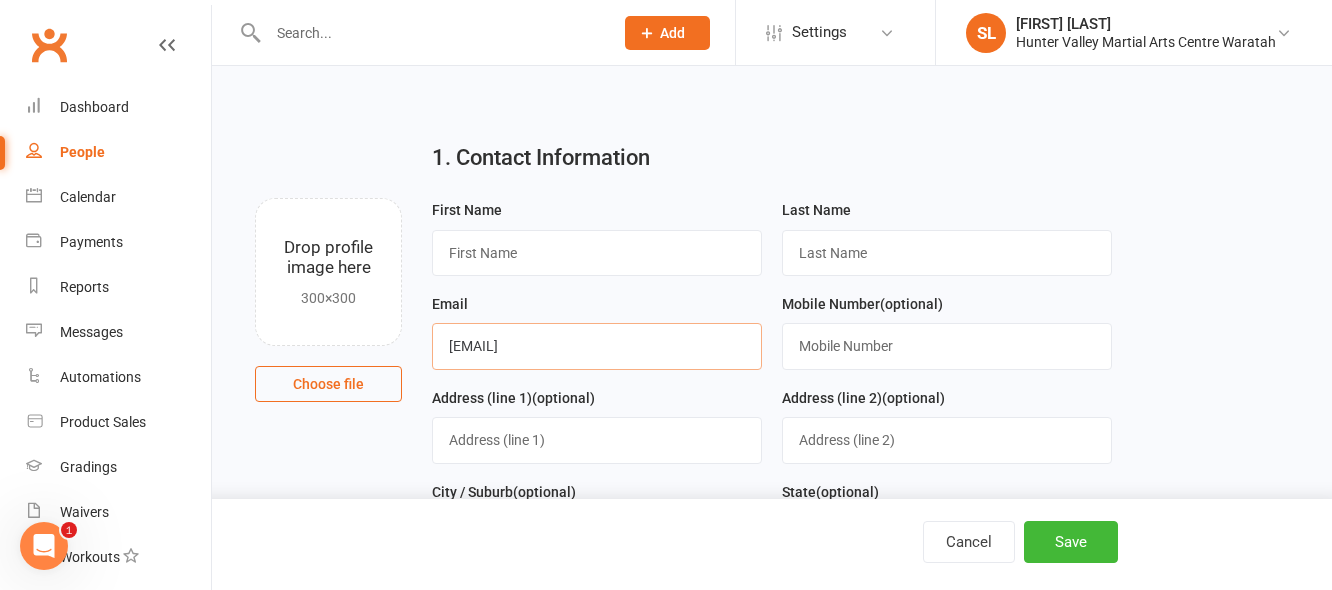 type on "angeliquemaslen@hotmail.com" 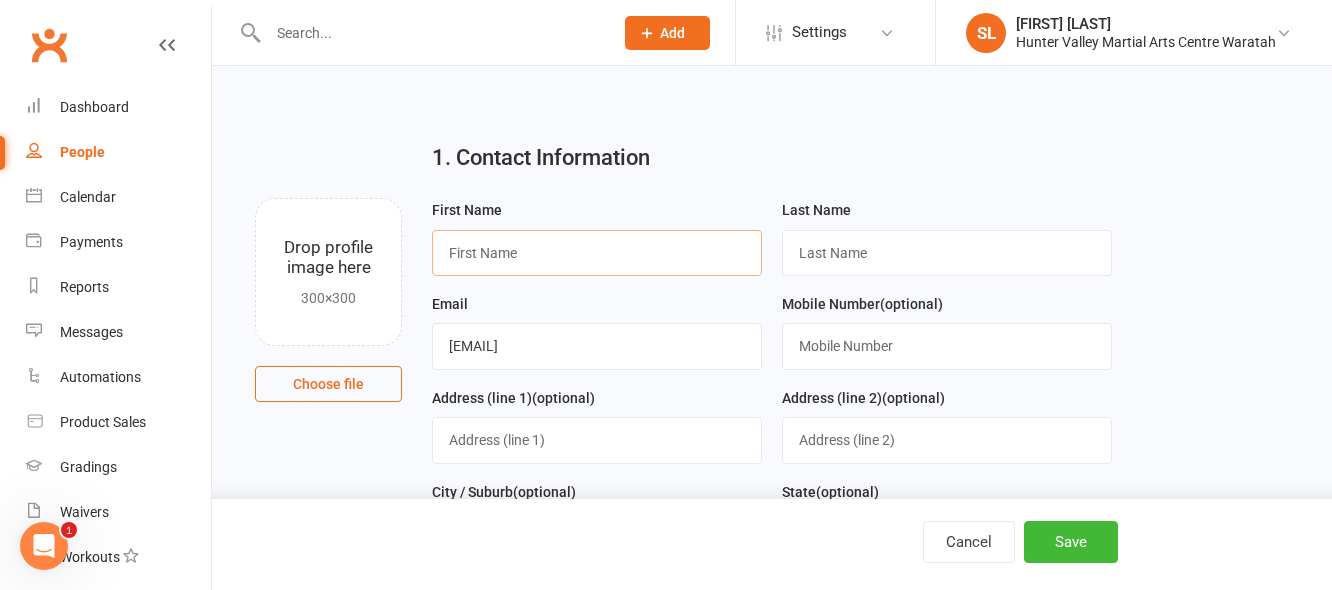 click at bounding box center [597, 253] 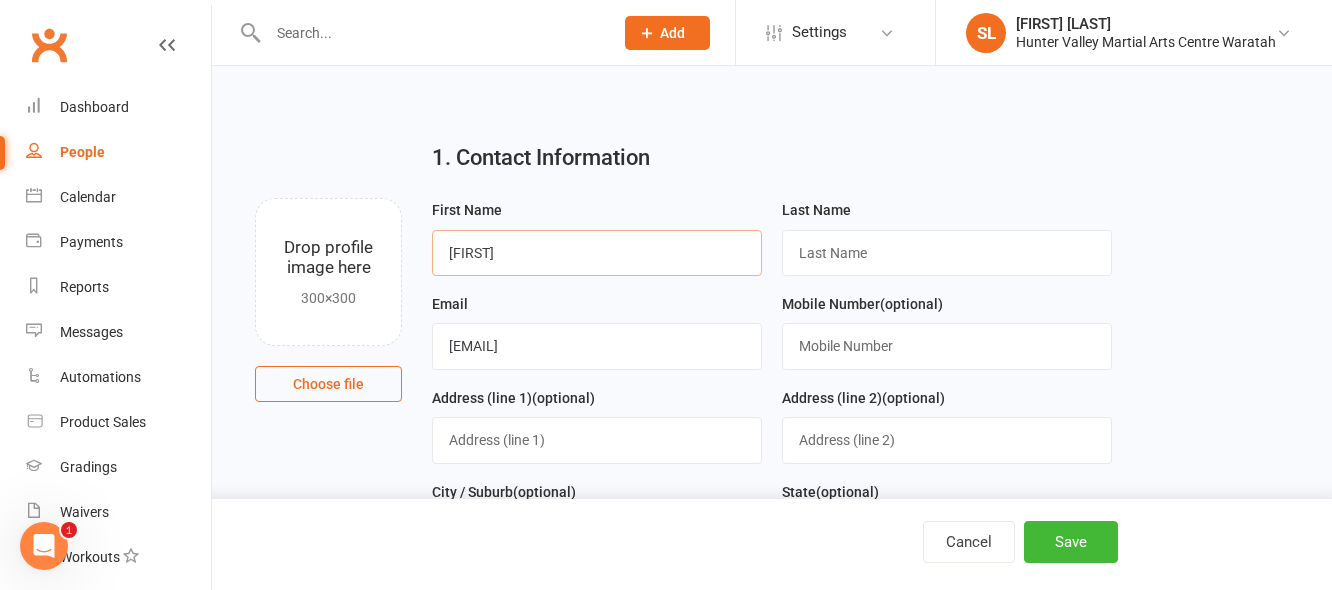 type on "Ange" 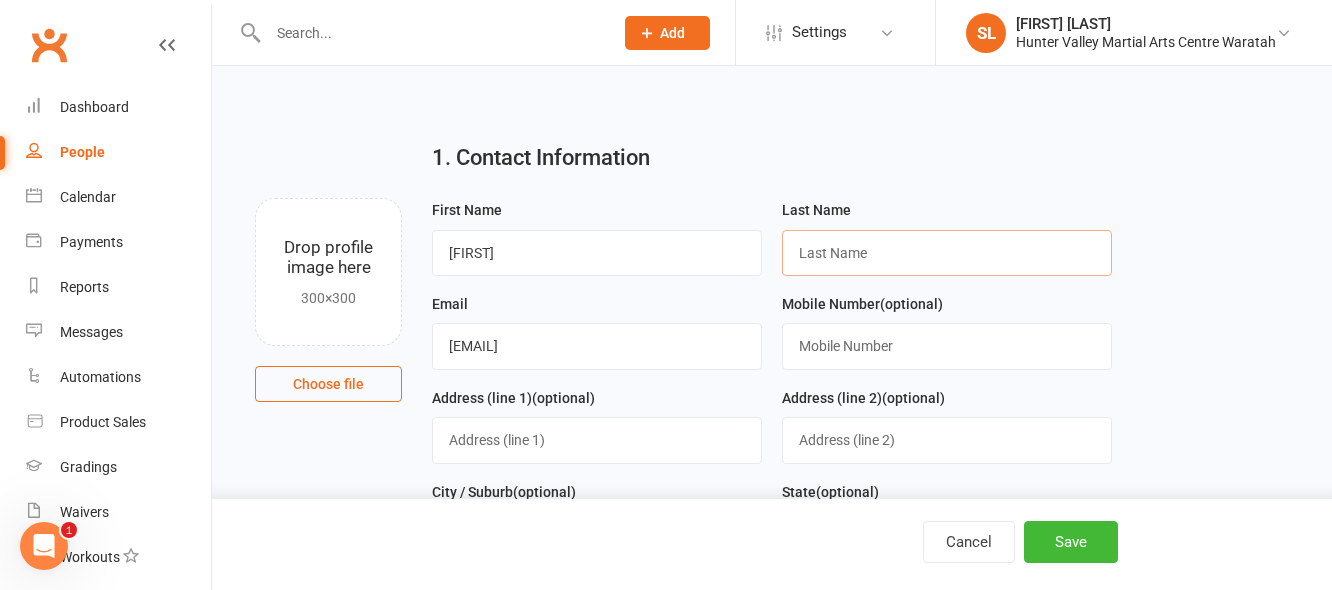 click at bounding box center (947, 253) 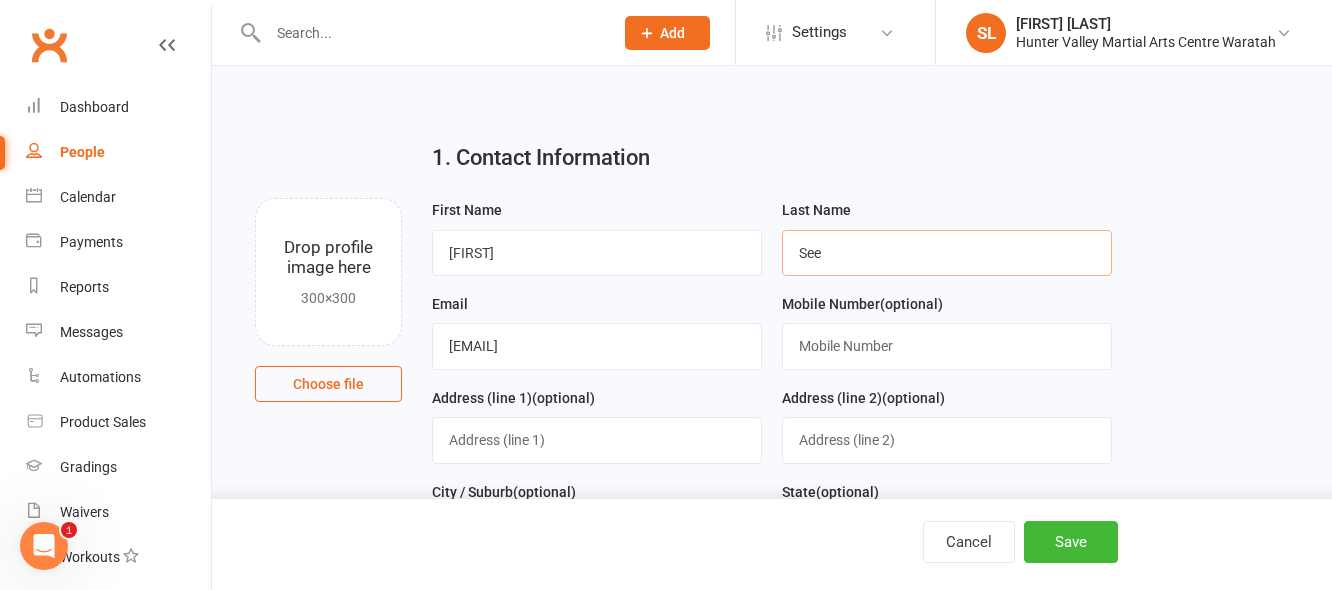 type on "Seeney" 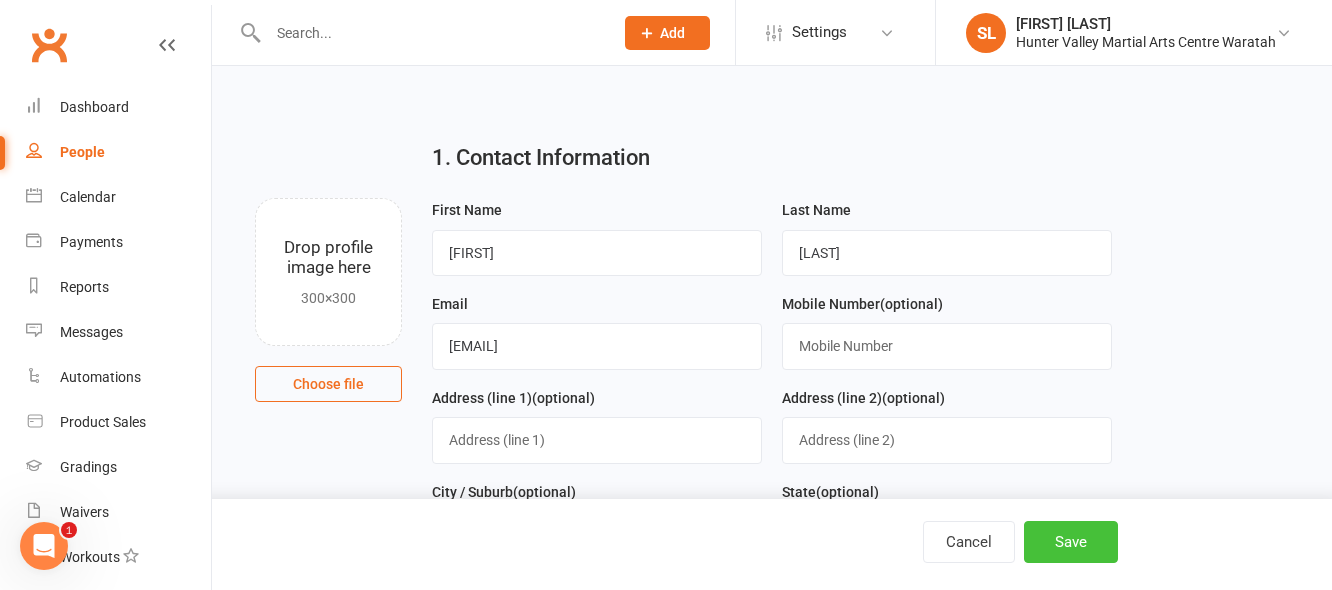 click on "Save" at bounding box center [1071, 542] 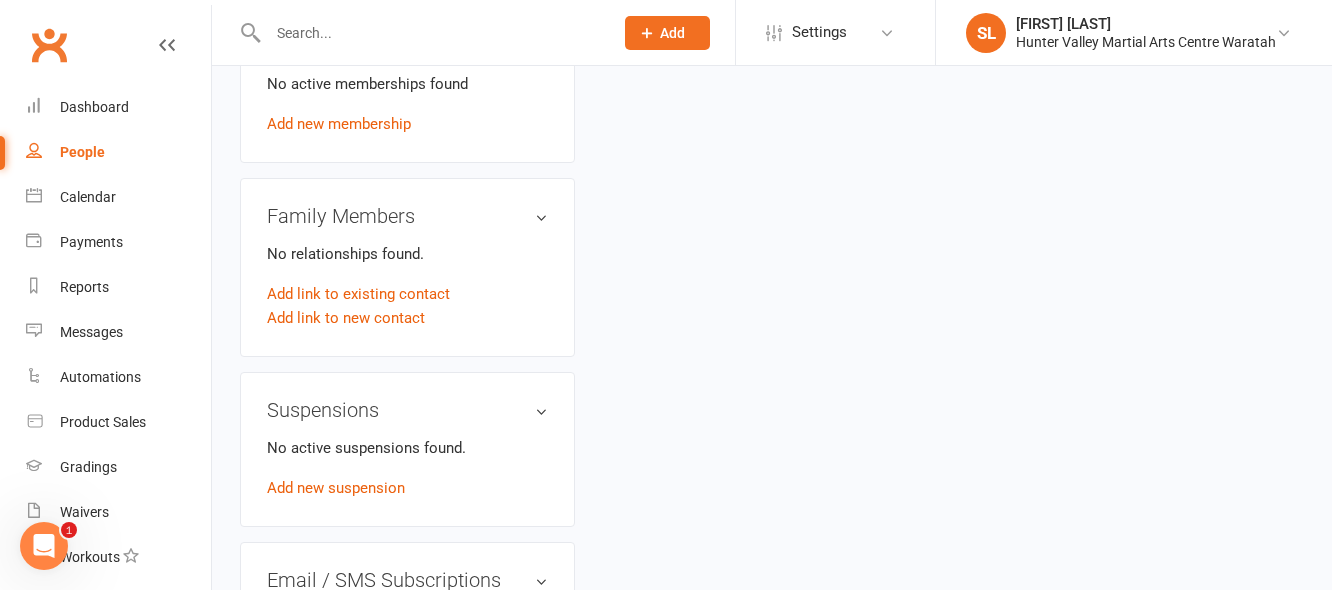 scroll, scrollTop: 900, scrollLeft: 0, axis: vertical 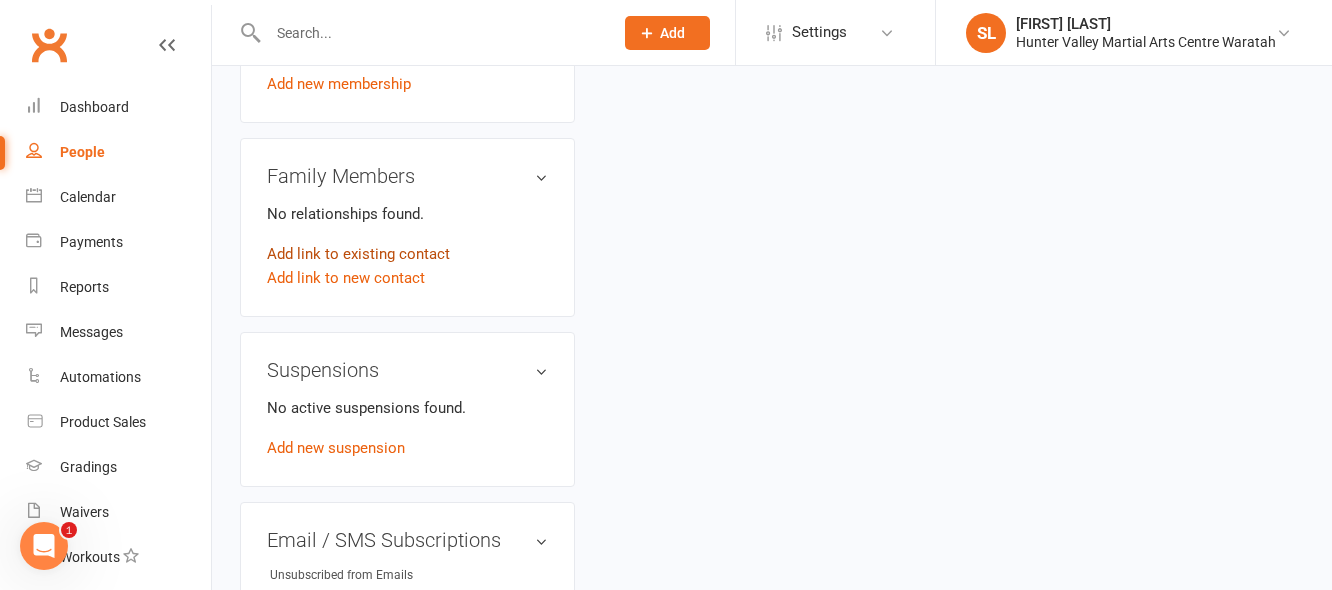 click on "Add link to existing contact" at bounding box center [358, 254] 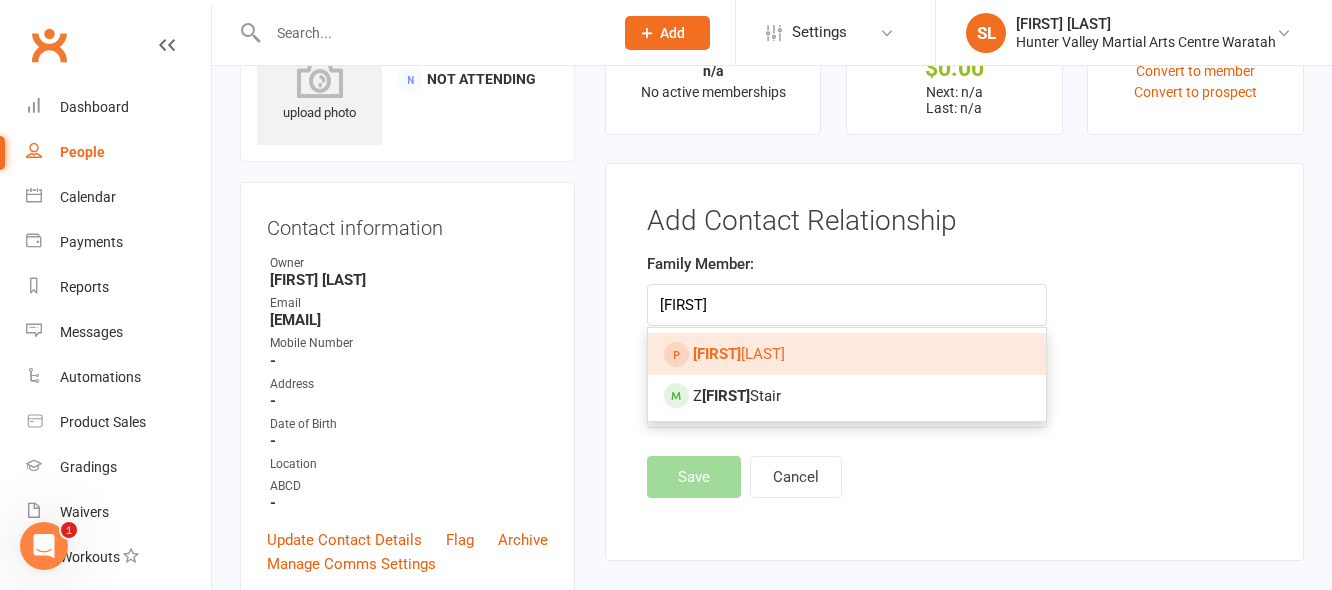 type on "iggy" 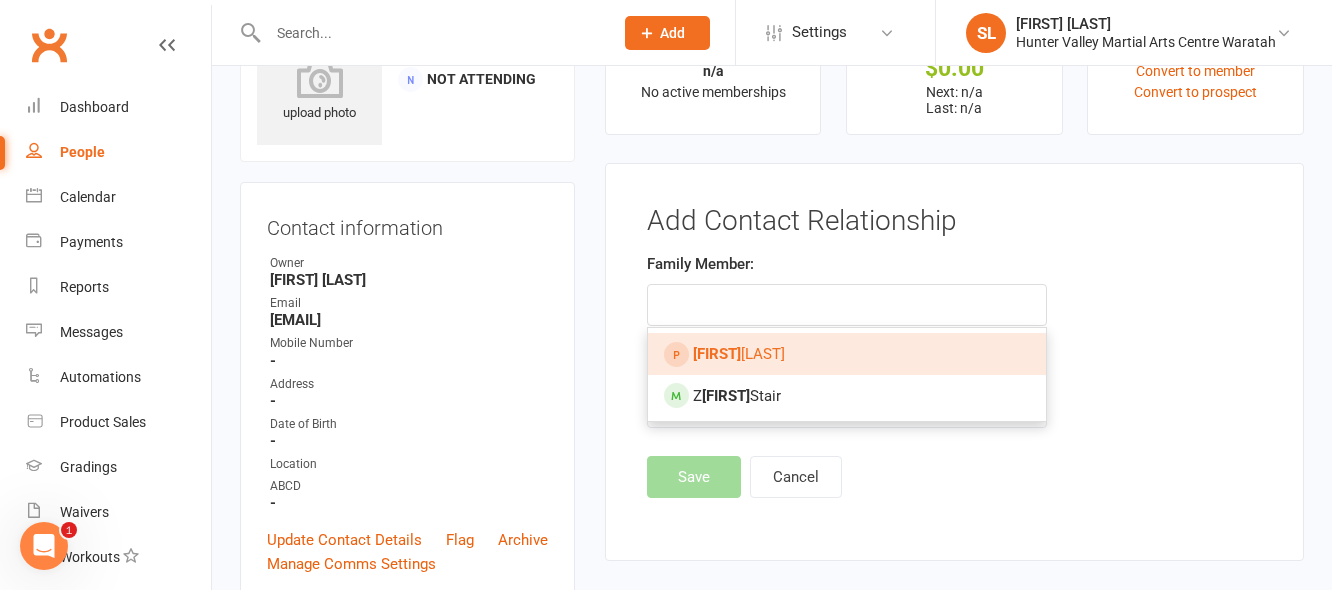 click on "Iggy  Seeney" at bounding box center (739, 354) 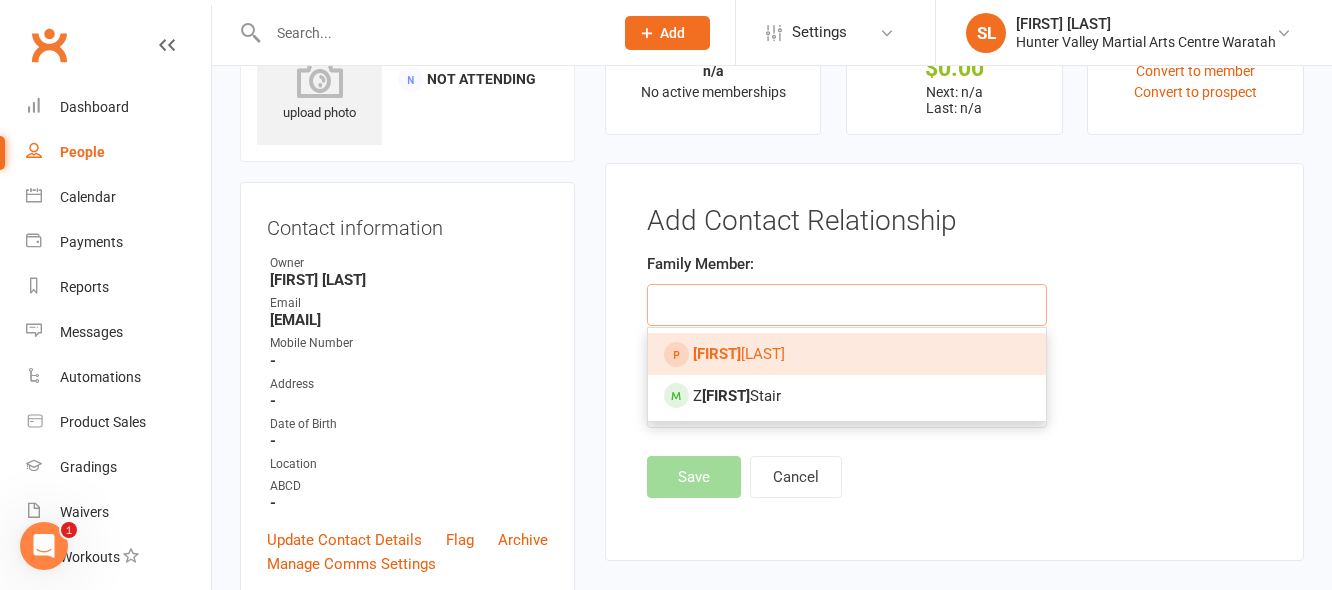 type on "Iggy Seeney" 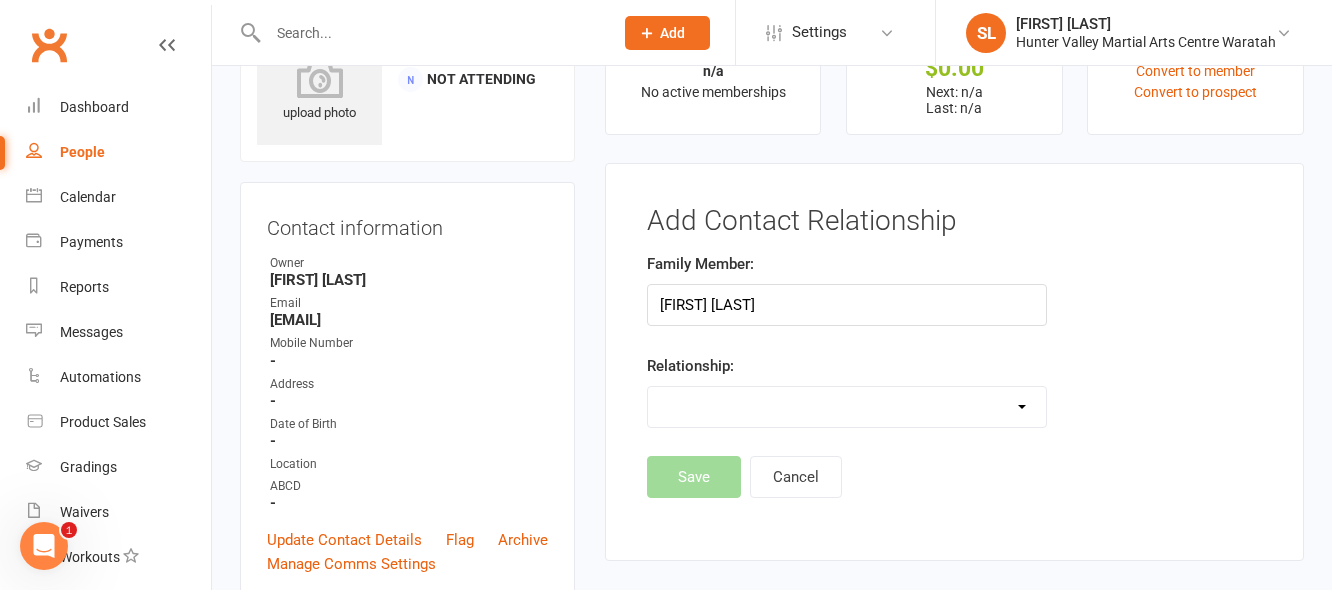 click on "Parent / Guardian Child Sibling (parent not in system) Spouse / Partner Cousin / Other Family Friend Other" at bounding box center (847, 407) 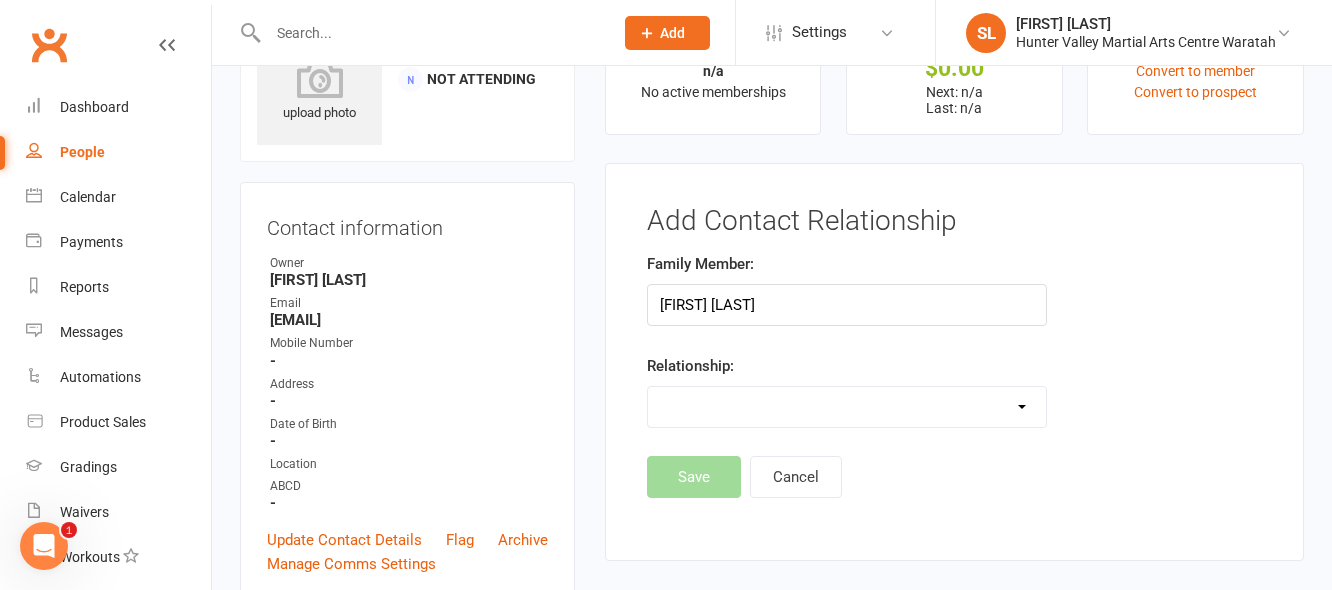 select on "1" 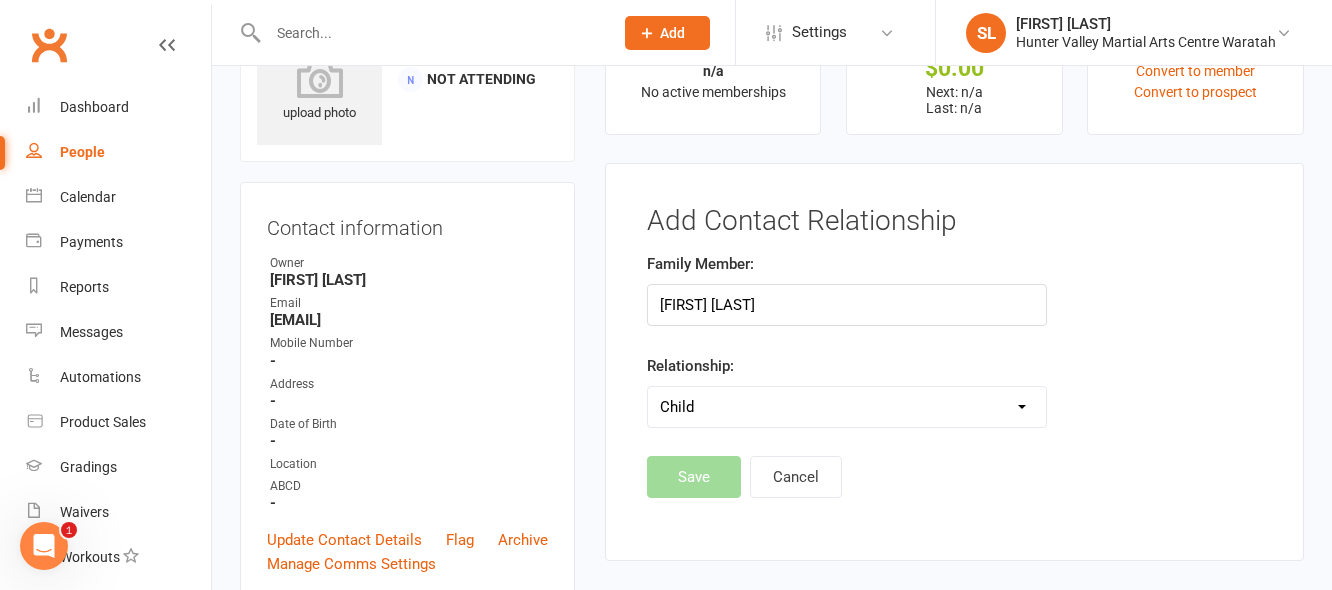 click on "Parent / Guardian Child Sibling (parent not in system) Spouse / Partner Cousin / Other Family Friend Other" at bounding box center [847, 407] 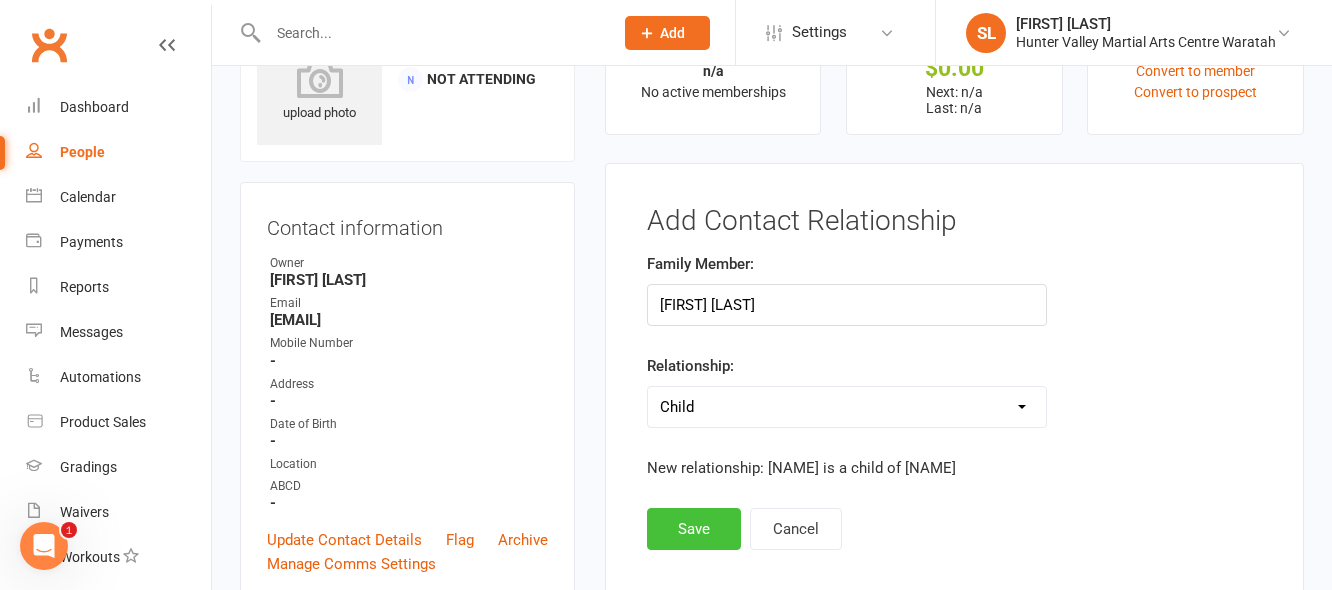 click on "Save" at bounding box center (694, 529) 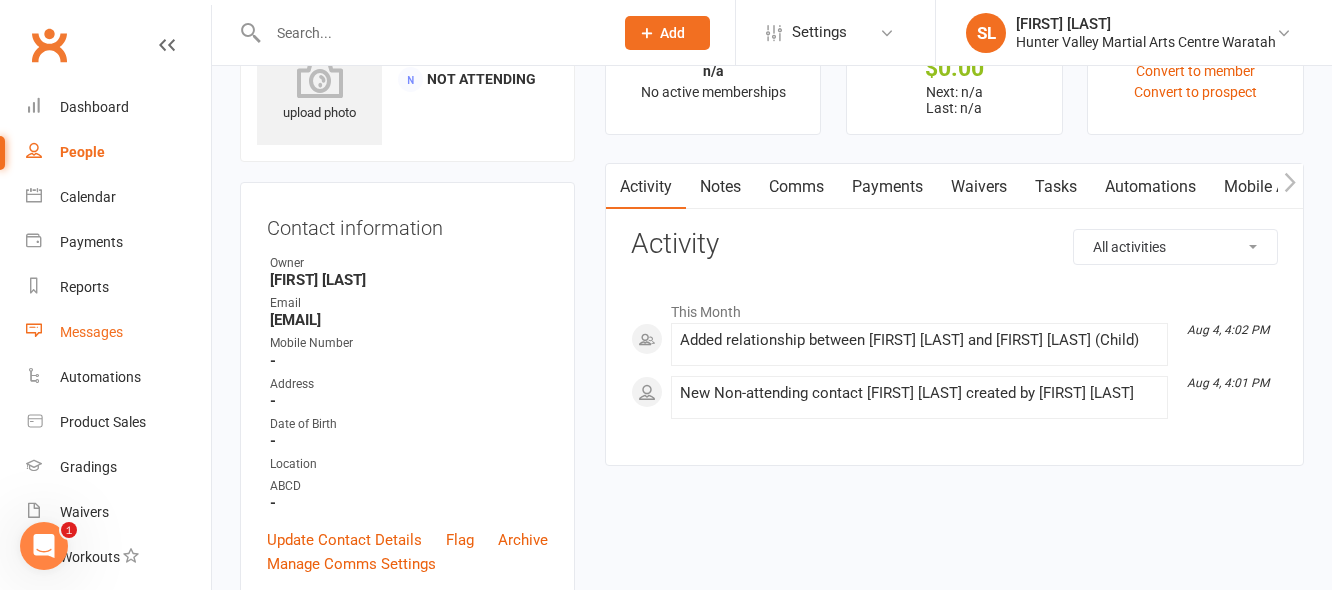 click on "Messages" at bounding box center (91, 332) 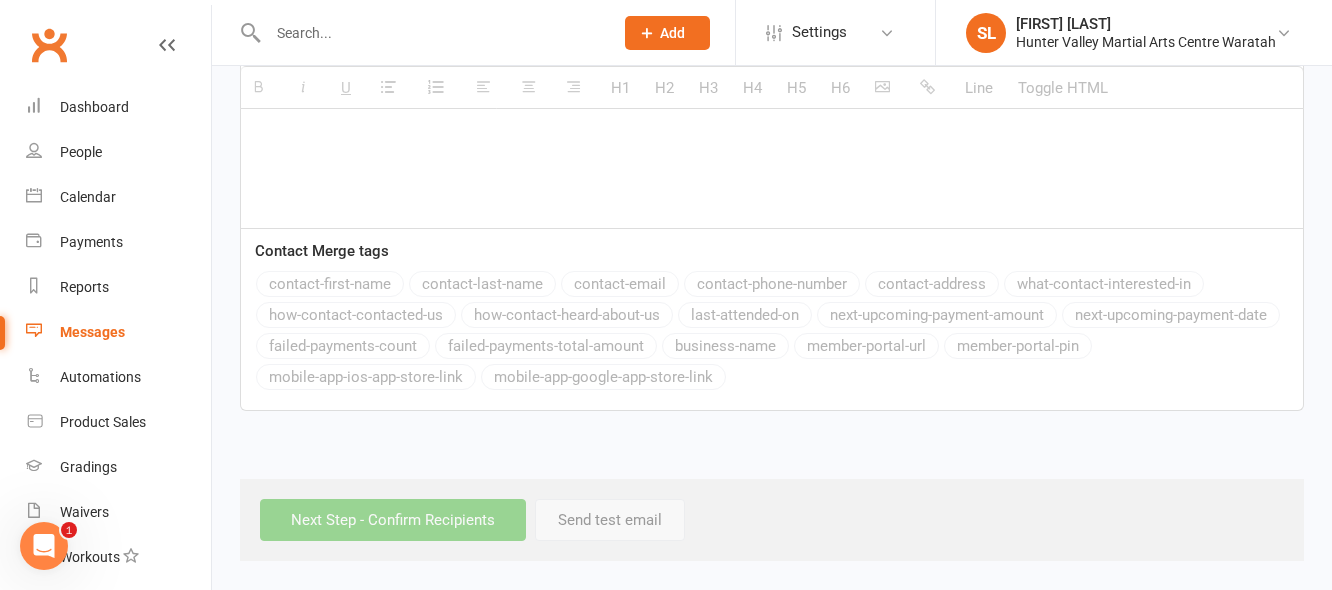 scroll, scrollTop: 0, scrollLeft: 0, axis: both 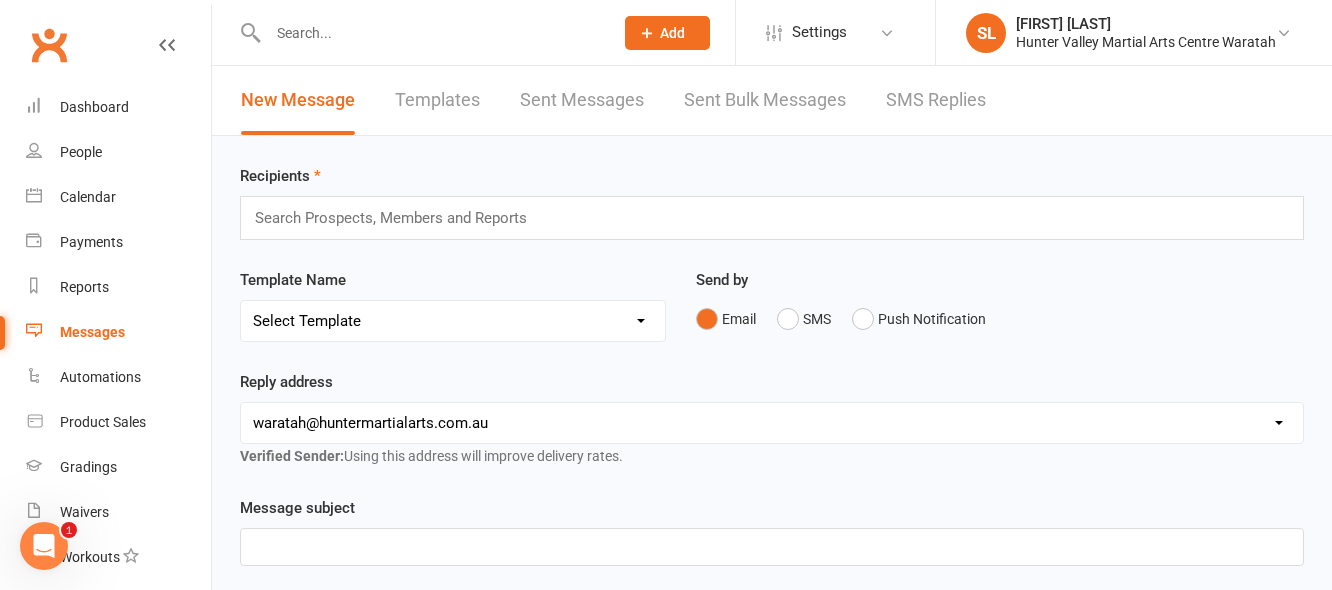 click on "Templates" at bounding box center [437, 100] 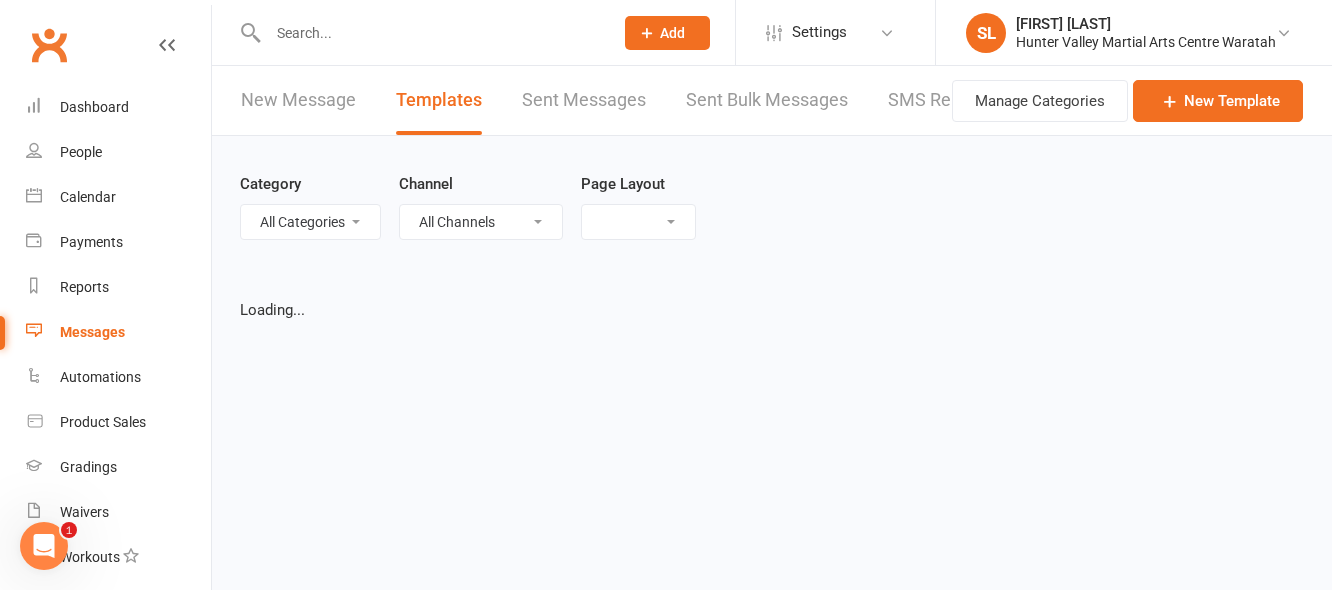 select on "grid" 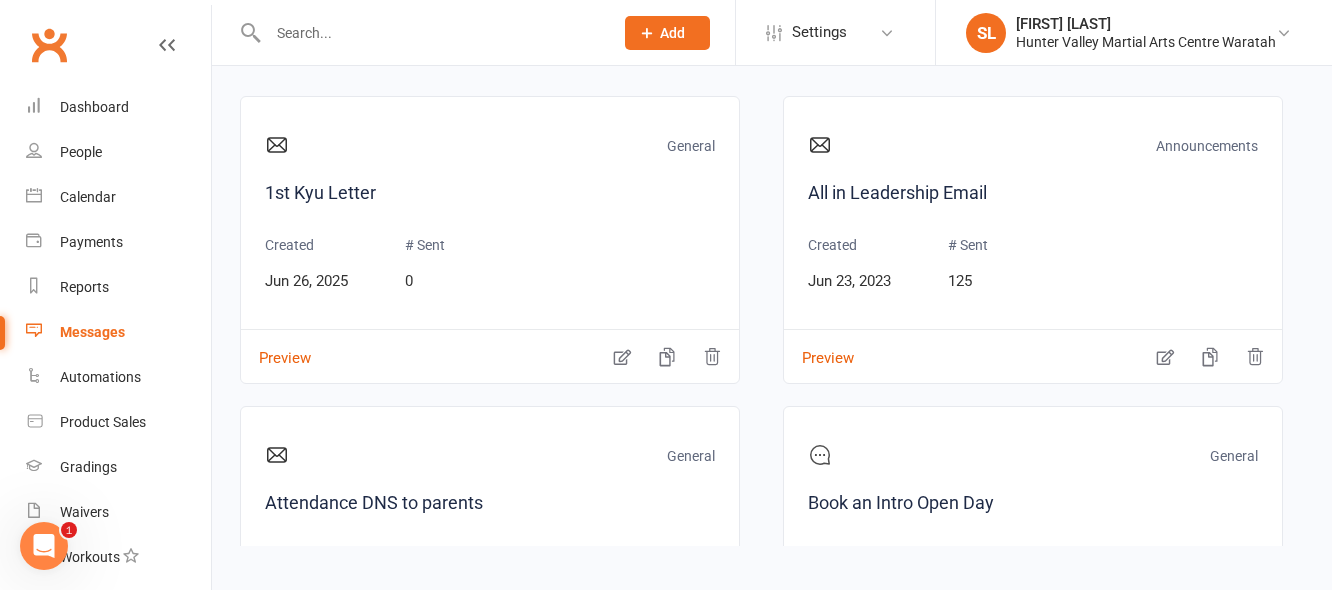 scroll, scrollTop: 281, scrollLeft: 0, axis: vertical 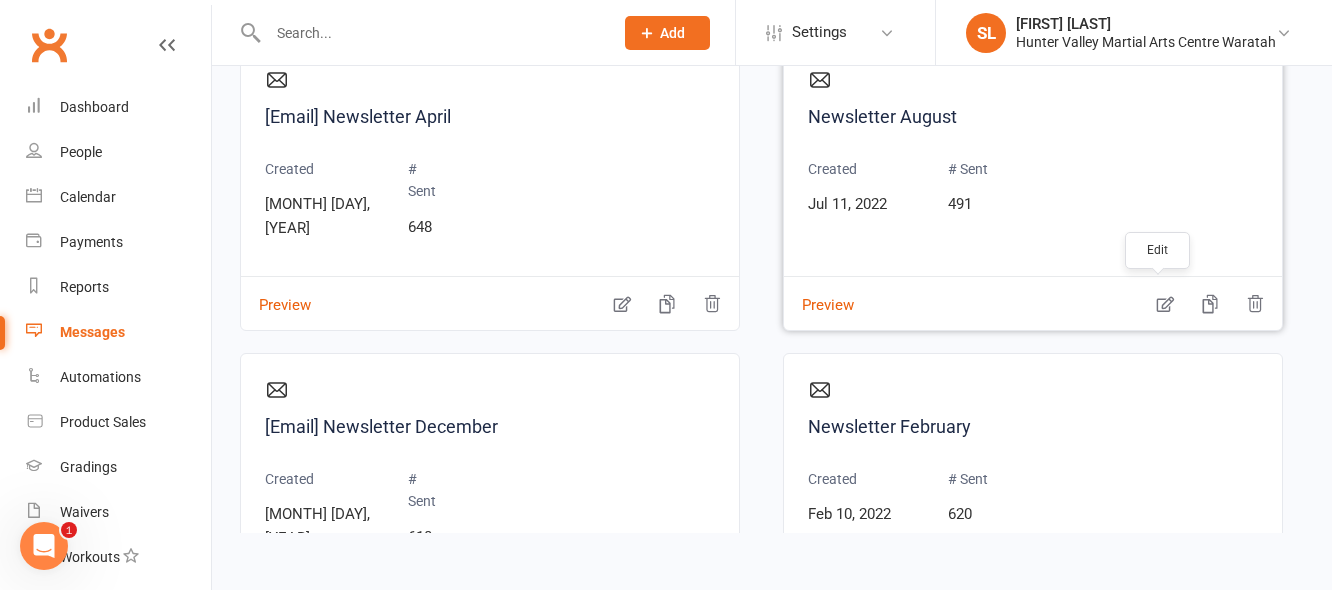 click 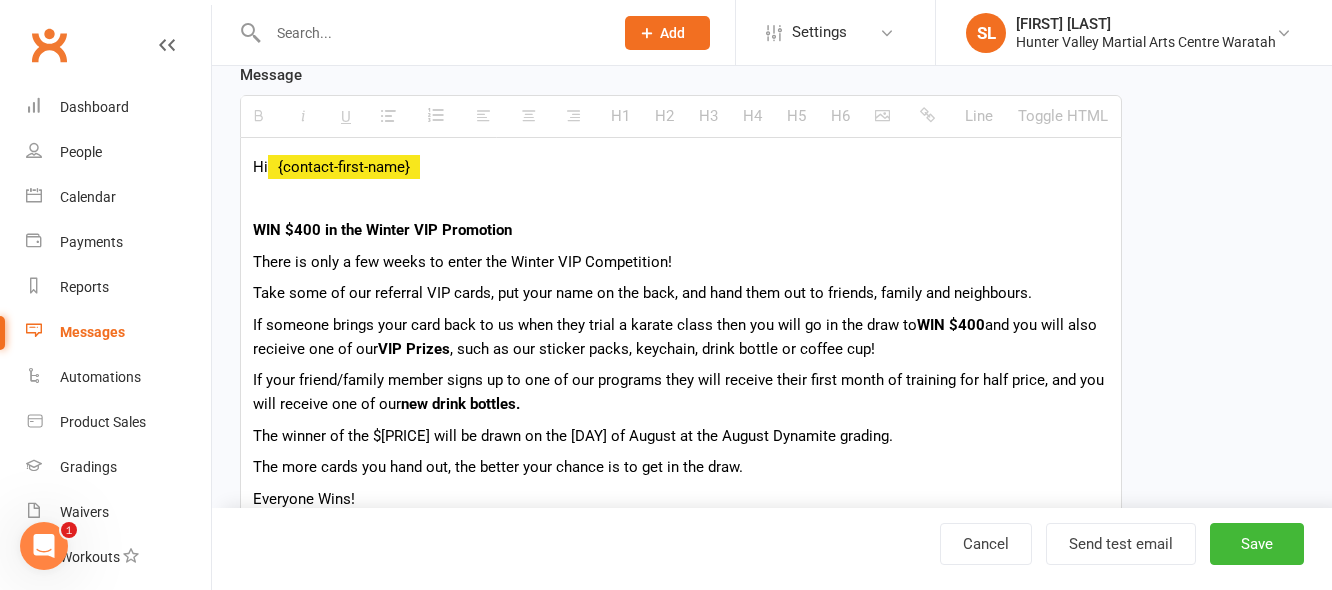 scroll, scrollTop: 400, scrollLeft: 0, axis: vertical 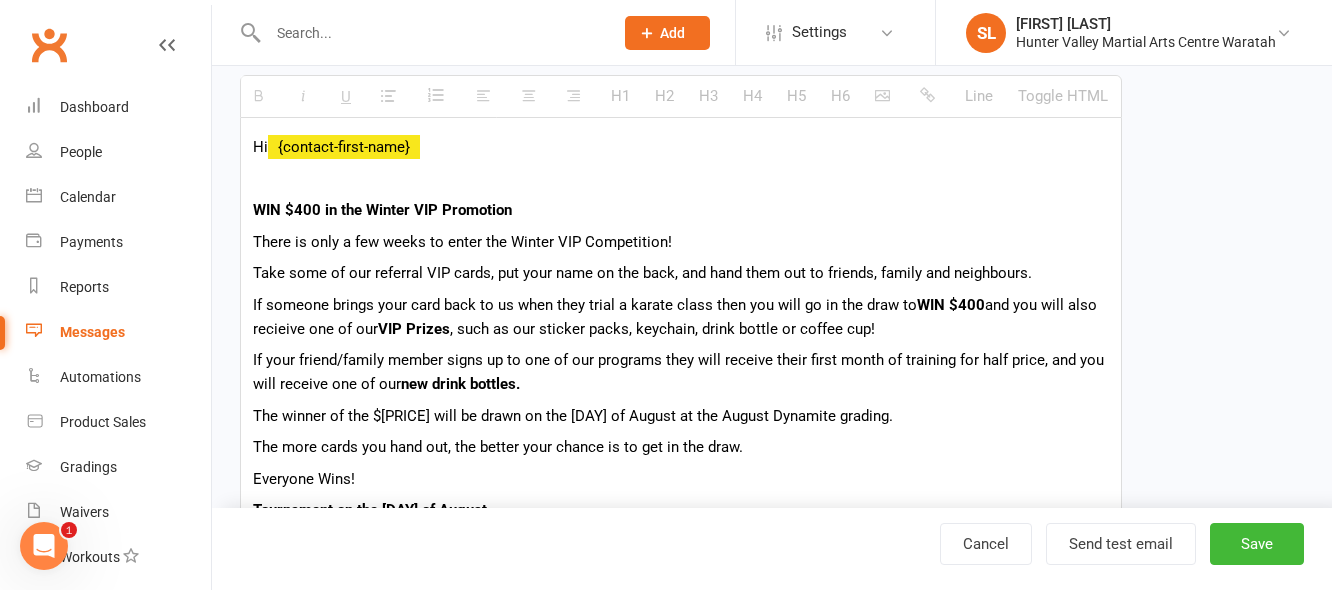 click on "There is only a few weeks to enter the Winter VIP Competition!" at bounding box center [681, 242] 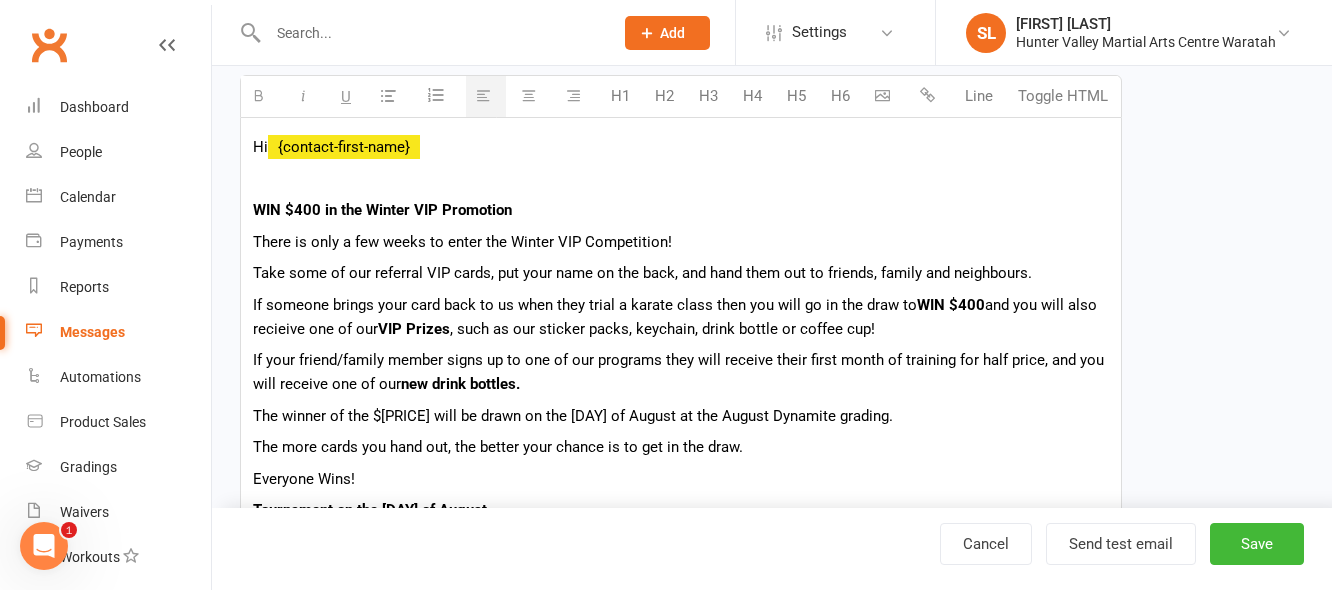 type 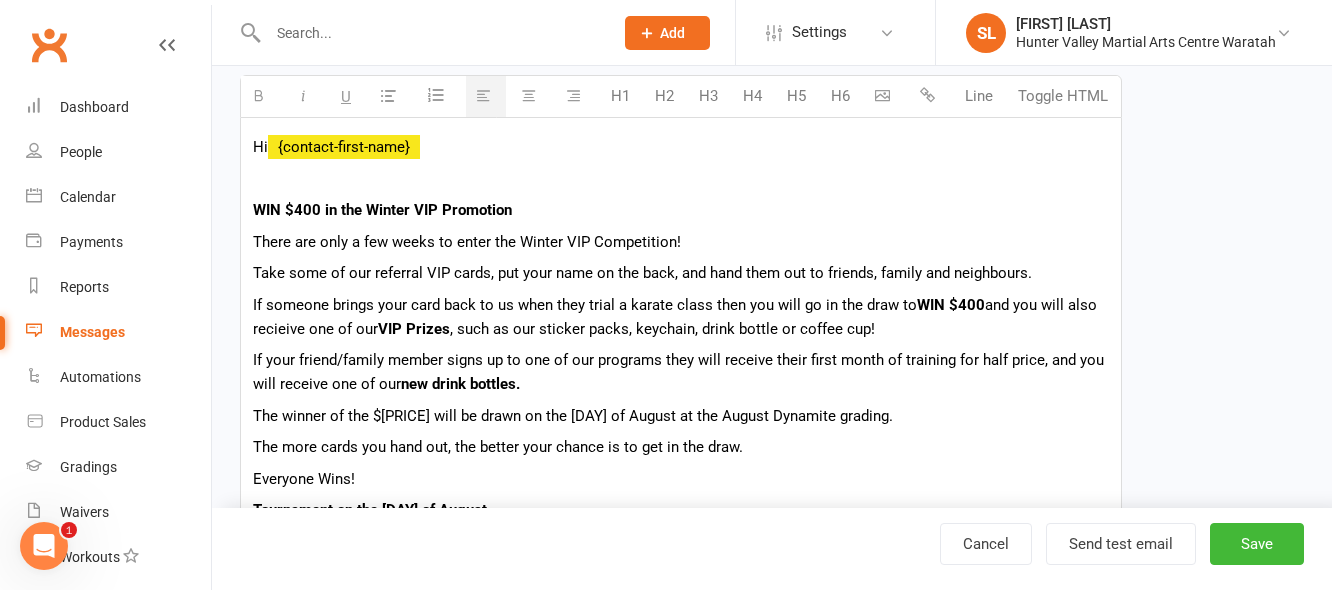 click on "There are only a few weeks to enter the Winter VIP Competition!" at bounding box center (681, 242) 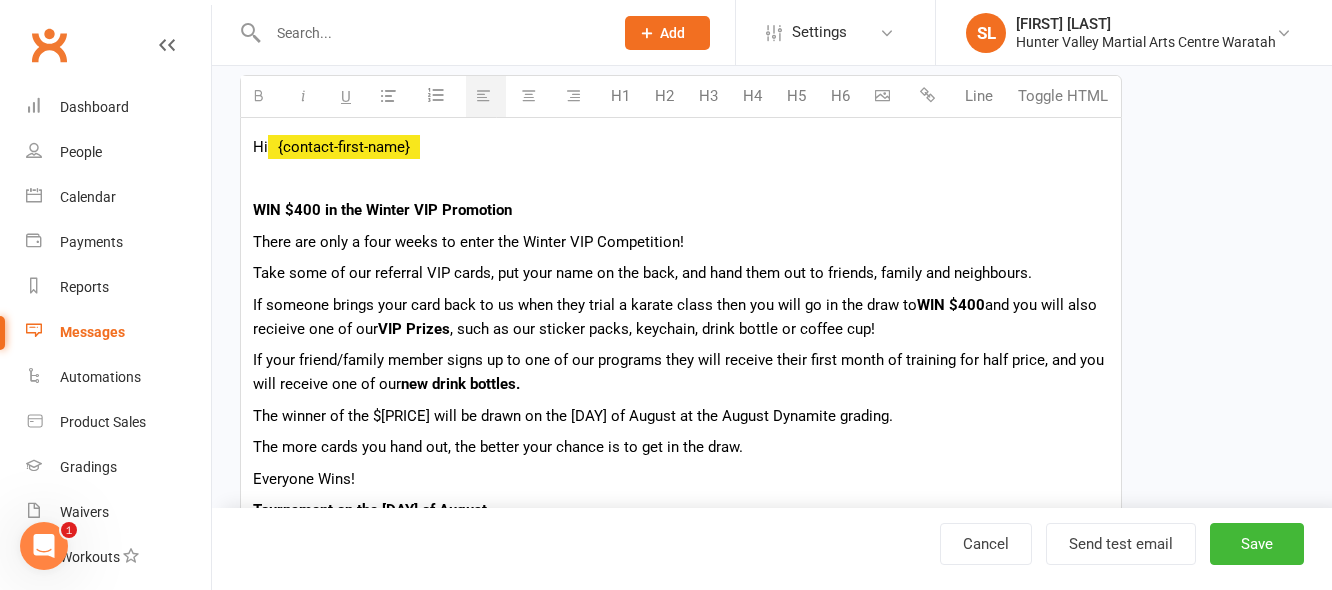 click on "Take some of our referral VIP cards, put your name on the back, and hand them out to friends, family and neighbours." at bounding box center [681, 273] 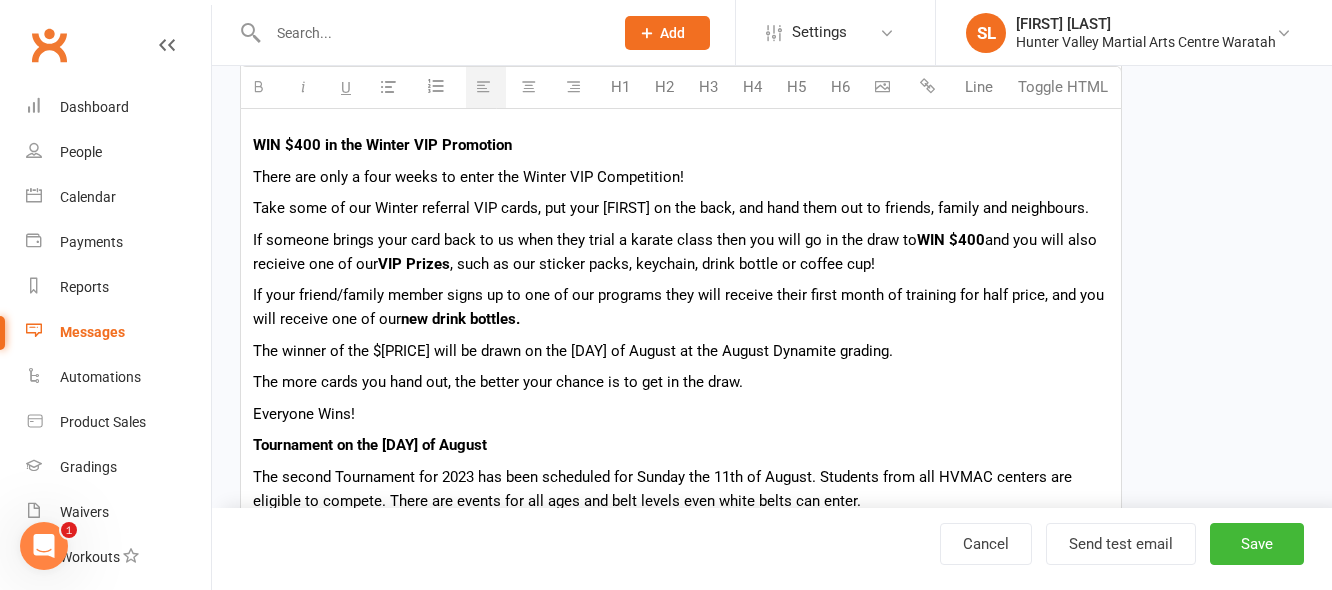scroll, scrollTop: 500, scrollLeft: 0, axis: vertical 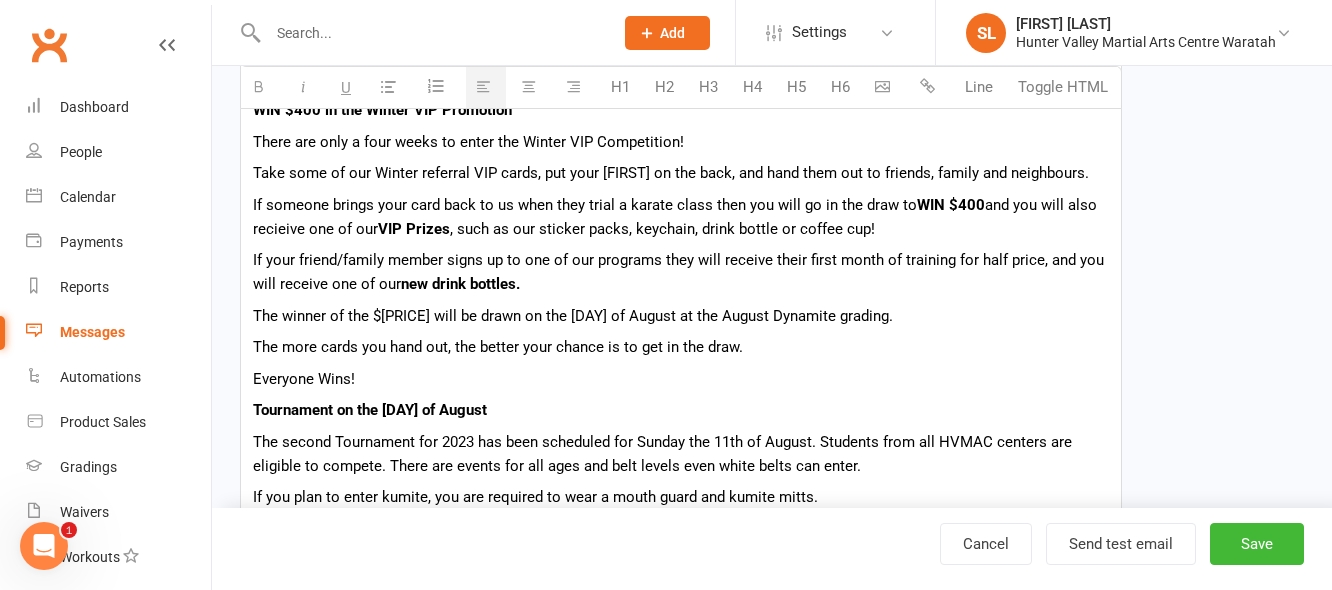 click on "new drink bottles." at bounding box center (460, 284) 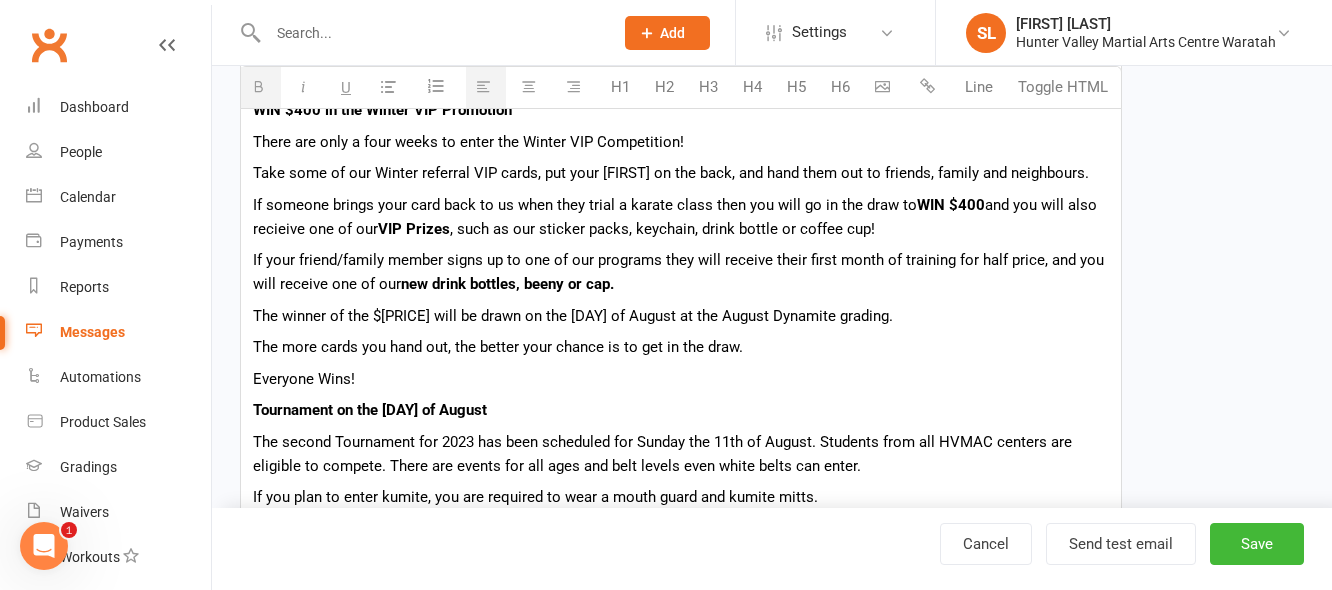 click on "The winner of the $400 will be drawn on the 20th of August at the August Dynamite grading." at bounding box center [681, 316] 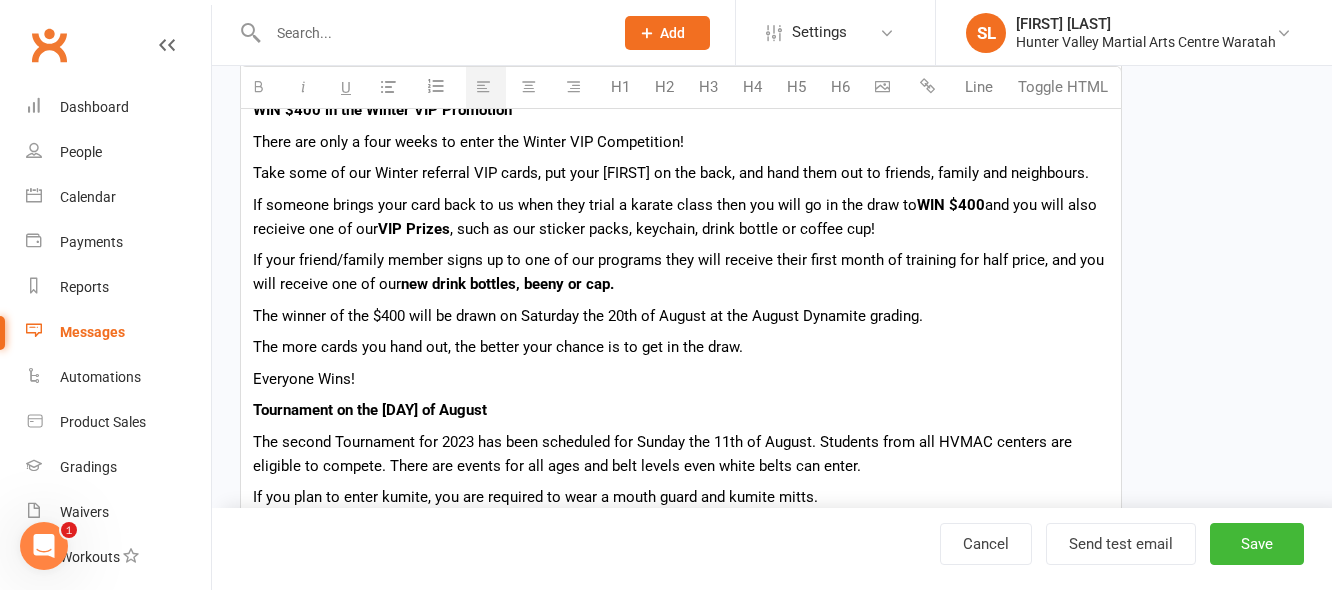 click on "The winner of the $400 will be drawn on Saturday the 20th of August at the August Dynamite grading." at bounding box center [681, 316] 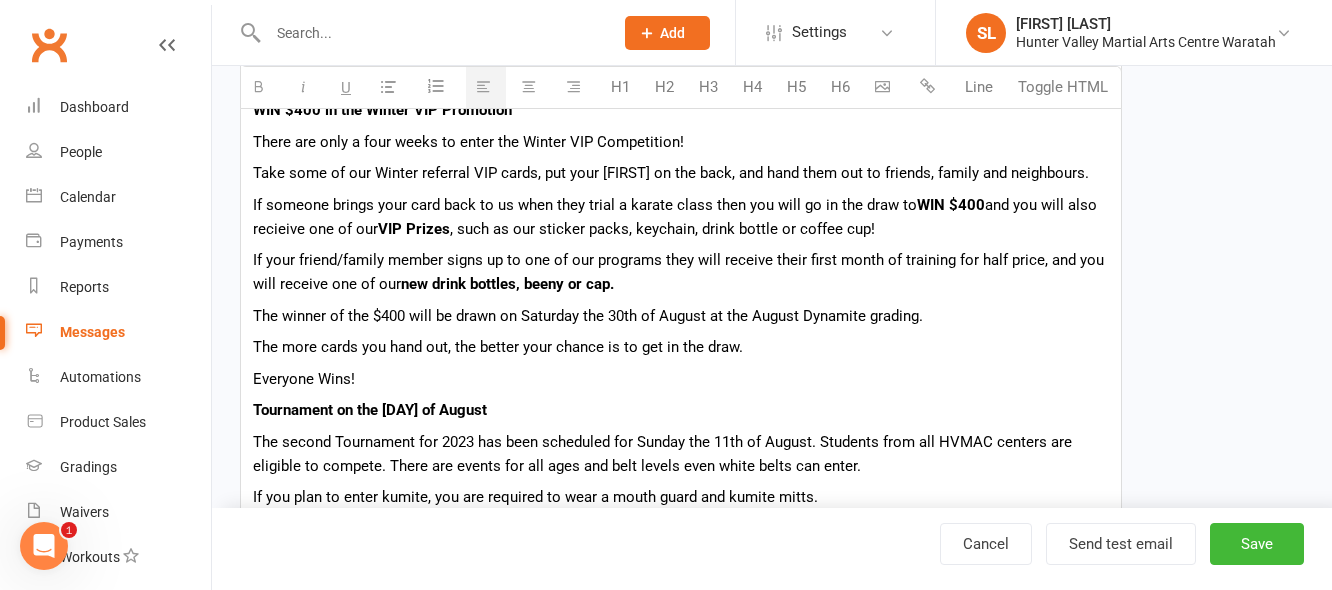 click on "The winner of the $400 will be drawn on Saturday the 30th of August at the August Dynamite grading." at bounding box center [681, 316] 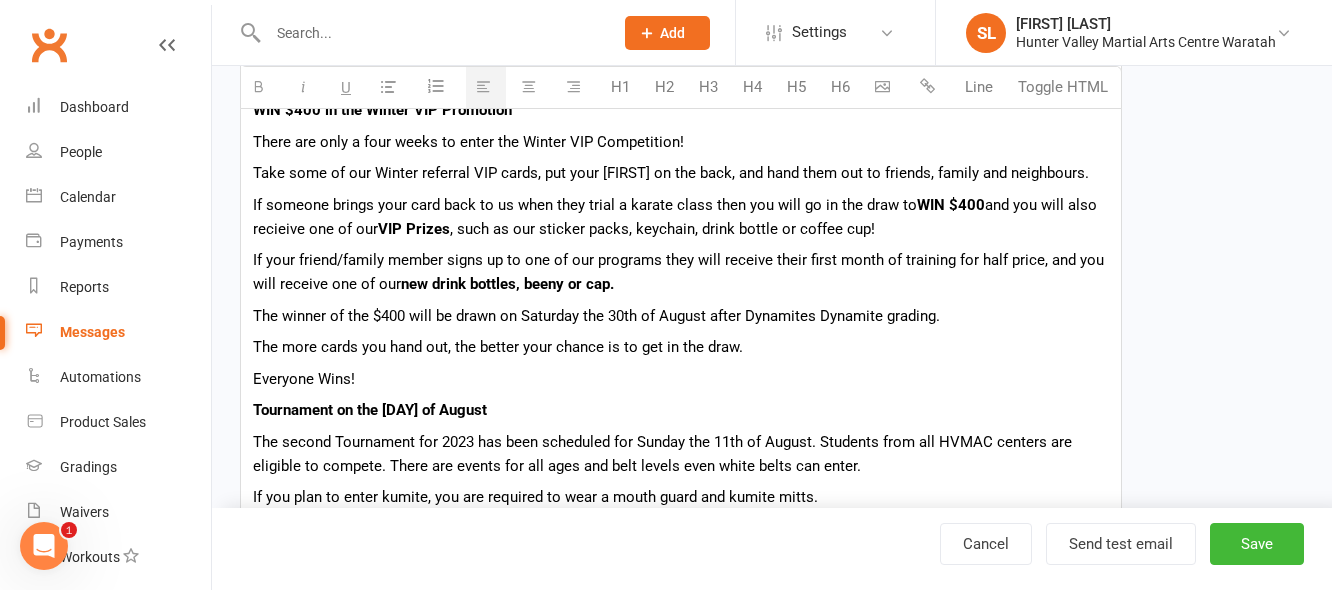 click on "The winner of the $400 will be drawn on Saturday the 30th of August after Dynamites Dynamite grading." at bounding box center (681, 316) 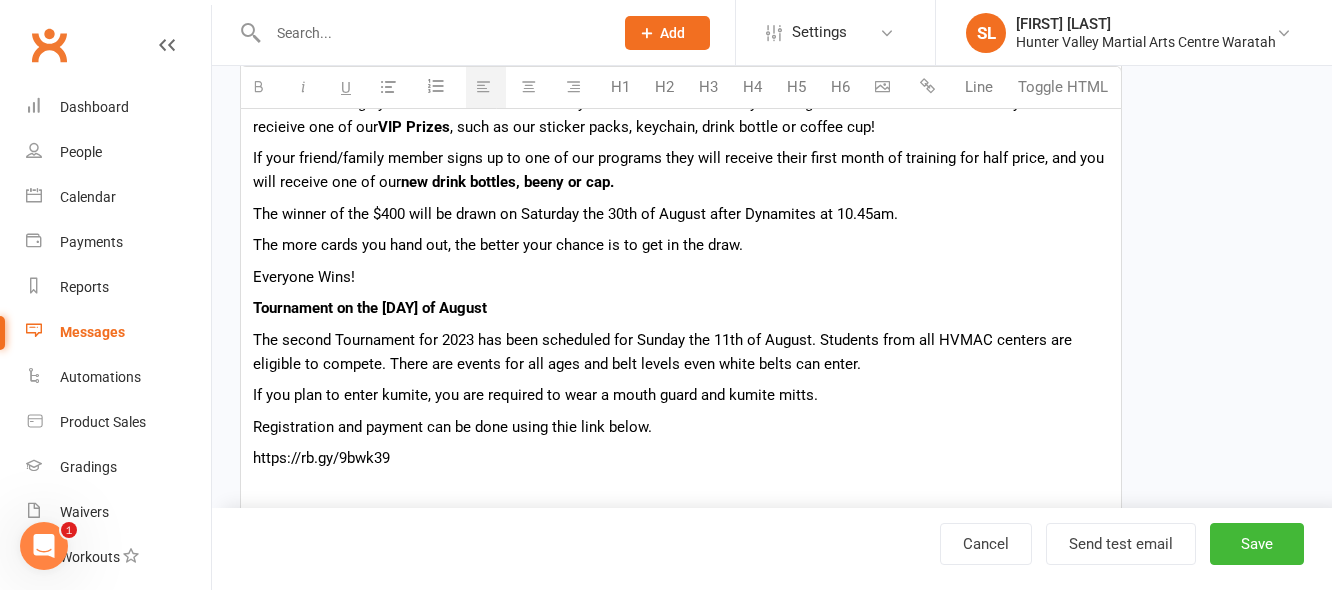 scroll, scrollTop: 600, scrollLeft: 0, axis: vertical 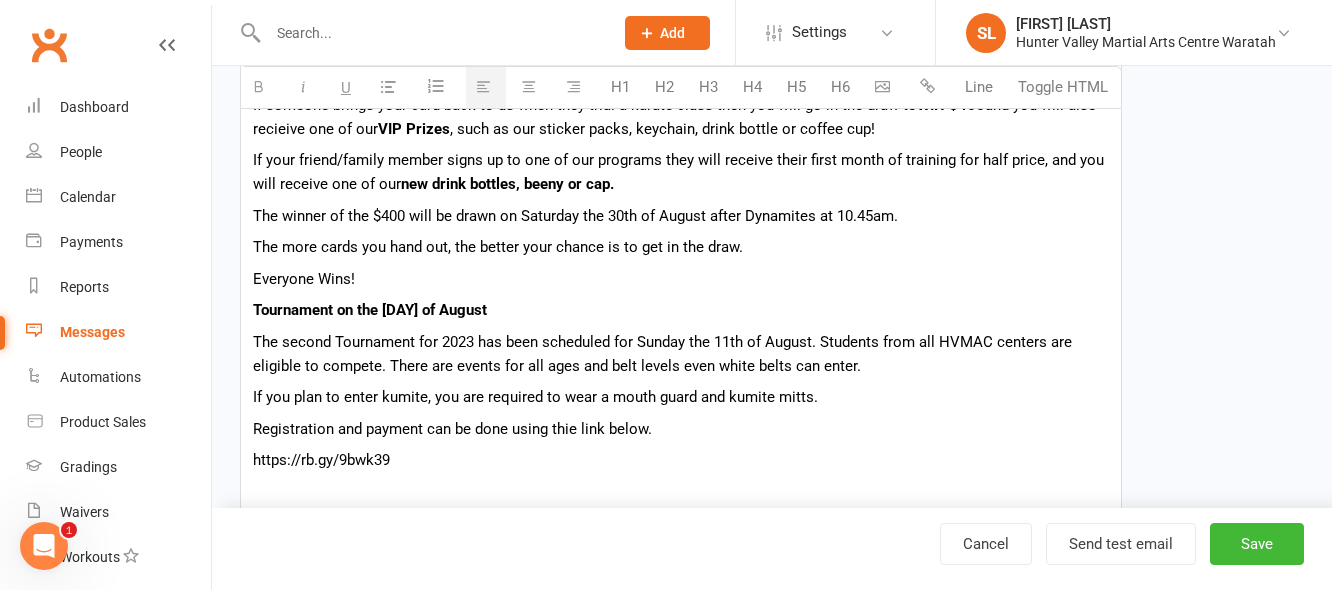 click on "Tournament on the 11th of August" at bounding box center [681, 310] 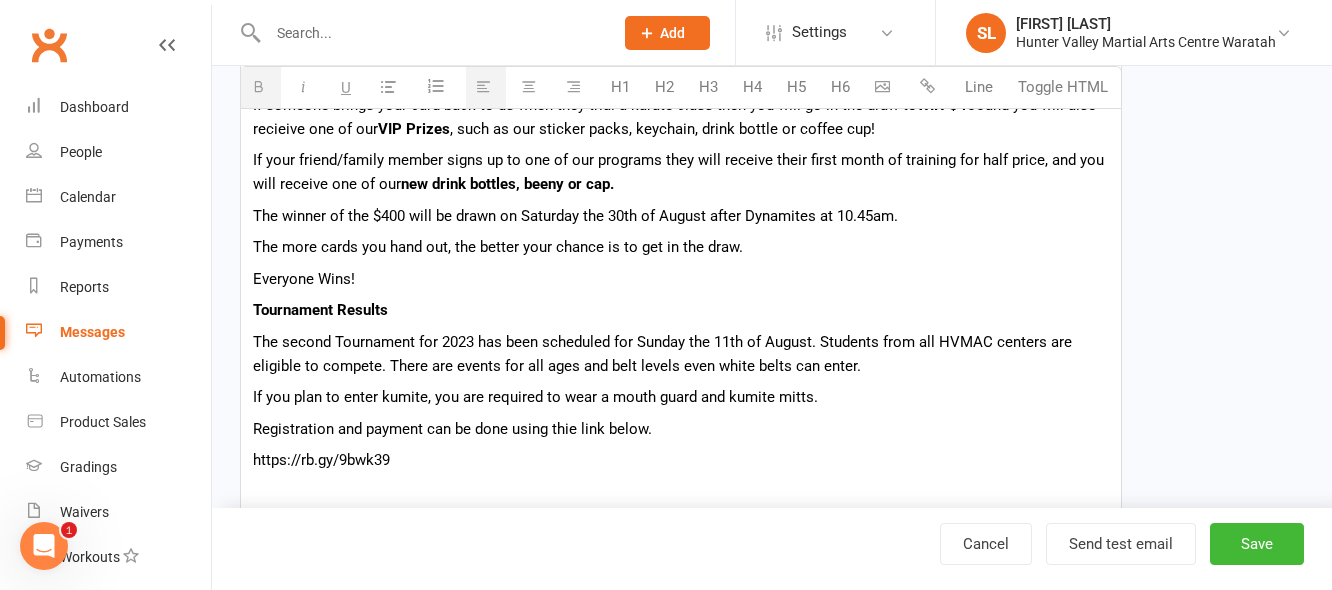 click on "The second Tournament for 2023 has been scheduled for Sunday the 11th of August. Students from all HVMAC centers are eligible to compete. There are events for all ages and belt levels even white belts can enter." at bounding box center (681, 354) 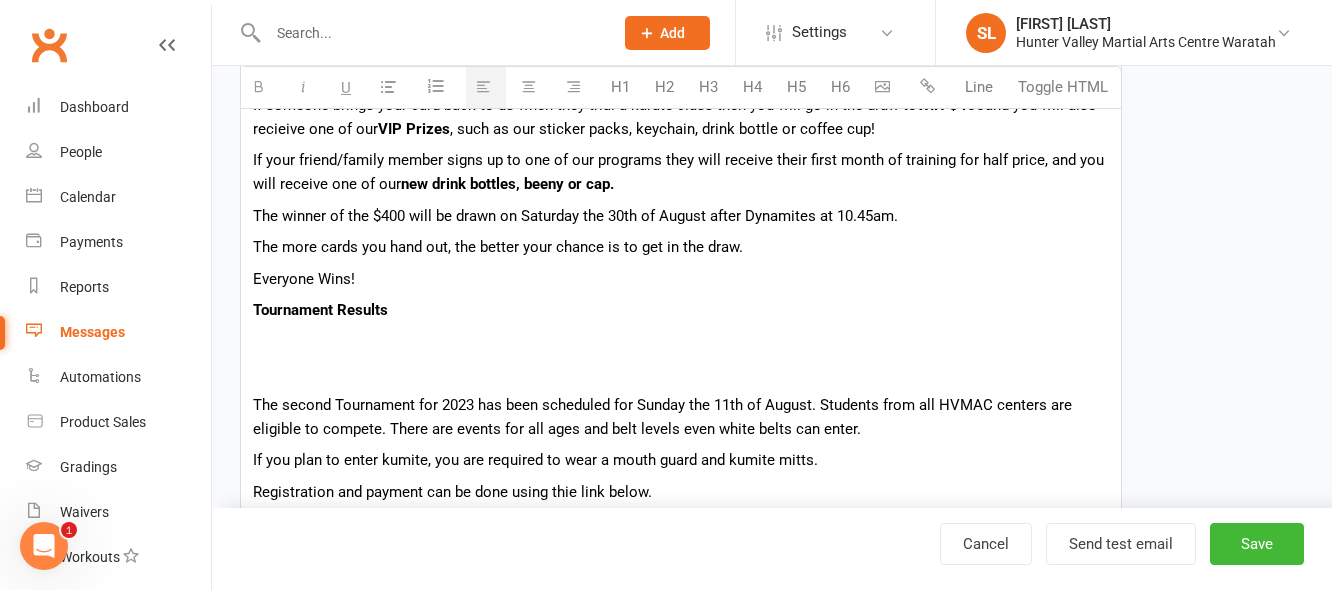 click at bounding box center [681, 342] 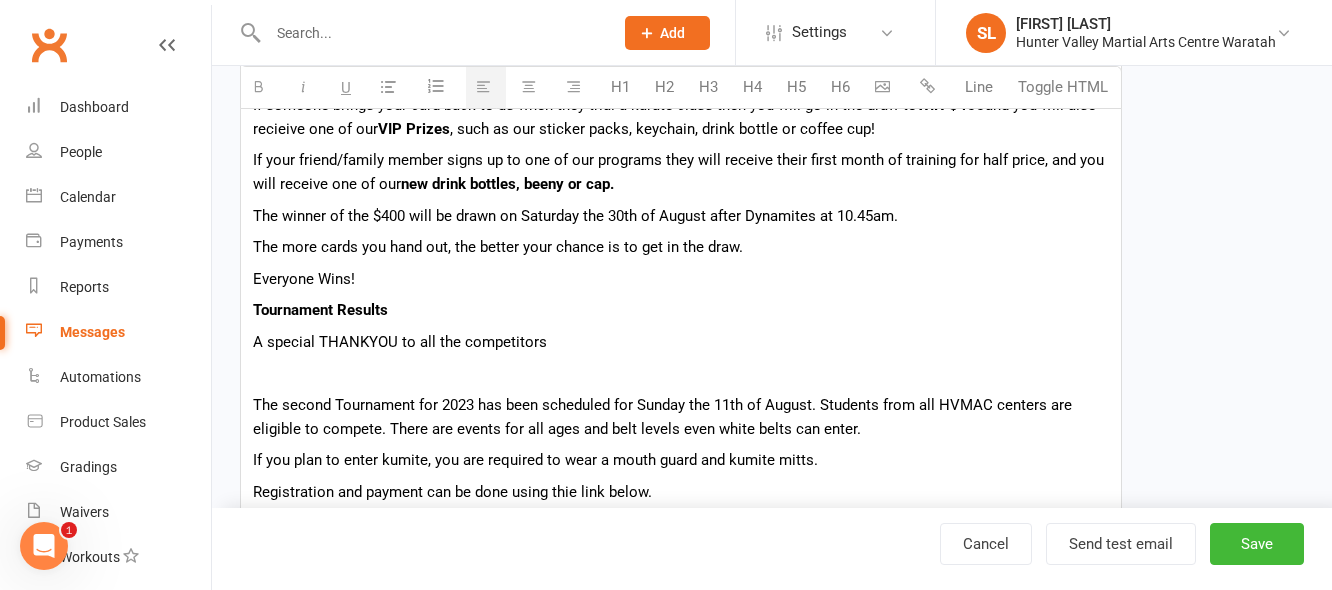 click on "A special THANKYOU to all the competitors" at bounding box center (681, 342) 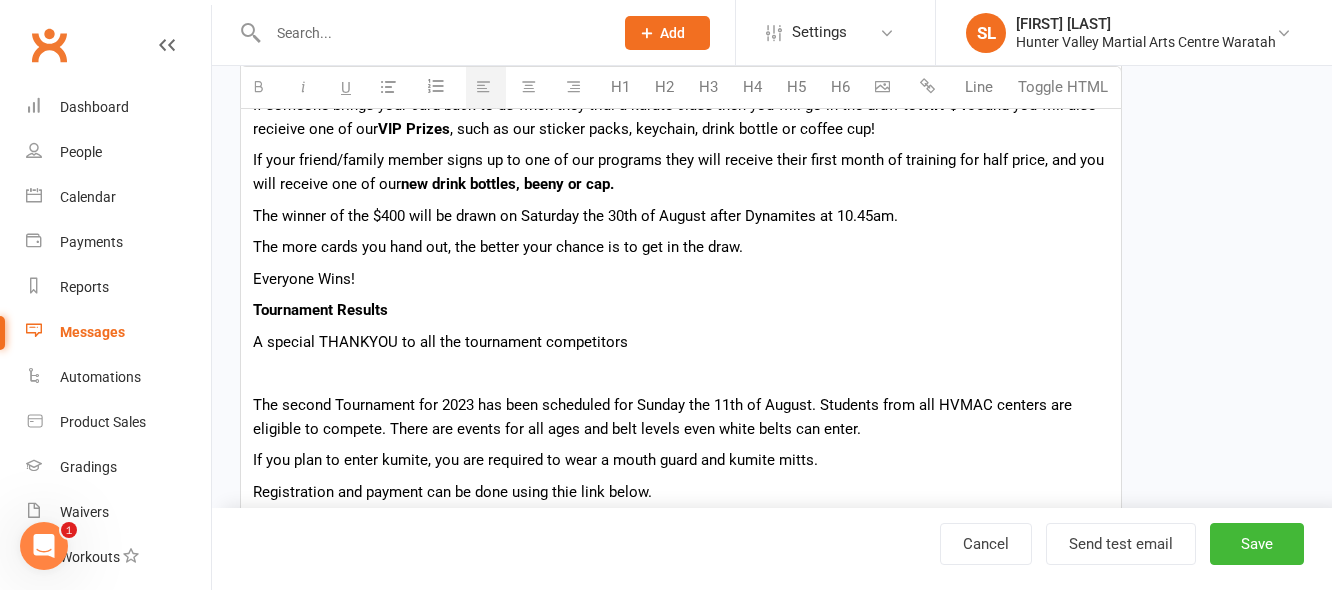 click on "A special THANKYOU to all the tournament competitors" at bounding box center (681, 342) 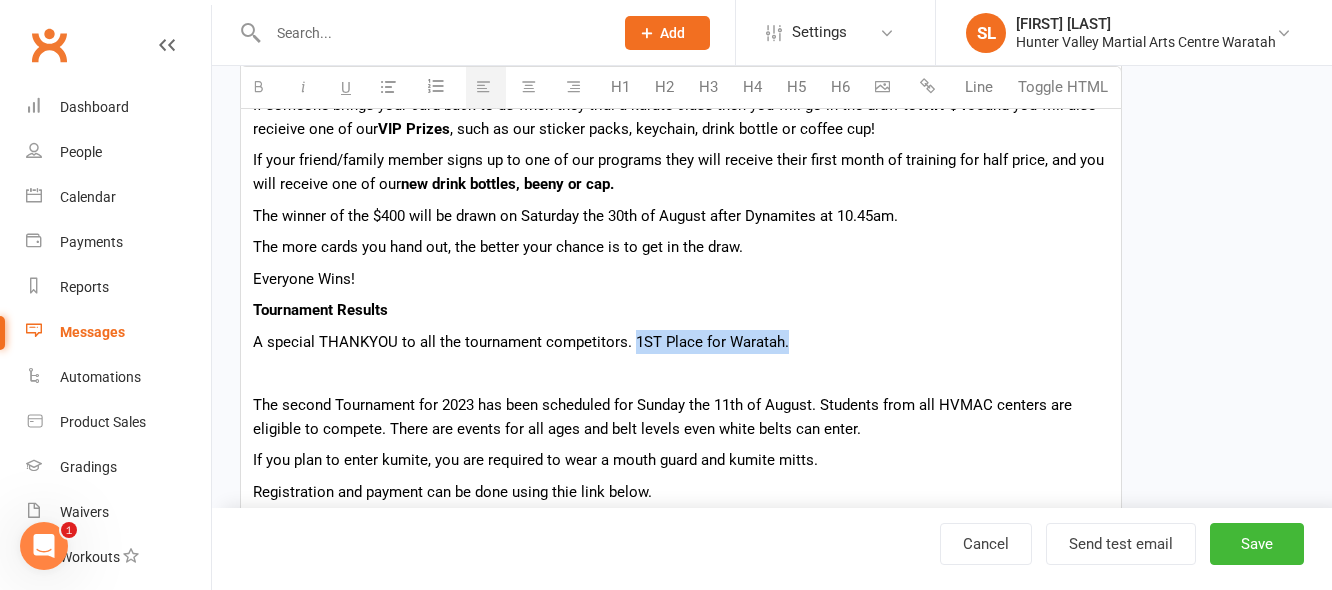 drag, startPoint x: 629, startPoint y: 338, endPoint x: 784, endPoint y: 331, distance: 155.15799 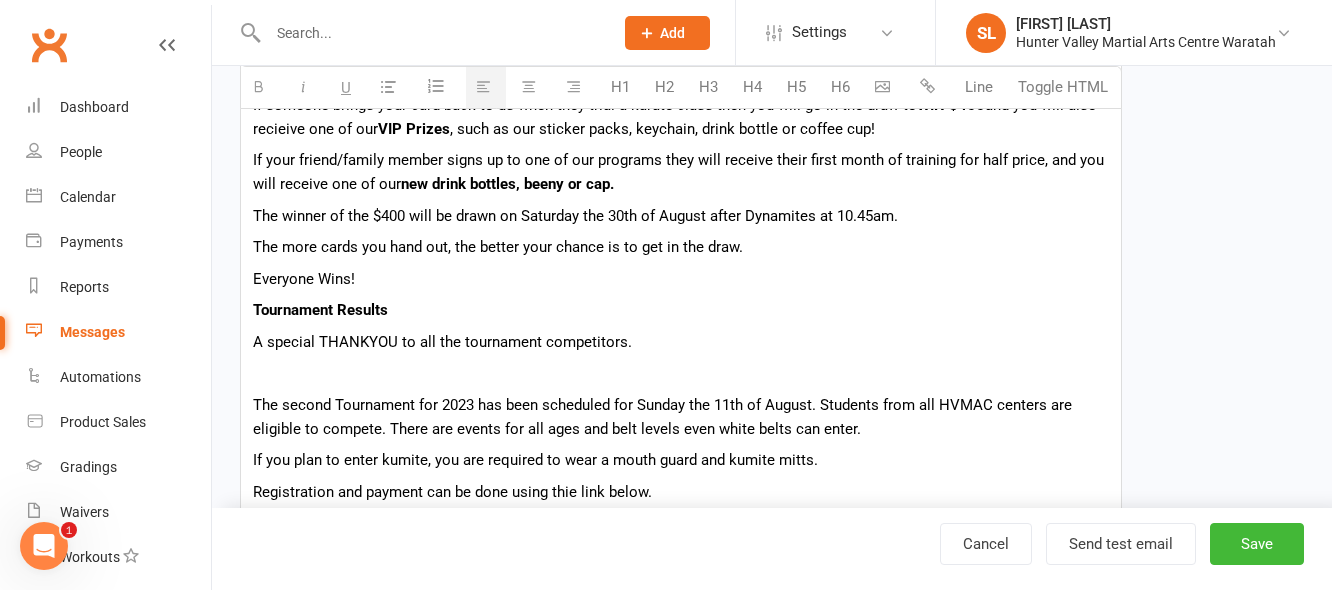 click on "A special THANKYOU to all the tournament competitors." at bounding box center [681, 342] 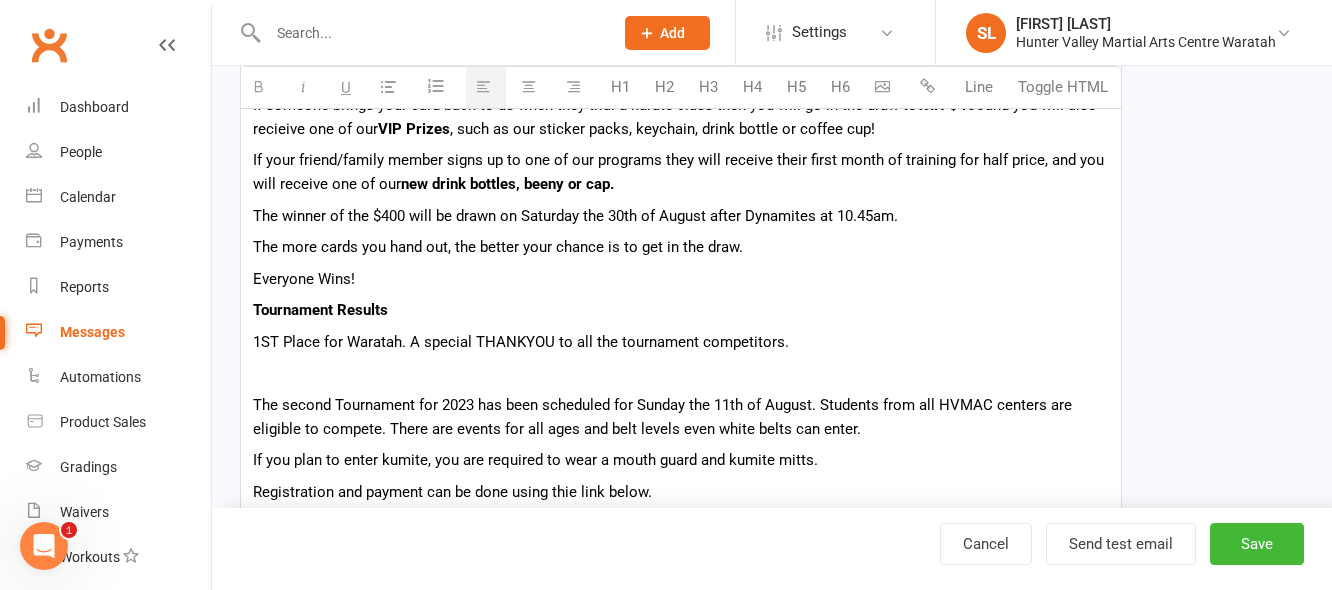 click on "1ST Place for Waratah. A special THANKYOU to all the tournament competitors." at bounding box center [681, 342] 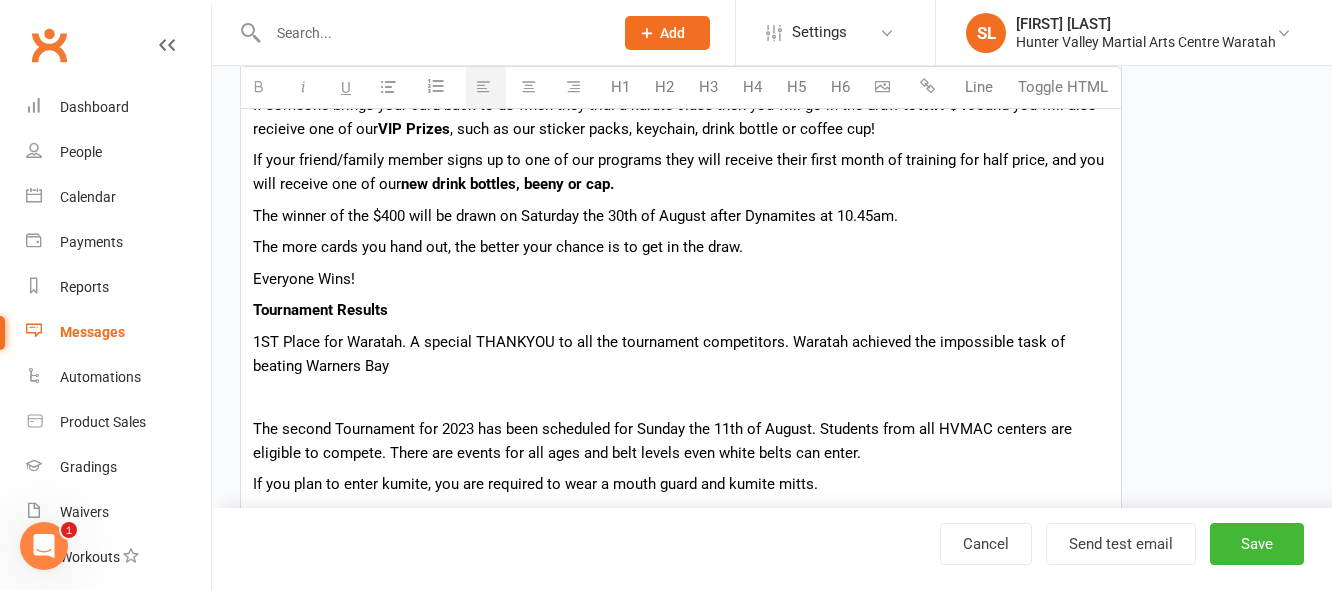 click on "1ST Place for Waratah. A special THANKYOU to all the tournament competitors. Waratah achieved the impossible task of beating Warners Bay" at bounding box center (681, 354) 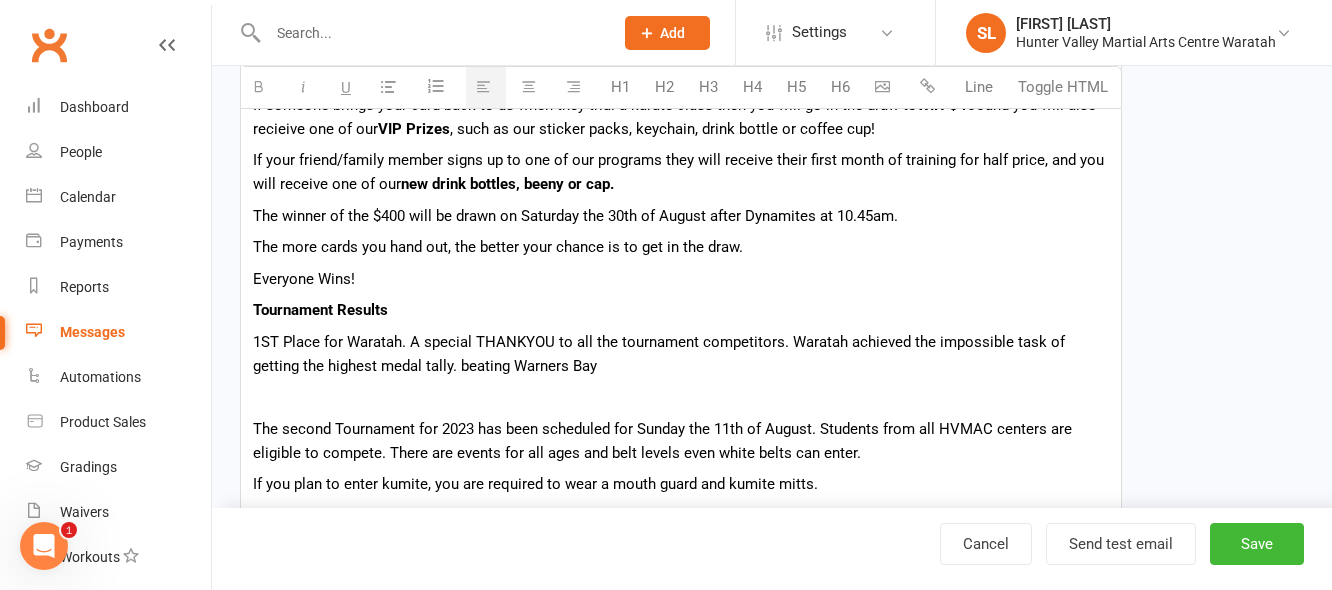 drag, startPoint x: 570, startPoint y: 361, endPoint x: 415, endPoint y: 357, distance: 155.0516 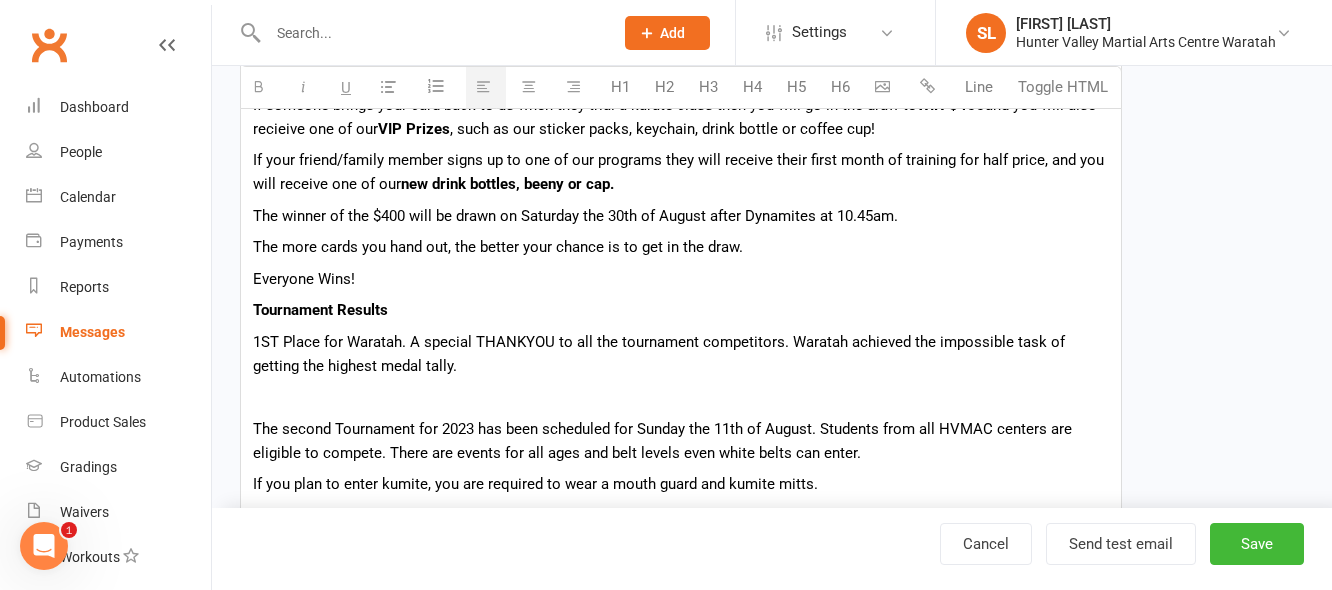 scroll, scrollTop: 700, scrollLeft: 0, axis: vertical 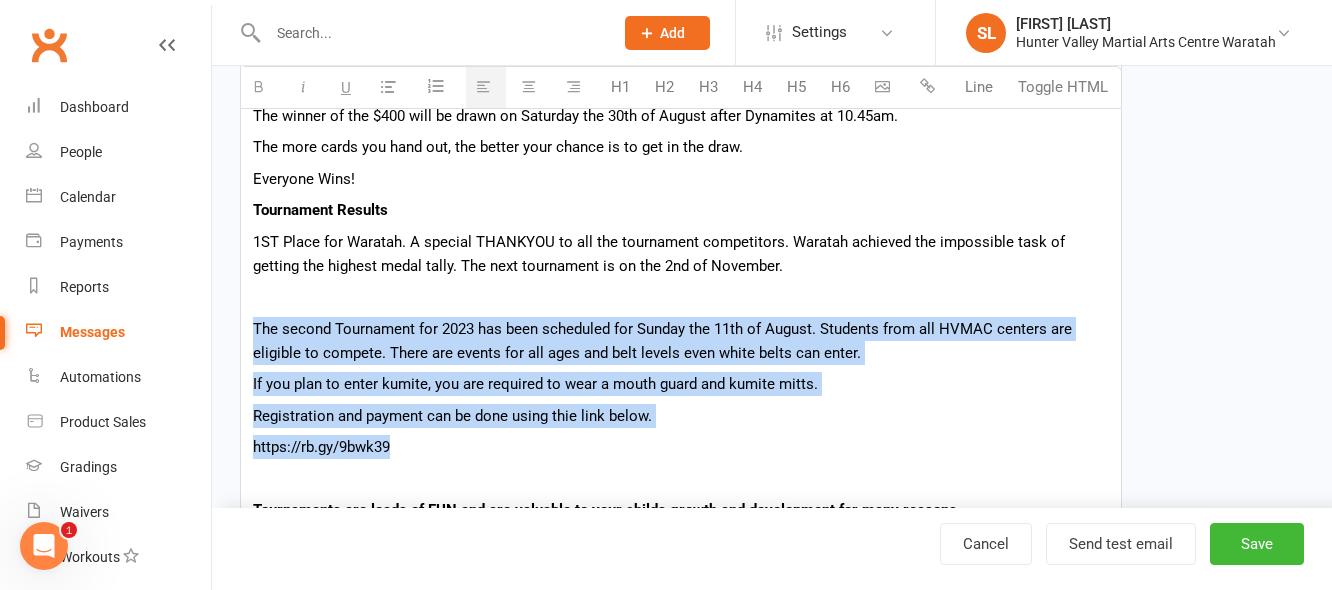 drag, startPoint x: 256, startPoint y: 325, endPoint x: 439, endPoint y: 444, distance: 218.2888 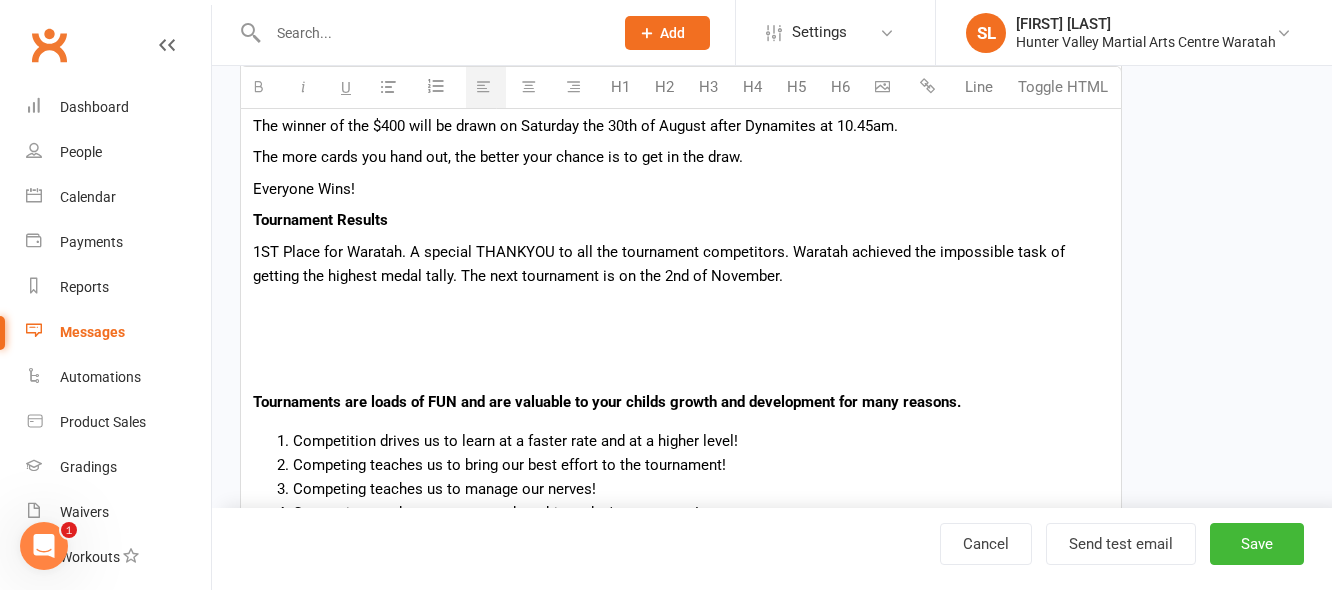 scroll, scrollTop: 800, scrollLeft: 0, axis: vertical 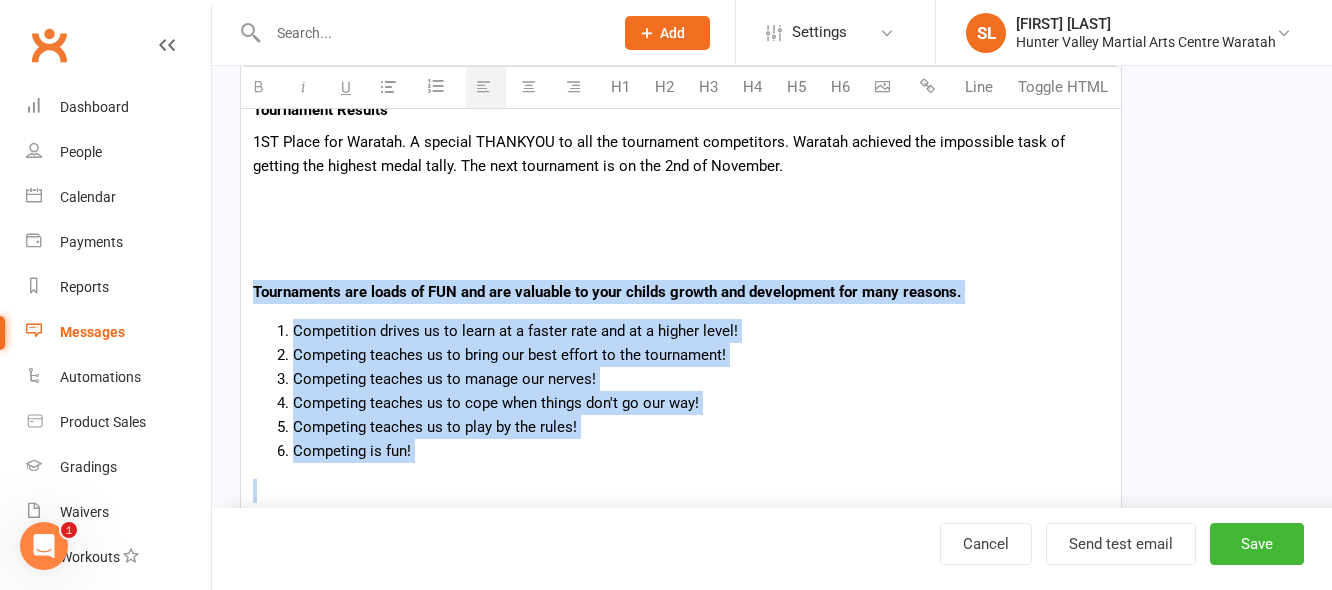 drag, startPoint x: 255, startPoint y: 281, endPoint x: 493, endPoint y: 478, distance: 308.95468 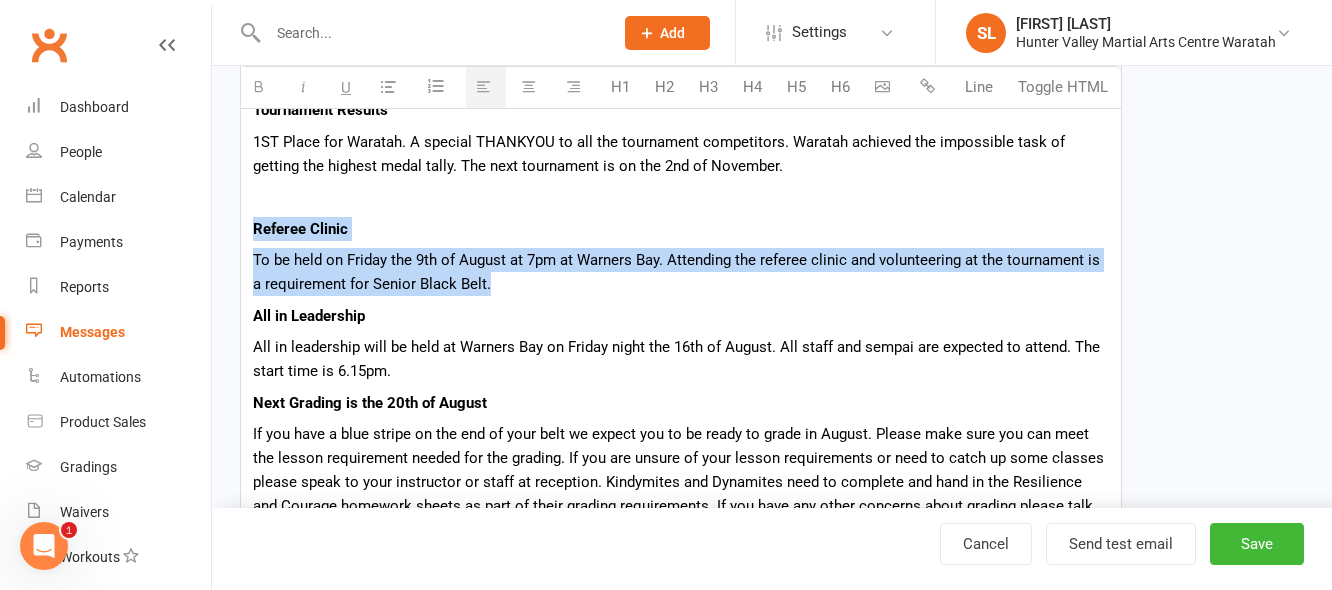 drag, startPoint x: 252, startPoint y: 227, endPoint x: 558, endPoint y: 283, distance: 311.08197 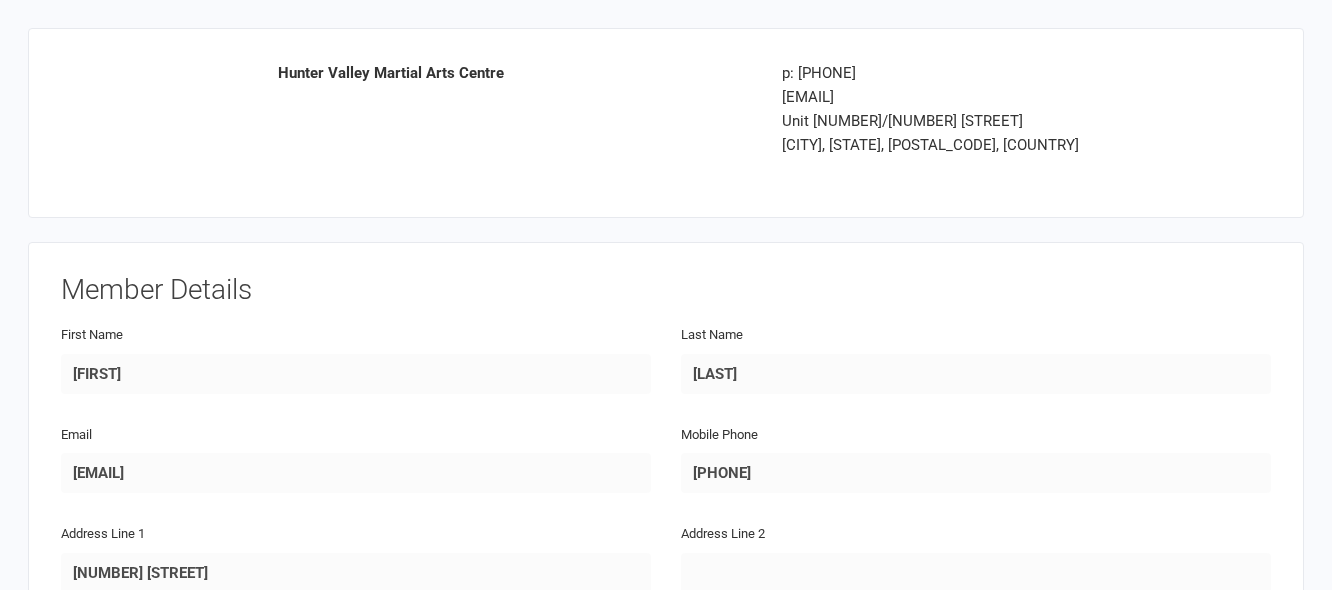 scroll, scrollTop: 0, scrollLeft: 0, axis: both 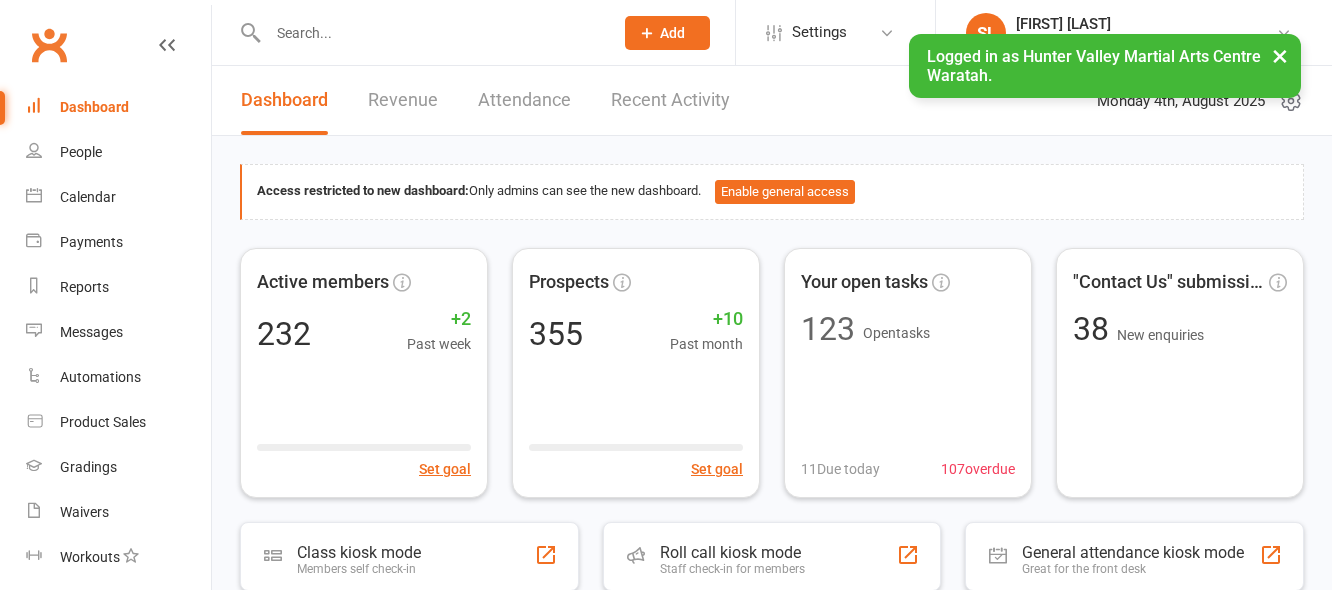 click at bounding box center (430, 33) 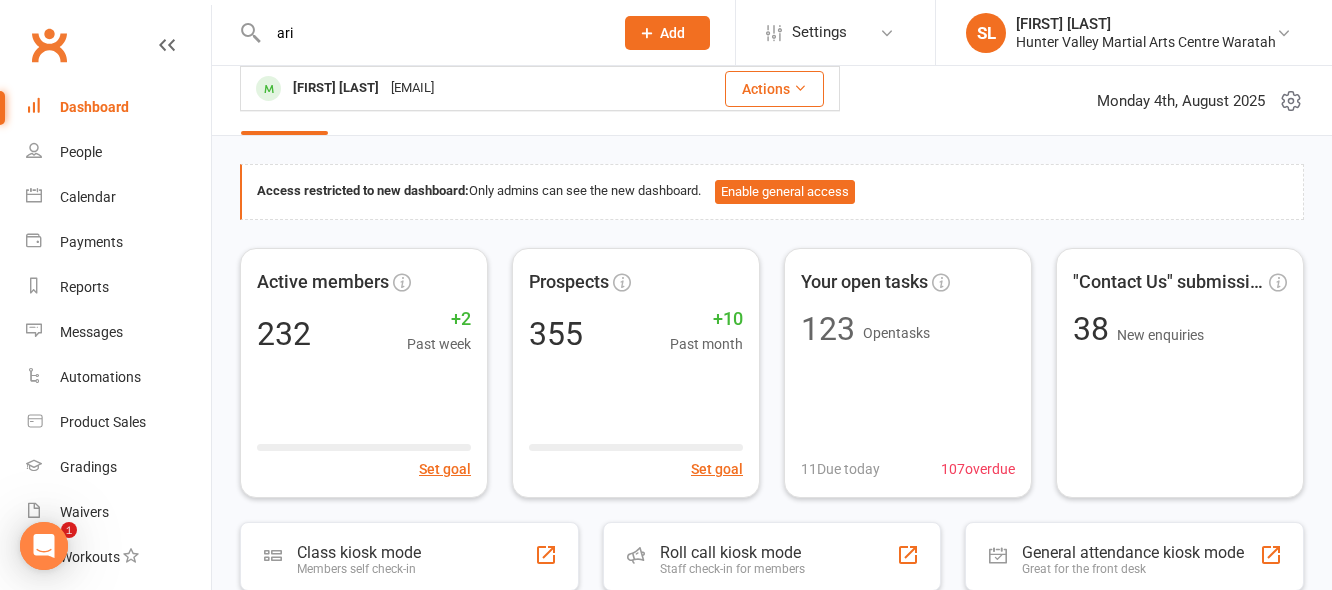 scroll, scrollTop: 0, scrollLeft: 0, axis: both 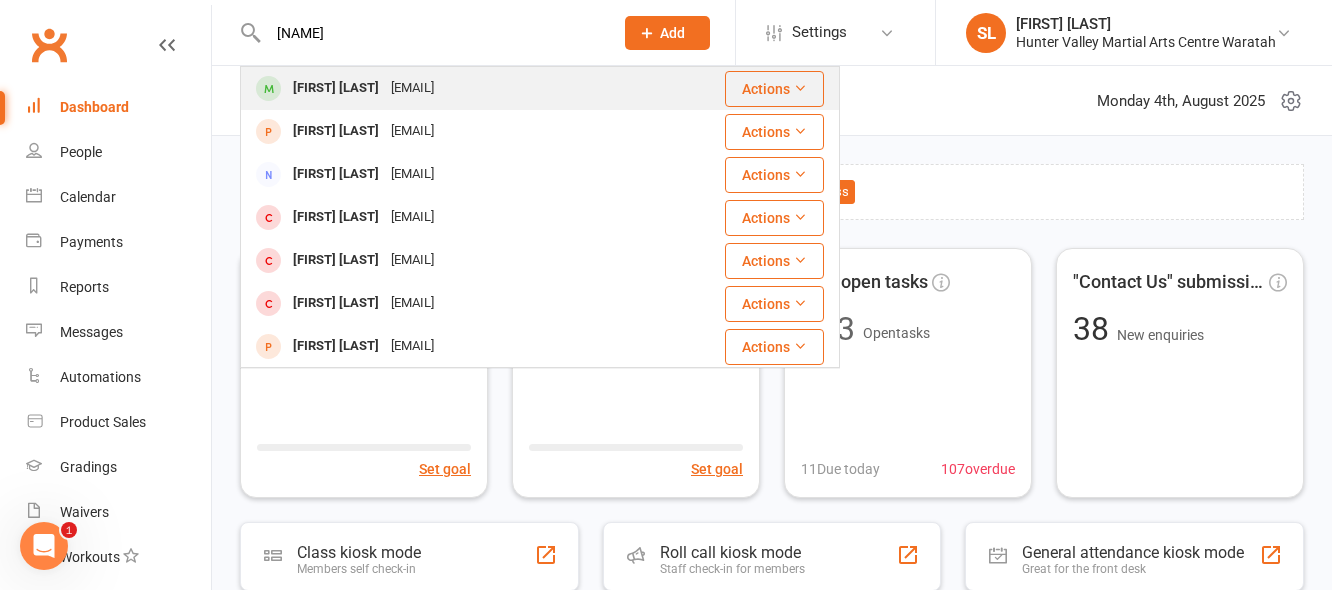 type on "[NAME]" 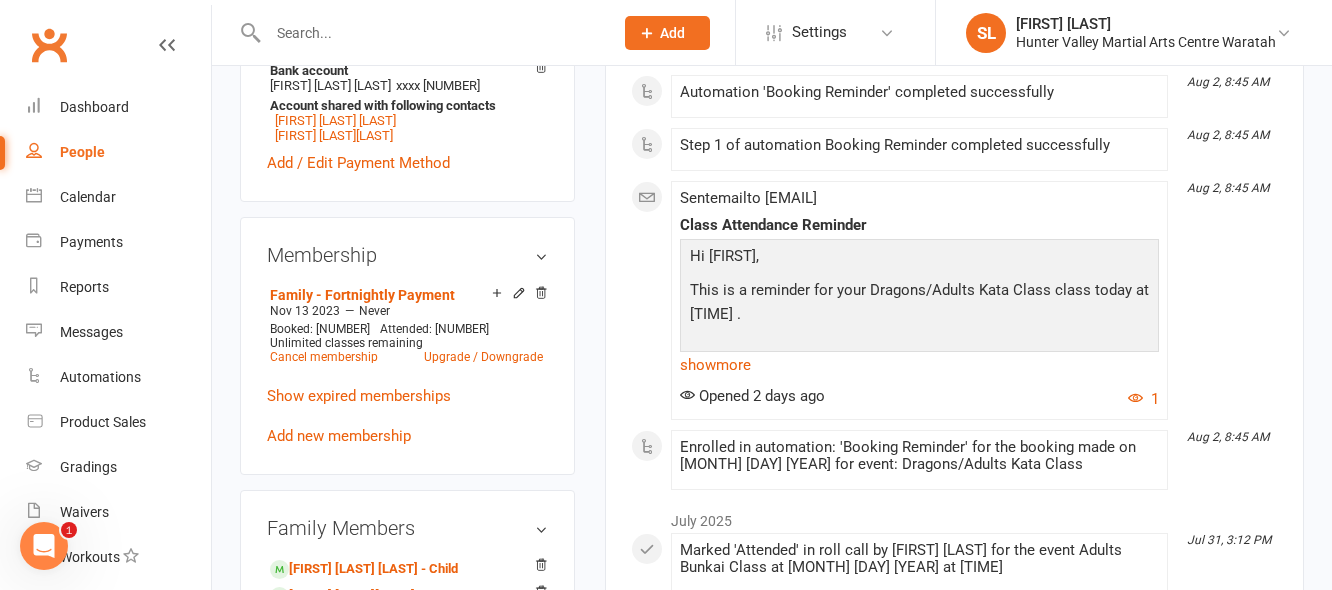 scroll, scrollTop: 900, scrollLeft: 0, axis: vertical 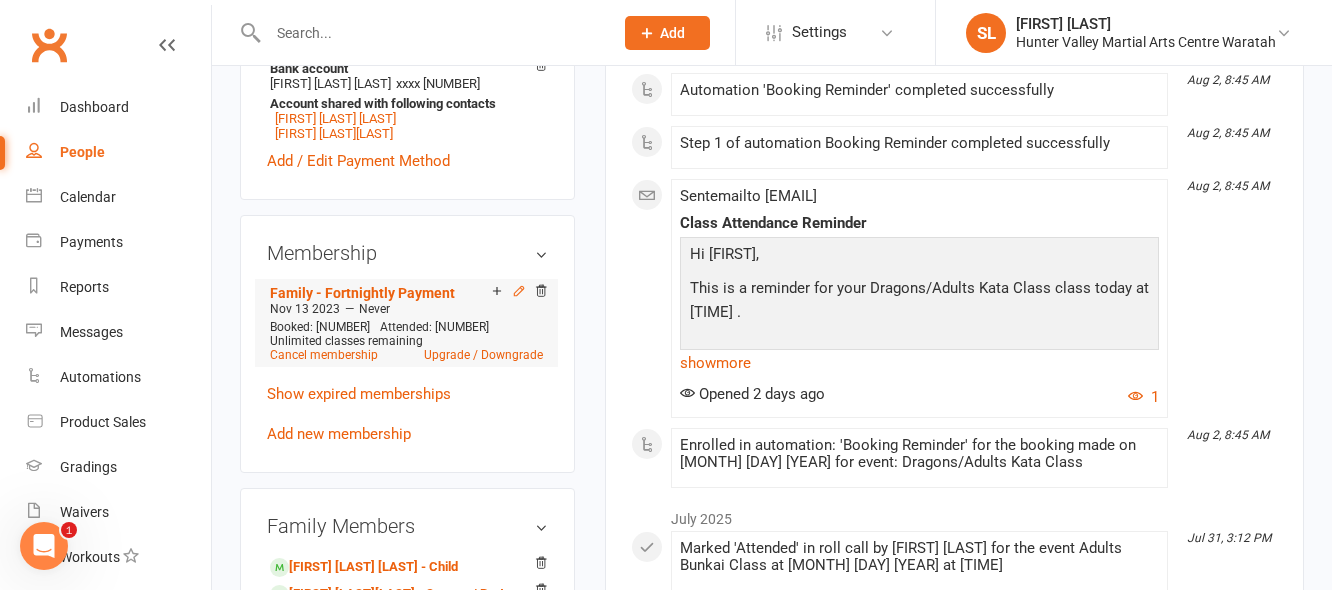 click 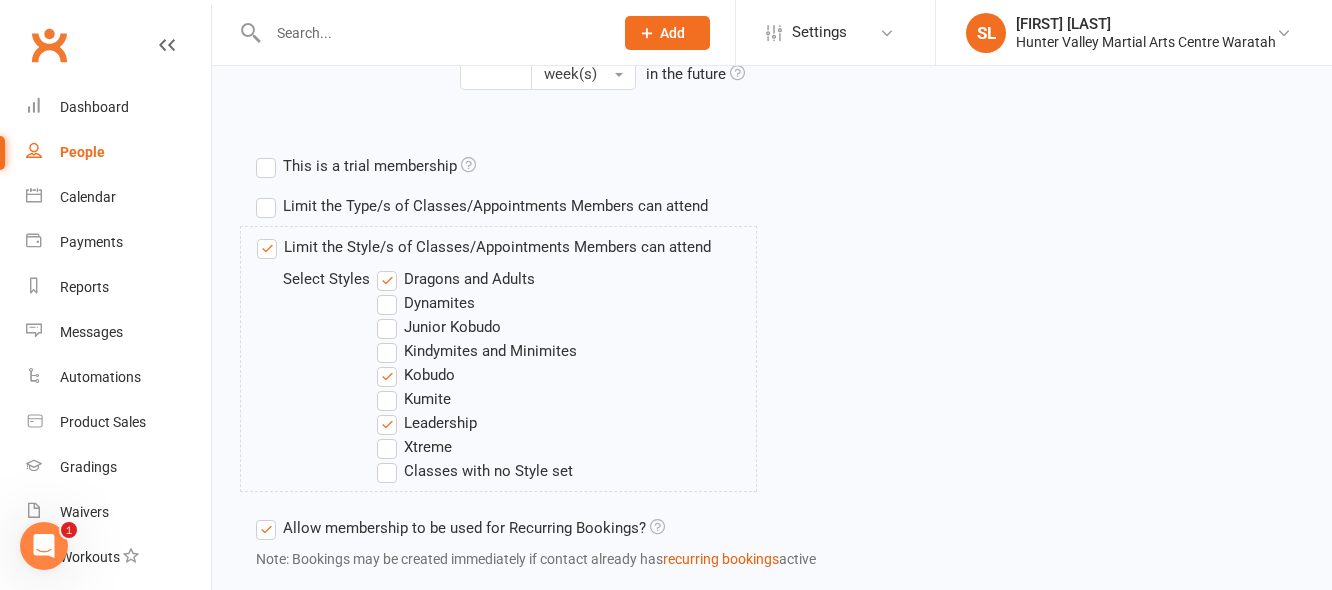 scroll, scrollTop: 700, scrollLeft: 0, axis: vertical 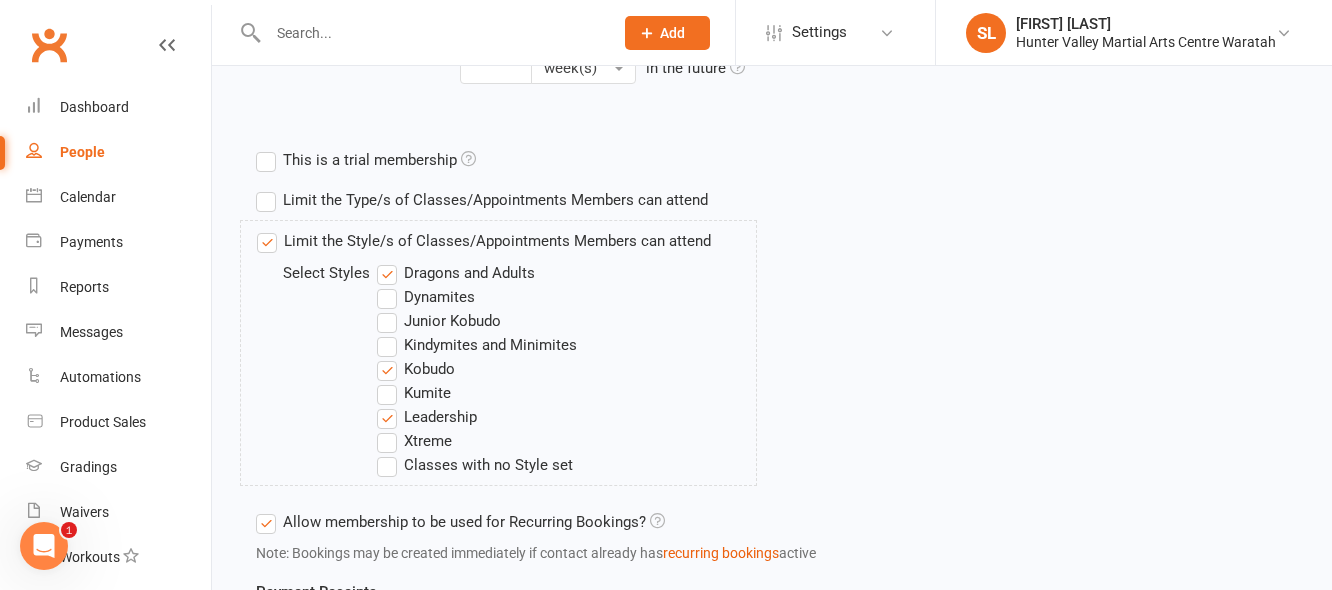 click on "Kumite" at bounding box center (414, 393) 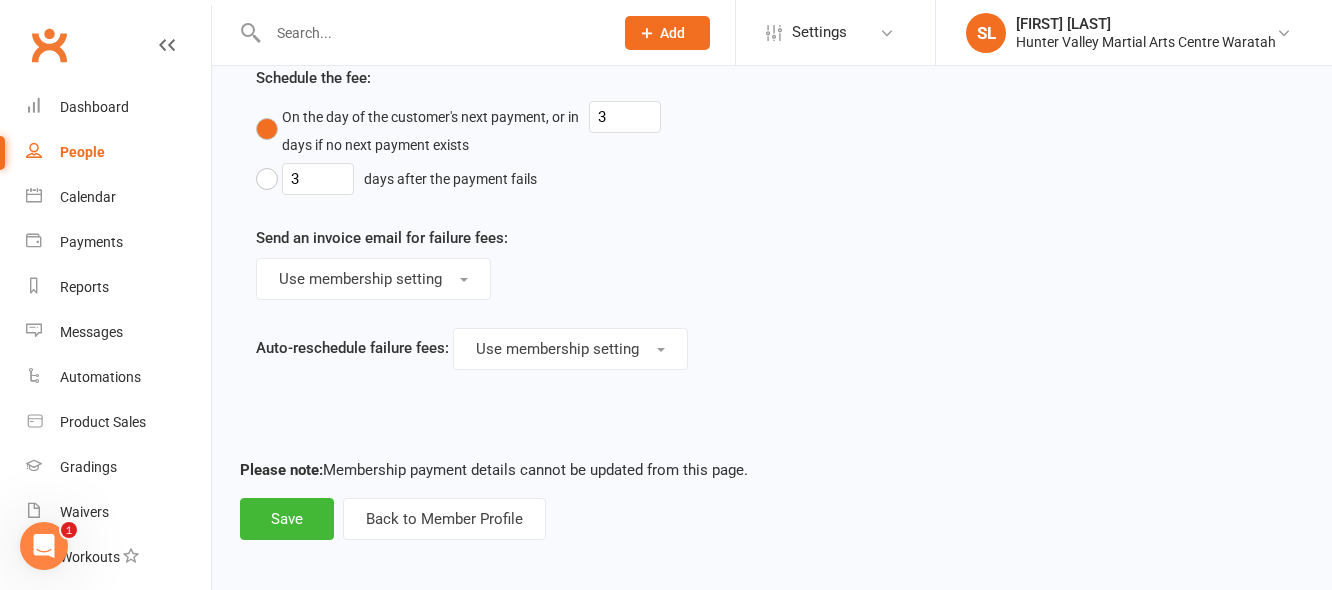 scroll, scrollTop: 1703, scrollLeft: 0, axis: vertical 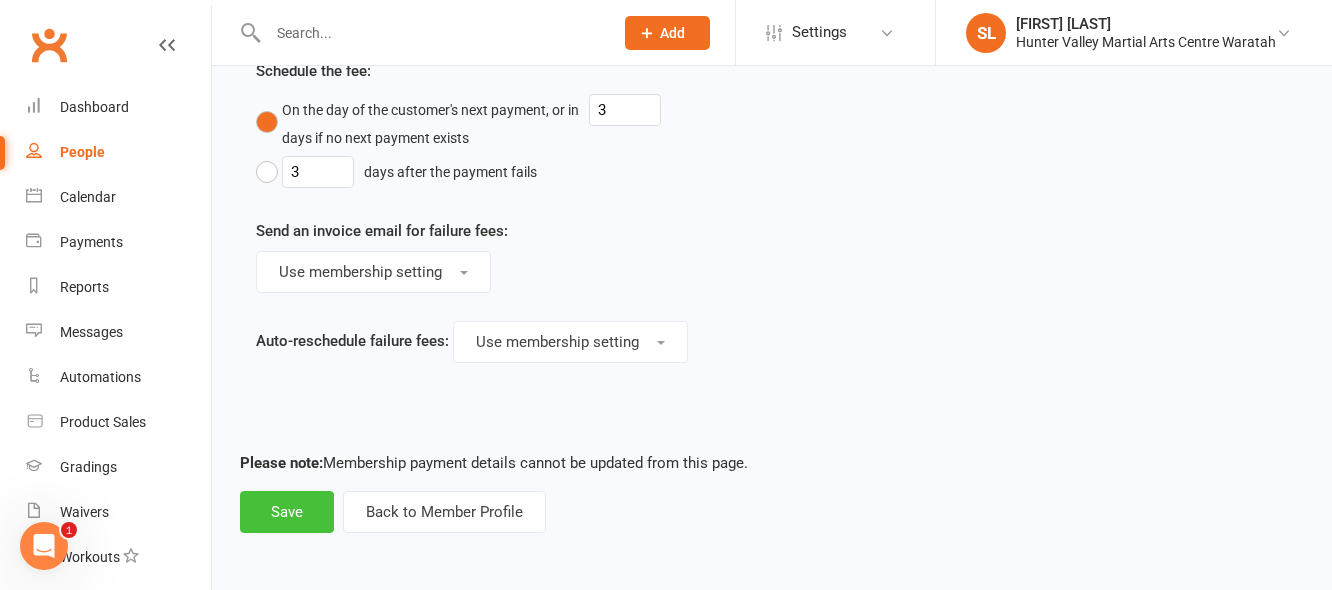 click on "Save" at bounding box center (287, 512) 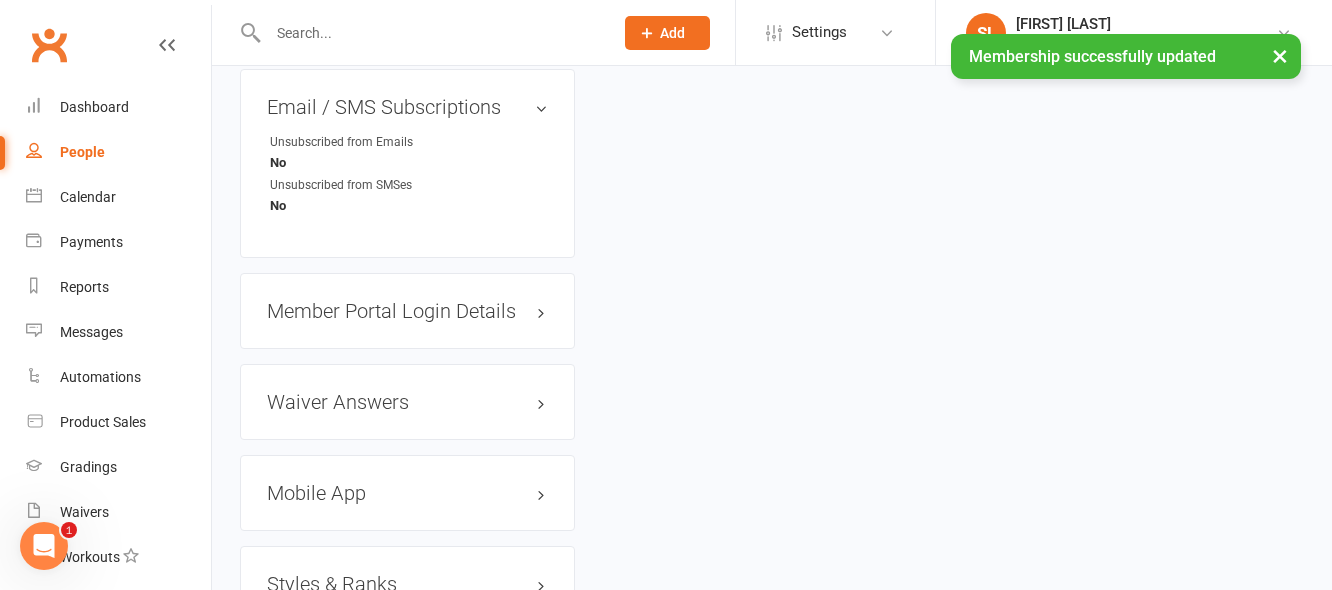 scroll, scrollTop: 0, scrollLeft: 0, axis: both 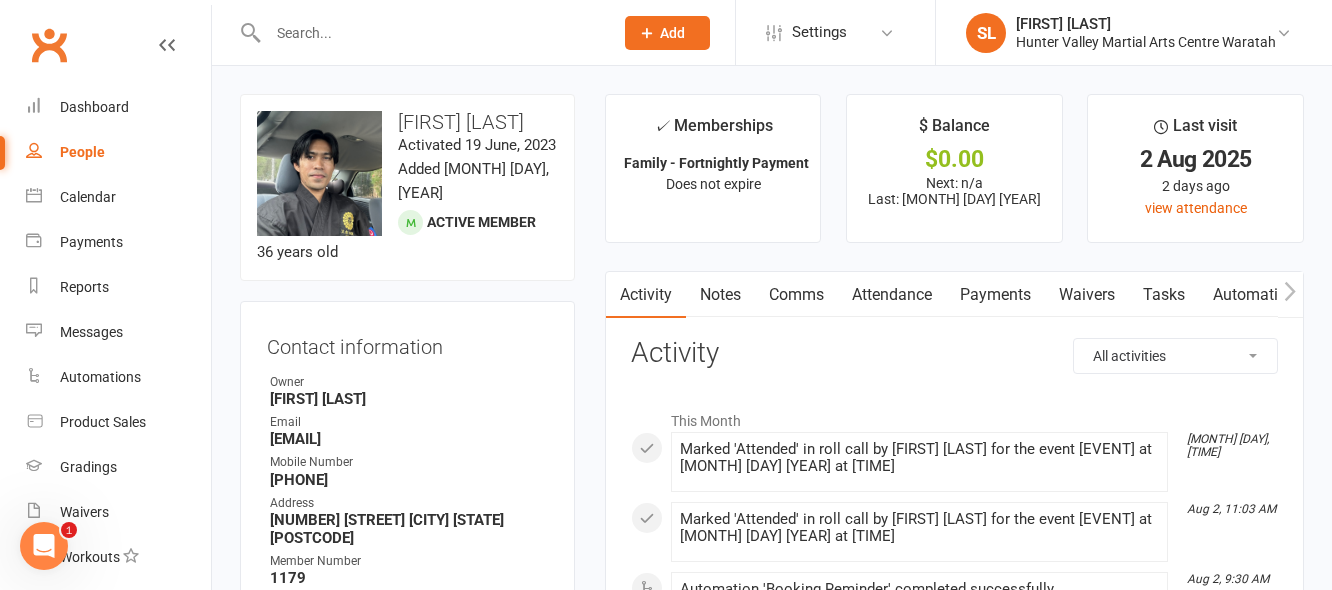 click at bounding box center (430, 33) 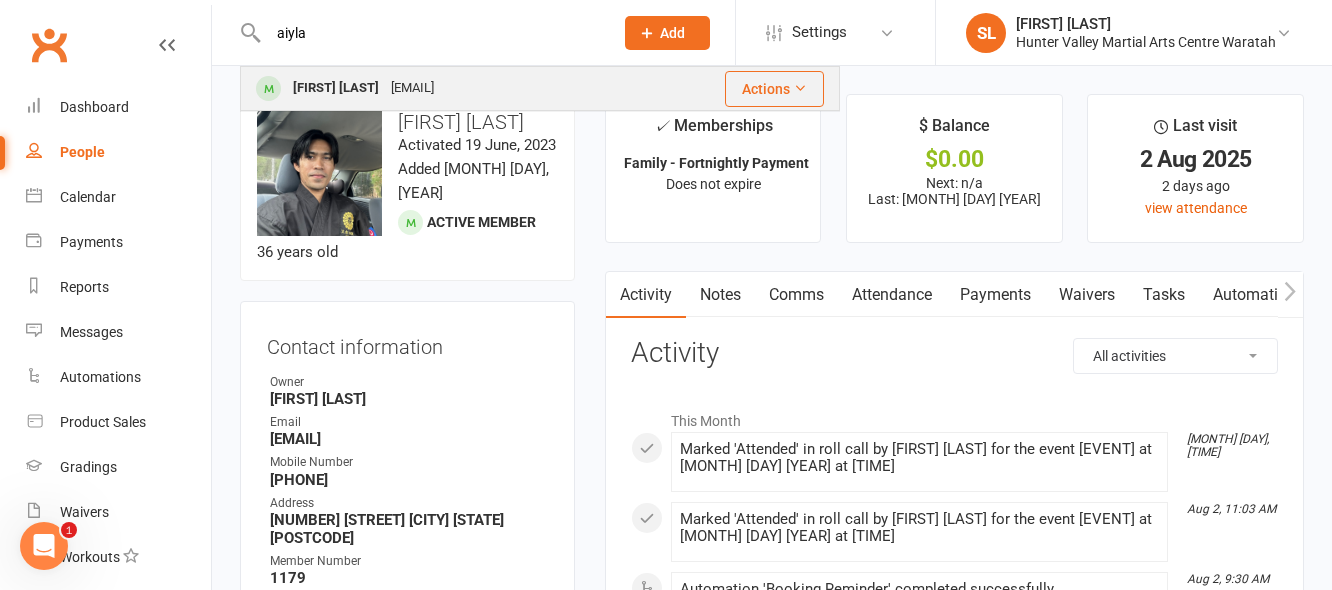type on "aiyla" 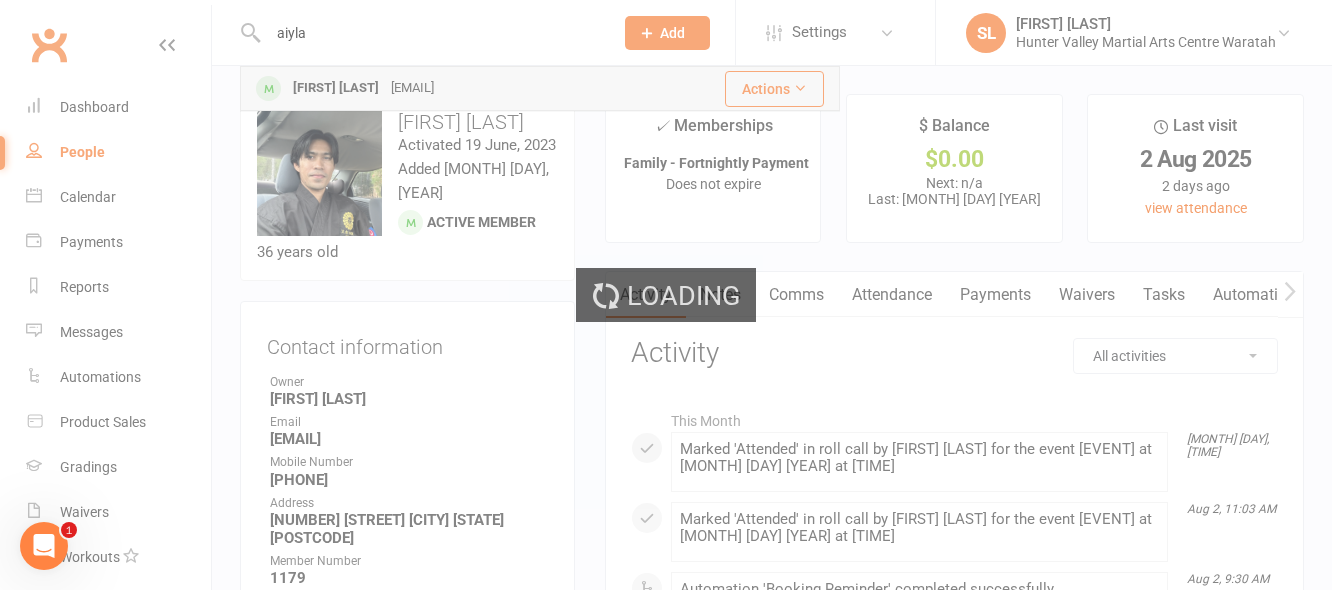 type 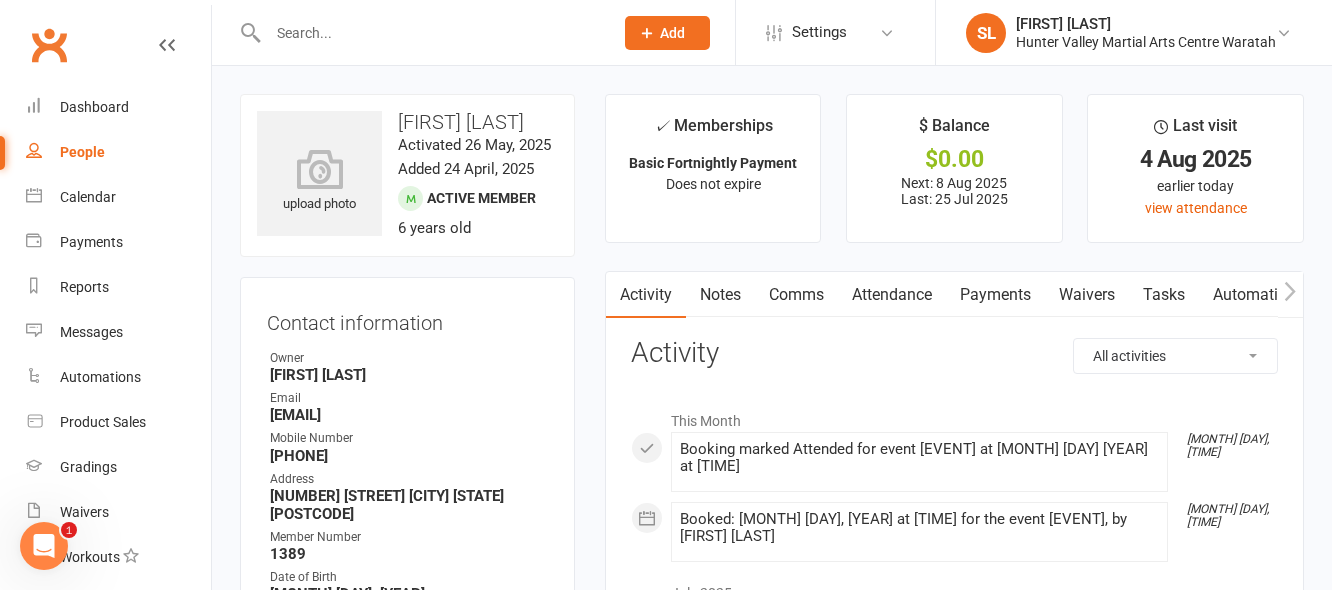 click on "Payments" at bounding box center [995, 295] 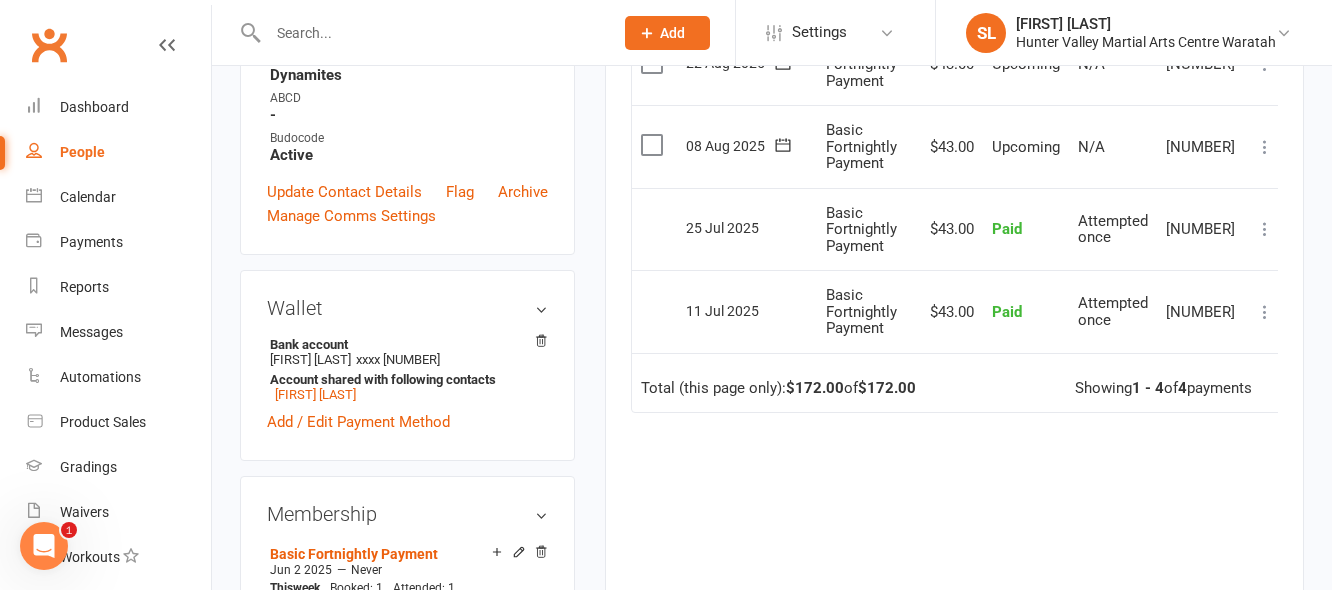 scroll, scrollTop: 500, scrollLeft: 0, axis: vertical 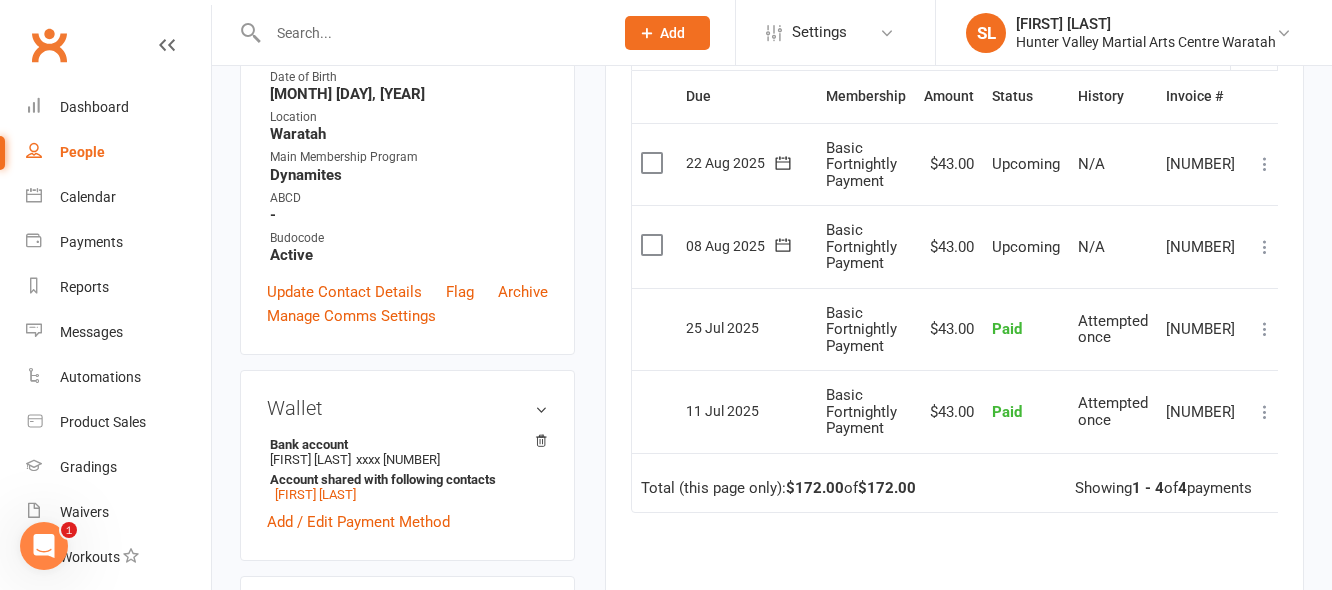 click at bounding box center [1265, 247] 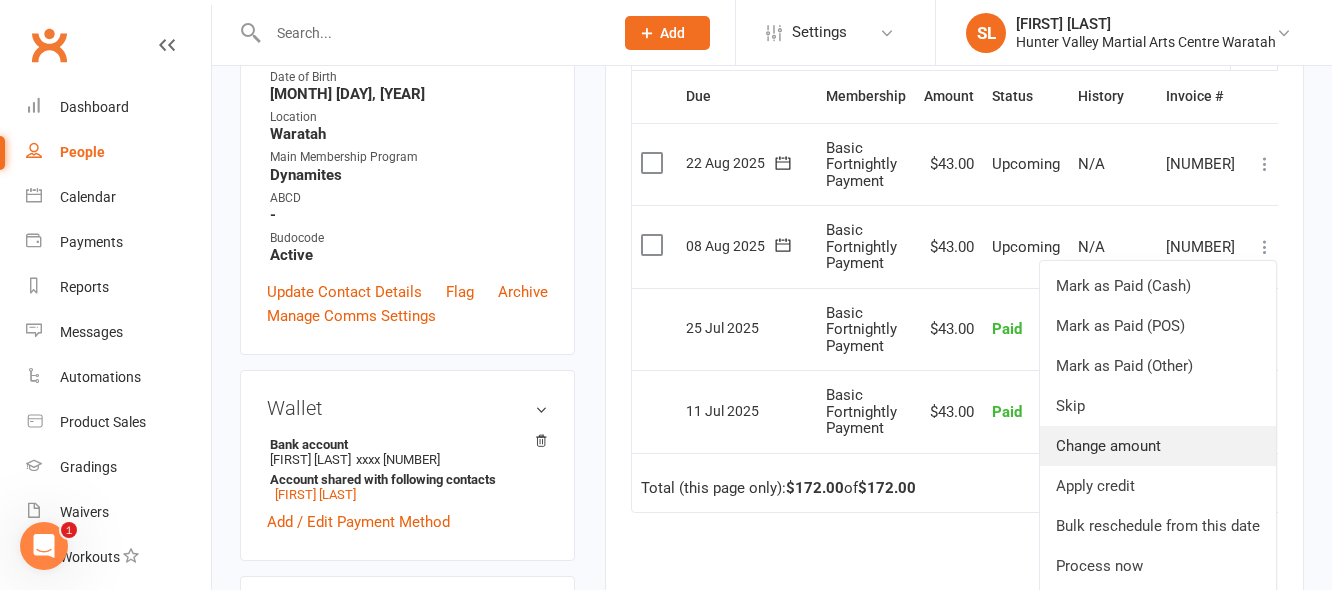 click on "Change amount" at bounding box center (1158, 446) 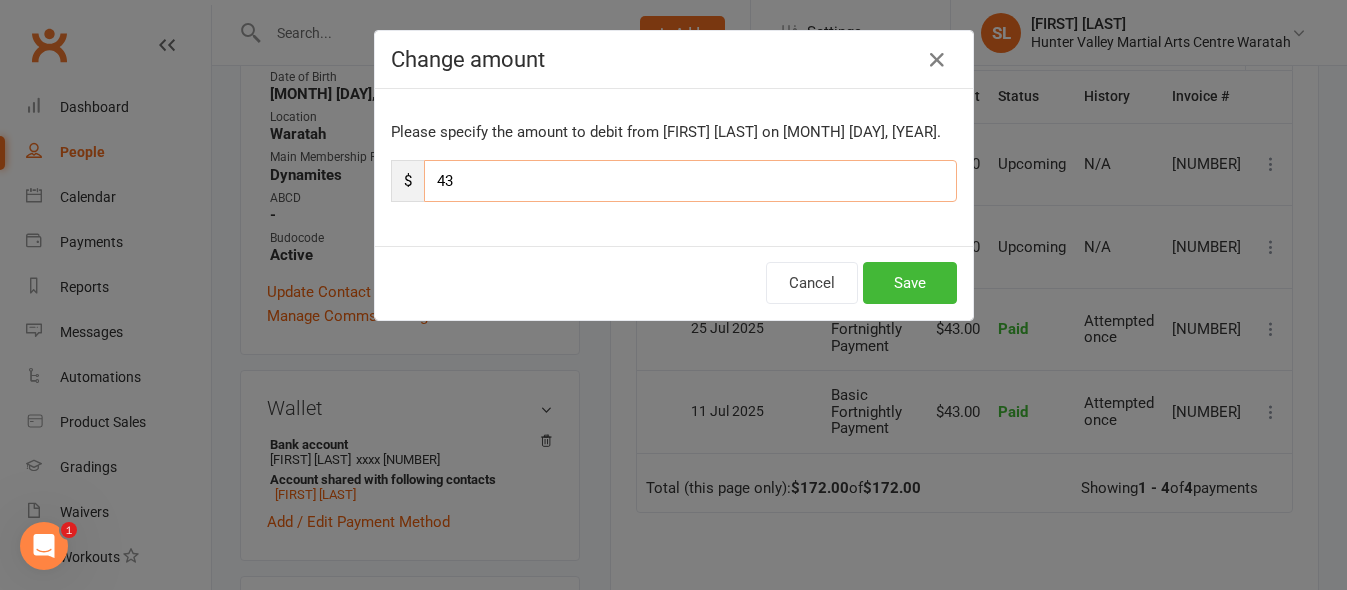click on "43" at bounding box center (690, 181) 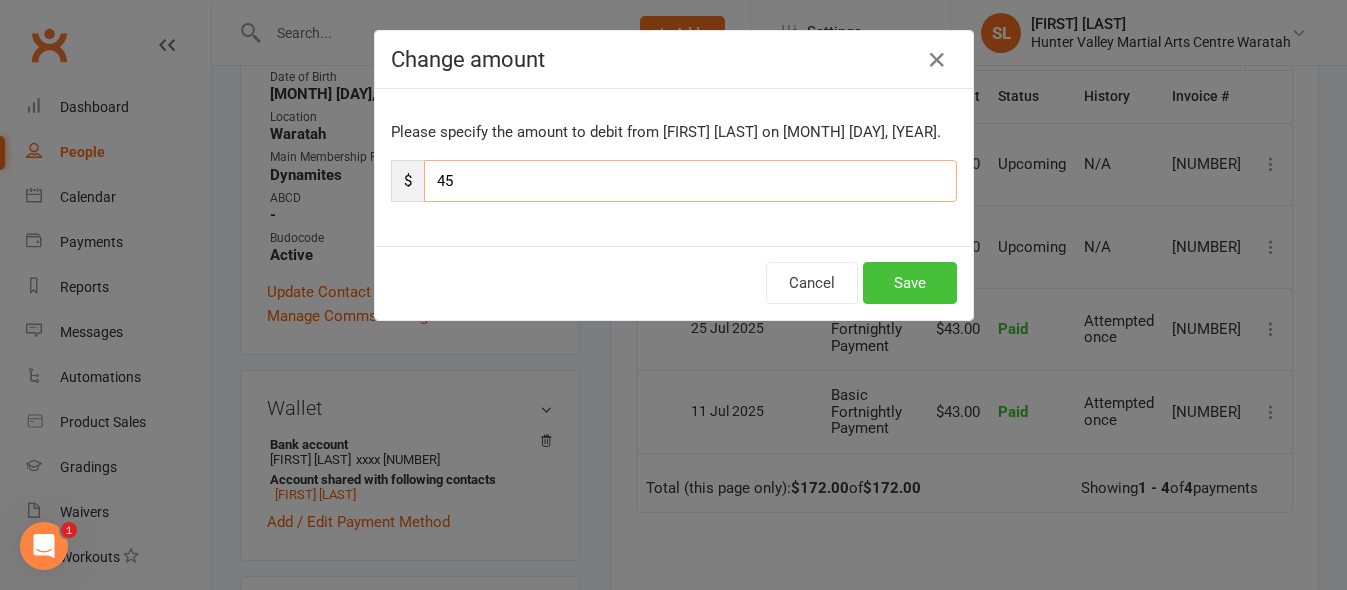 type on "45" 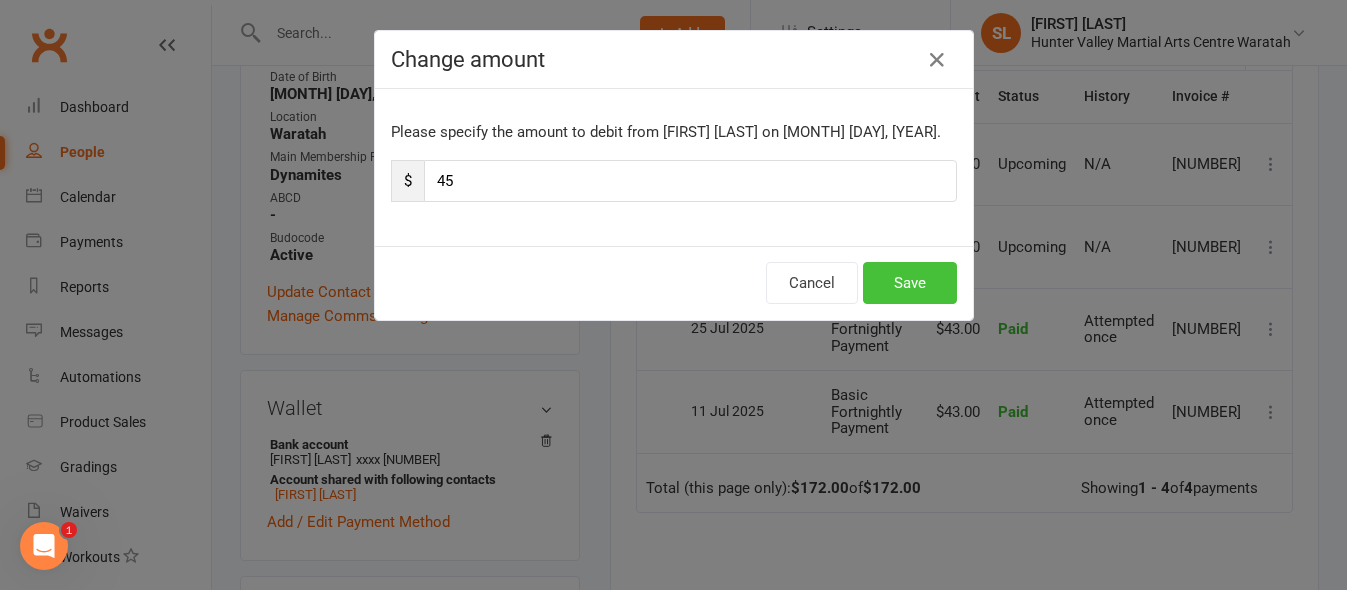 click on "Save" at bounding box center (910, 283) 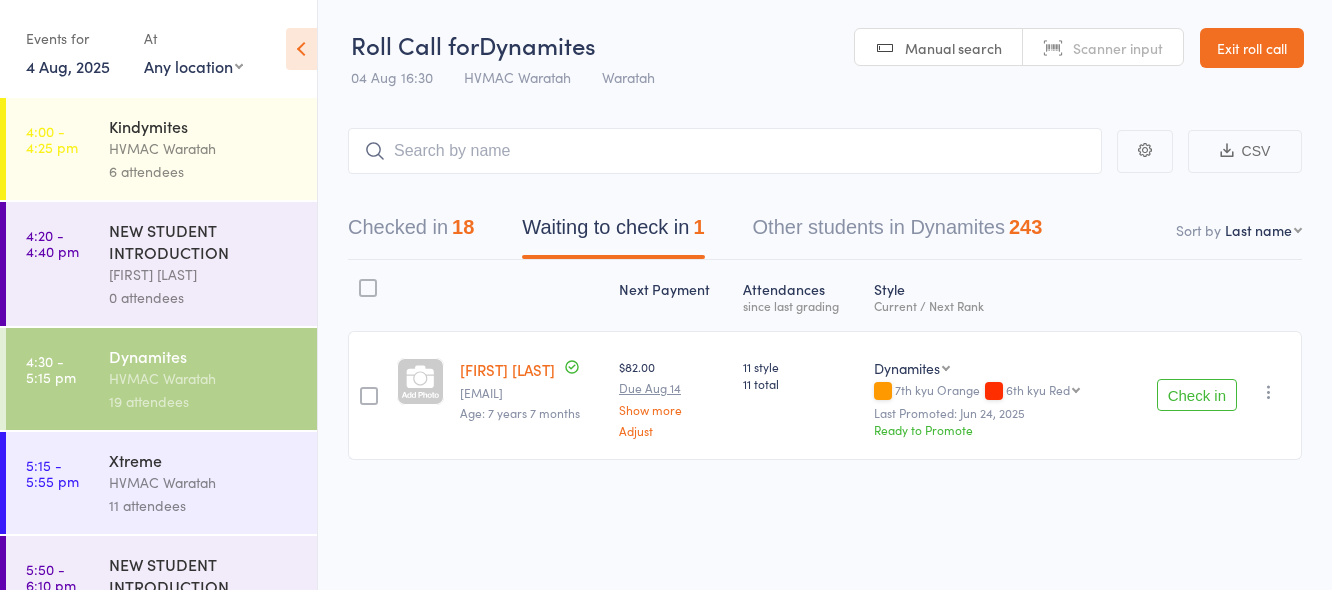 scroll, scrollTop: 1, scrollLeft: 0, axis: vertical 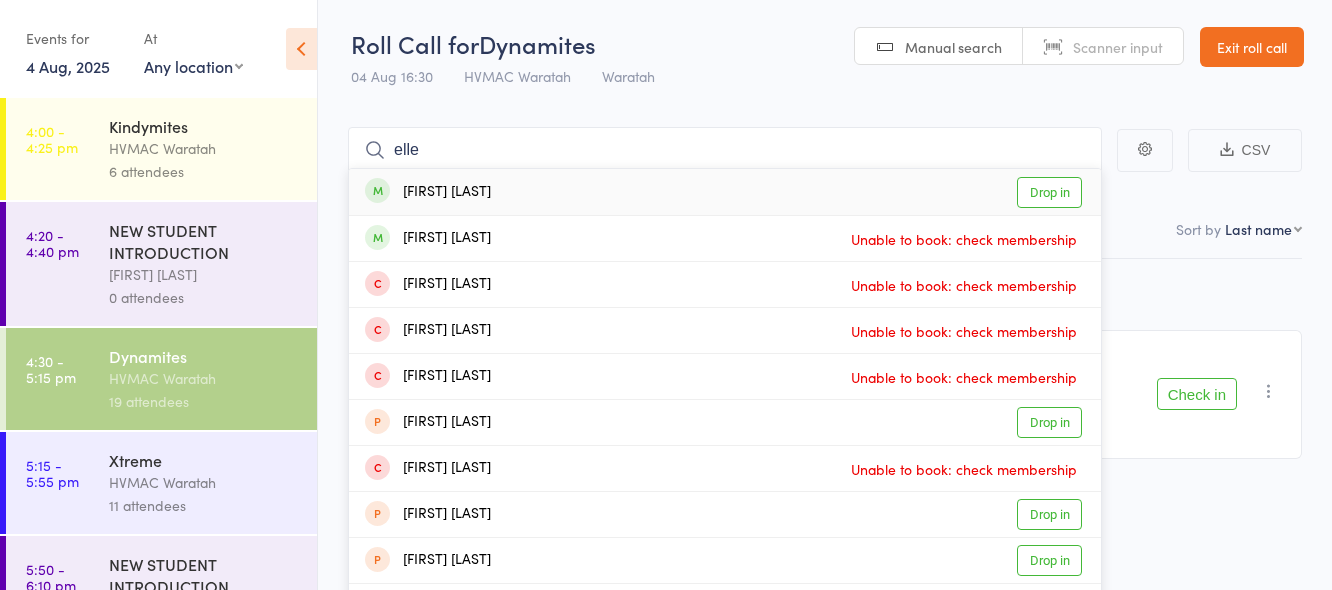 type on "elle" 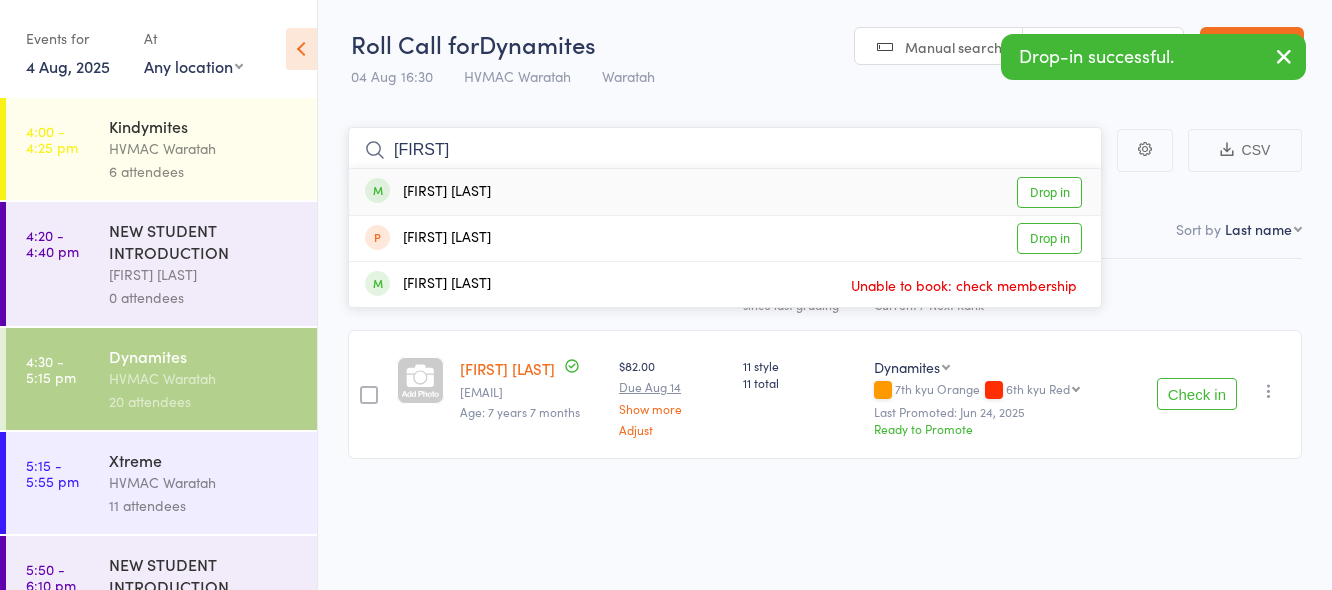 type on "[FIRST]" 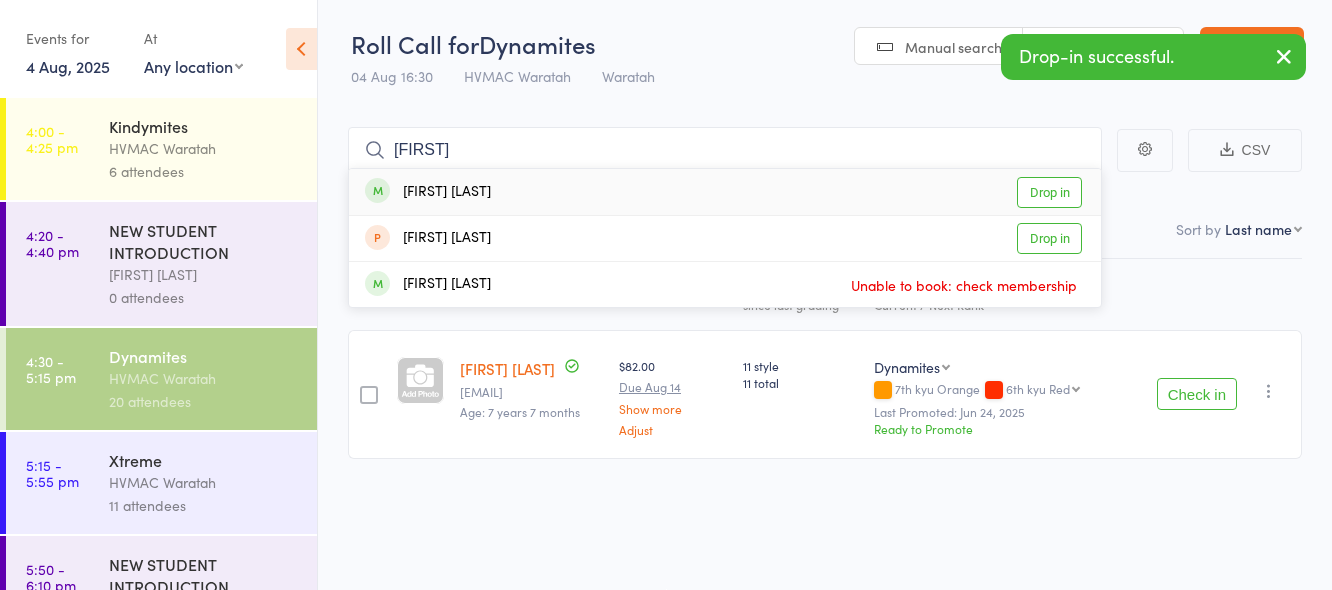 click on "Drop in" at bounding box center (1049, 192) 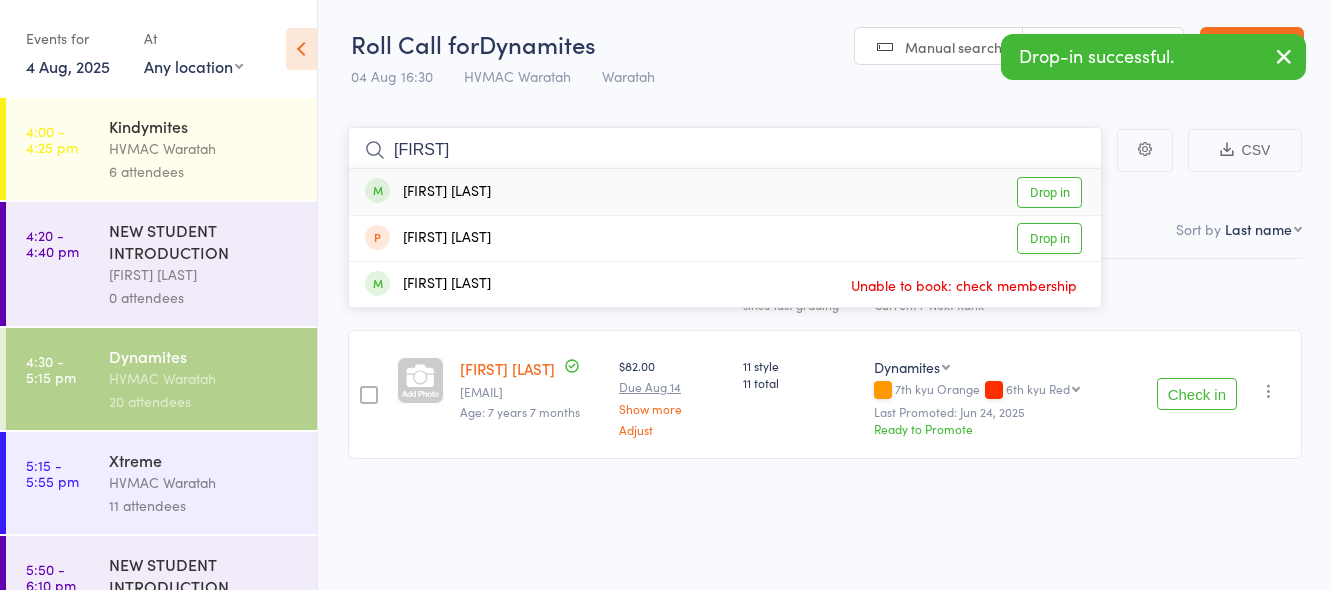 type 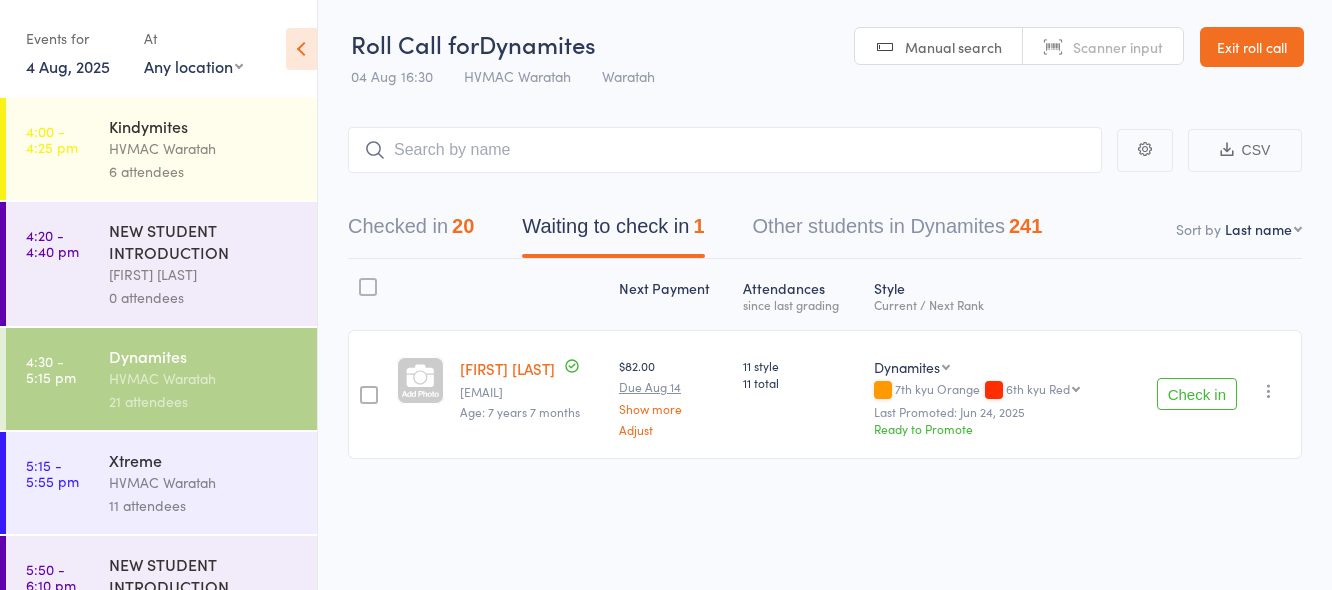 click at bounding box center (1269, 391) 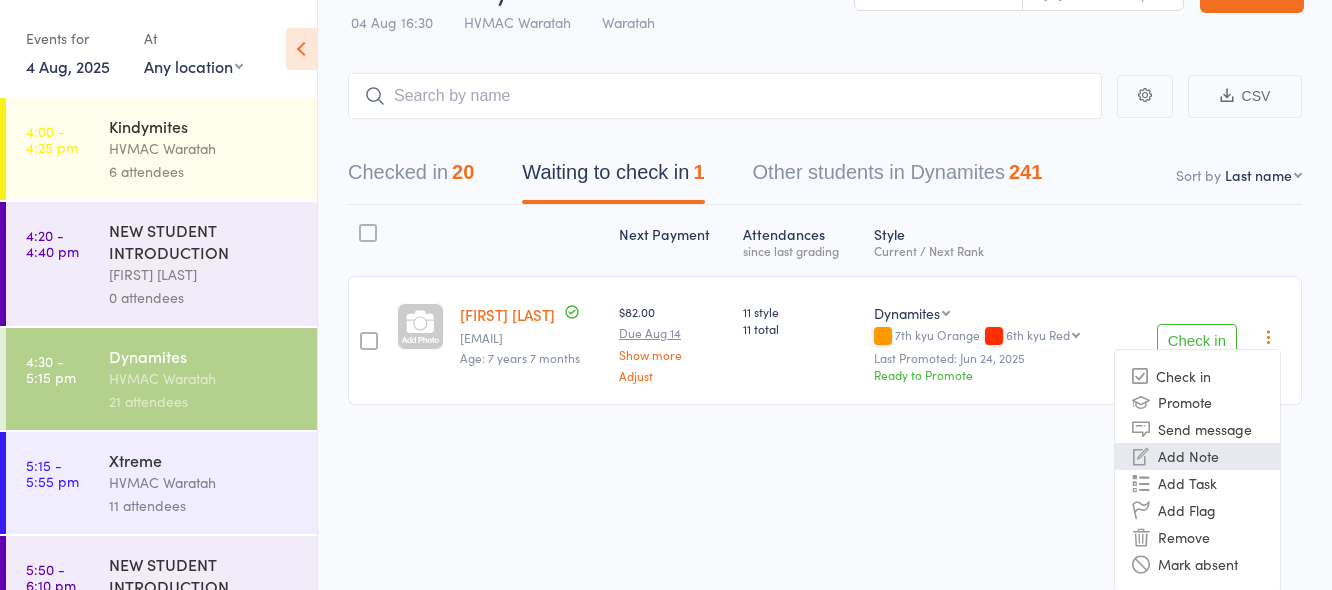 scroll, scrollTop: 58, scrollLeft: 0, axis: vertical 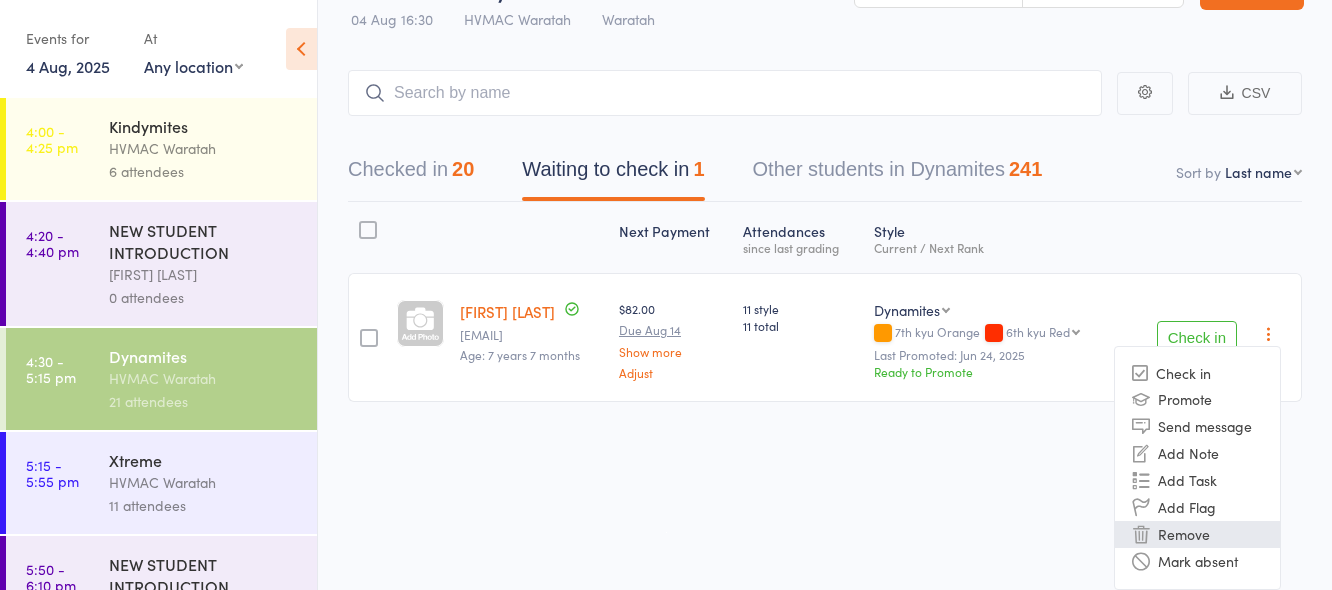 click on "Remove" at bounding box center [1197, 534] 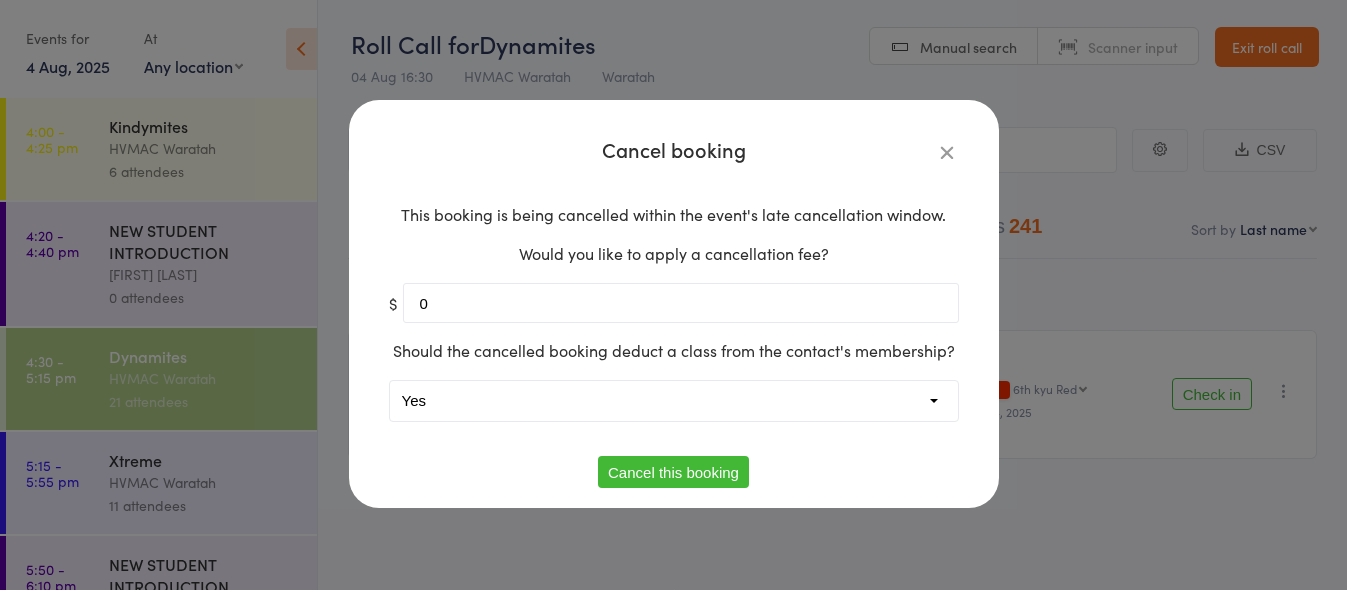 click on "Yes No" at bounding box center [674, 401] 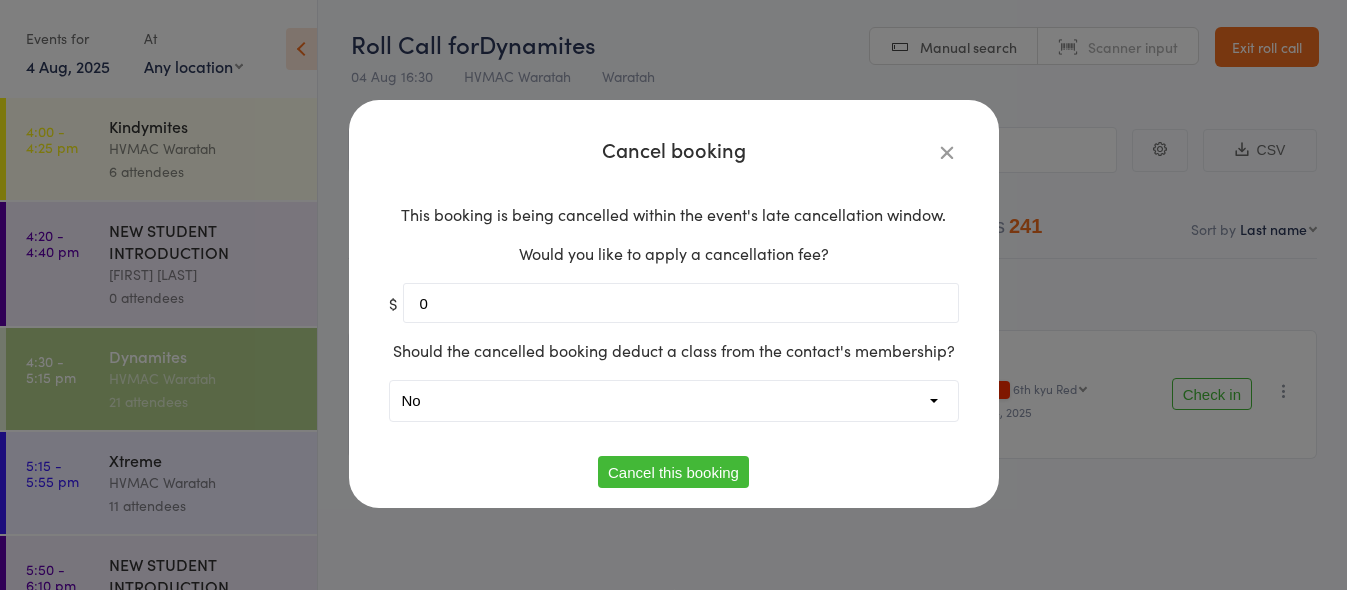 click on "Yes No" at bounding box center (674, 401) 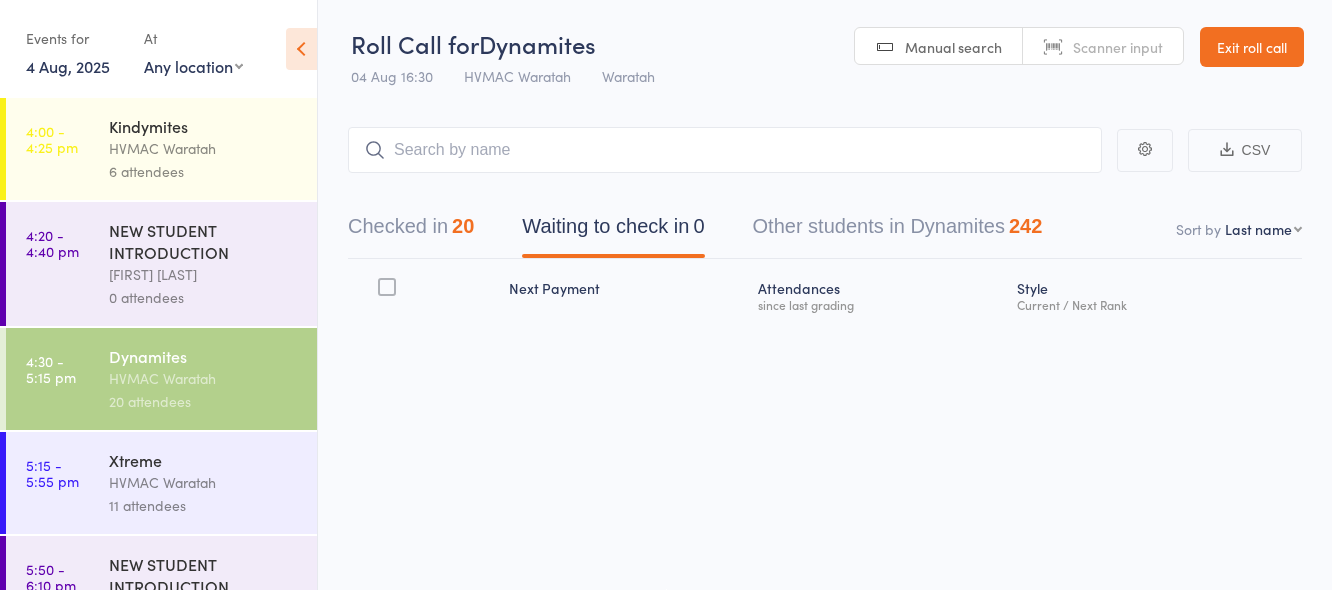 click on "HVMAC Waratah" at bounding box center [204, 482] 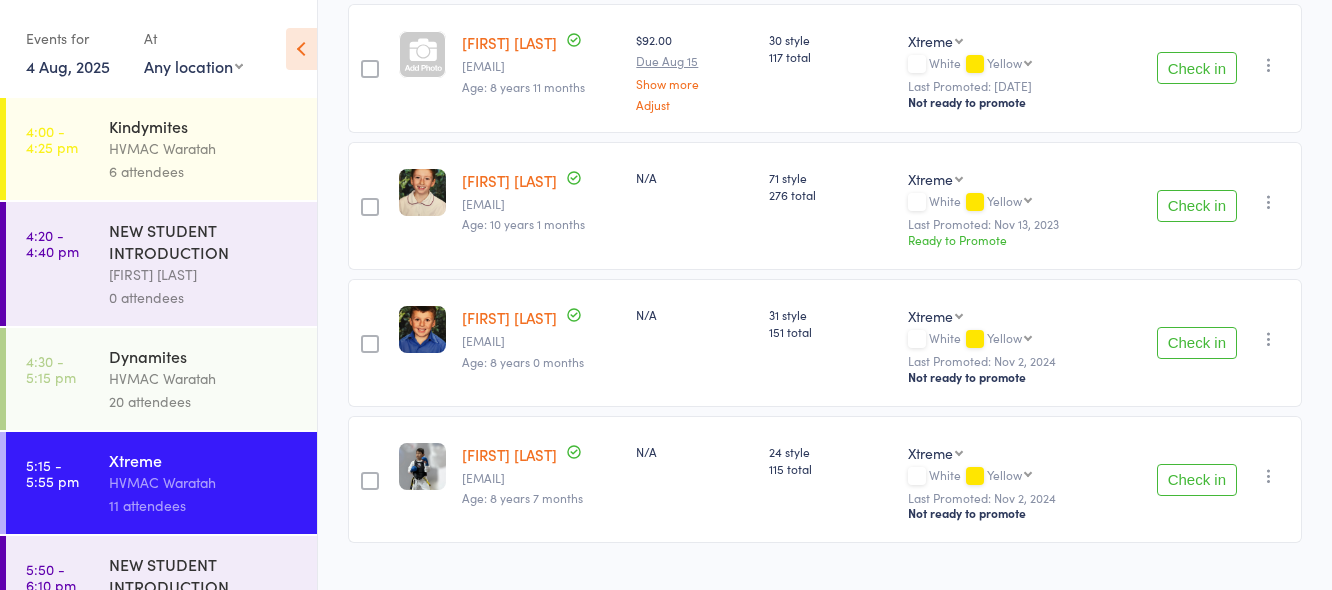 scroll, scrollTop: 1335, scrollLeft: 0, axis: vertical 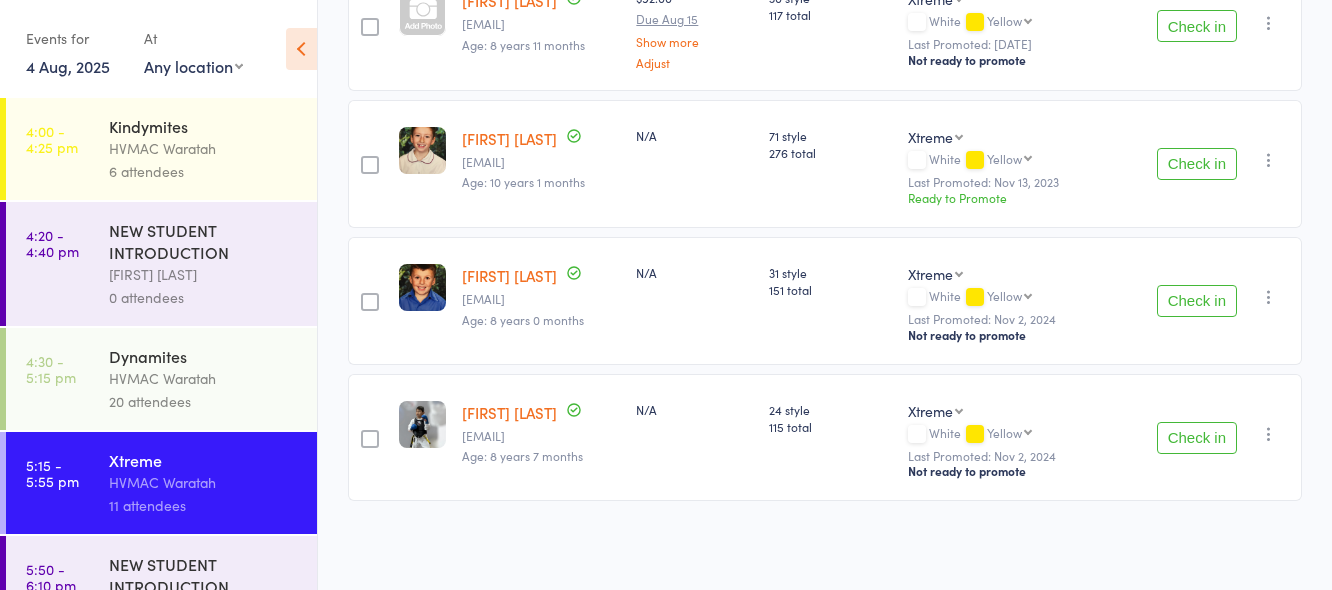 click on "Check in" at bounding box center (1197, 438) 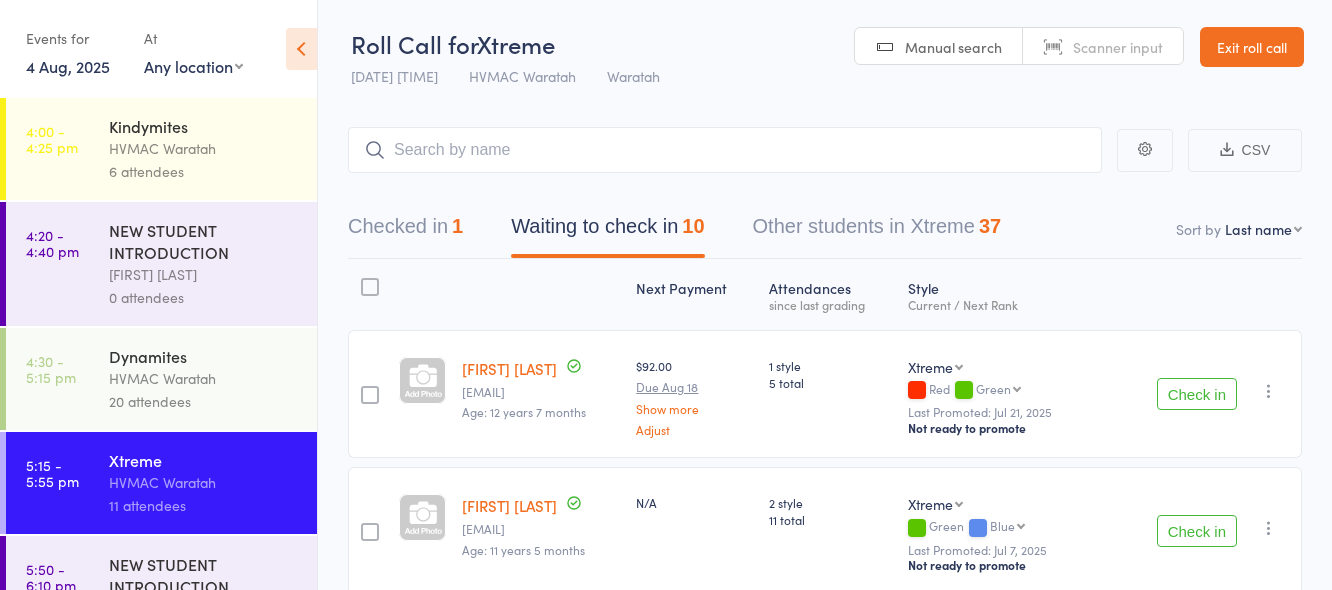 scroll, scrollTop: 0, scrollLeft: 0, axis: both 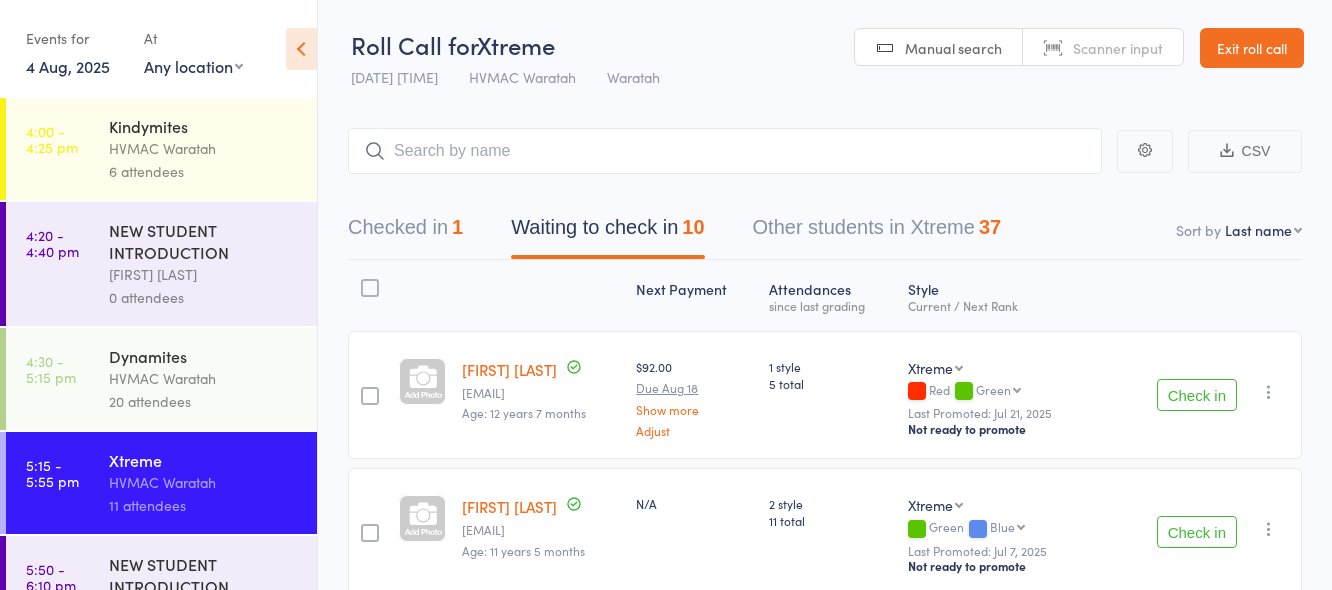 click on "Check in" at bounding box center [1197, 395] 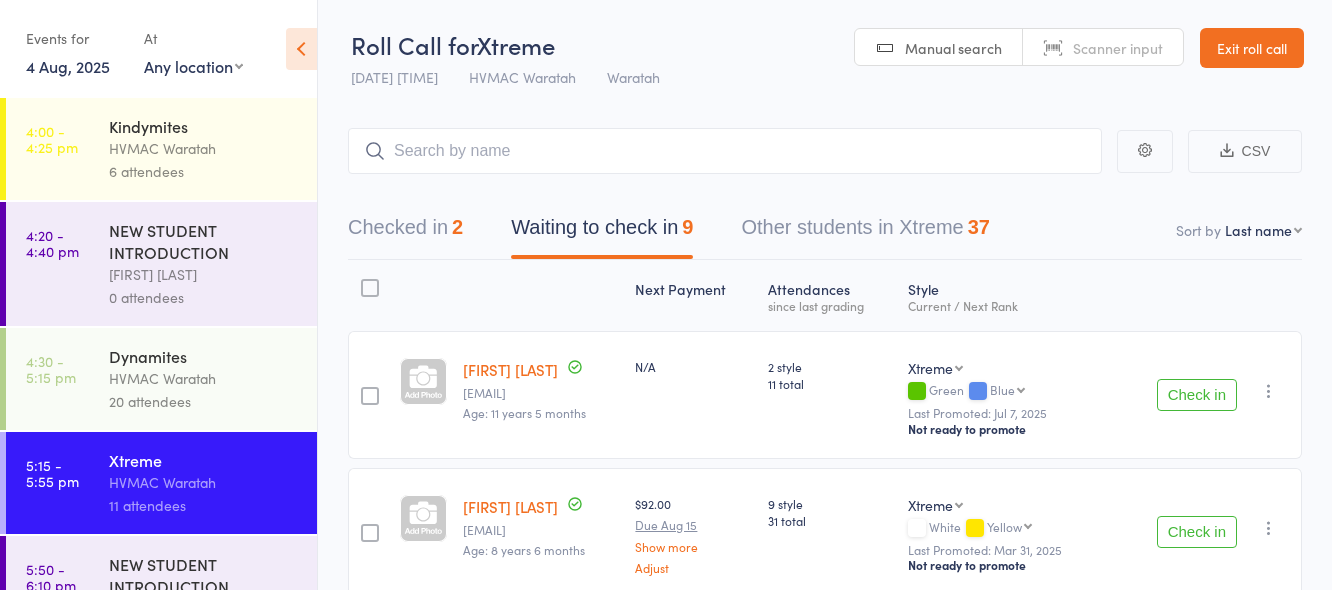 click on "Check in" at bounding box center [1197, 532] 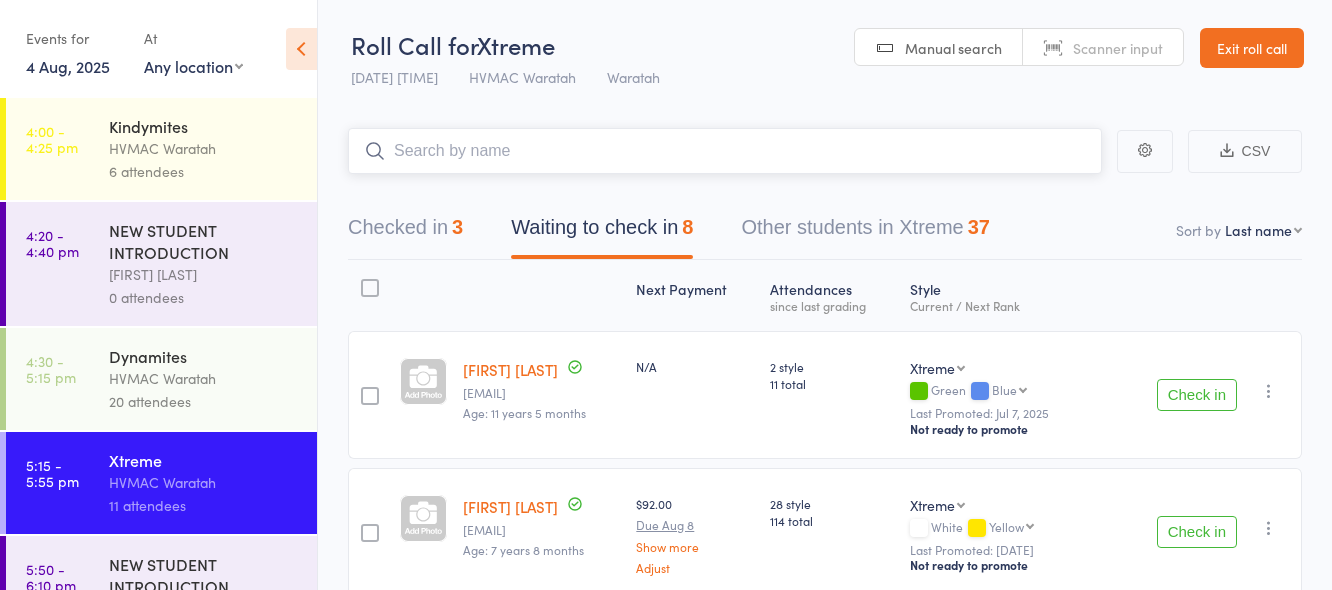 click at bounding box center (725, 151) 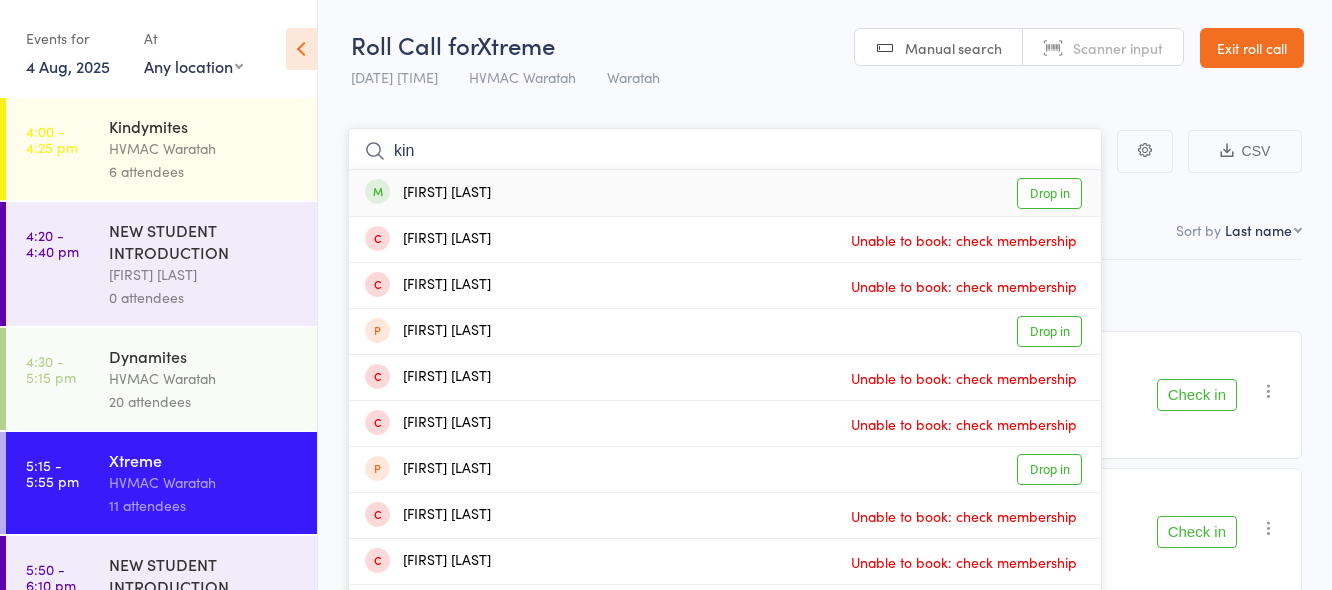 type on "kin" 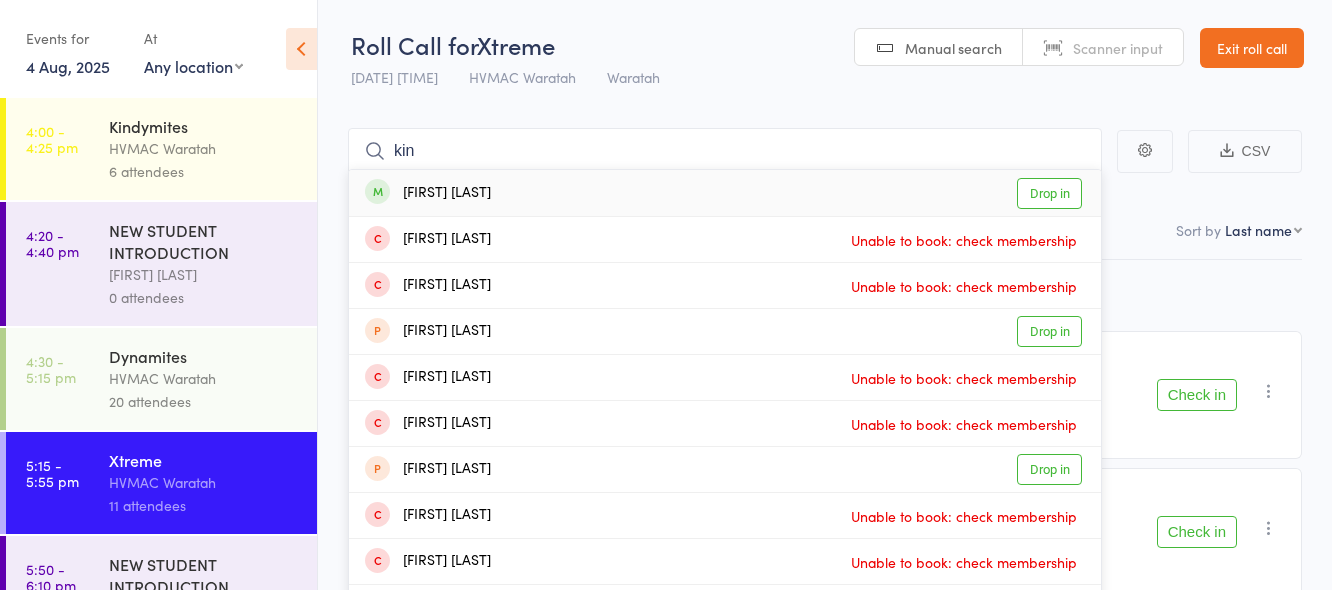 click on "Drop in" at bounding box center [1049, 193] 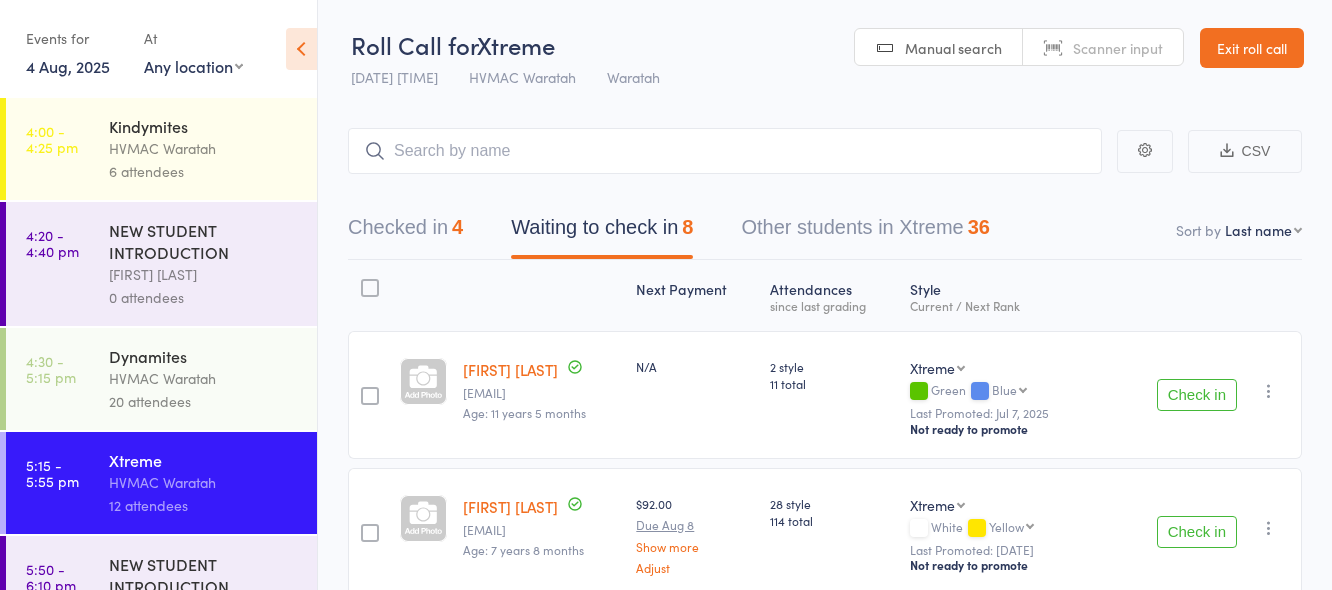 click on "Check in" at bounding box center (1197, 395) 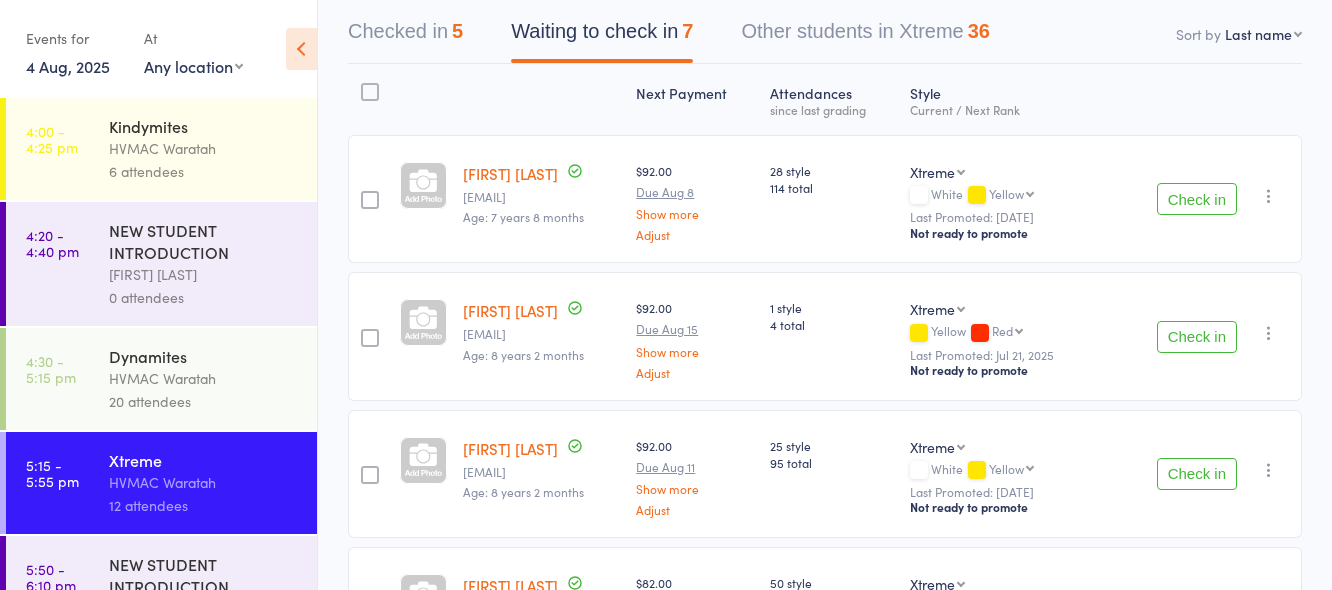 scroll, scrollTop: 200, scrollLeft: 0, axis: vertical 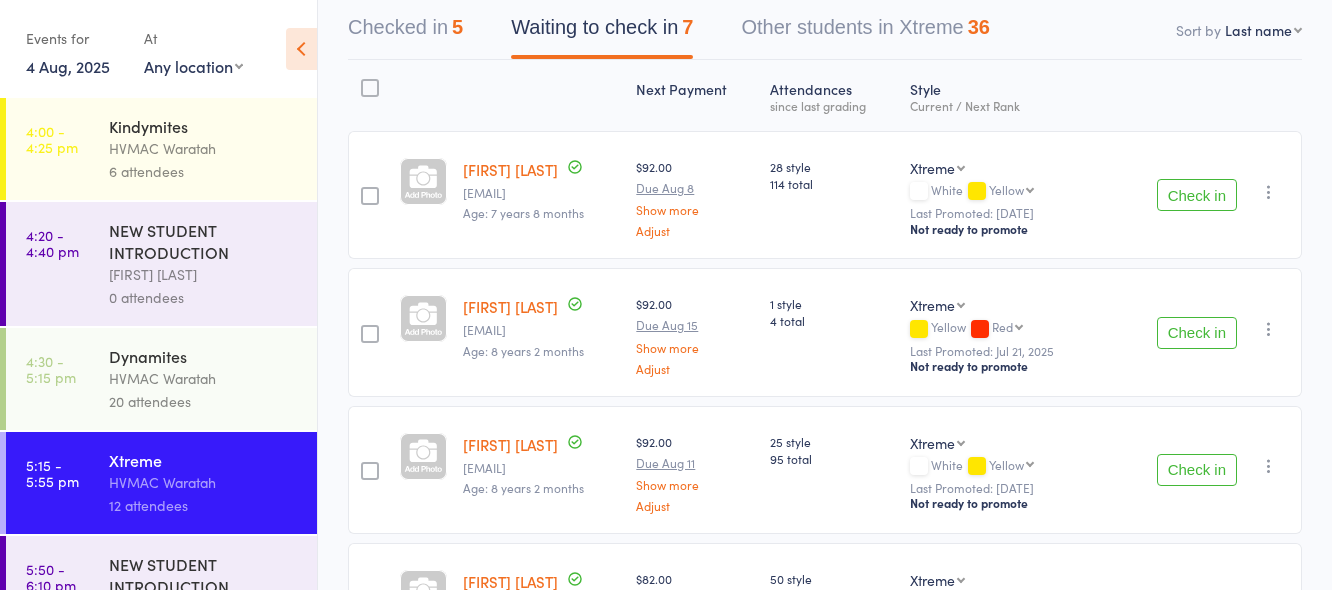 click on "Check in" at bounding box center [1197, 470] 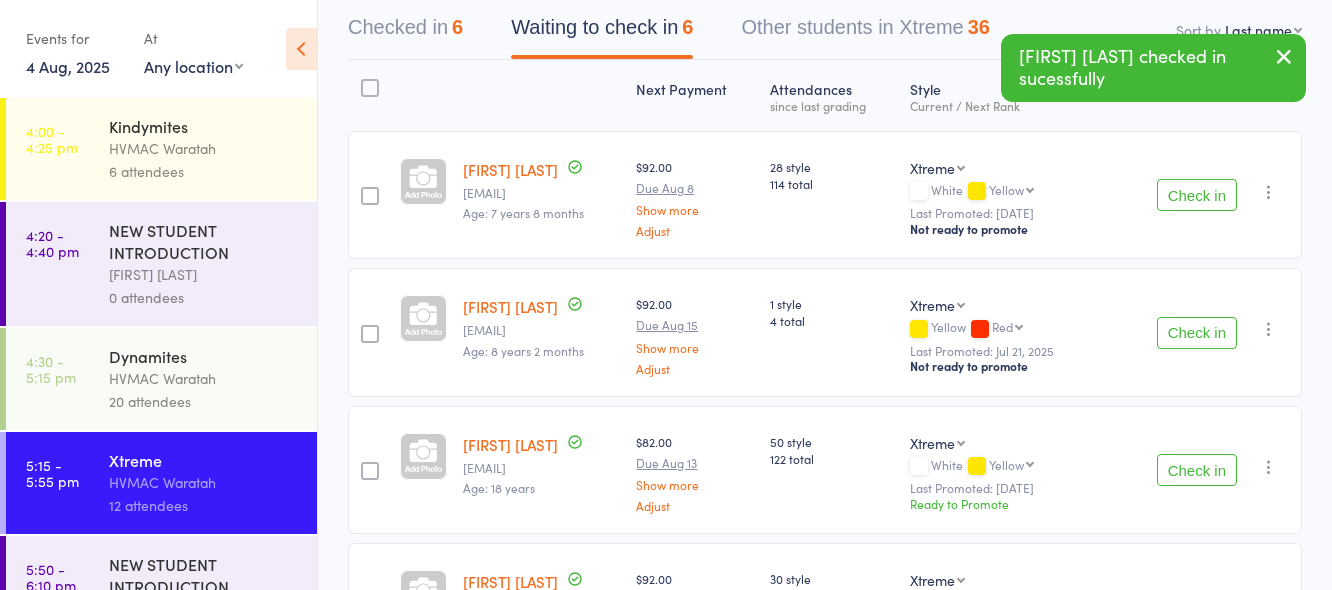 click on "Check in" at bounding box center [1197, 195] 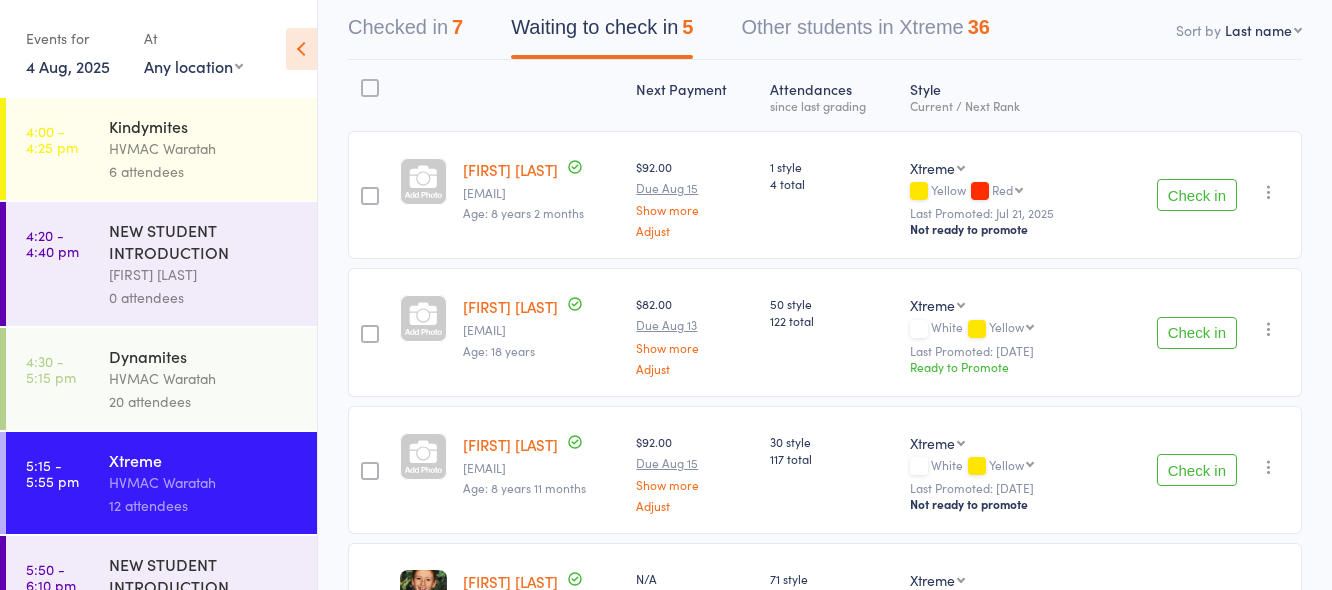 click on "Check in" at bounding box center [1197, 195] 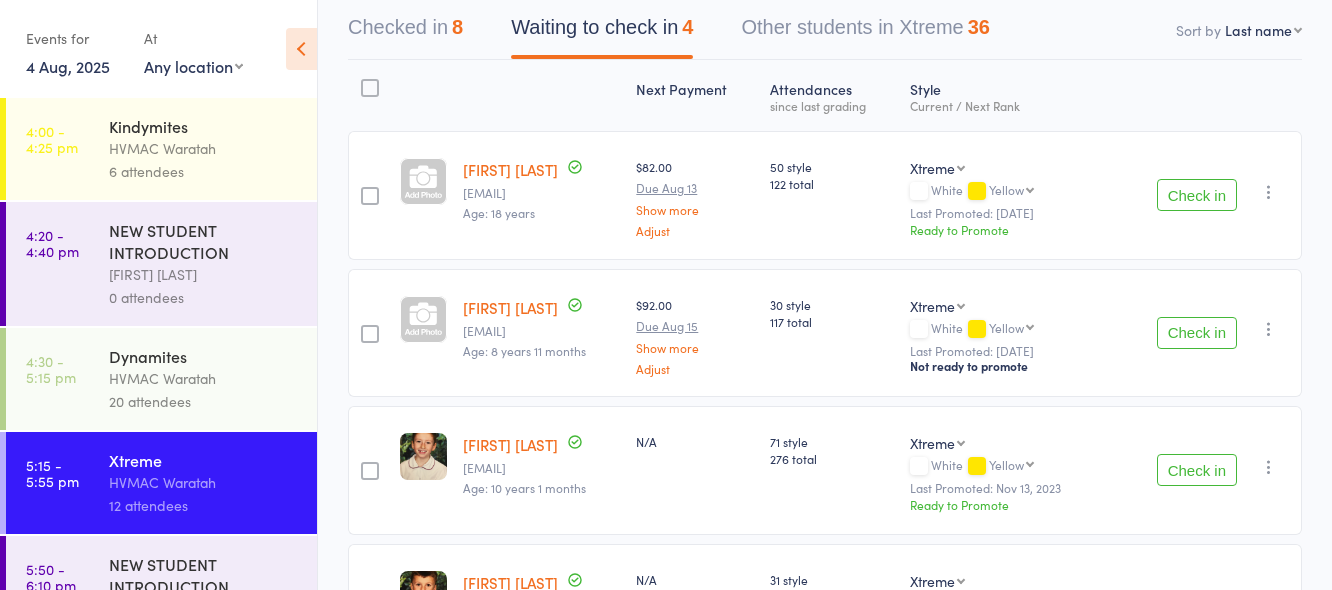 click on "Check in" at bounding box center [1197, 195] 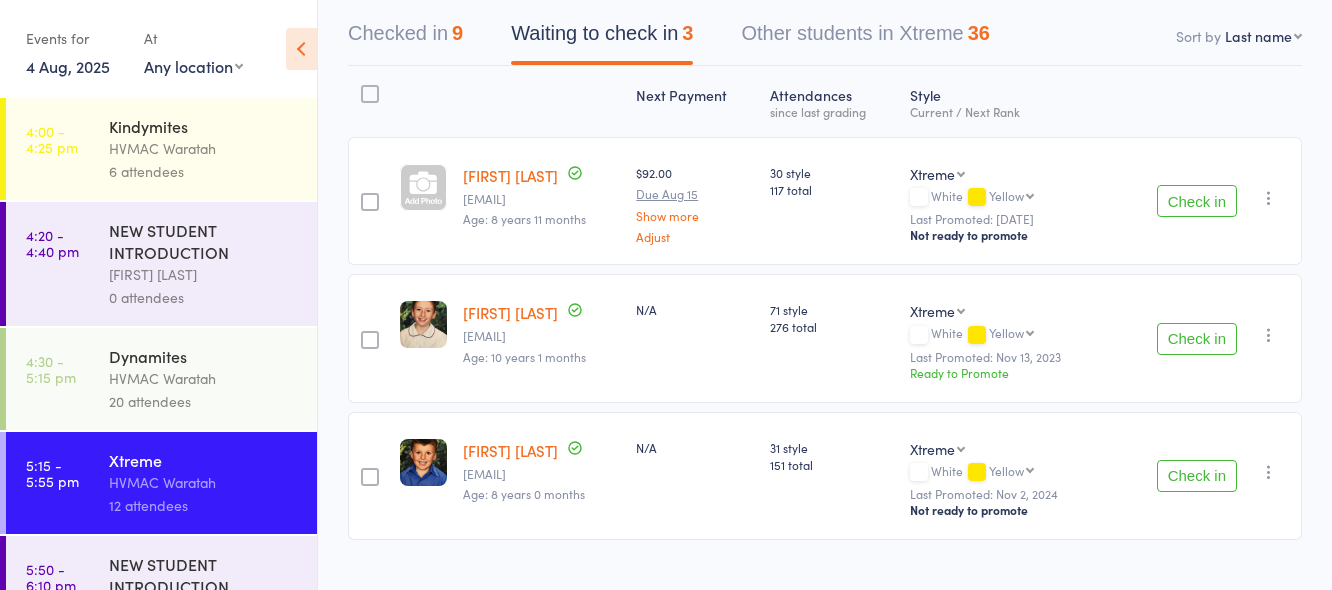 scroll, scrollTop: 234, scrollLeft: 0, axis: vertical 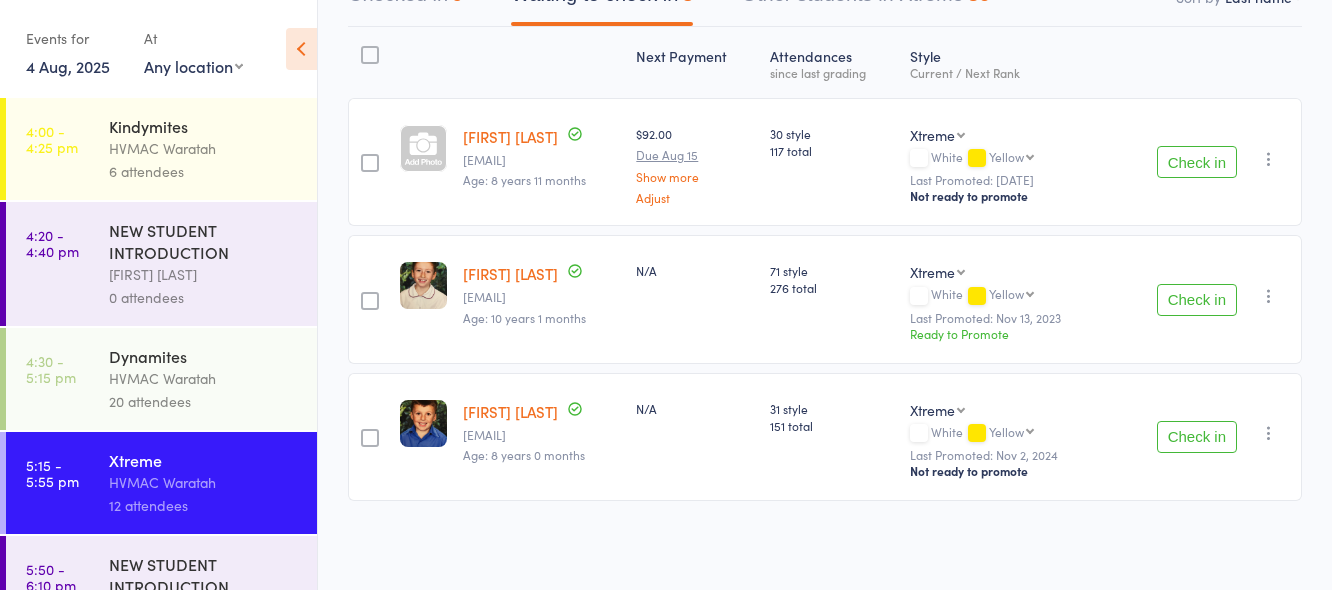 click on "Check in" at bounding box center (1197, 437) 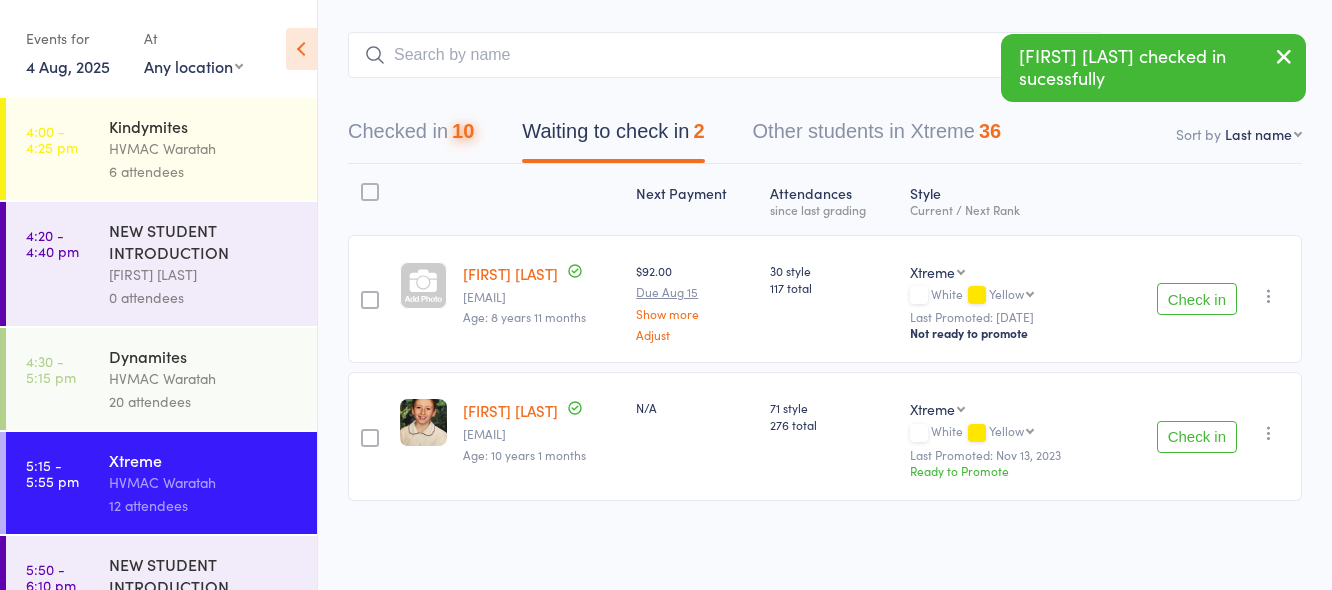 scroll, scrollTop: 96, scrollLeft: 0, axis: vertical 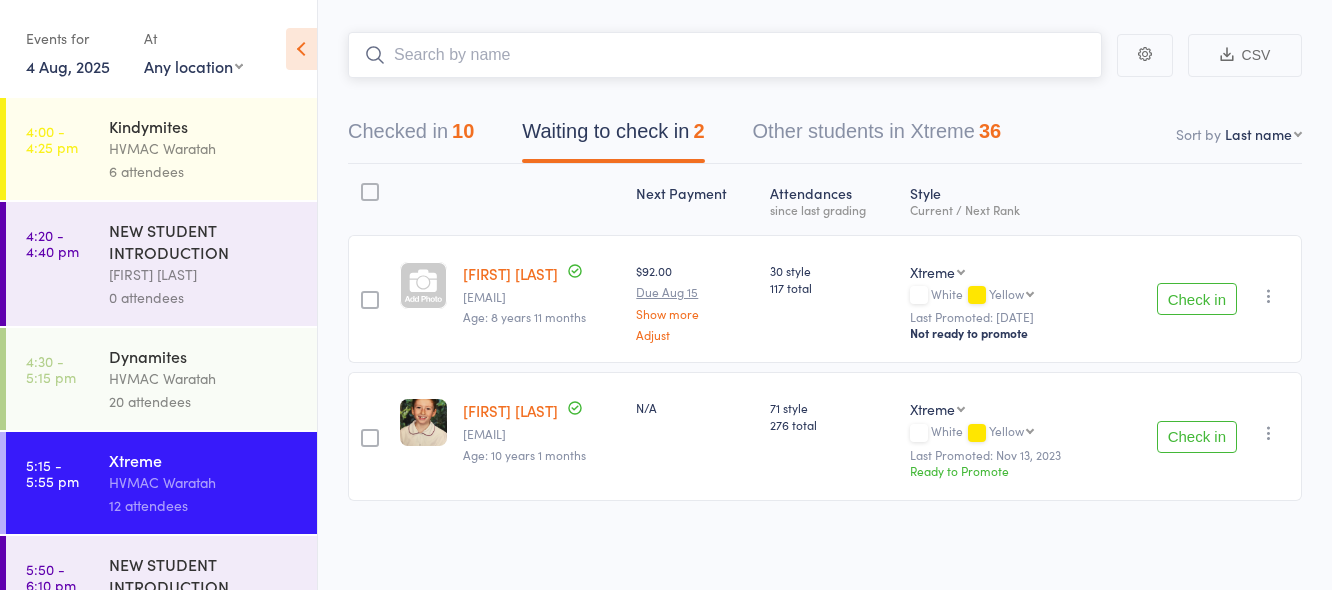 click at bounding box center [725, 55] 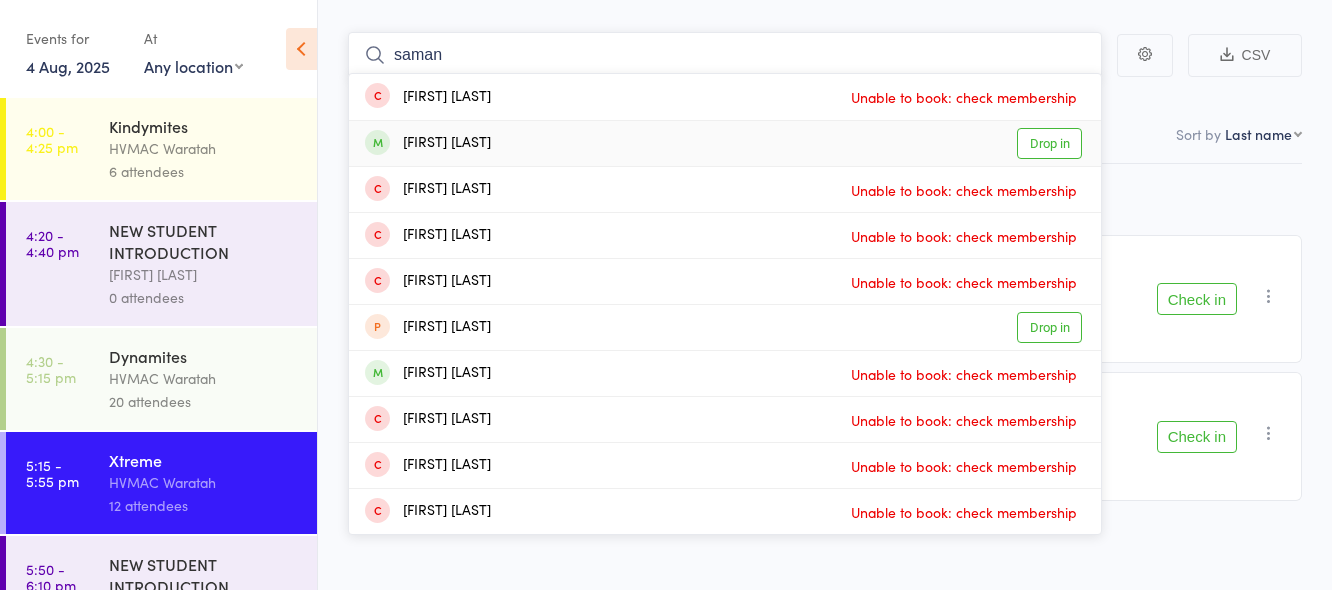 type on "saman" 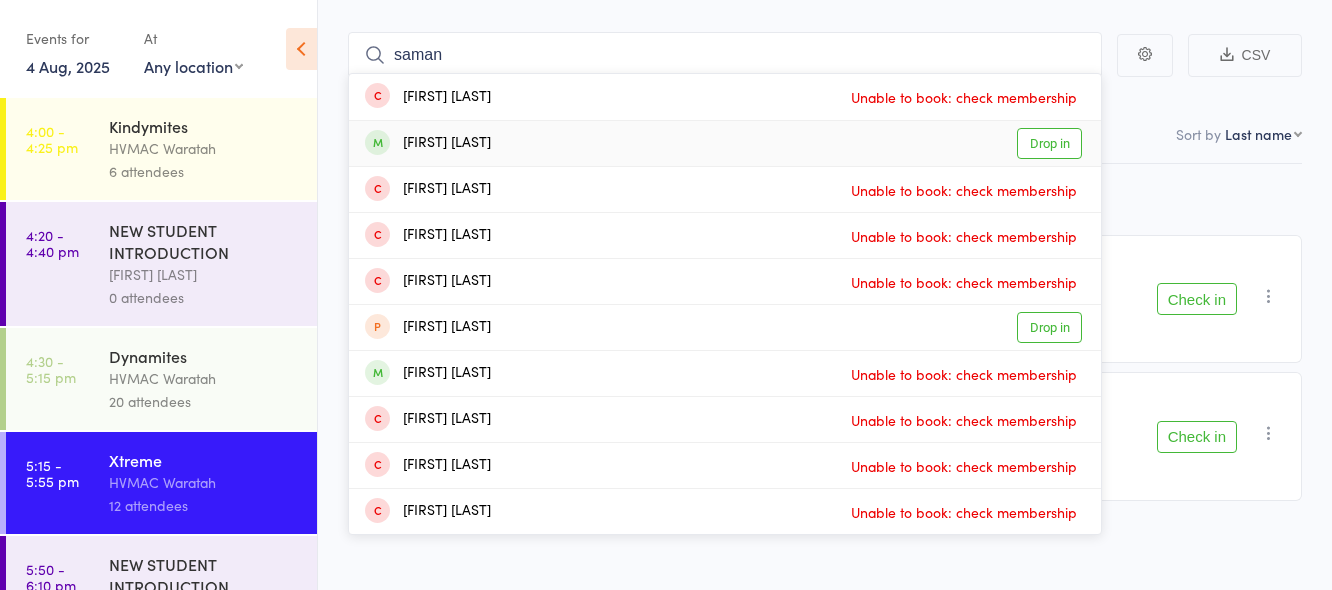 click on "Drop in" at bounding box center [1049, 143] 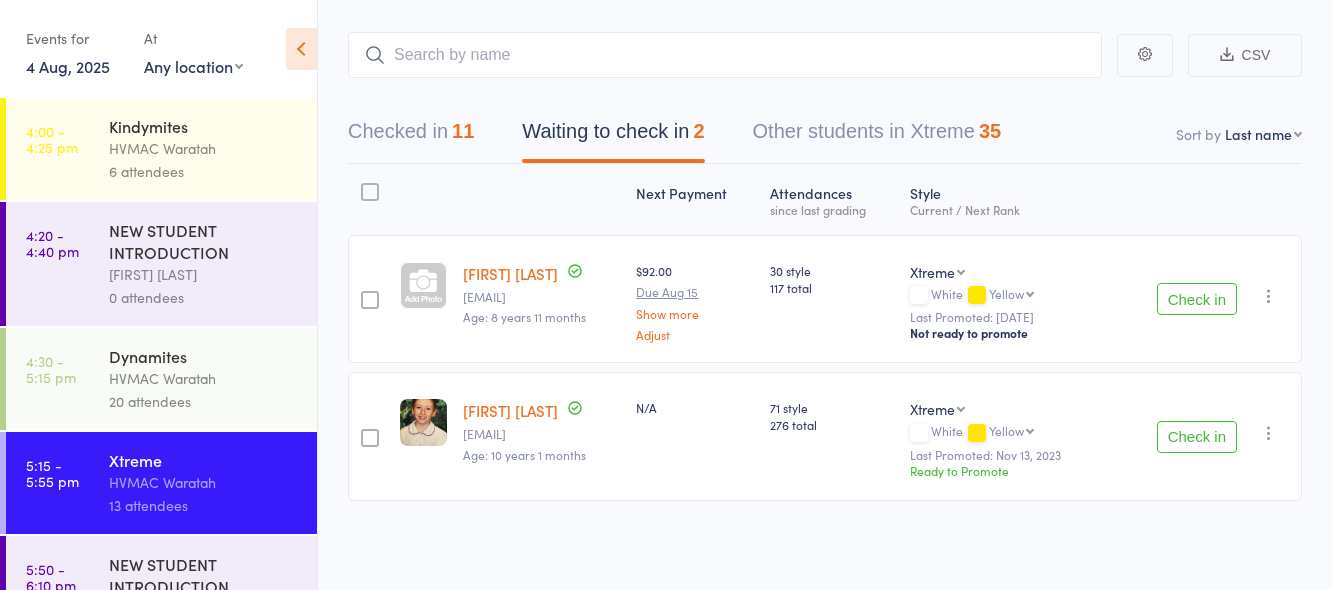 click on "Check in" at bounding box center [1197, 299] 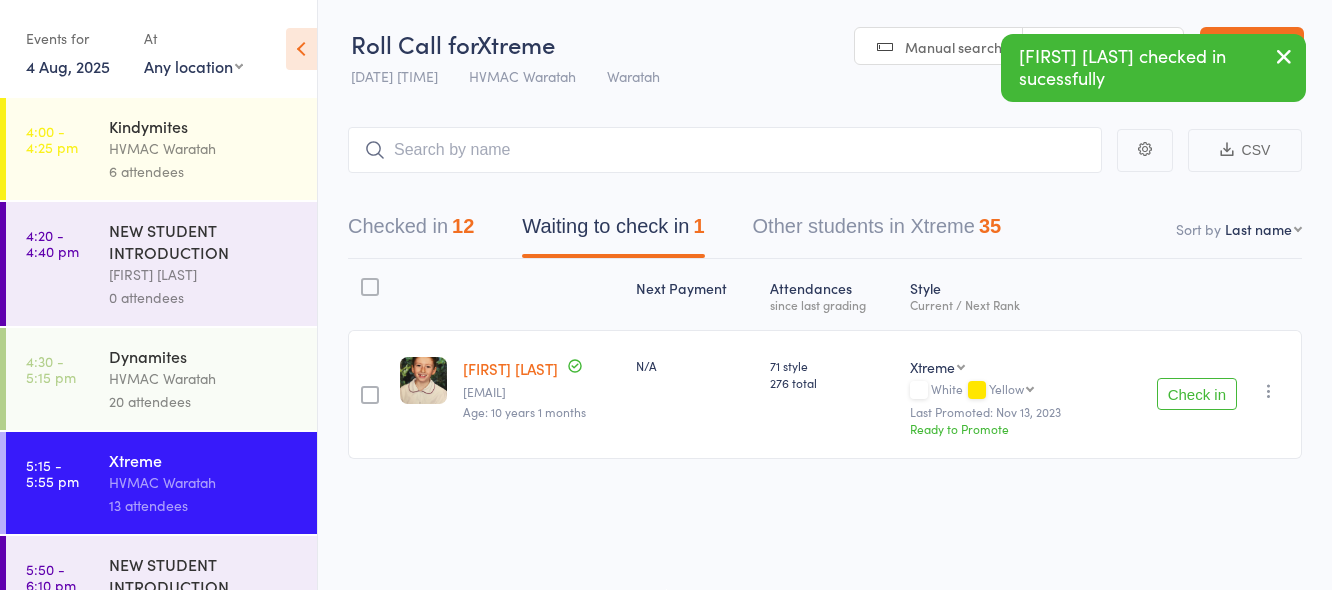 click on "Check in" at bounding box center (1197, 394) 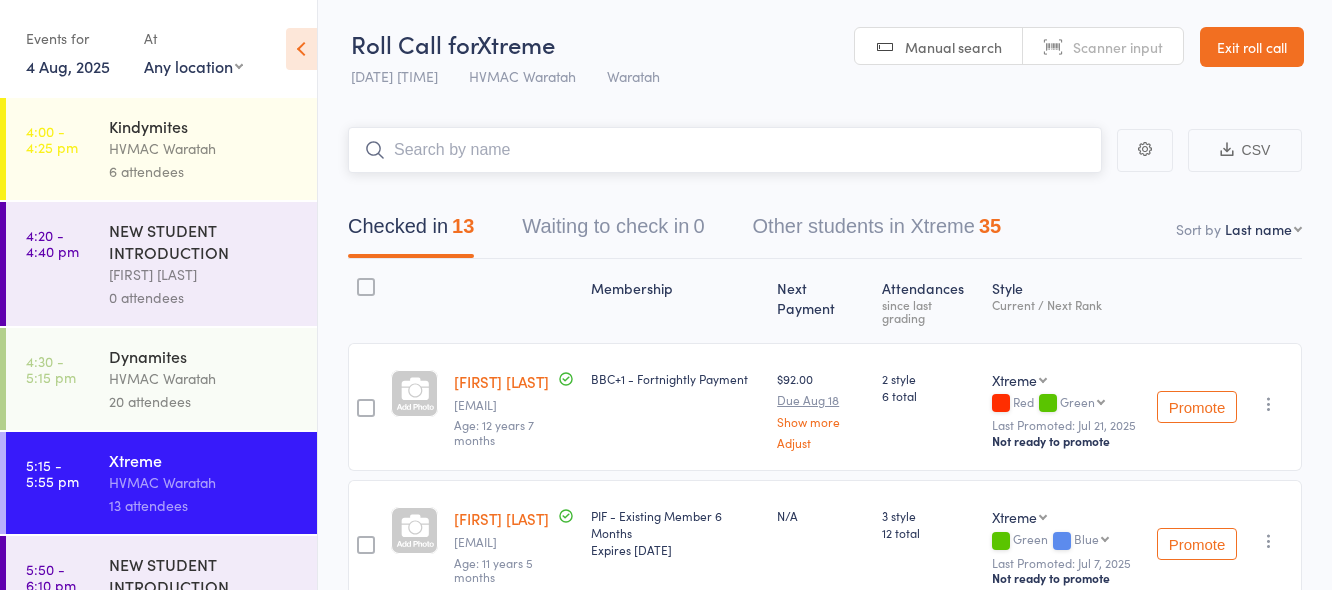 click at bounding box center [725, 150] 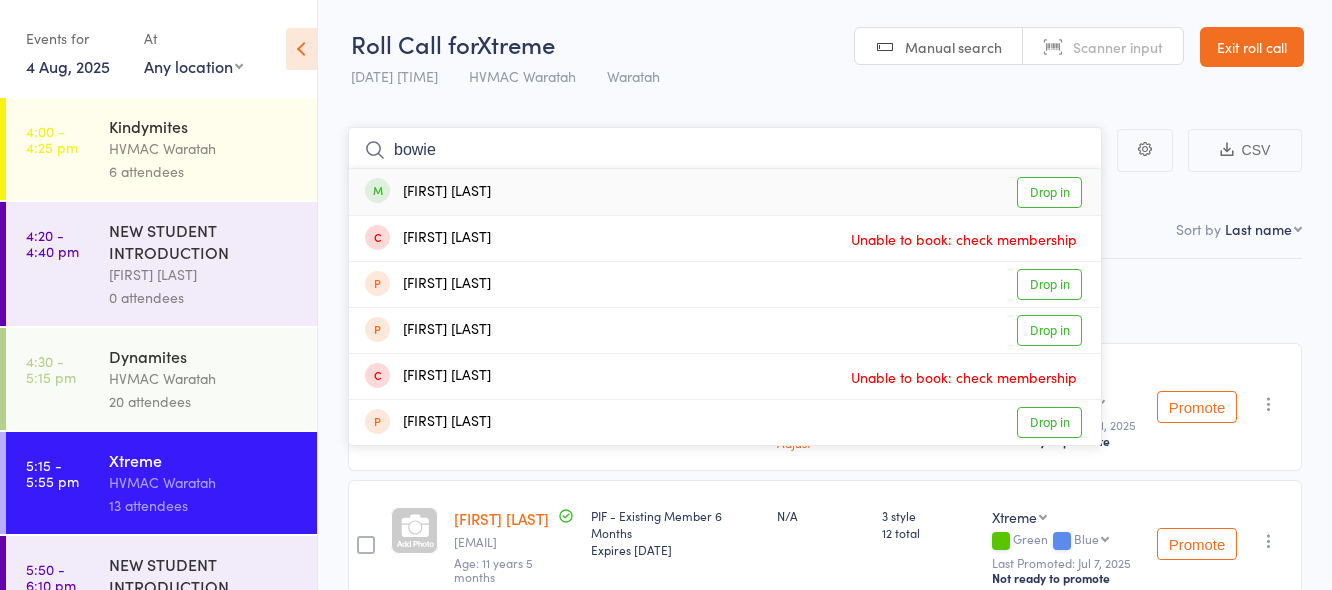 type on "bowie" 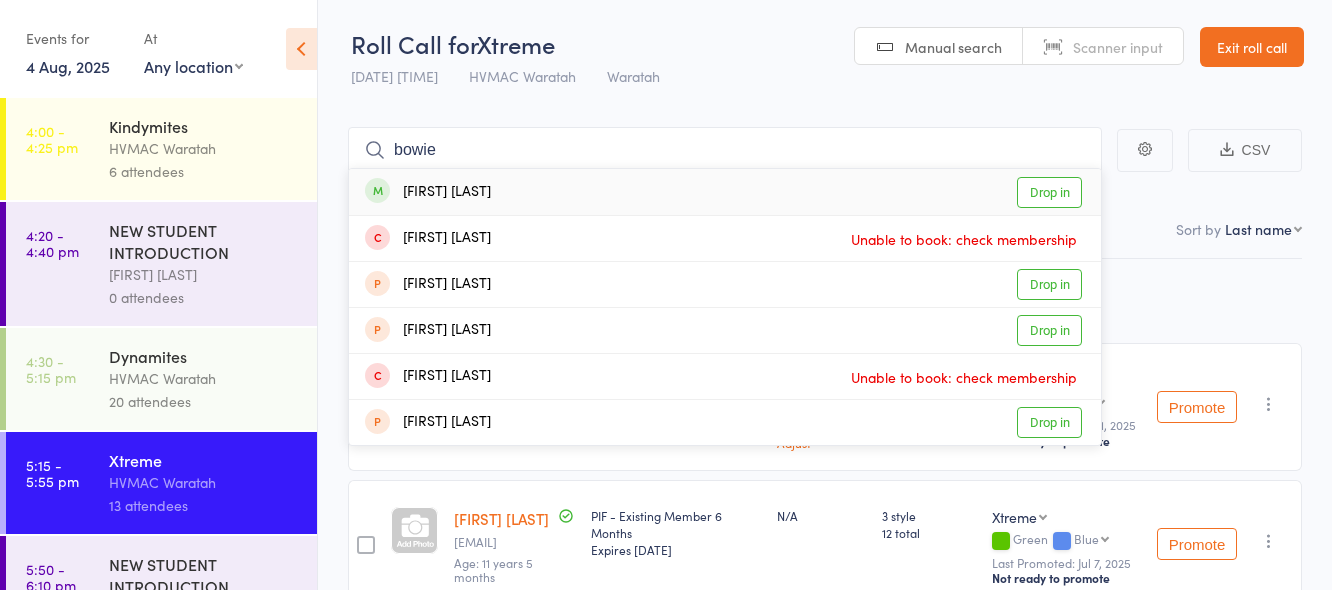 click on "Drop in" at bounding box center (1049, 192) 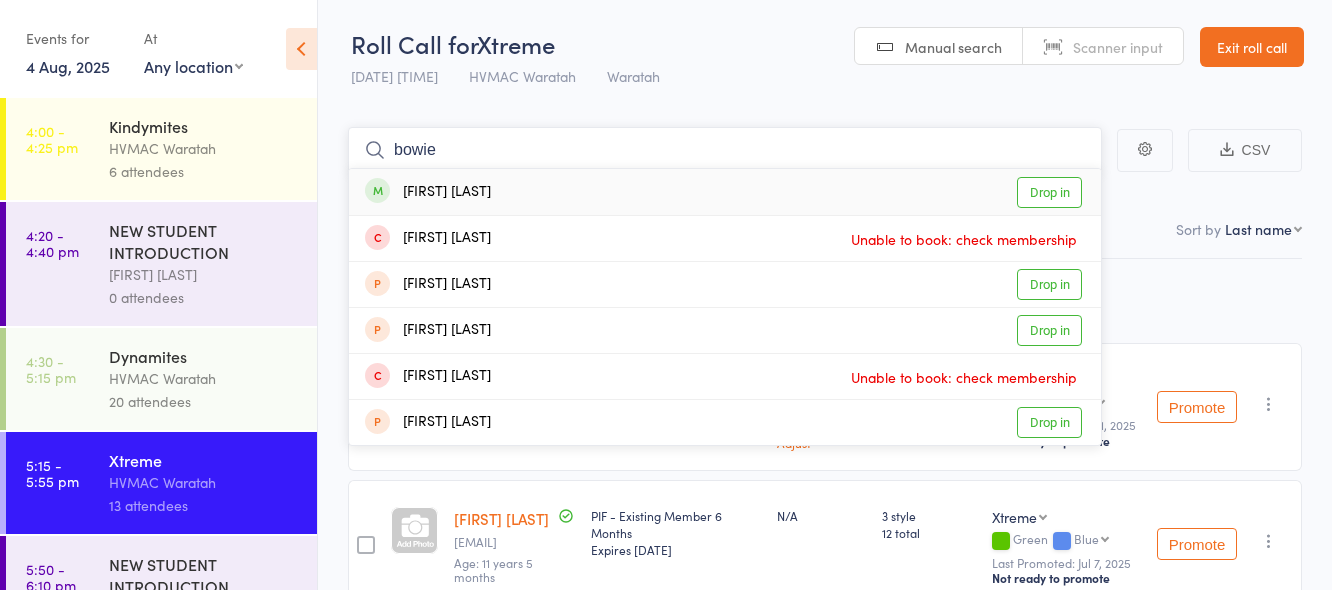 type 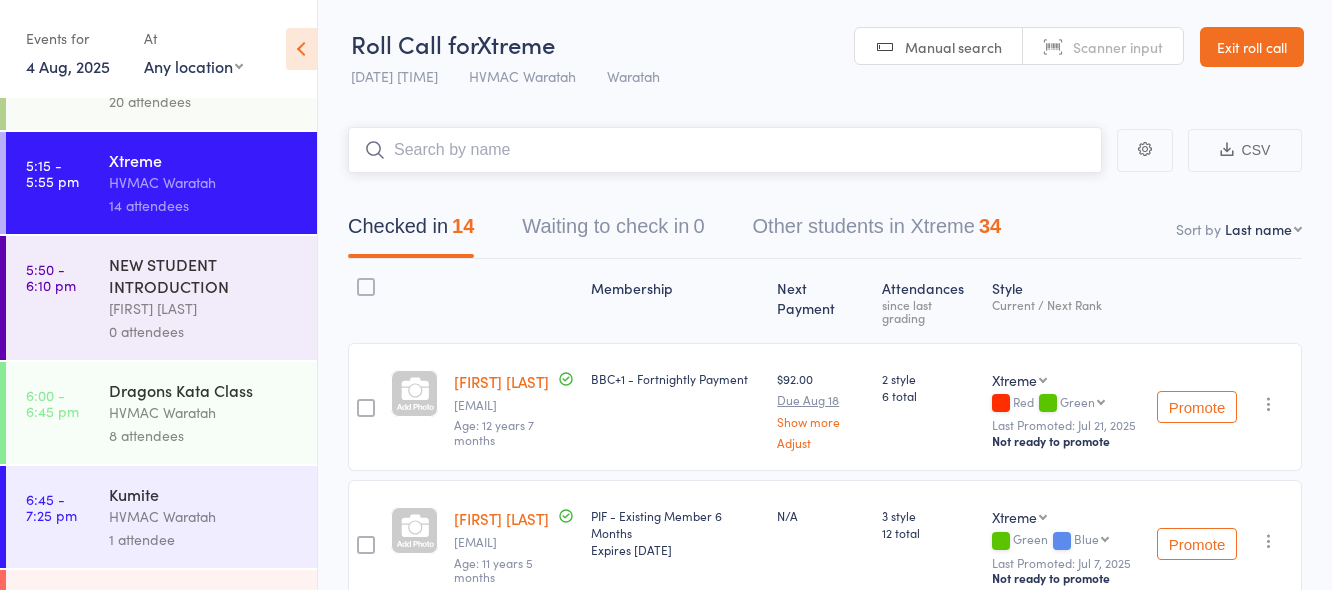 scroll, scrollTop: 384, scrollLeft: 0, axis: vertical 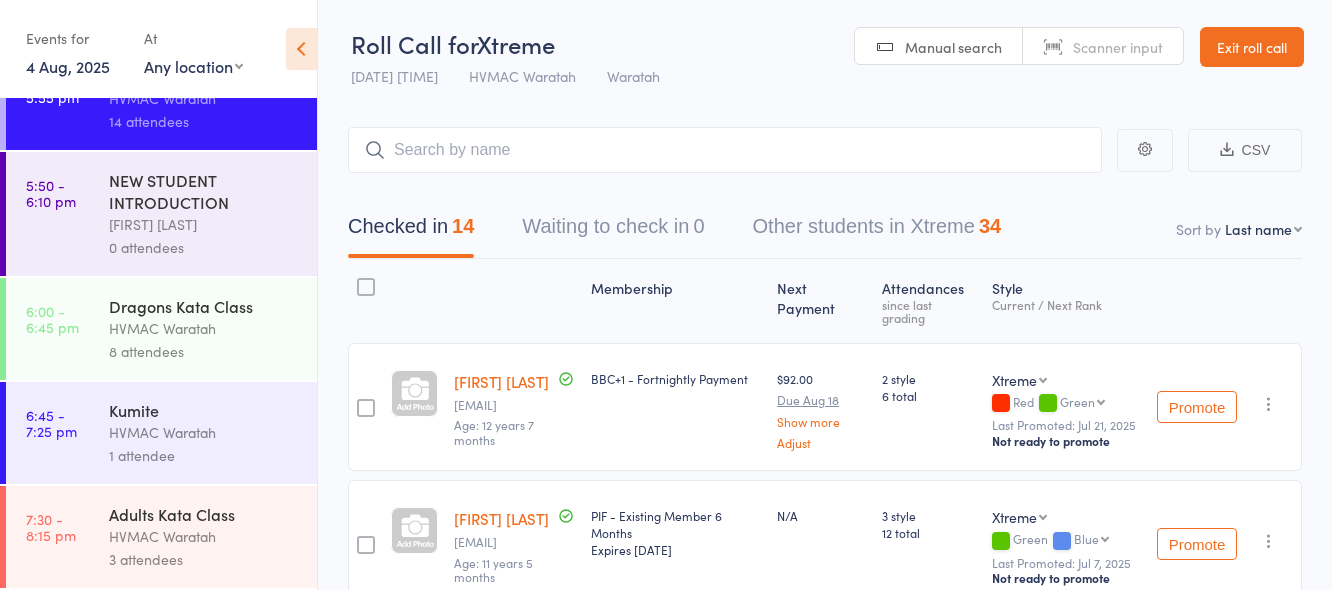 click on "HVMAC Waratah" at bounding box center (204, 328) 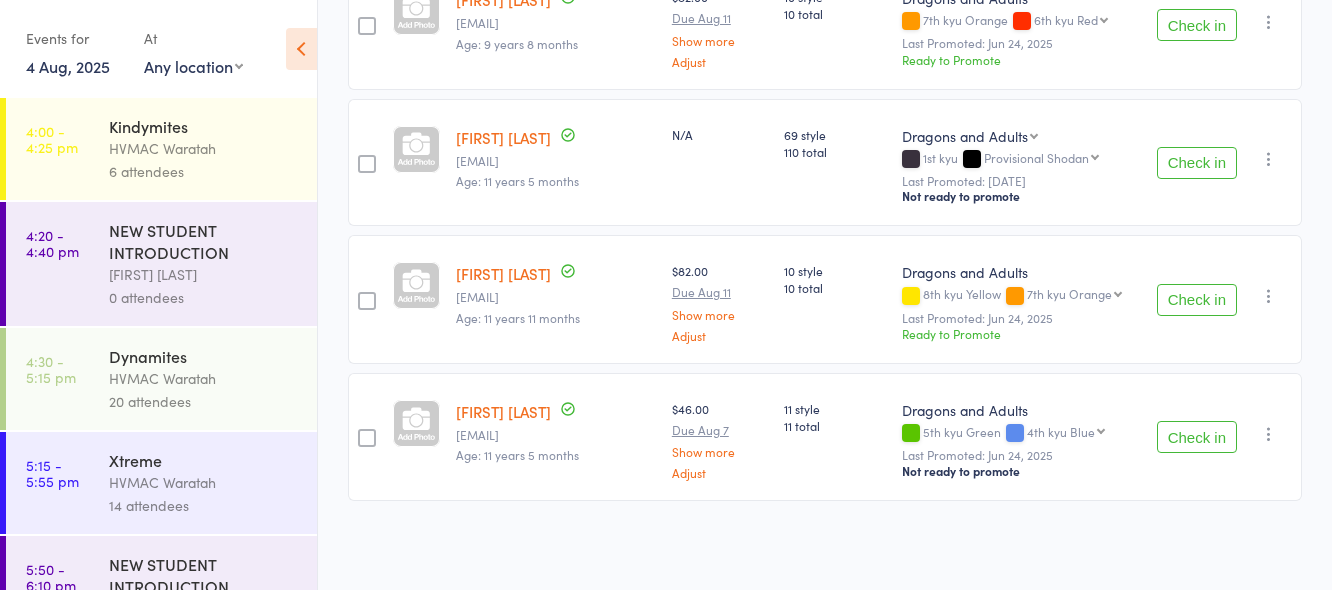 scroll, scrollTop: 952, scrollLeft: 0, axis: vertical 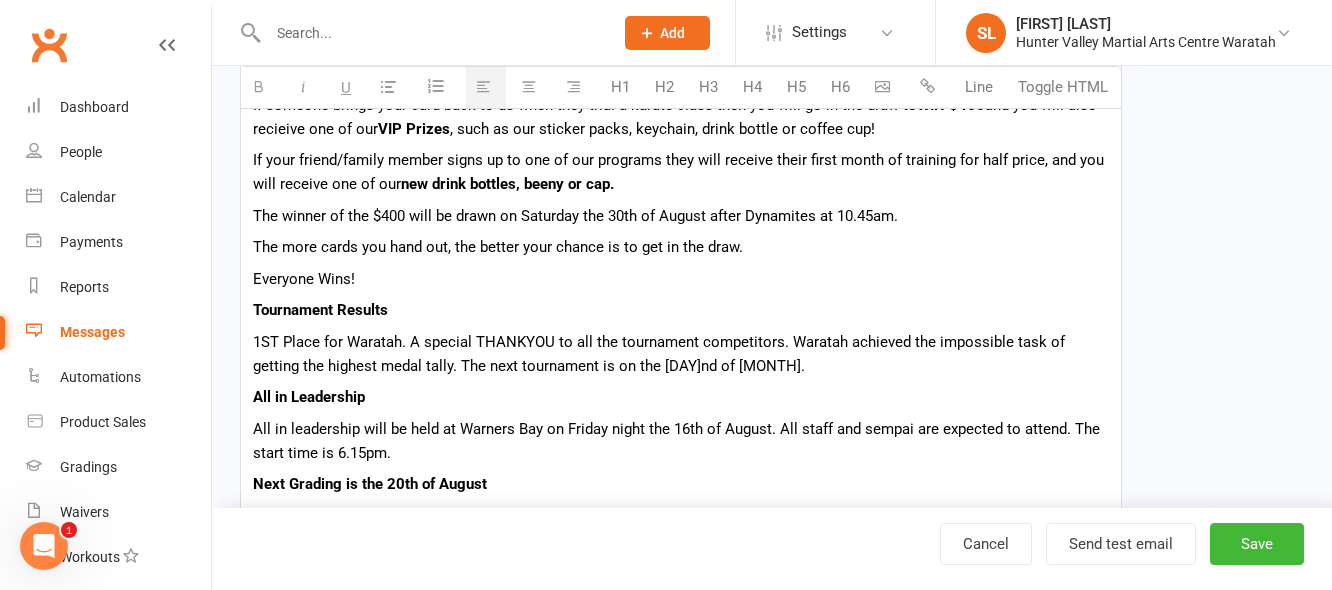 click on "All in leadership will be held at Warners Bay on Friday night the 16th of August. All staff and sempai are expected to attend. The start time is 6.15pm." at bounding box center [681, 441] 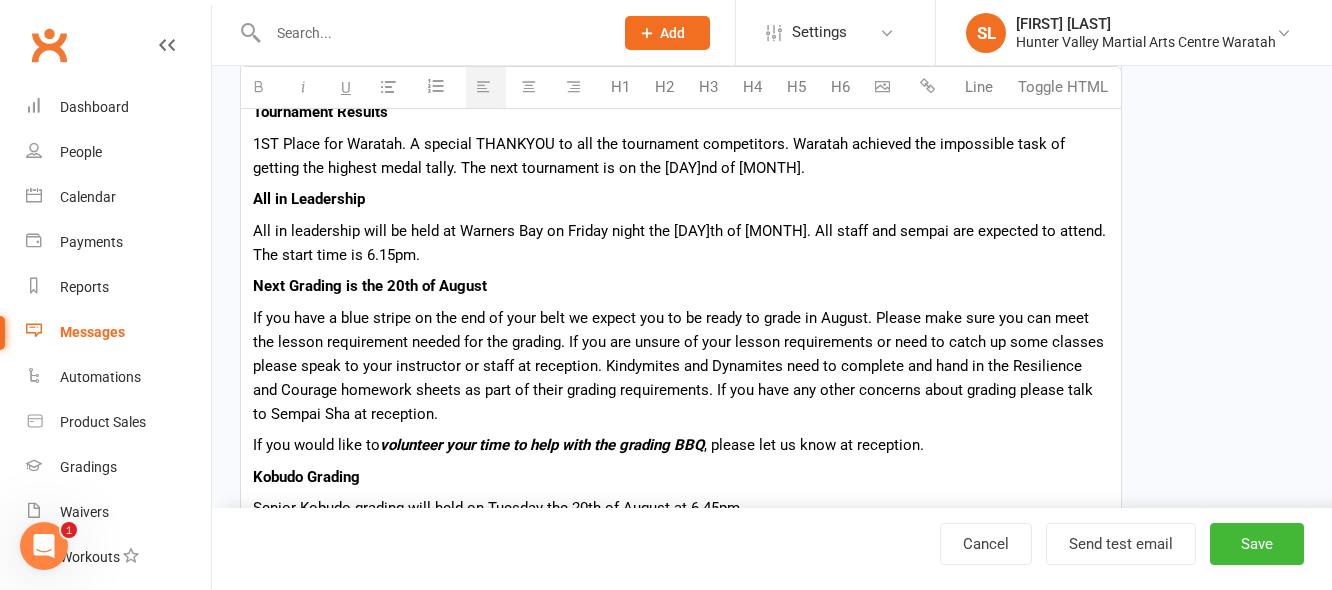 scroll, scrollTop: 800, scrollLeft: 0, axis: vertical 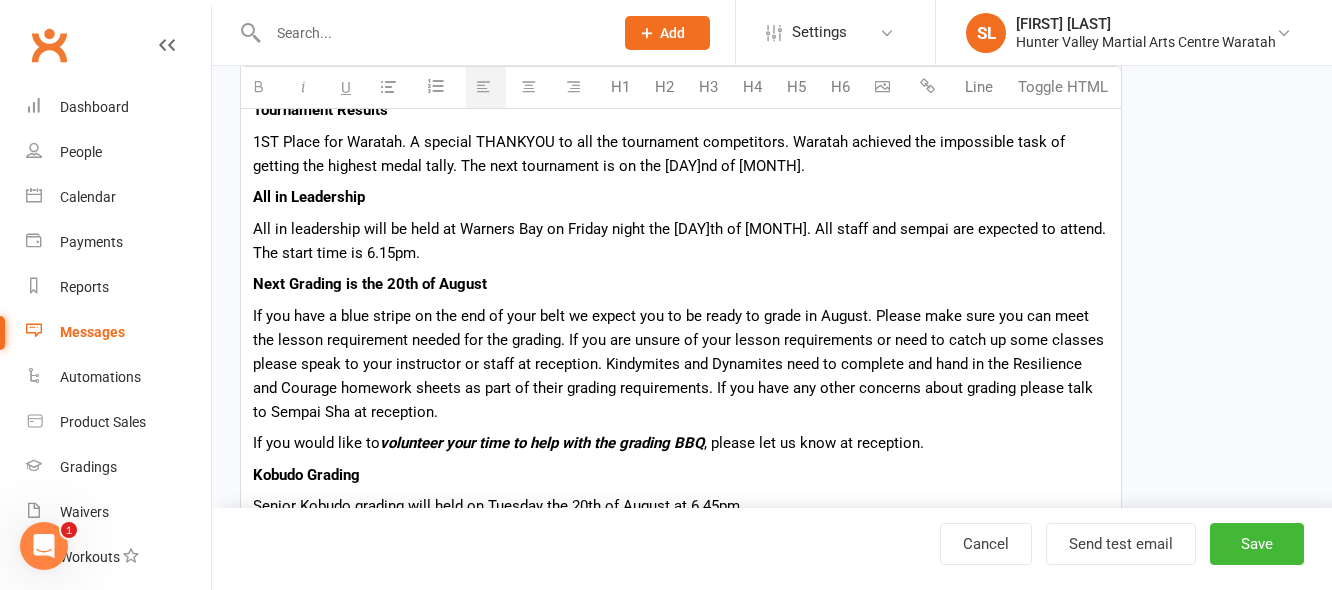 click on "Next Grading is the 20th of August" at bounding box center (370, 284) 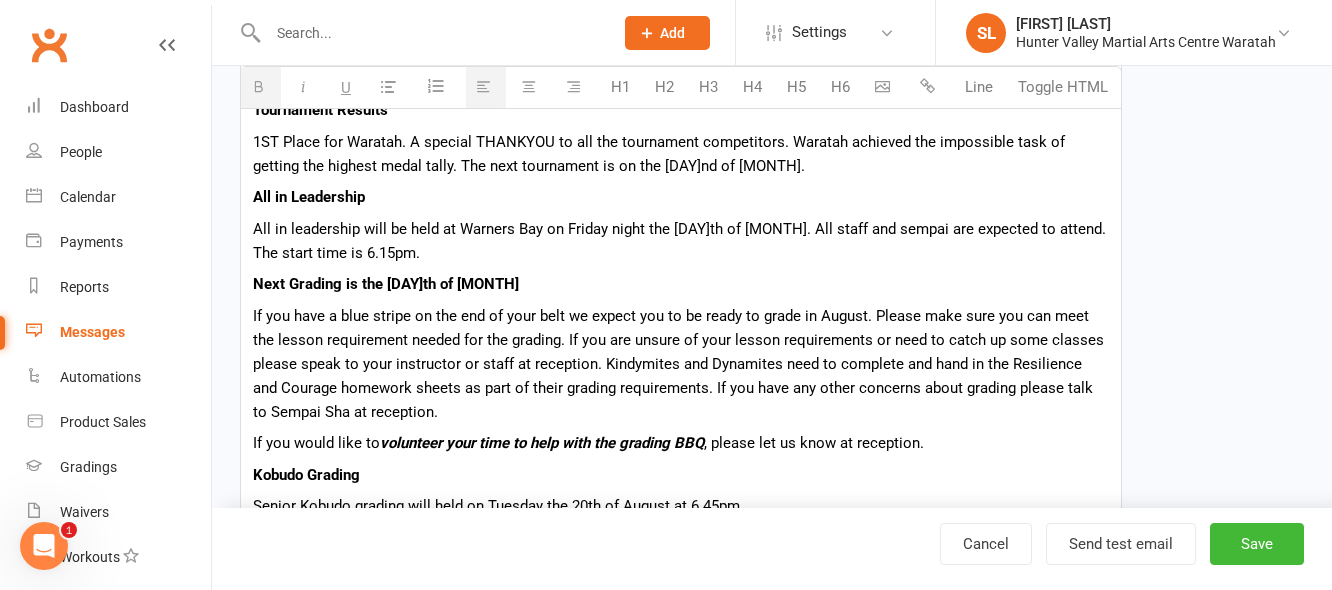 click on "All in Leadership" at bounding box center [681, 197] 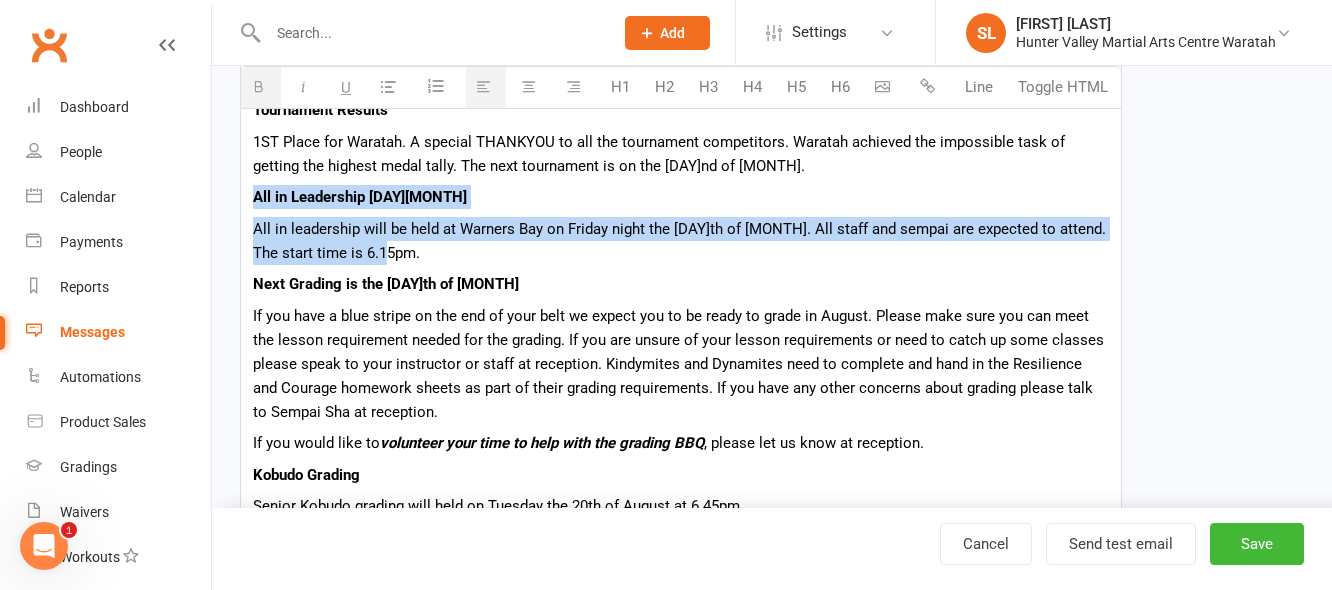 drag, startPoint x: 253, startPoint y: 192, endPoint x: 413, endPoint y: 258, distance: 173.07802 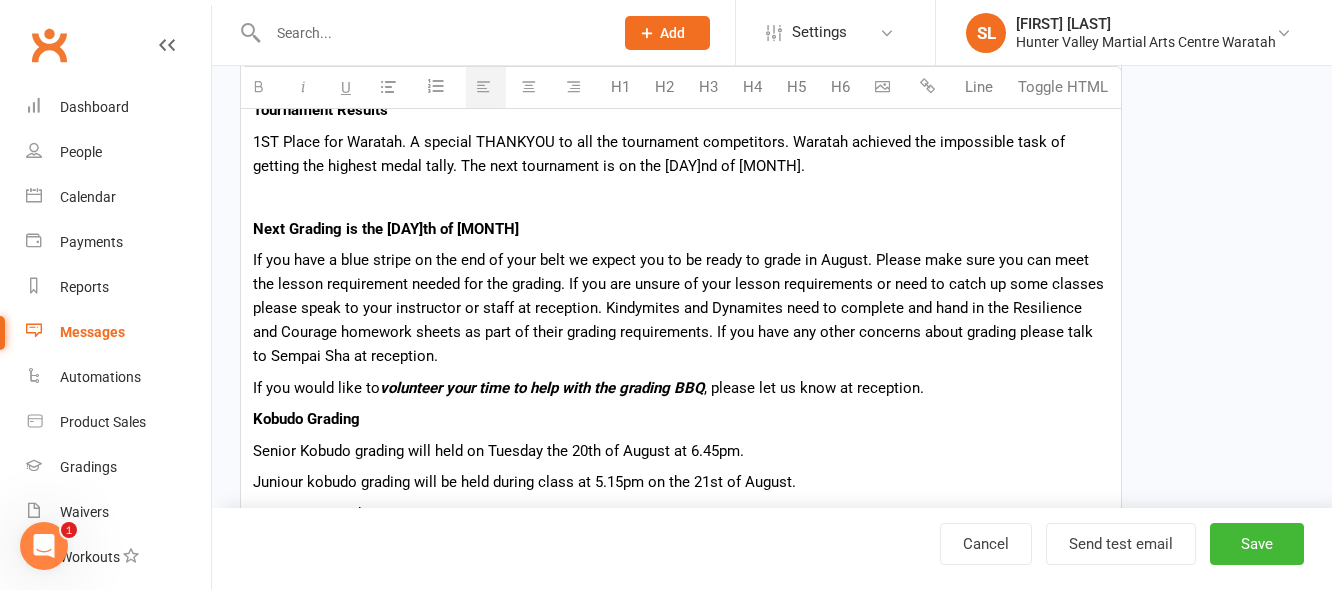 click on "If you would like to  volunteer your time to help with the grading BBQ , please let us know at reception." at bounding box center (681, 388) 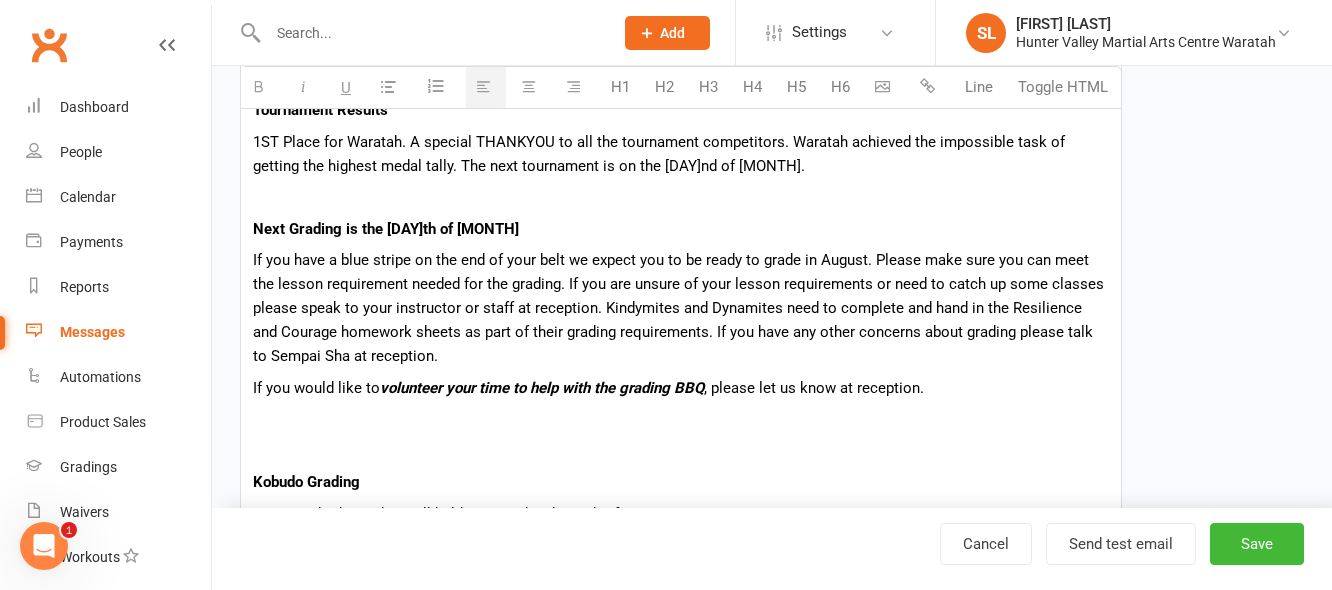click at bounding box center [681, 419] 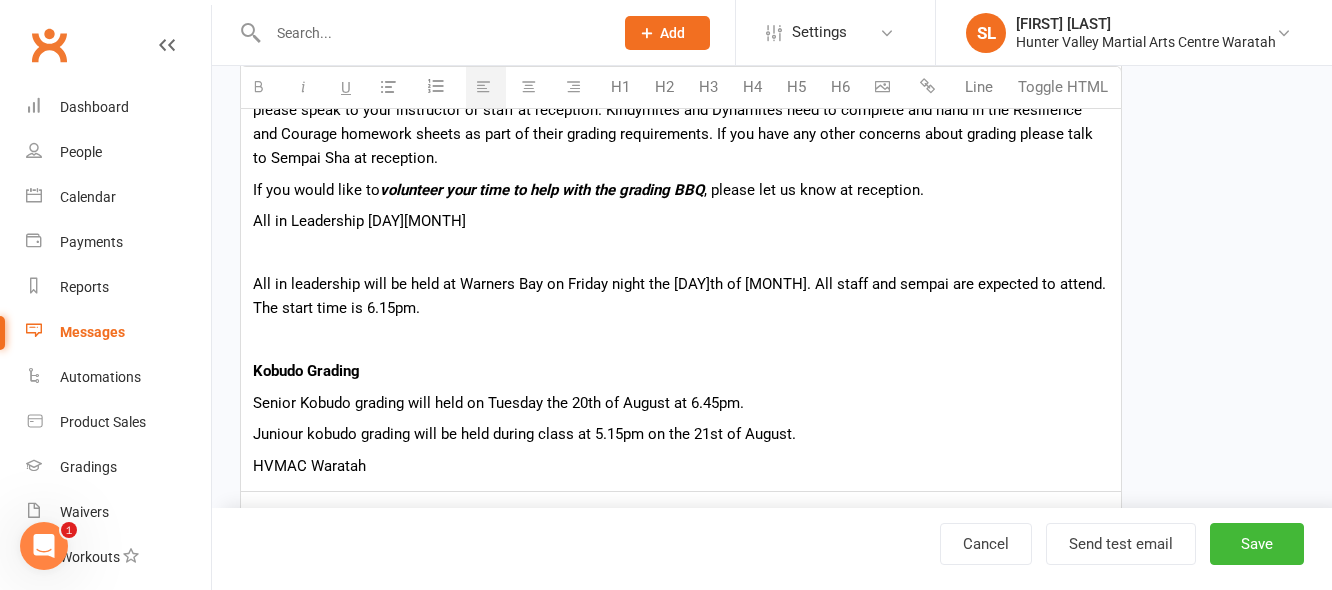 scroll, scrollTop: 1000, scrollLeft: 0, axis: vertical 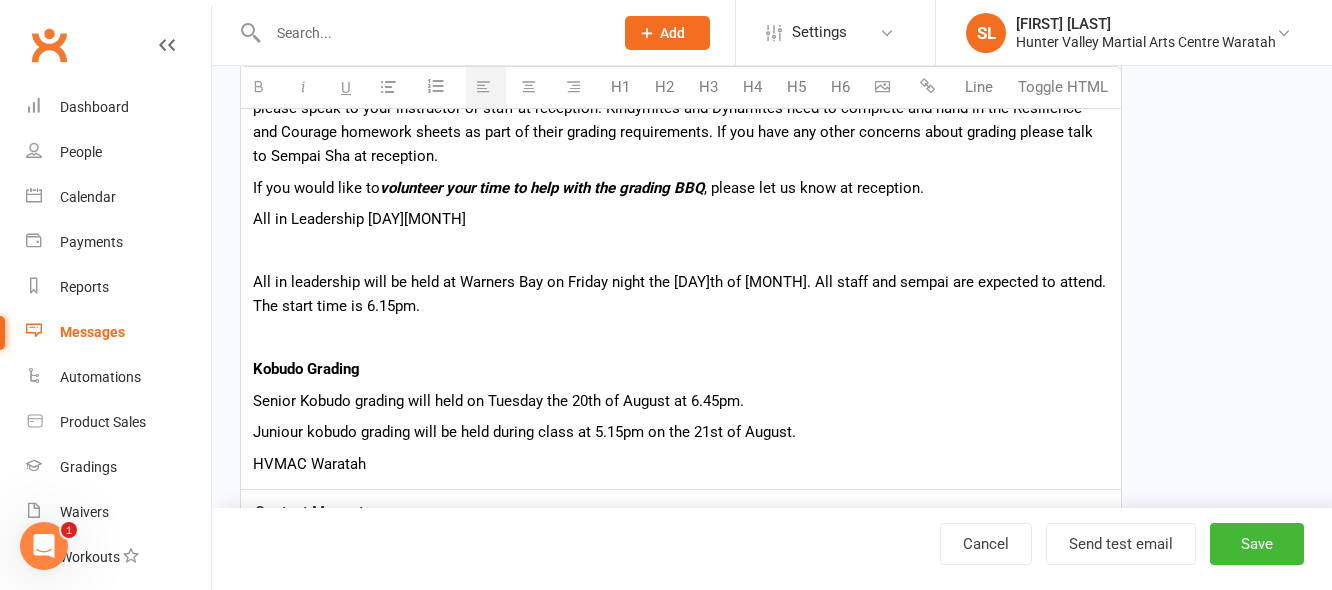click on "Hi {contact-first-name} WIN $400 in the Winter VIP Promotion There are only a four weeks to enter the Winter VIP Competition! Take some of our Winter referral VIP cards, put your name on the back, and hand them out to friends, family and neighbours. If someone brings your card back to us when they trial a karate class then you will go in the draw to WIN $400 and you will also recieive one of our VIP Prizes , such as our sticker packs, keychain, drink bottle or coffee cup! If your friend/family member signs up to one of our programs they will receive their first month of training for half price, and you will receive one of our new drink bottles, beeny or cap. The winner of the $400 will be drawn on Saturday the [DAY]th of [MONTH] after Dynamites at 10.45am. The more cards you hand out, the better your chance is to get in the draw. Everyone Wins! Tournament Results Next Grading is the [DAY]th of [MONTH] If you would like to volunteer your time to help with the grading BBQ All in Leadership [DAY][MONTH]" at bounding box center [681, 4] 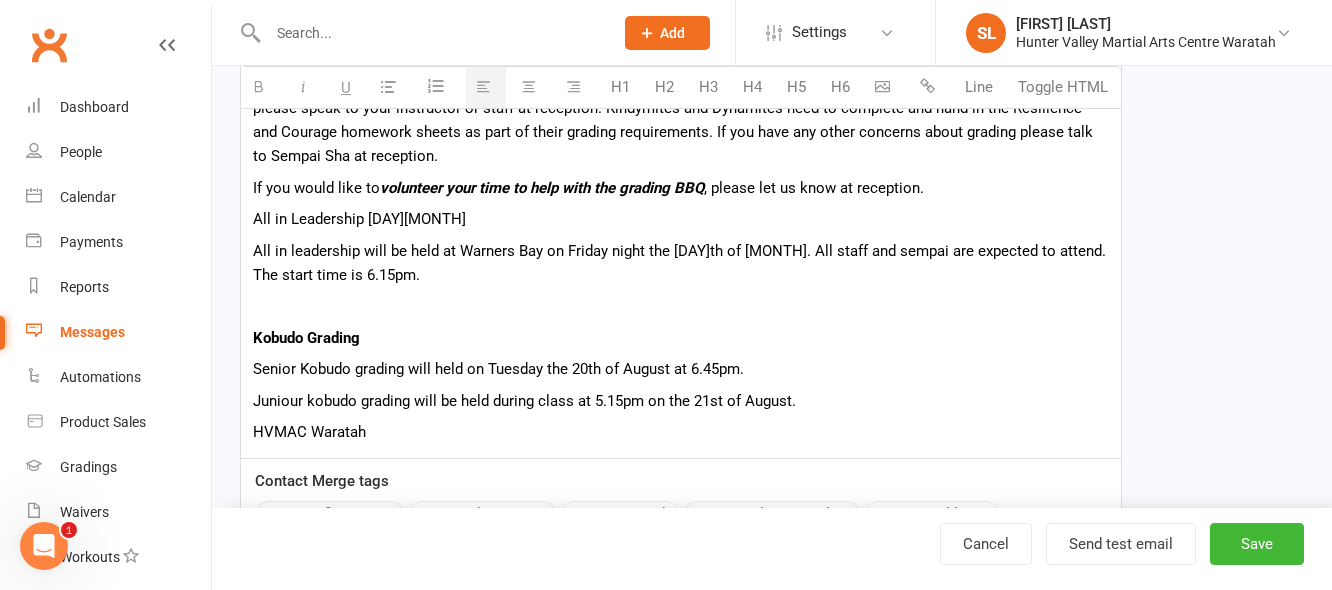 click on "Hi {contact-first-name} WIN $400 in the Winter VIP Promotion There are only a four weeks to enter the Winter VIP Competition! Take some of our Winter referral VIP cards, put your name on the back, and hand them out to friends, family and neighbours. If someone brings your card back to us when they trial a karate class then you will go in the draw to WIN $400 and you will also recieive one of our VIP Prizes , such as our sticker packs, keychain, drink bottle or coffee cup! If your friend/family member signs up to one of our programs they will receive their first month of training for half price, and you will receive one of our new drink bottles, beeny or cap. The winner of the $400 will be drawn on Saturday the [DAY]th of [MONTH] after Dynamites at 10.45am. The more cards you hand out, the better your chance is to get in the draw. Everyone Wins! Tournament Results Next Grading is the [DAY]th of [MONTH] If you would like to volunteer your time to help with the grading BBQ All in Leadership [DAY][MONTH]" at bounding box center (681, -12) 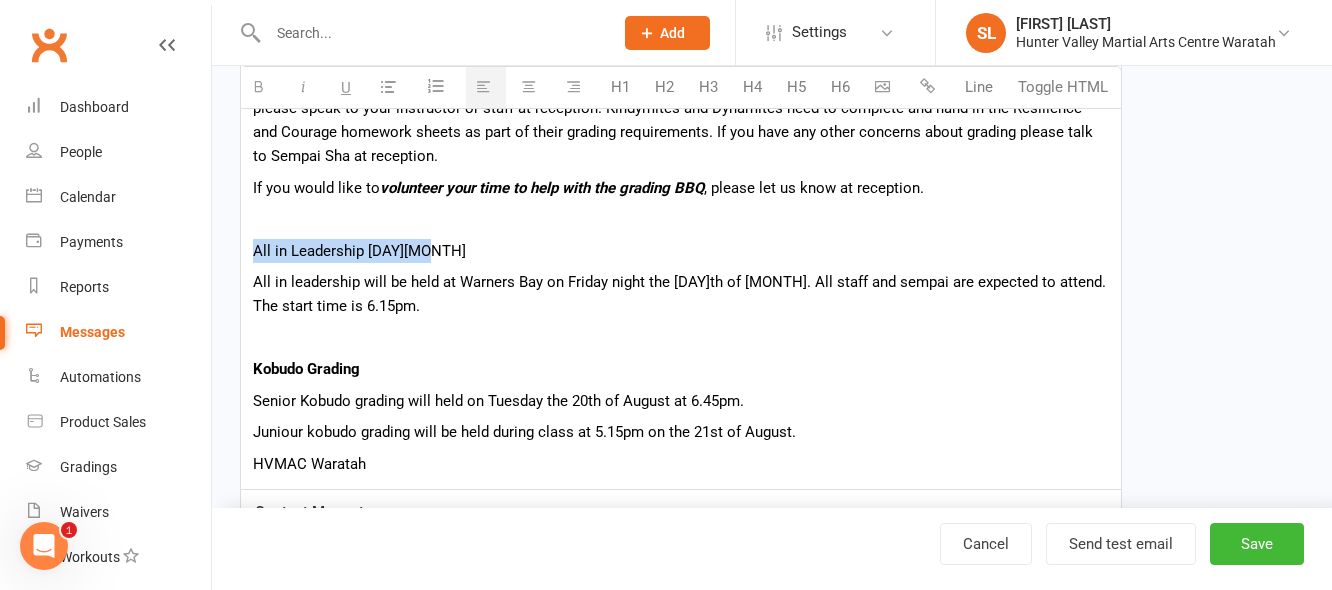 drag, startPoint x: 257, startPoint y: 246, endPoint x: 424, endPoint y: 240, distance: 167.10774 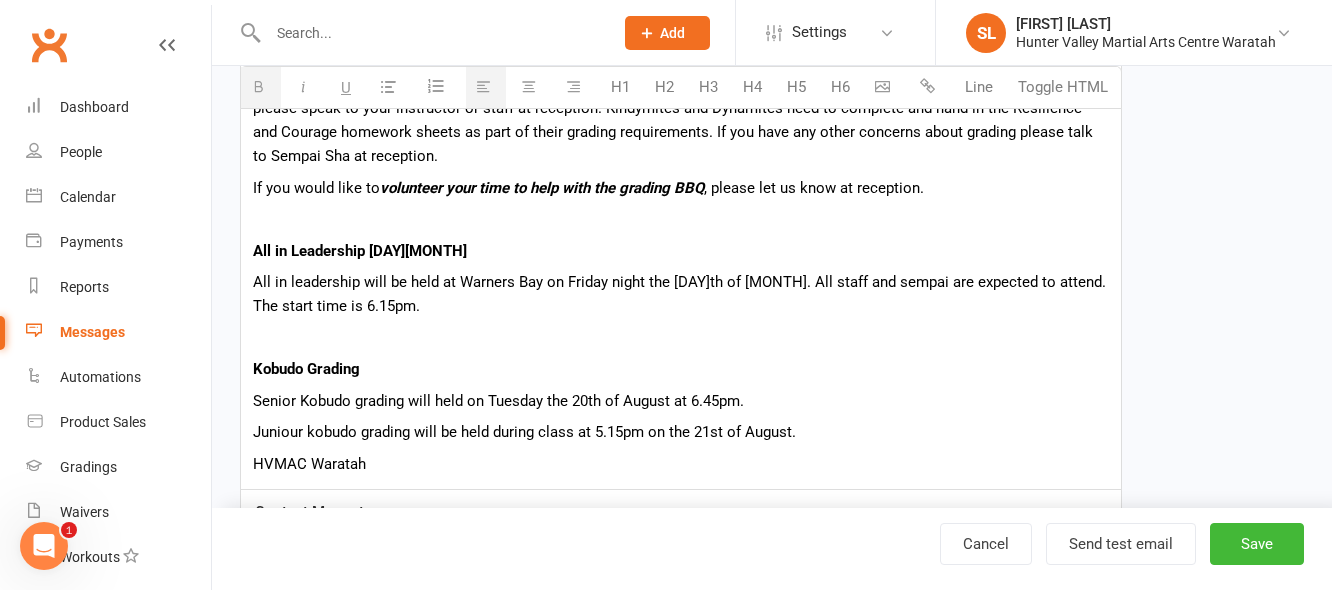 click on "All in Leadership [DAY][MONTH]" at bounding box center (681, 251) 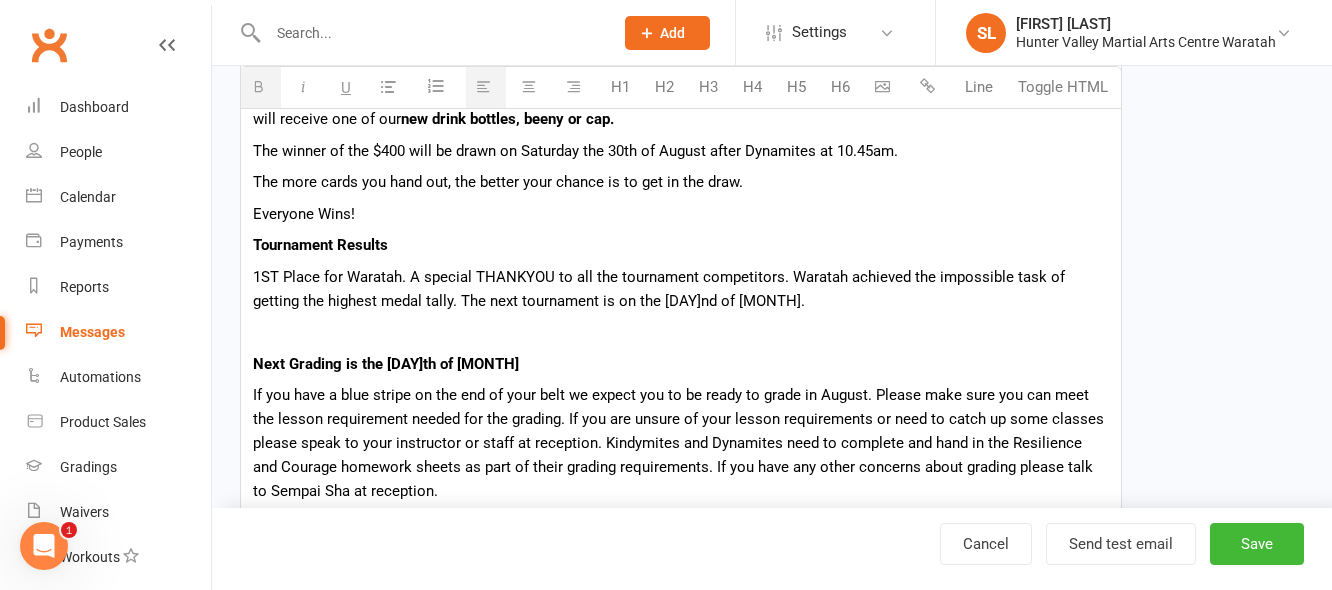 scroll, scrollTop: 700, scrollLeft: 0, axis: vertical 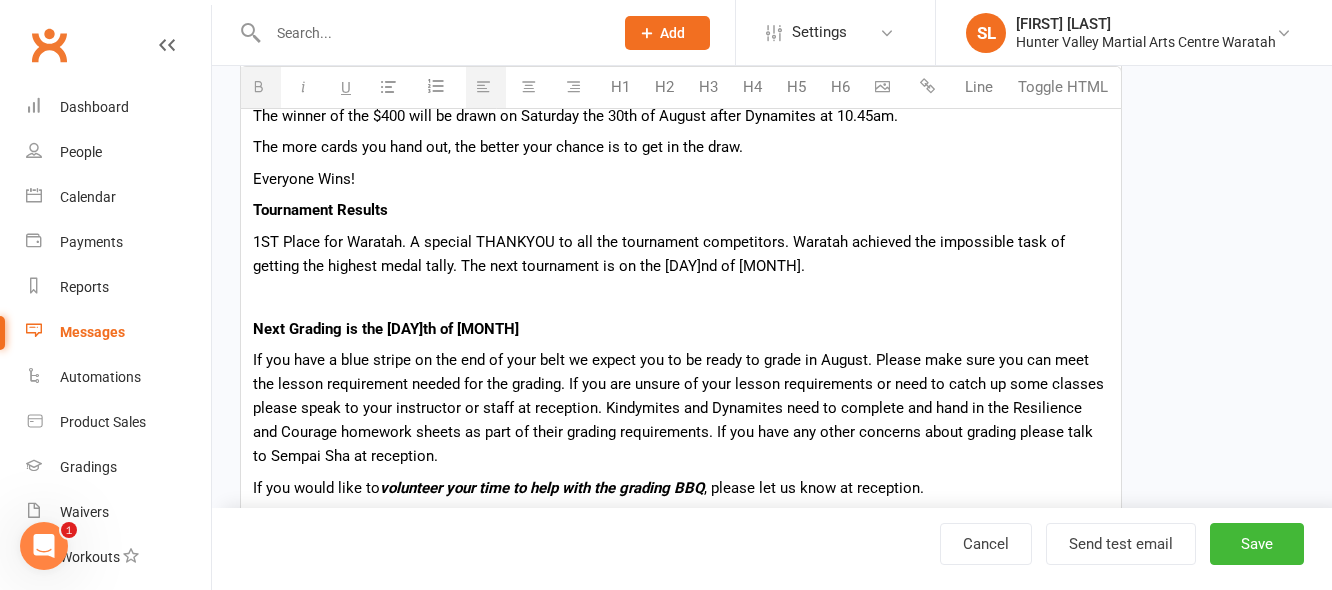 click at bounding box center (681, 297) 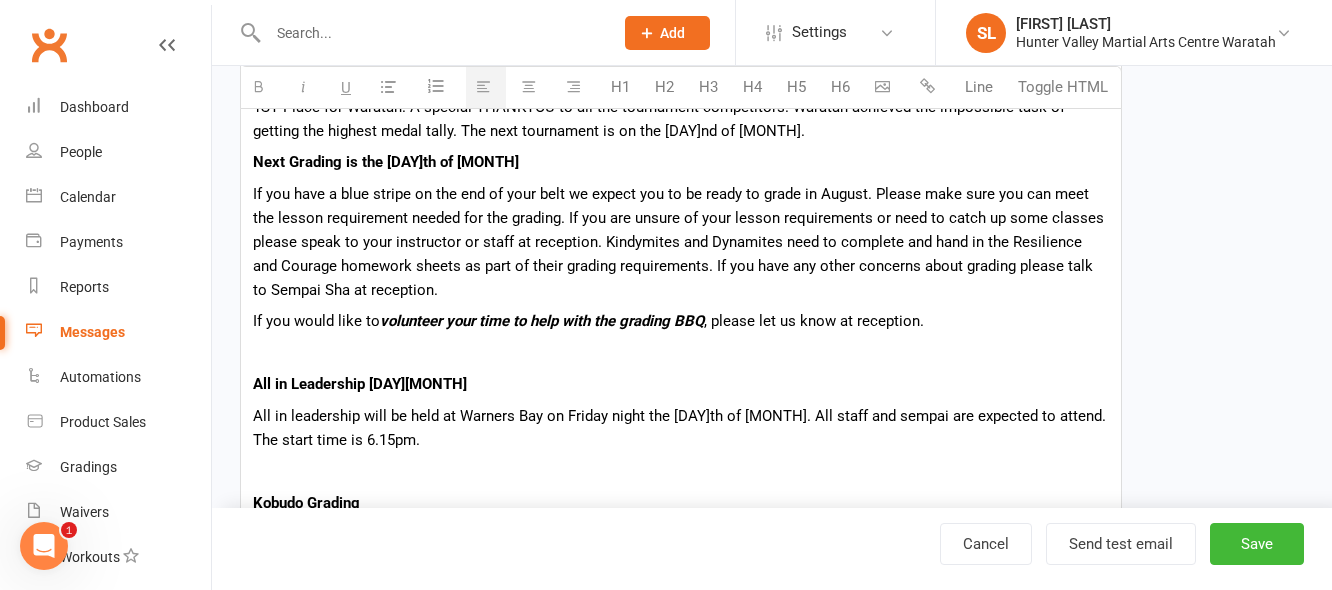 scroll, scrollTop: 800, scrollLeft: 0, axis: vertical 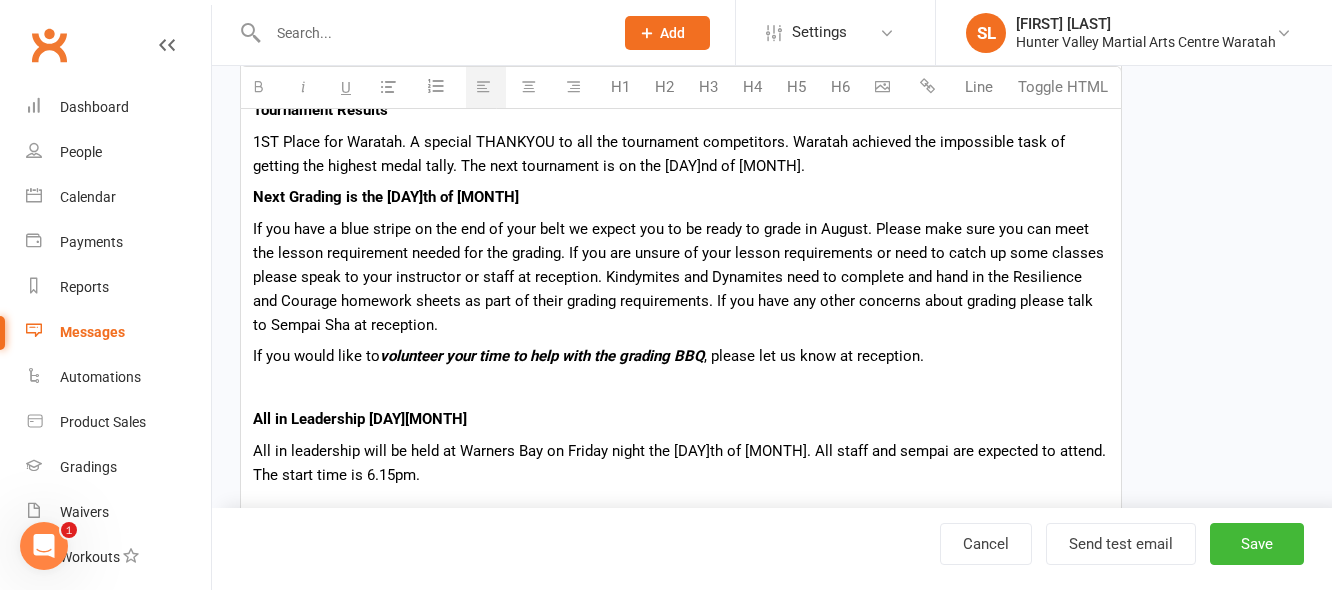 click on "If you would like to  volunteer your time to help with the grading BBQ , please let us know at reception." at bounding box center (681, 356) 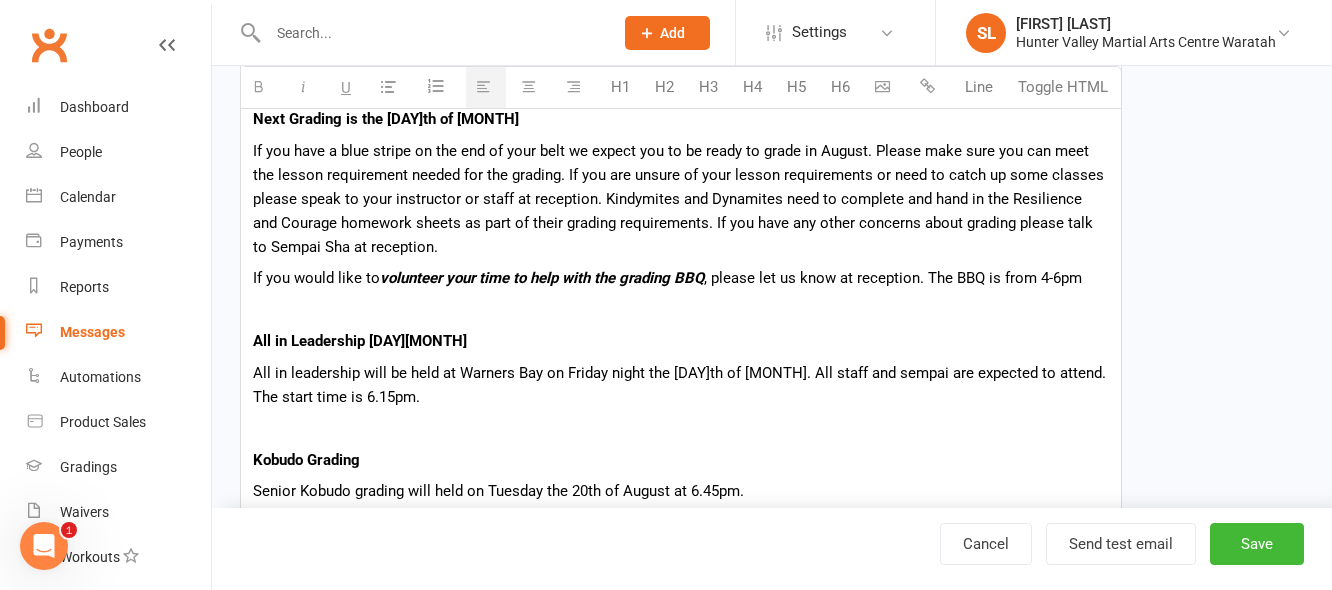 scroll, scrollTop: 900, scrollLeft: 0, axis: vertical 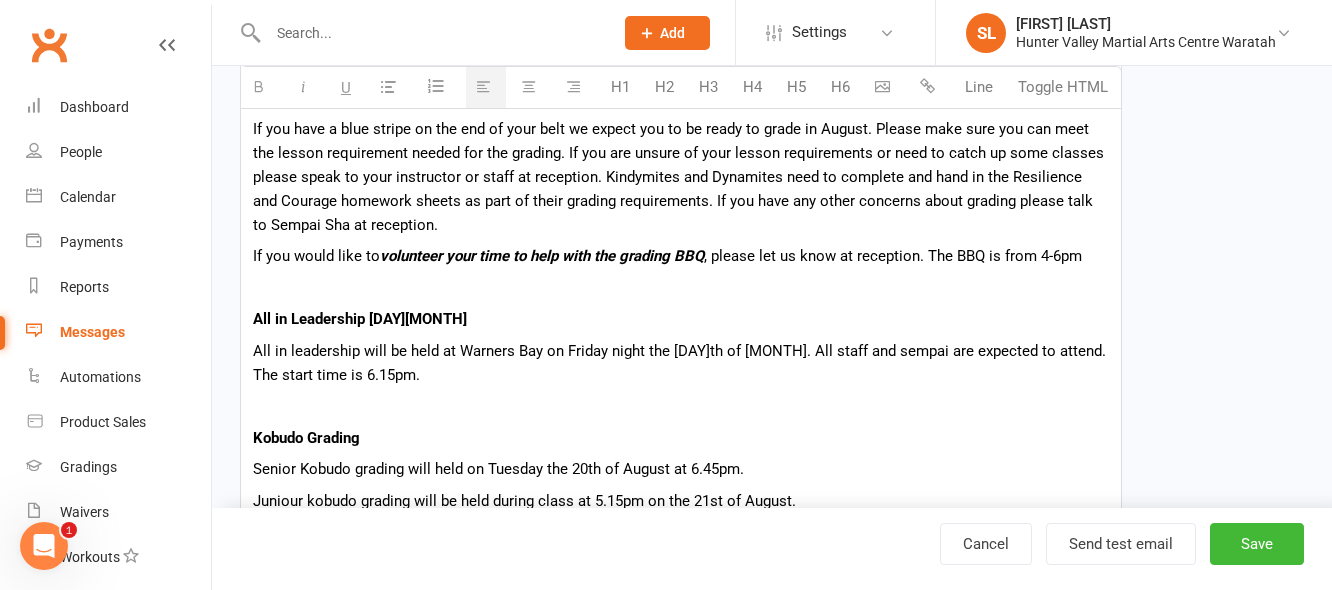 click at bounding box center (681, 288) 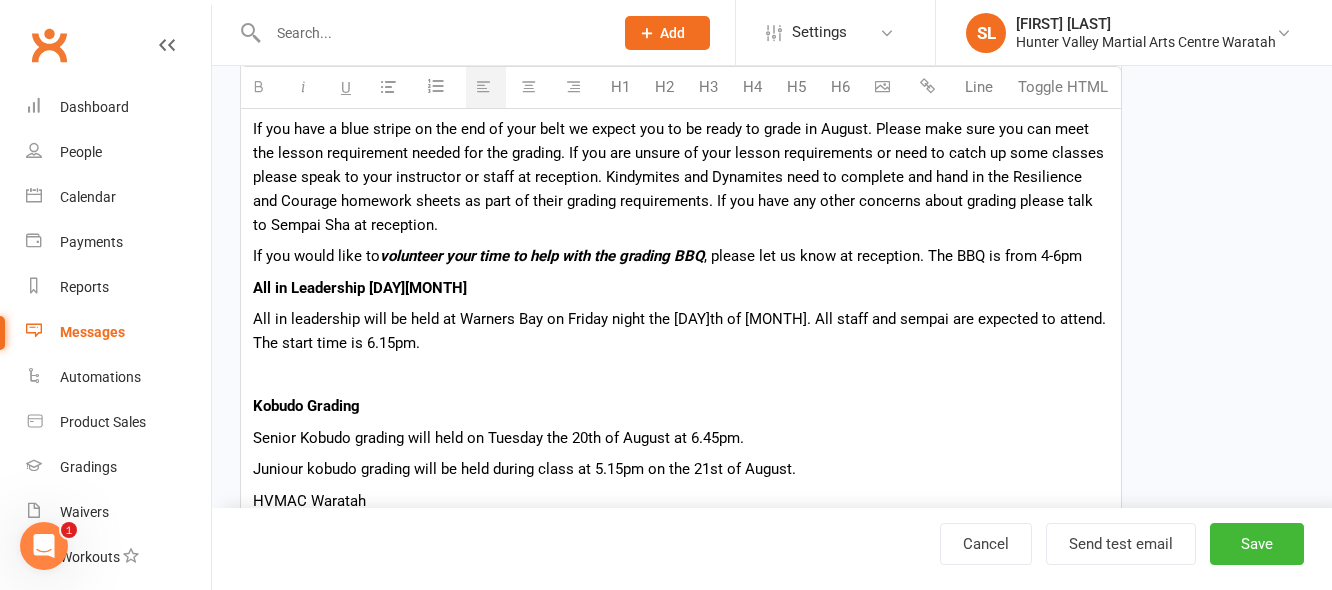 click at bounding box center (681, 375) 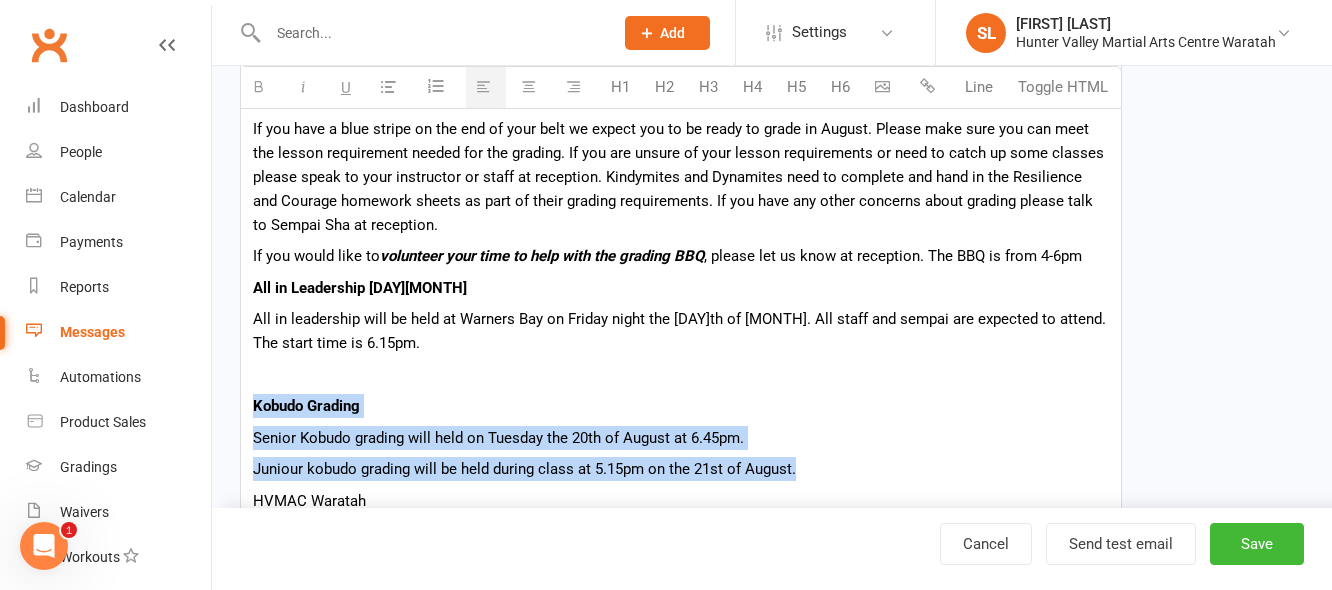 drag, startPoint x: 250, startPoint y: 405, endPoint x: 824, endPoint y: 459, distance: 576.5345 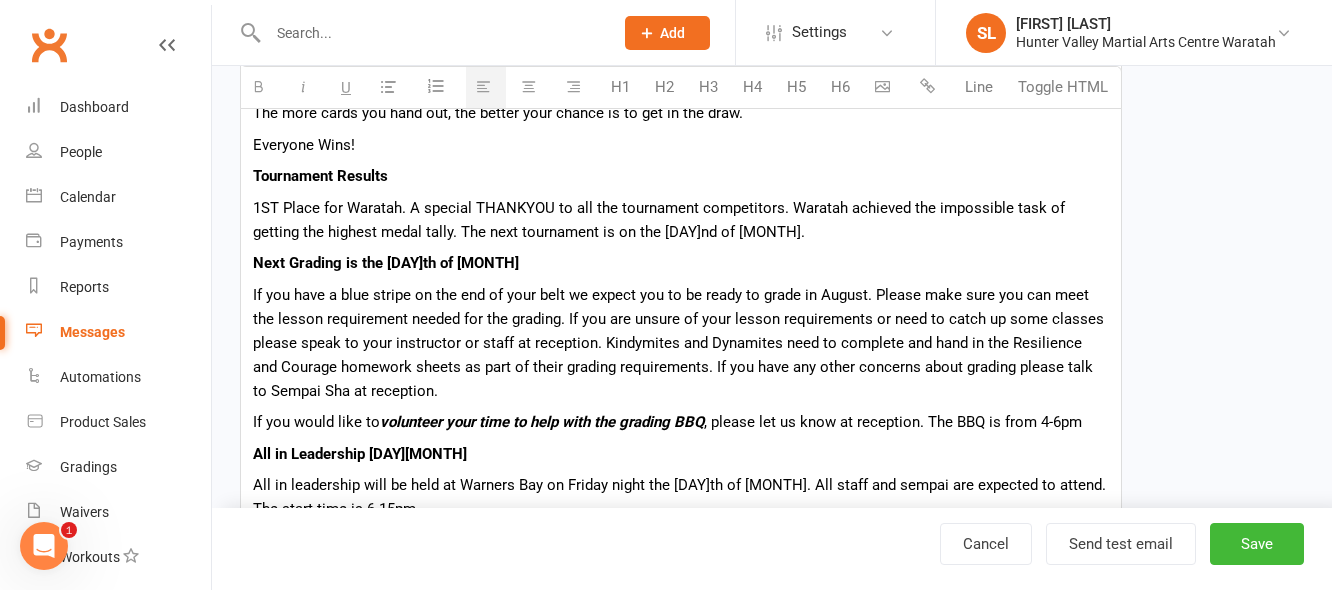scroll, scrollTop: 700, scrollLeft: 0, axis: vertical 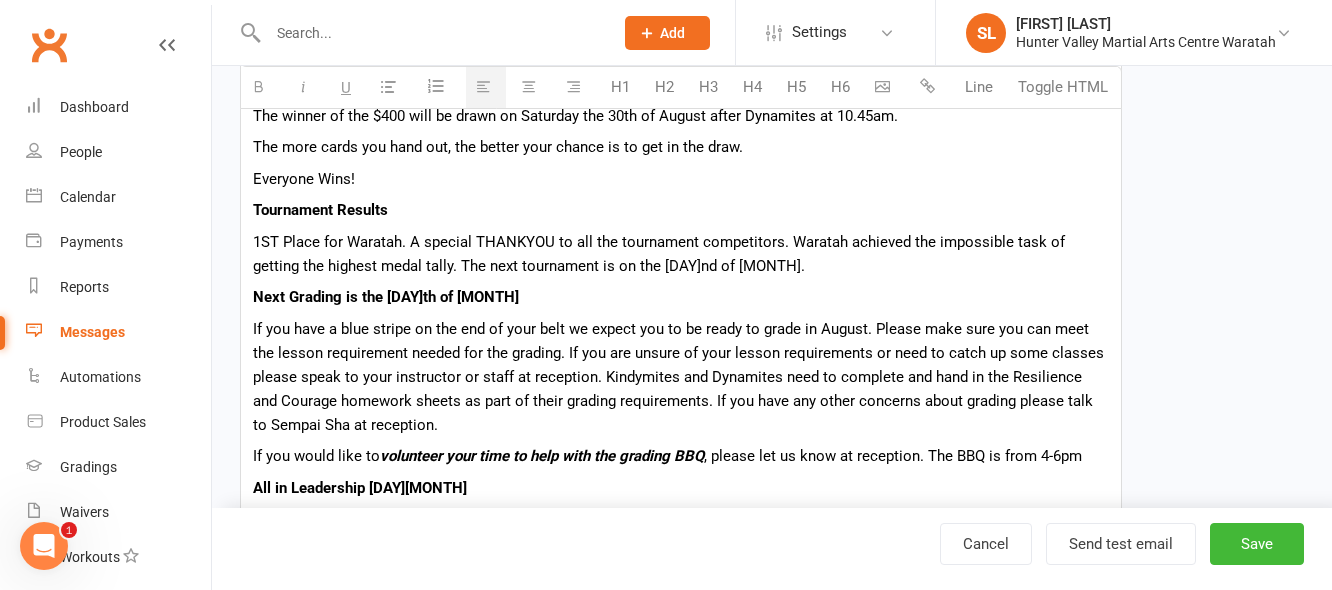 click on ", please let us know at reception. The BBQ is from 4-6pm" at bounding box center [681, 456] 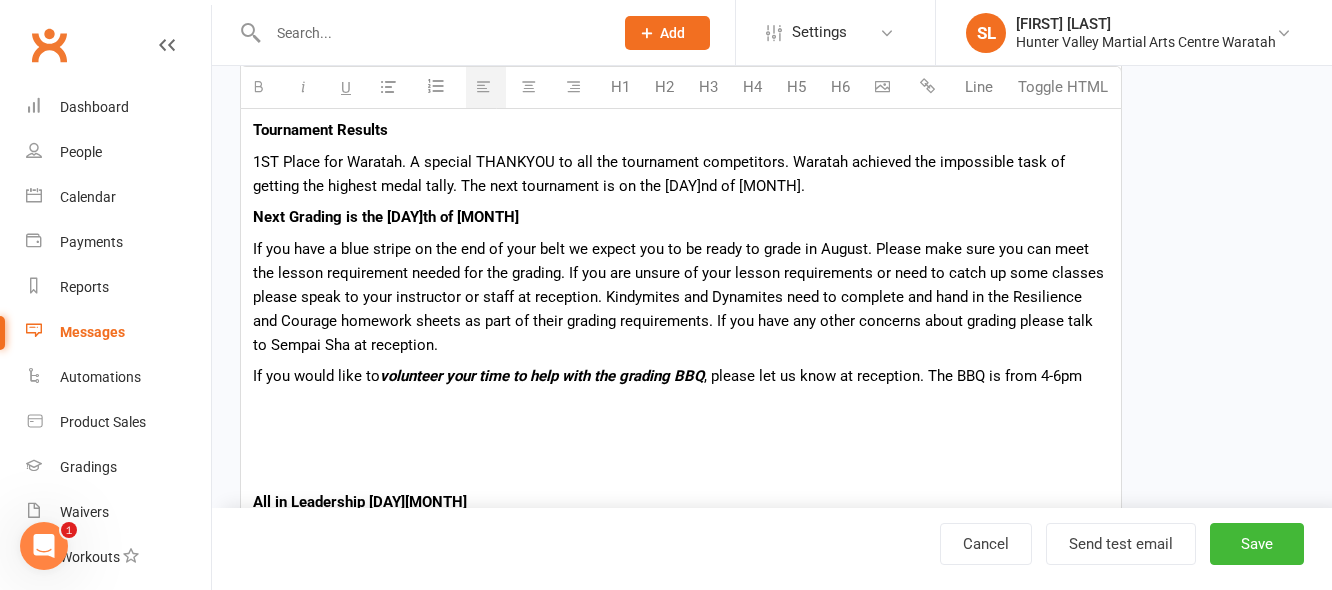 scroll, scrollTop: 900, scrollLeft: 0, axis: vertical 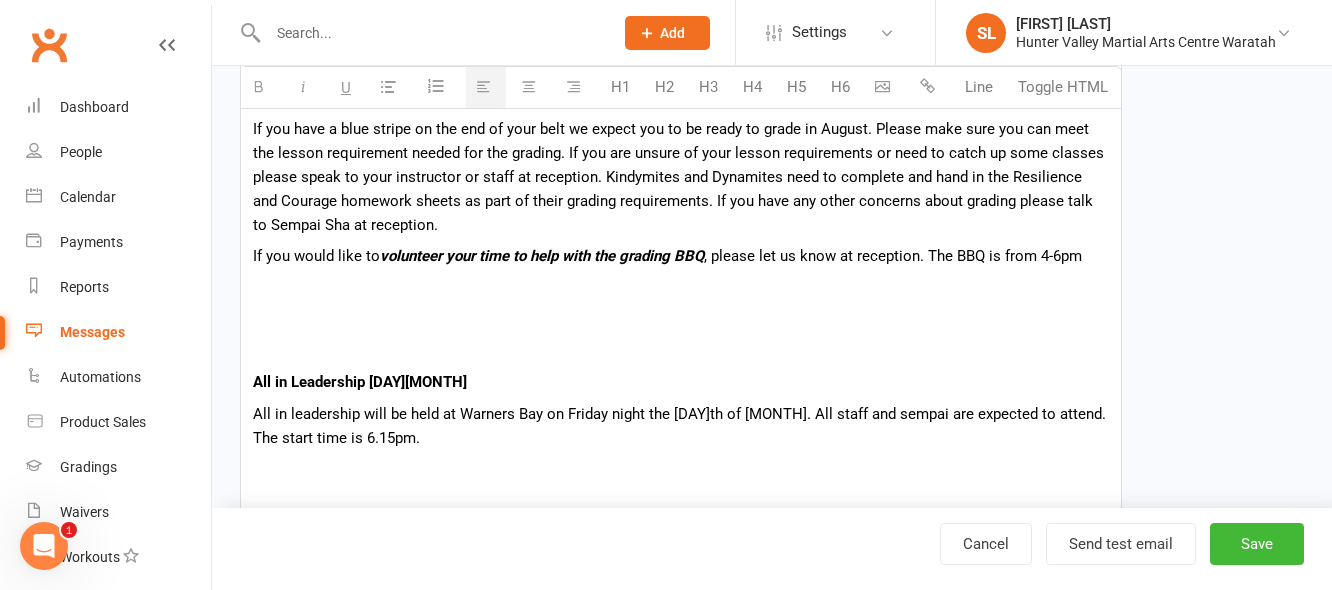 click at bounding box center [681, 319] 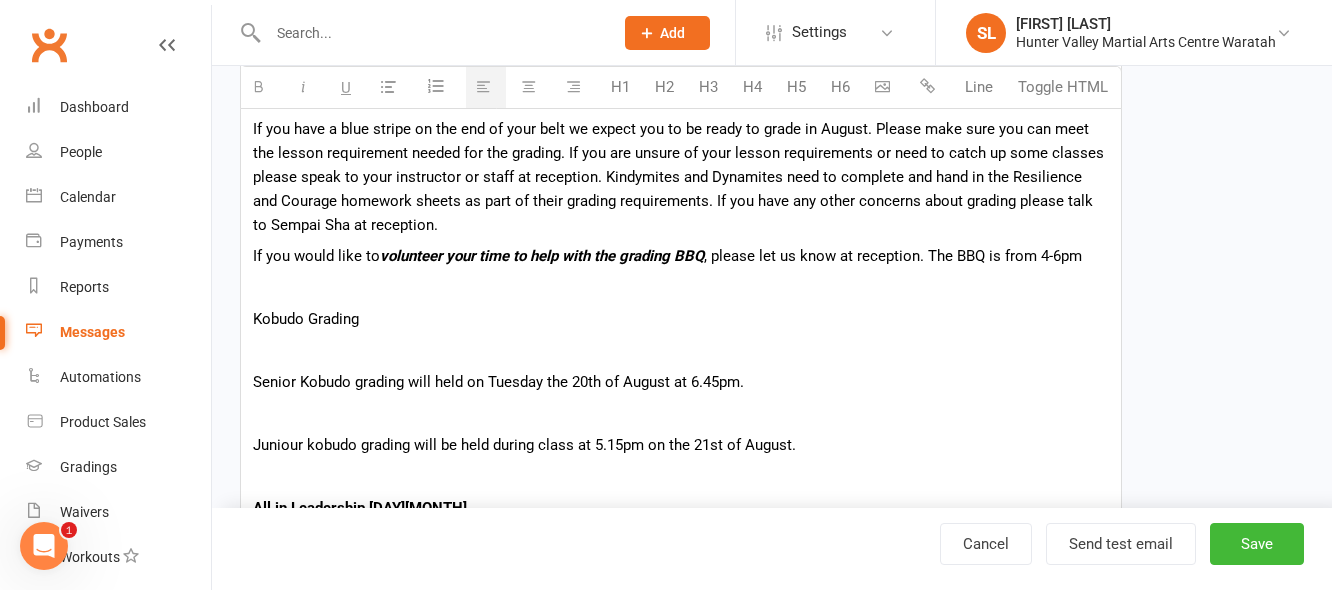 click at bounding box center [681, 351] 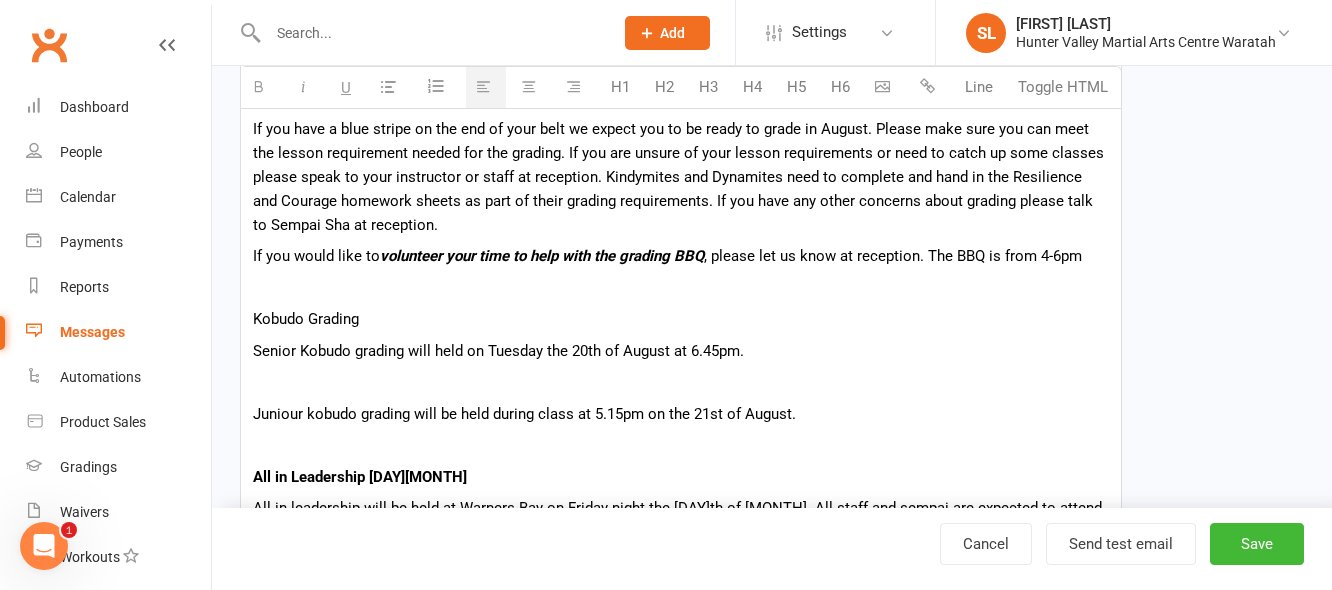 click at bounding box center [681, 382] 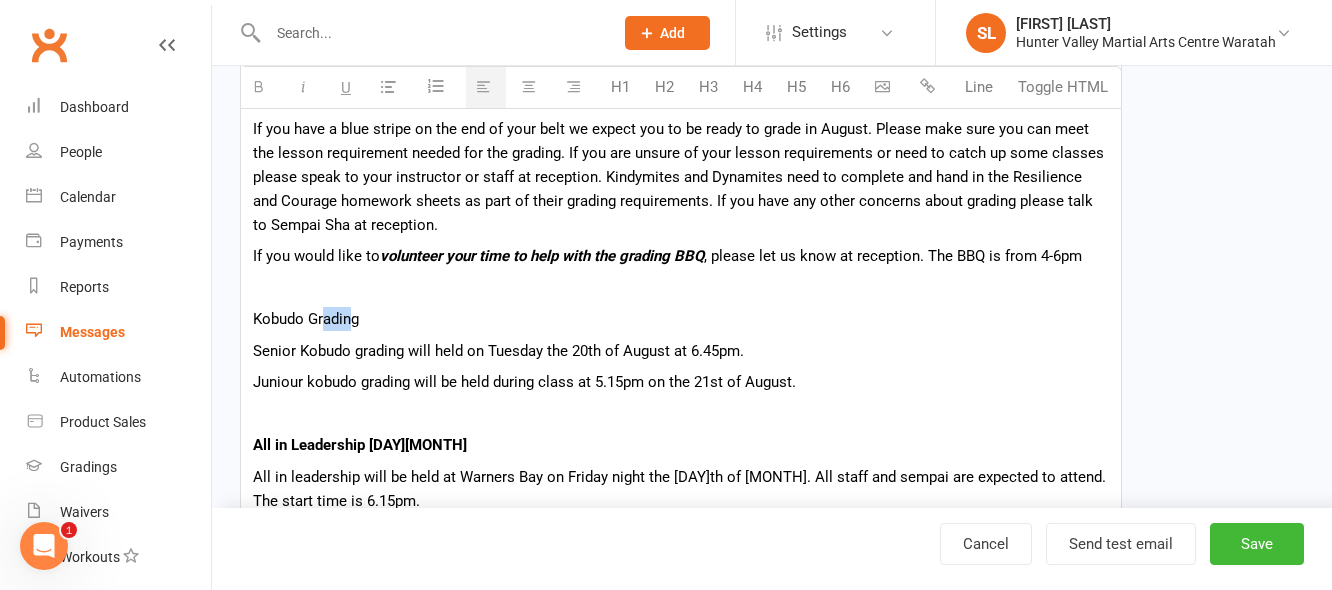 drag, startPoint x: 352, startPoint y: 317, endPoint x: 322, endPoint y: 318, distance: 30.016663 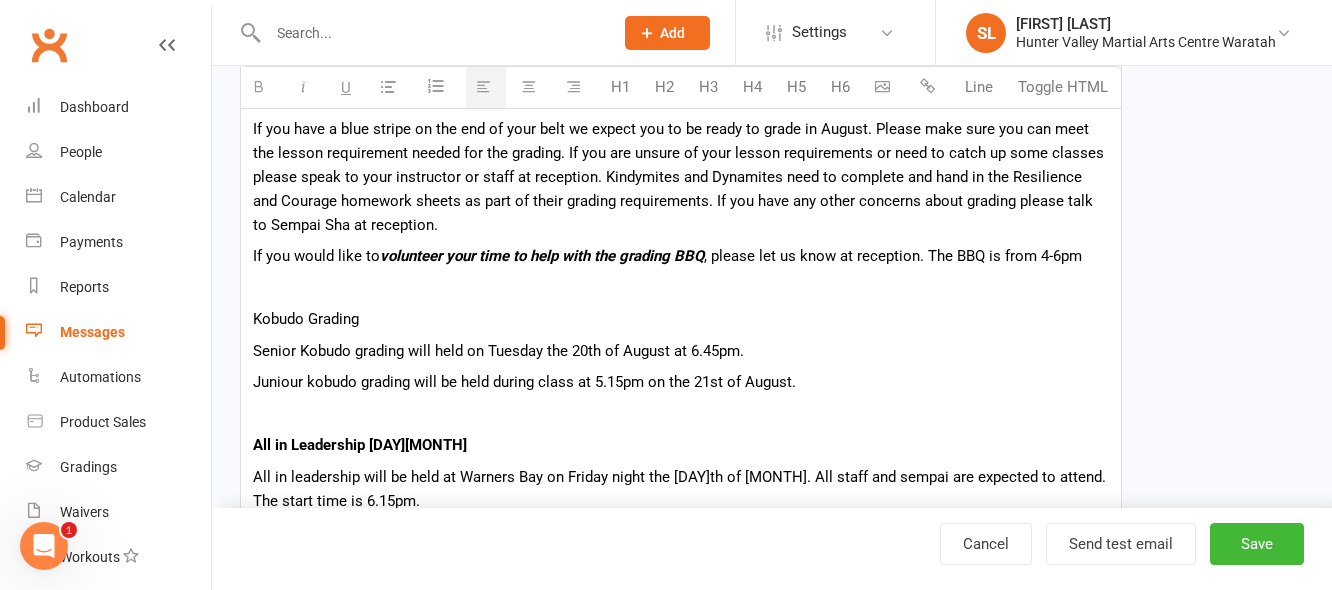 click on "Kobudo Grading" at bounding box center (681, 319) 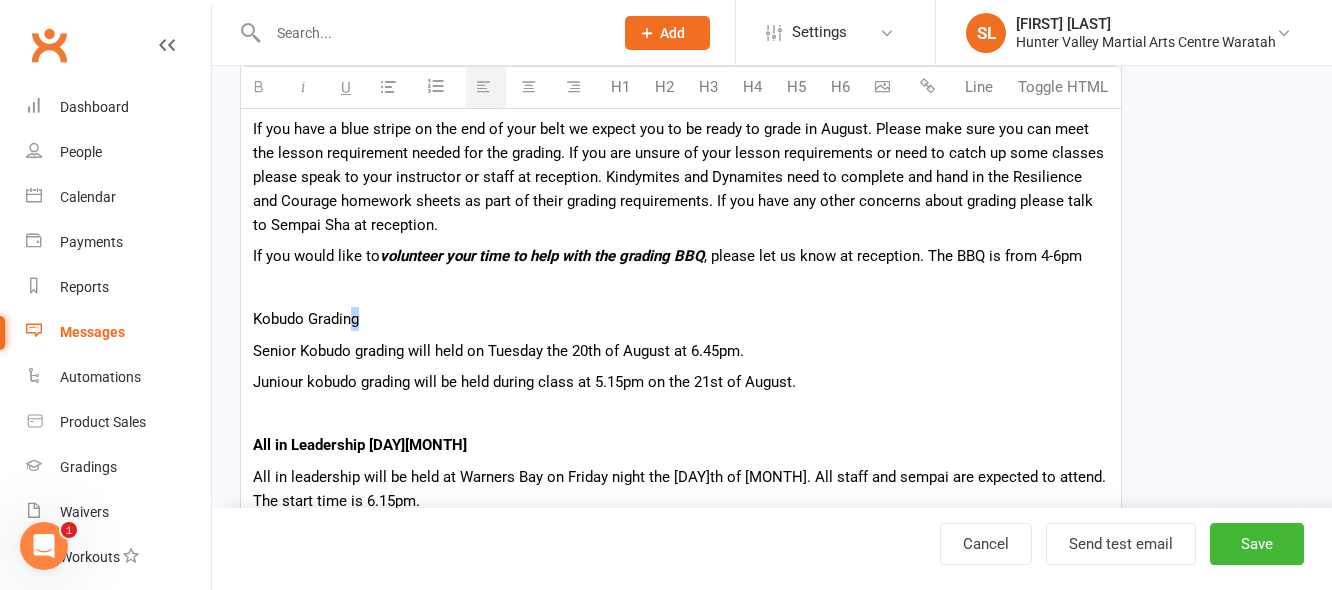click on "Kobudo Grading" at bounding box center (681, 319) 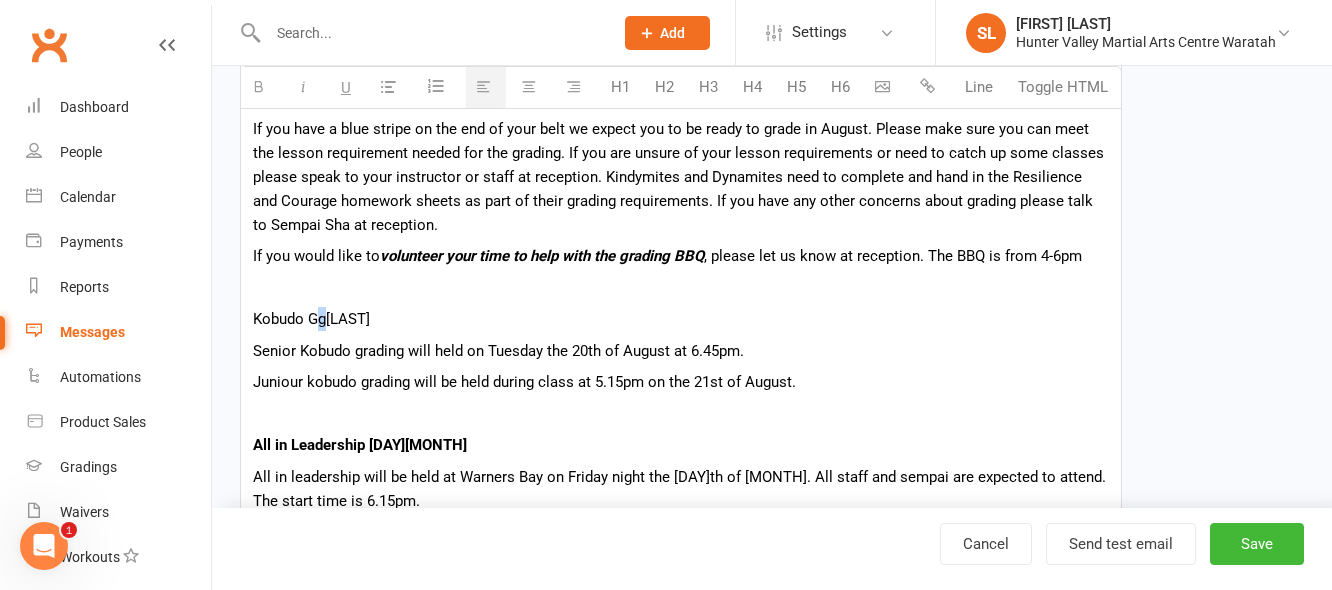 scroll, scrollTop: 0, scrollLeft: 0, axis: both 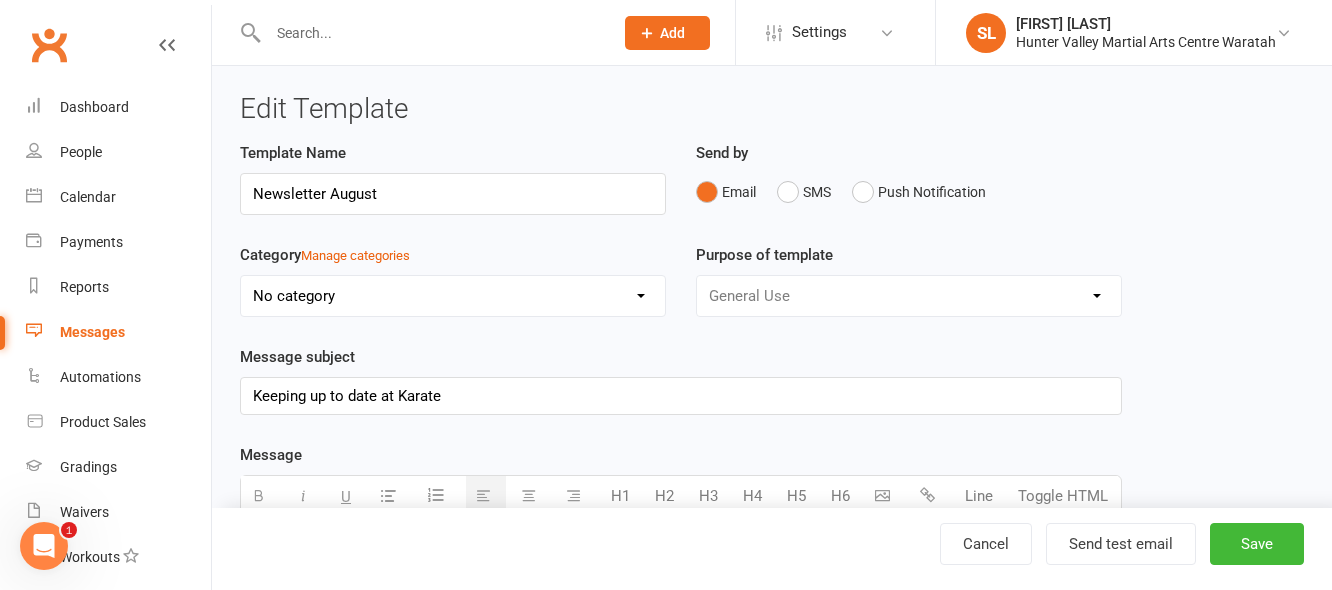 select on "grid" 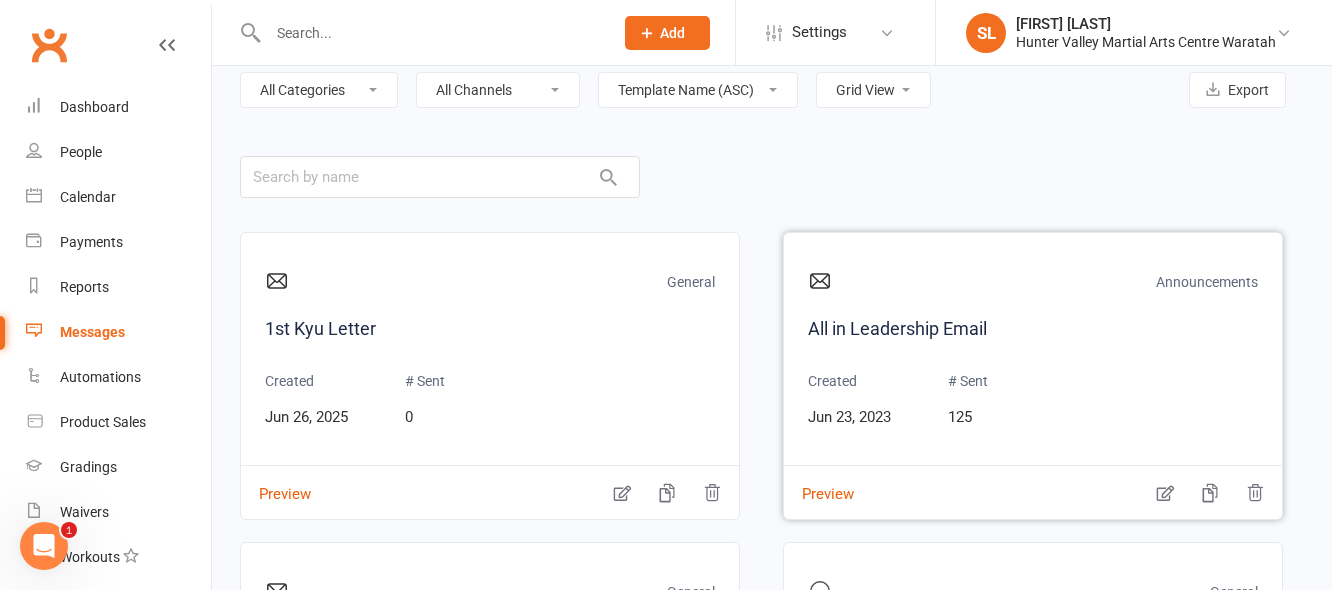 scroll, scrollTop: 281, scrollLeft: 0, axis: vertical 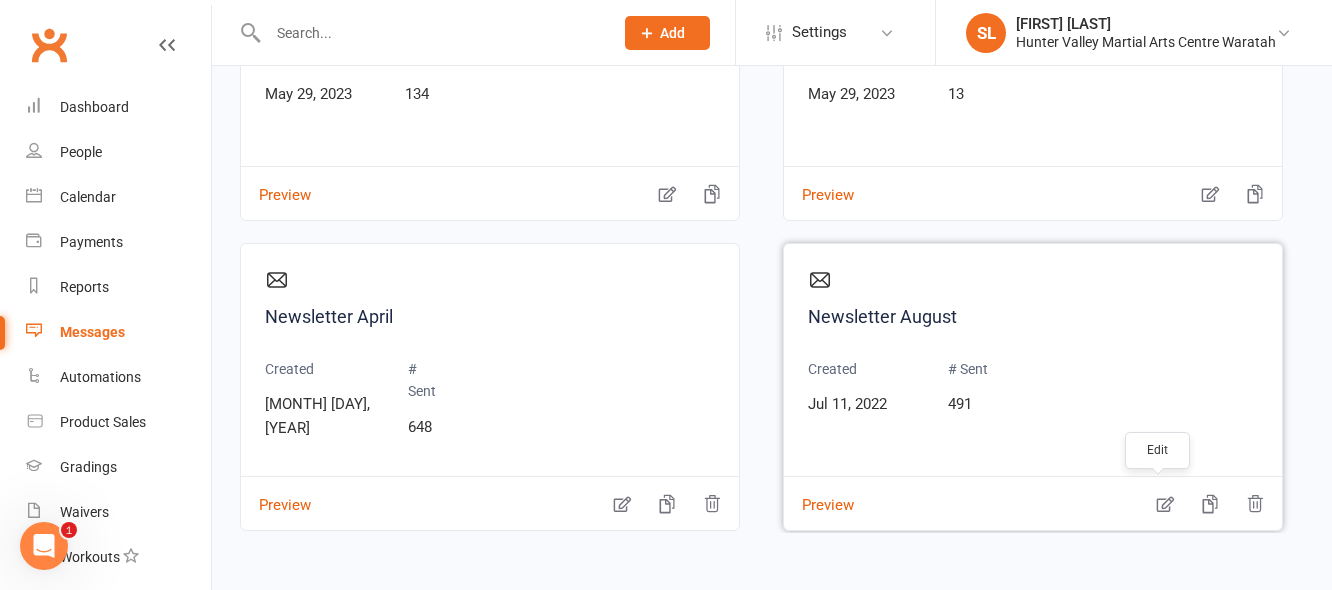 click 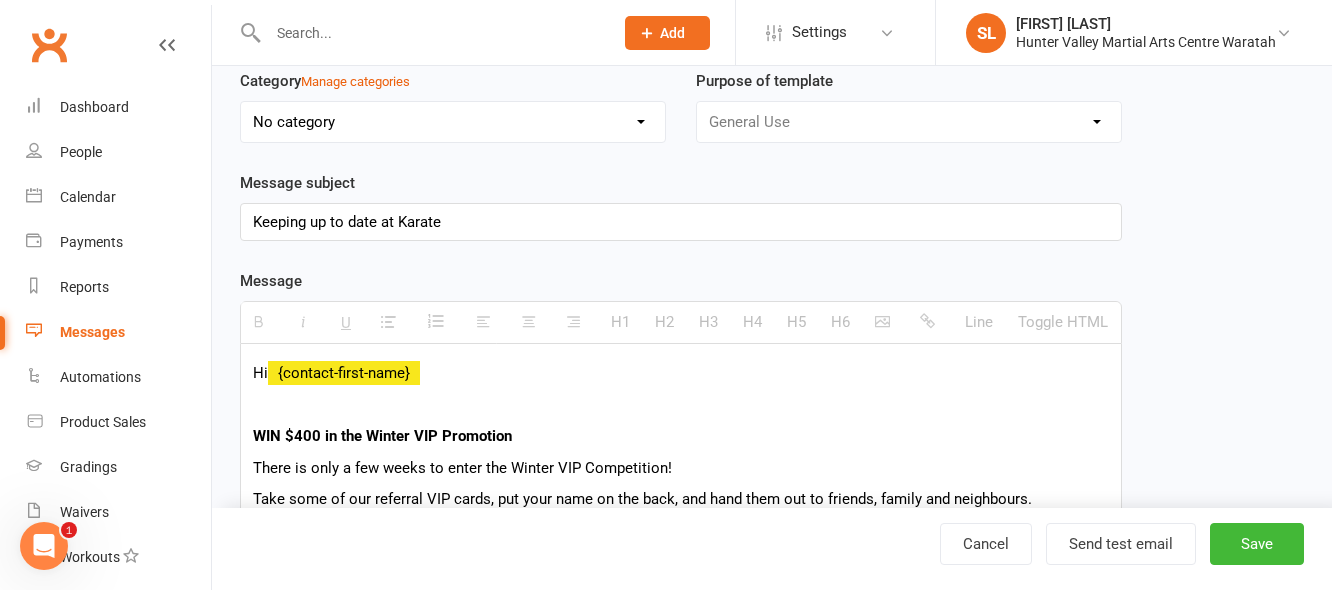 scroll, scrollTop: 400, scrollLeft: 0, axis: vertical 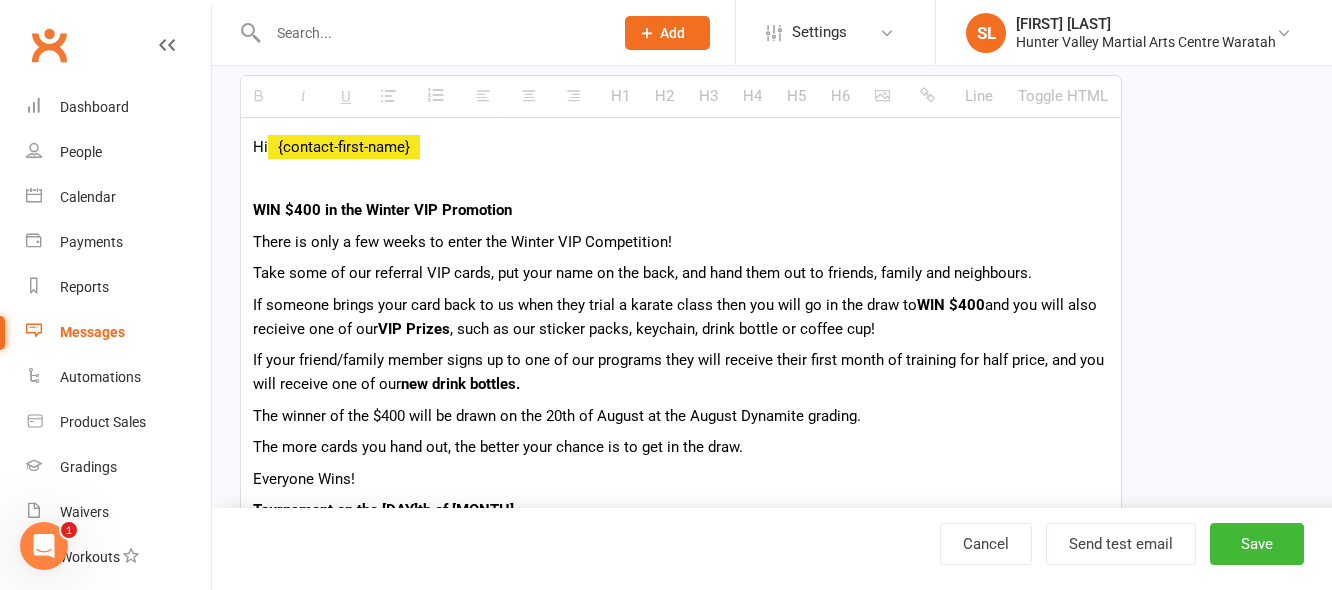 click at bounding box center (681, 179) 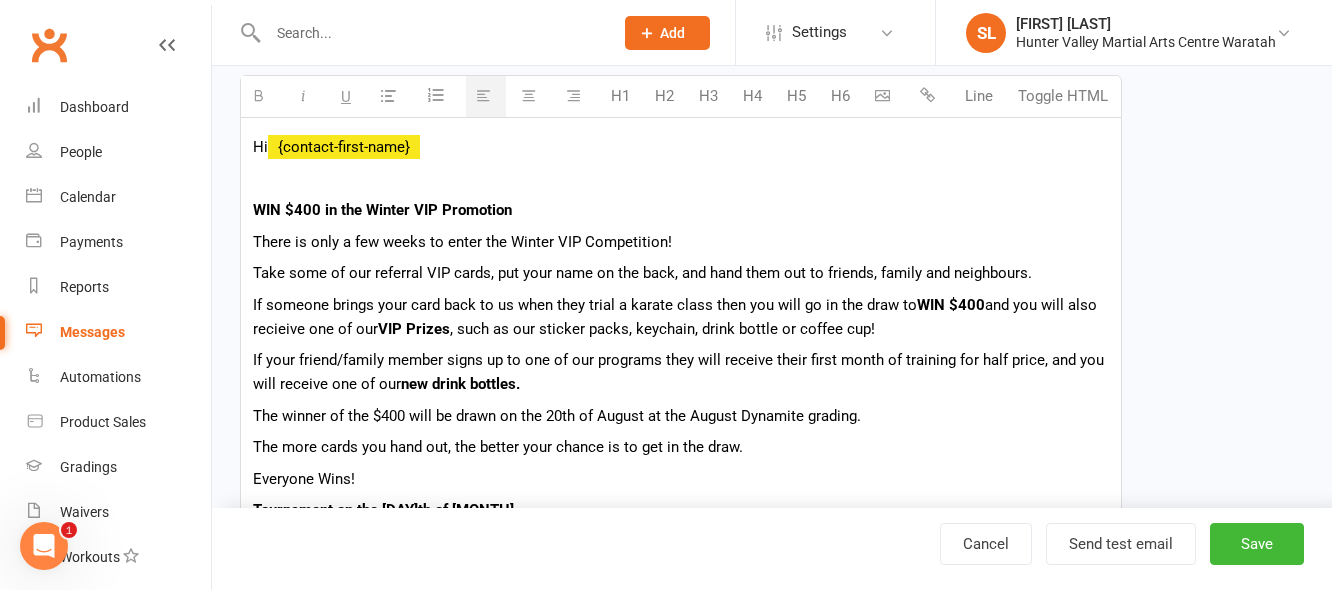 type 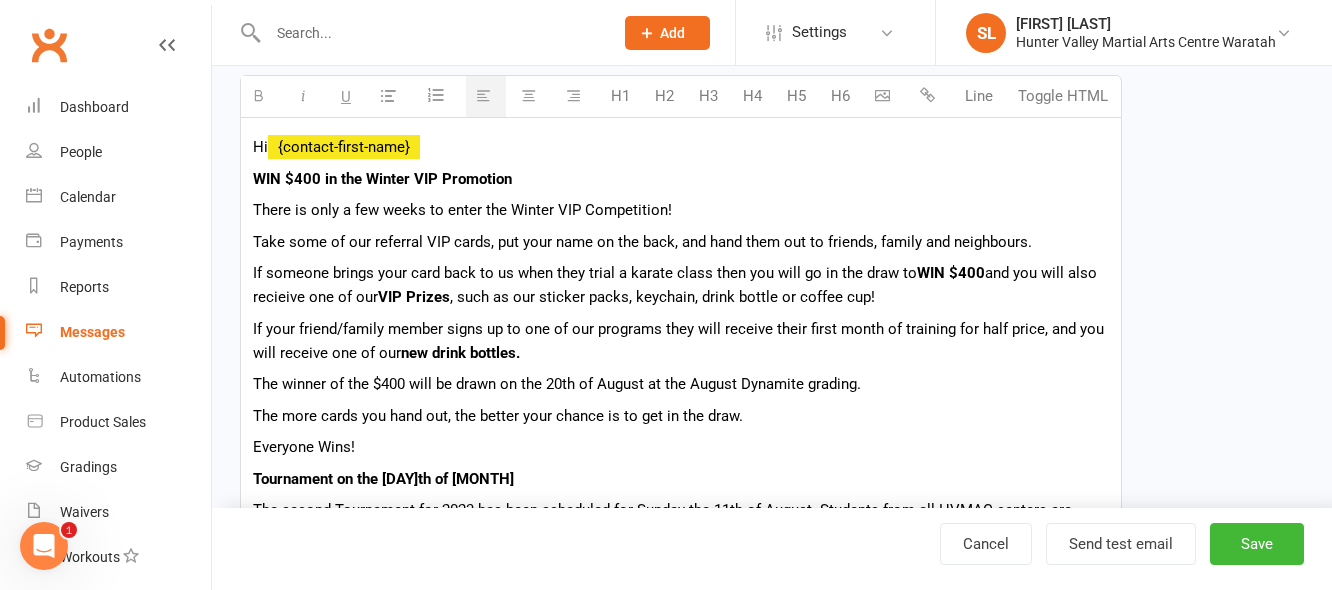 click on "There is only a few weeks to enter the Winter VIP Competition!" at bounding box center [681, 210] 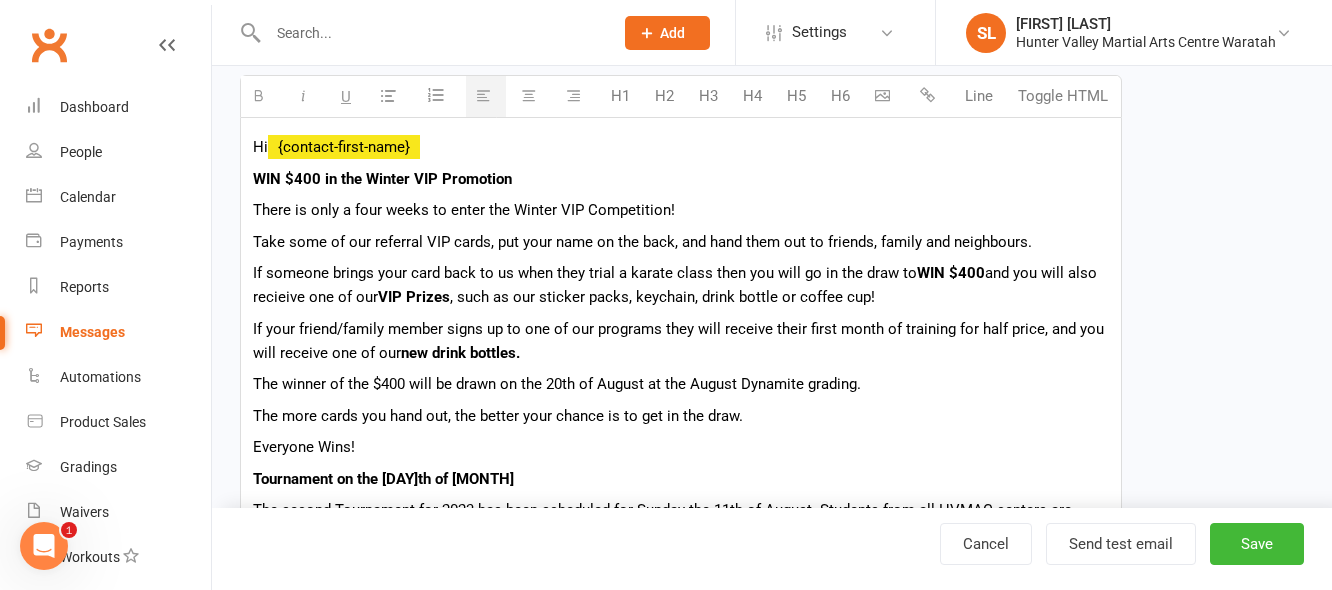 click on "There is only a four weeks to enter the Winter VIP Competition!" at bounding box center [681, 210] 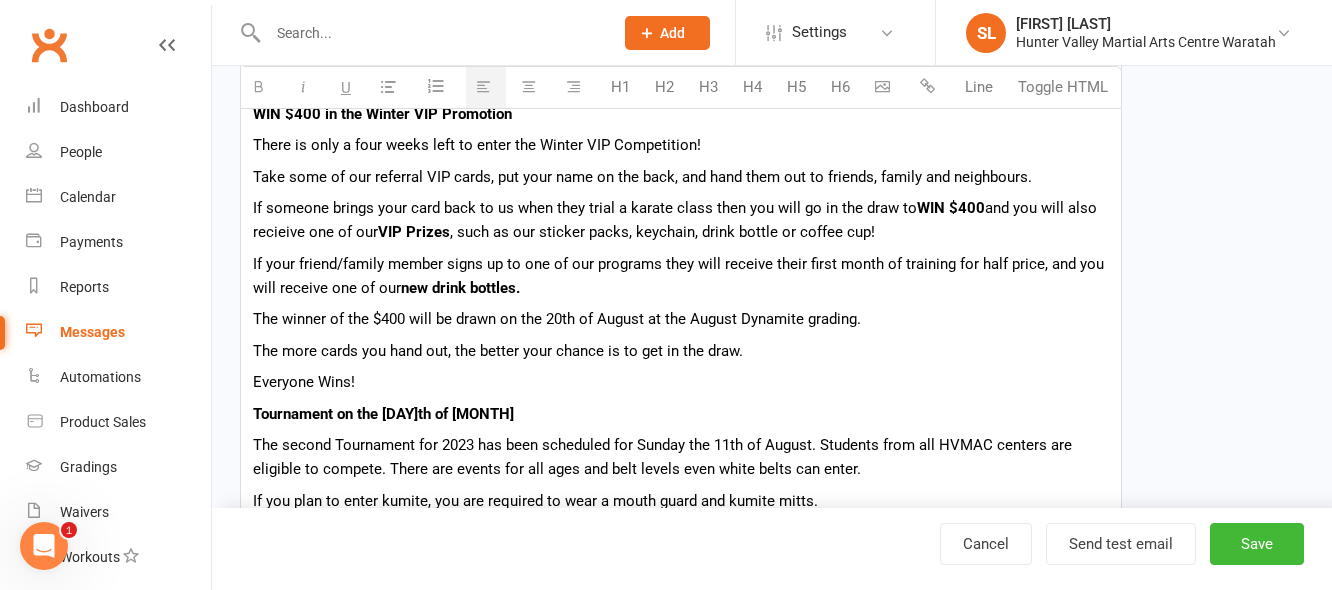 scroll, scrollTop: 500, scrollLeft: 0, axis: vertical 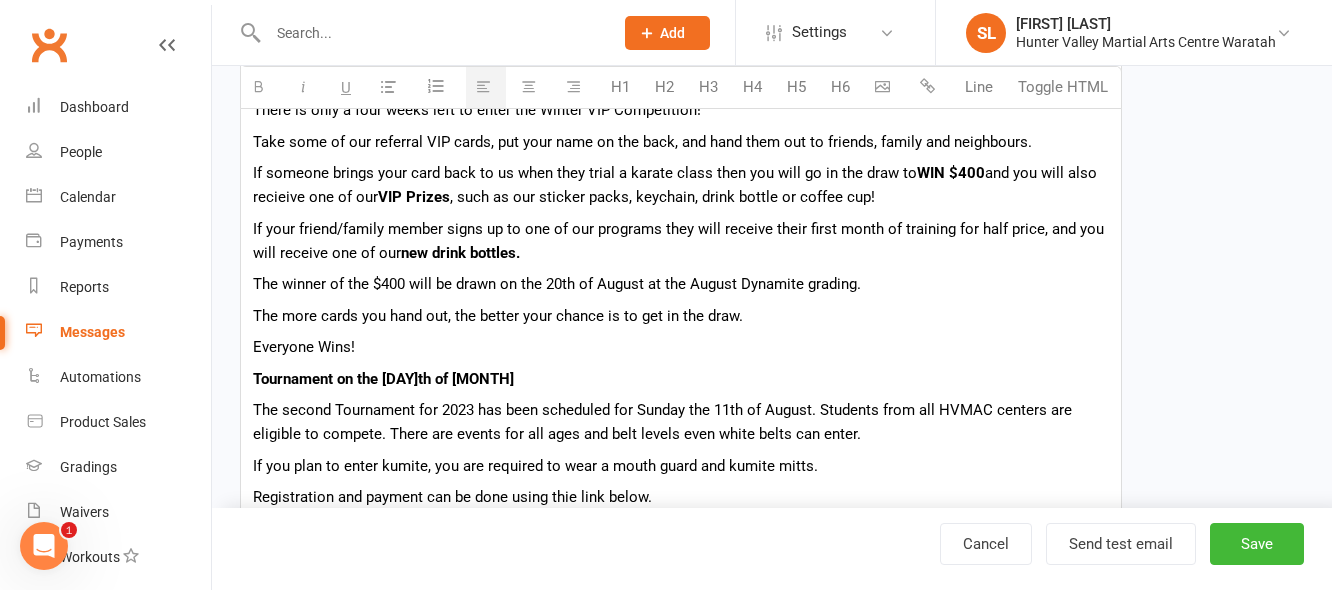 click on "new drink bottles." at bounding box center (460, 253) 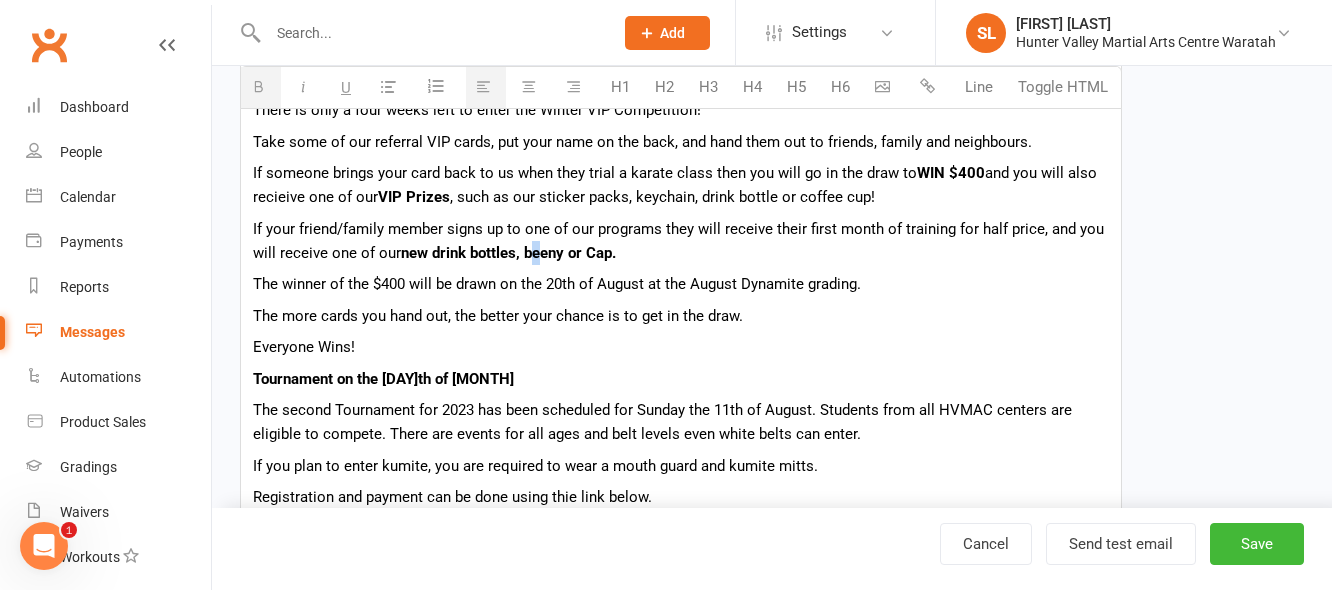 click on "new drink bottles, beeny or Cap." at bounding box center (508, 253) 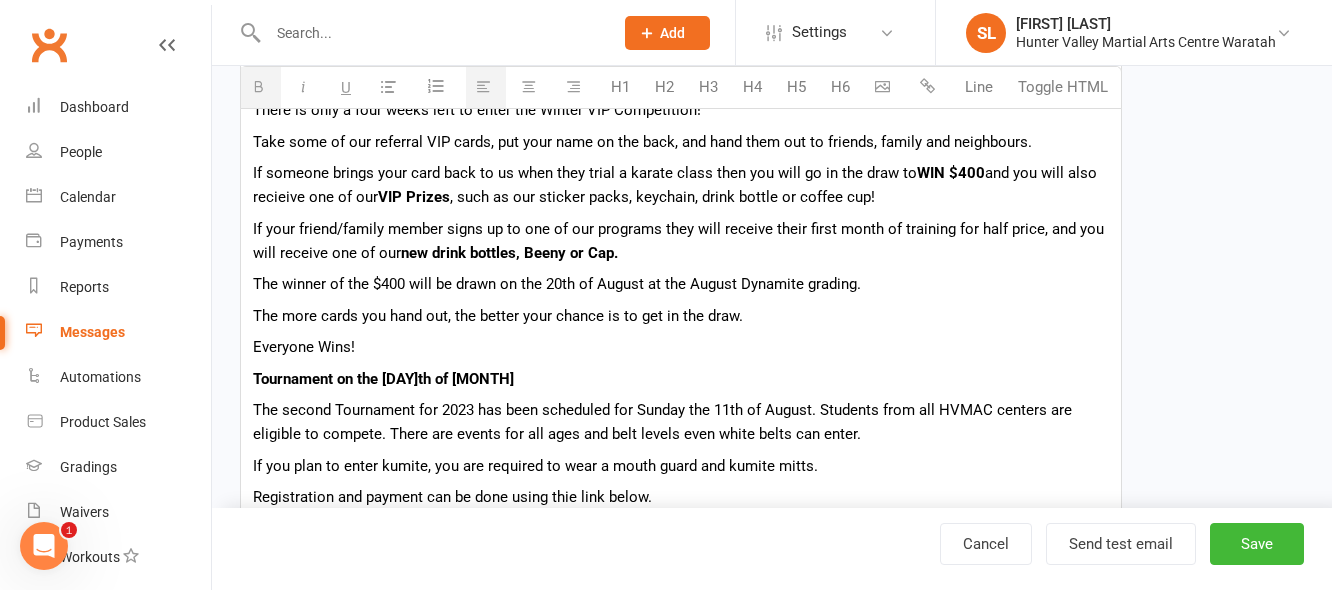 click on "If your friend/family member signs up to one of our programs they will receive their first month of training for half price, and you will receive one of our  new drink bottles, Beeny or Cap." at bounding box center (681, 241) 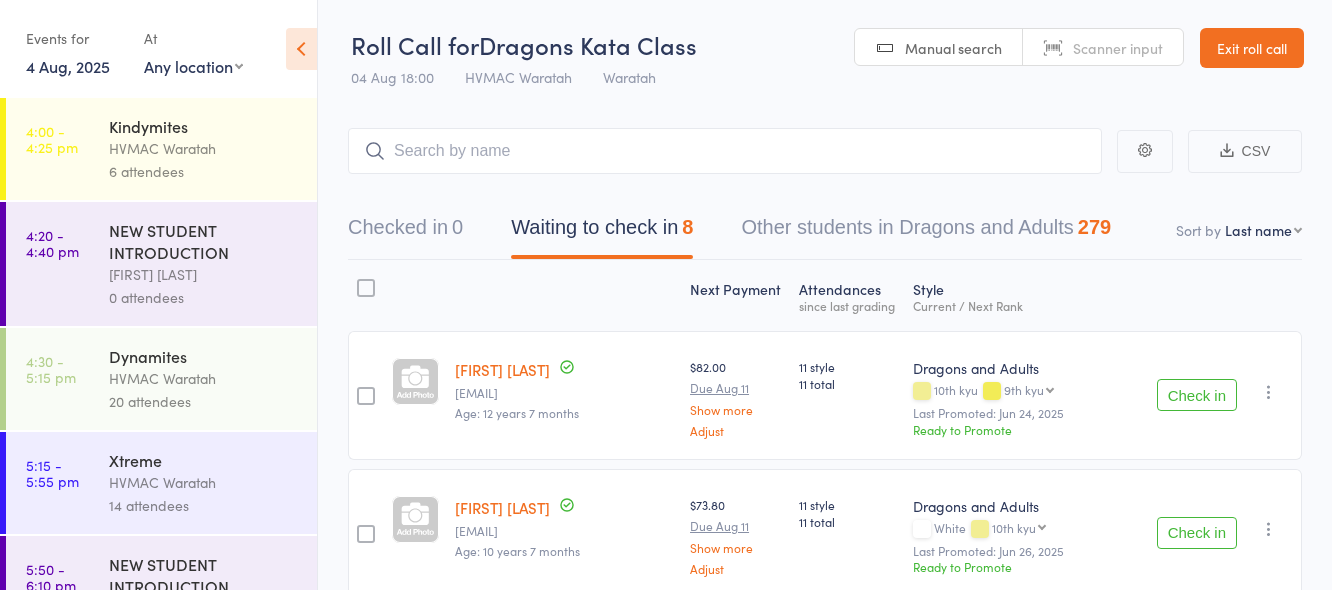 scroll, scrollTop: 952, scrollLeft: 0, axis: vertical 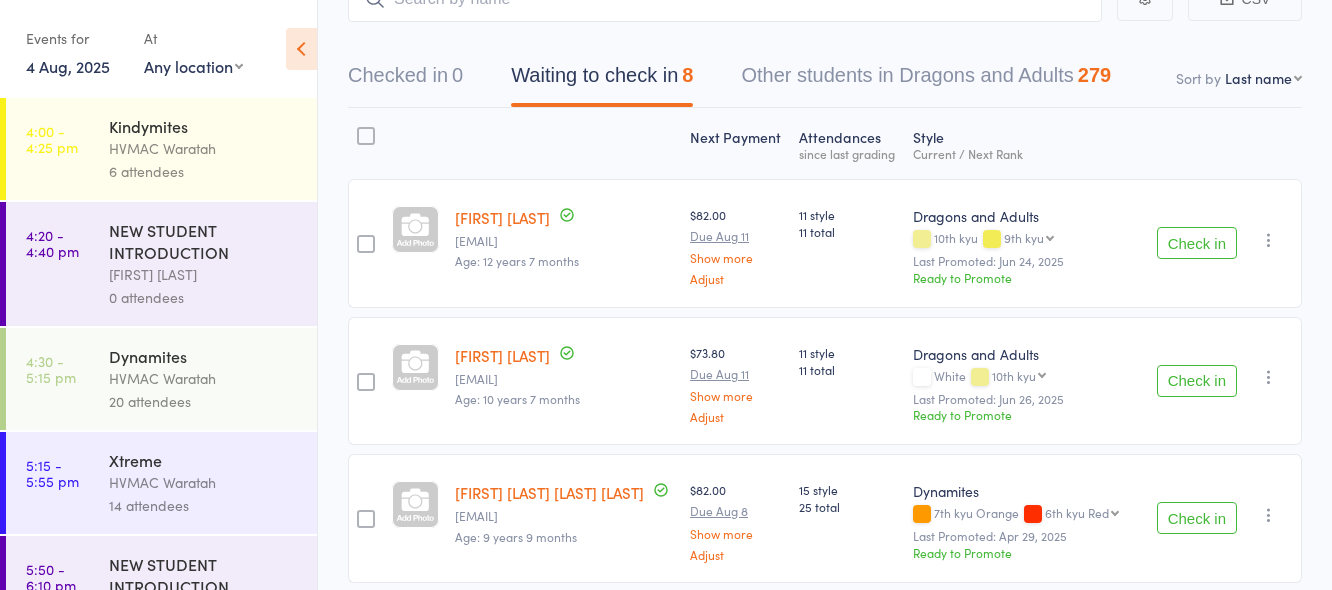 click on "Check in" at bounding box center [1197, 381] 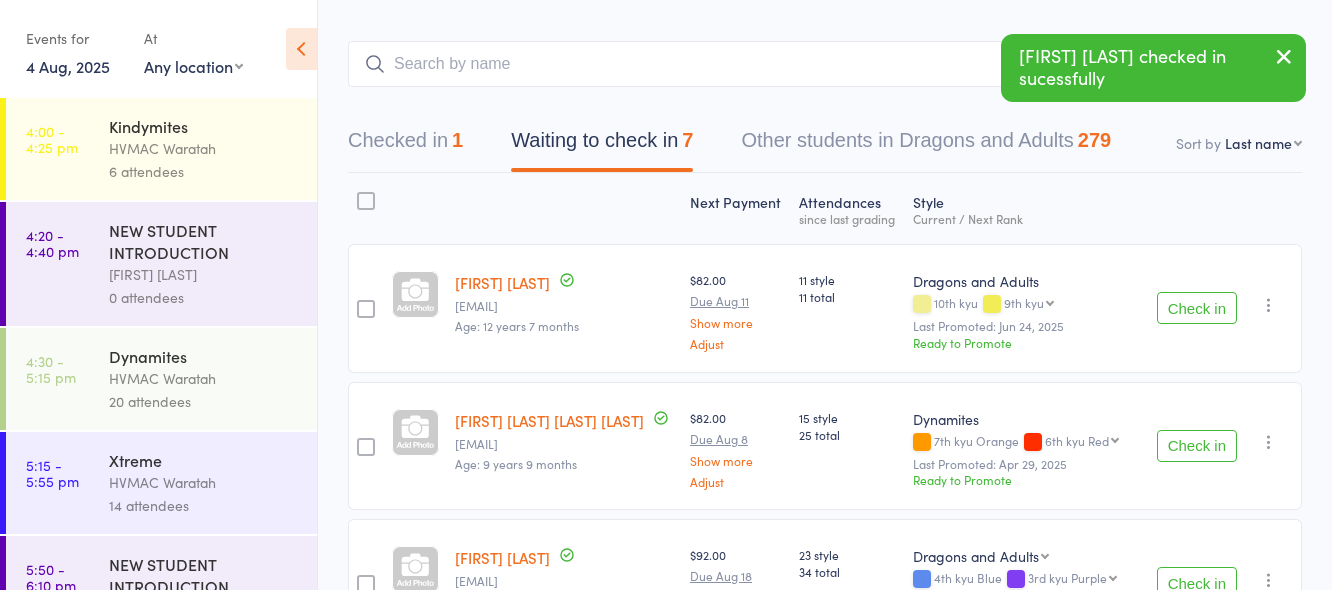 scroll, scrollTop: 52, scrollLeft: 0, axis: vertical 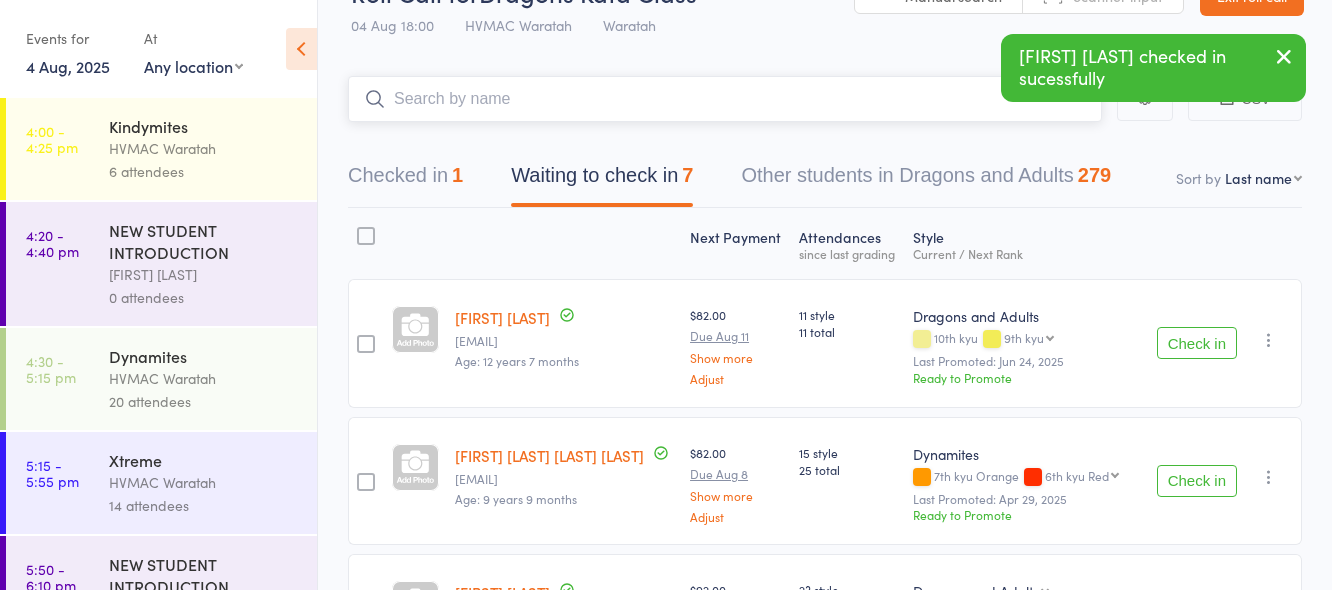click at bounding box center [725, 99] 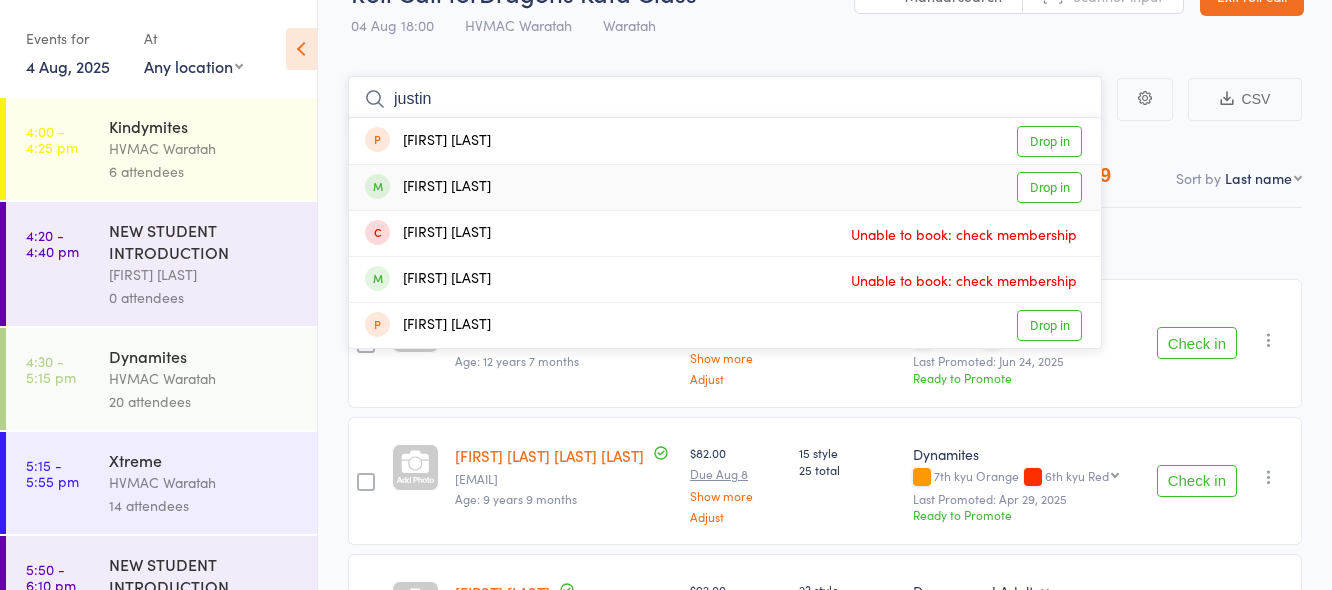 type on "justin" 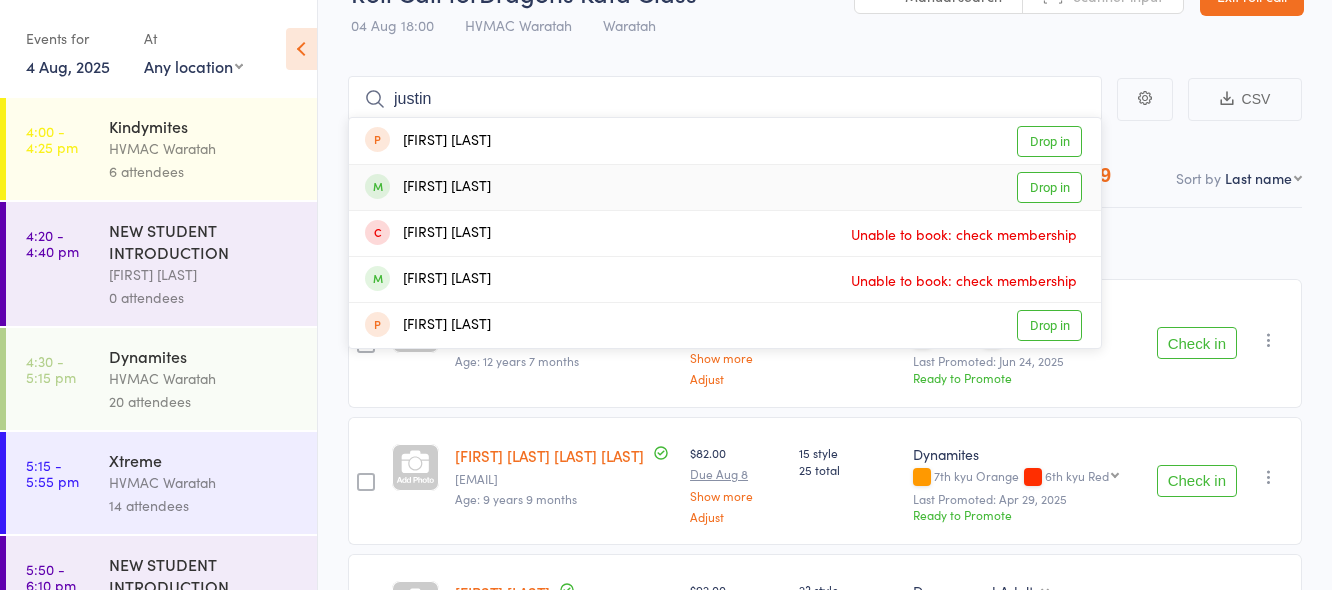 click on "Drop in" at bounding box center (1049, 187) 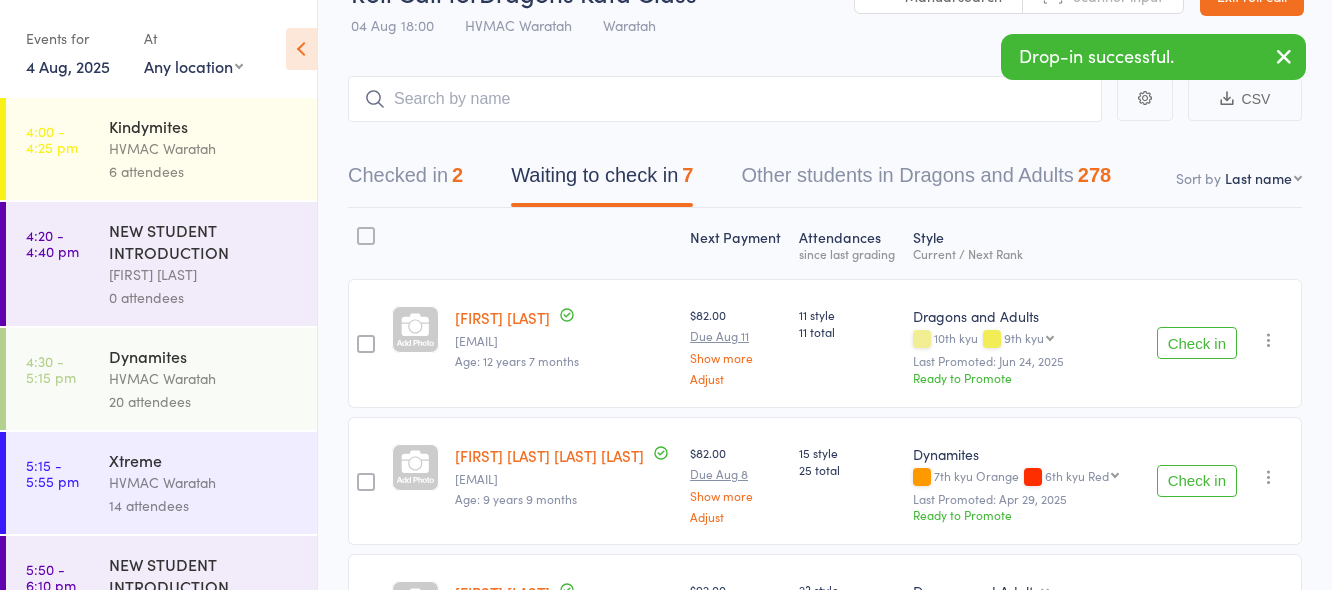 click on "Check in" at bounding box center (1197, 481) 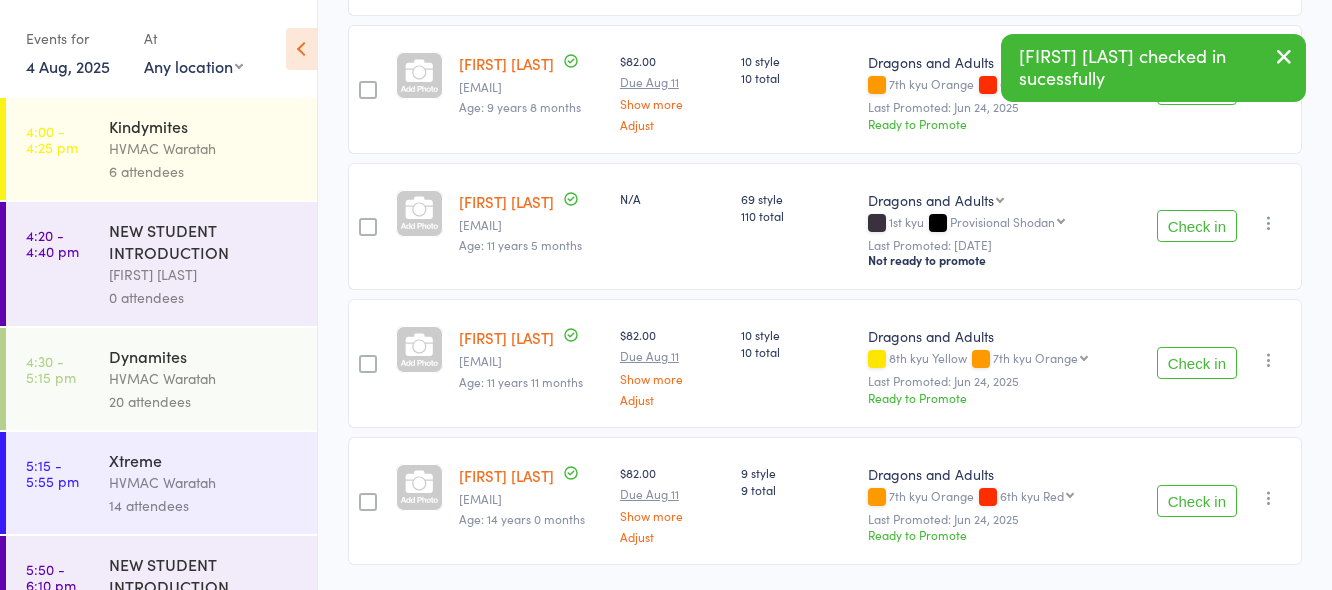 scroll, scrollTop: 647, scrollLeft: 0, axis: vertical 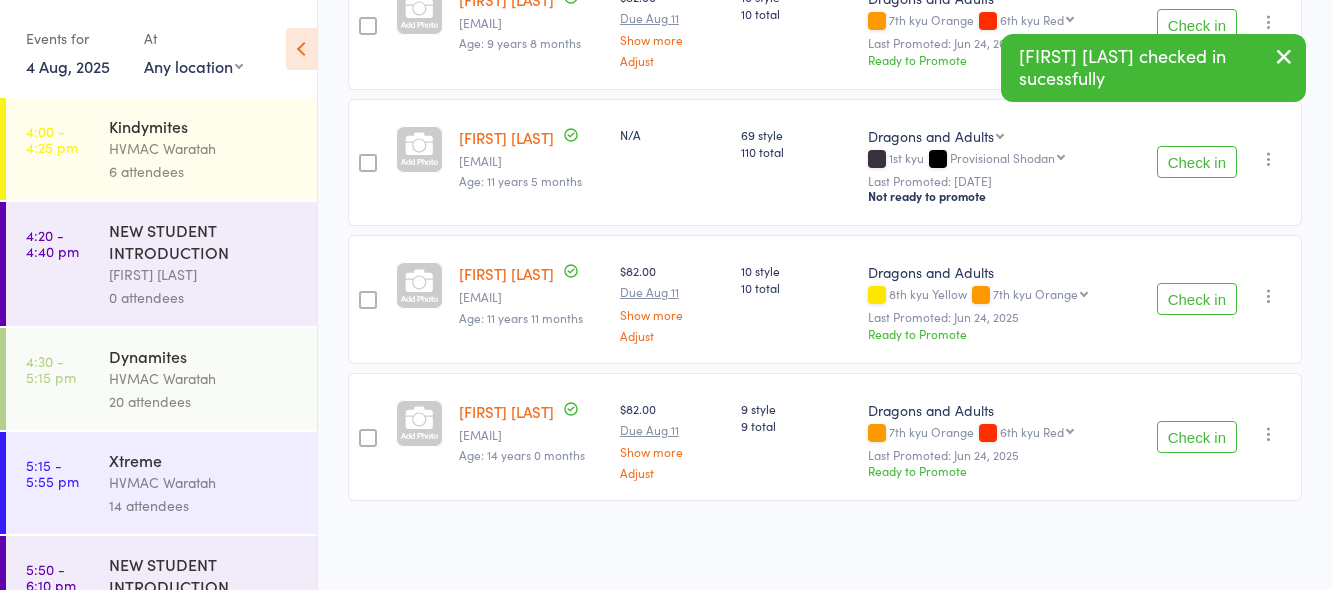 click on "Check in" at bounding box center [1197, 299] 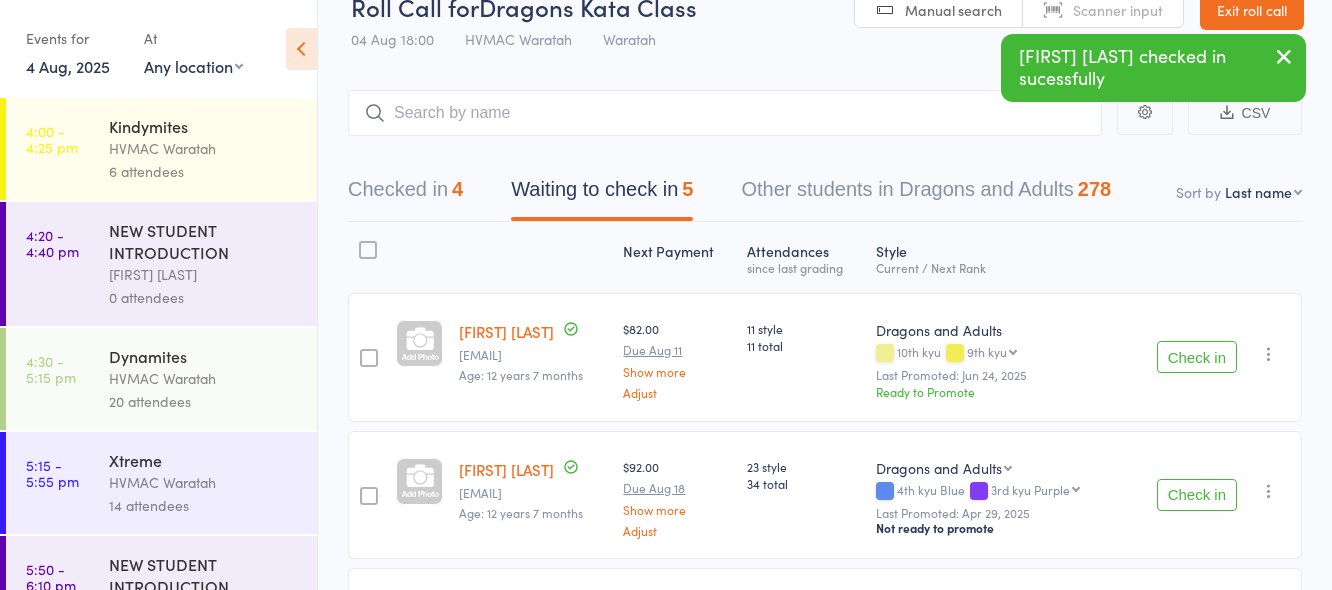 scroll, scrollTop: 0, scrollLeft: 0, axis: both 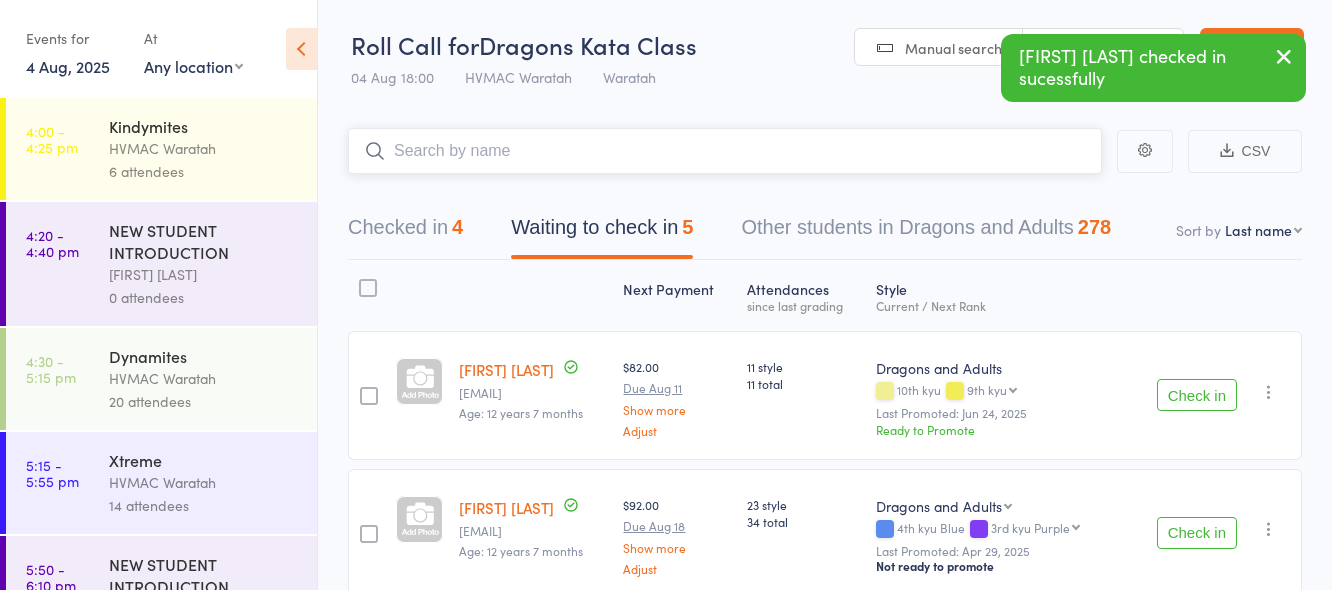 click at bounding box center [725, 151] 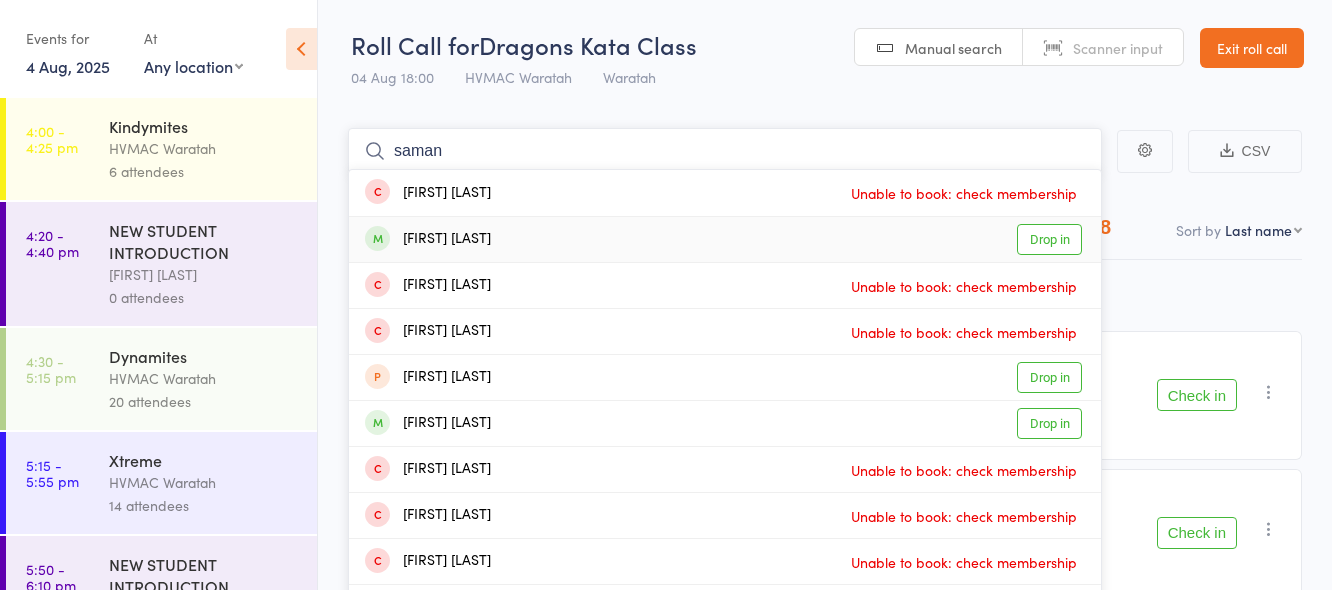 type on "saman" 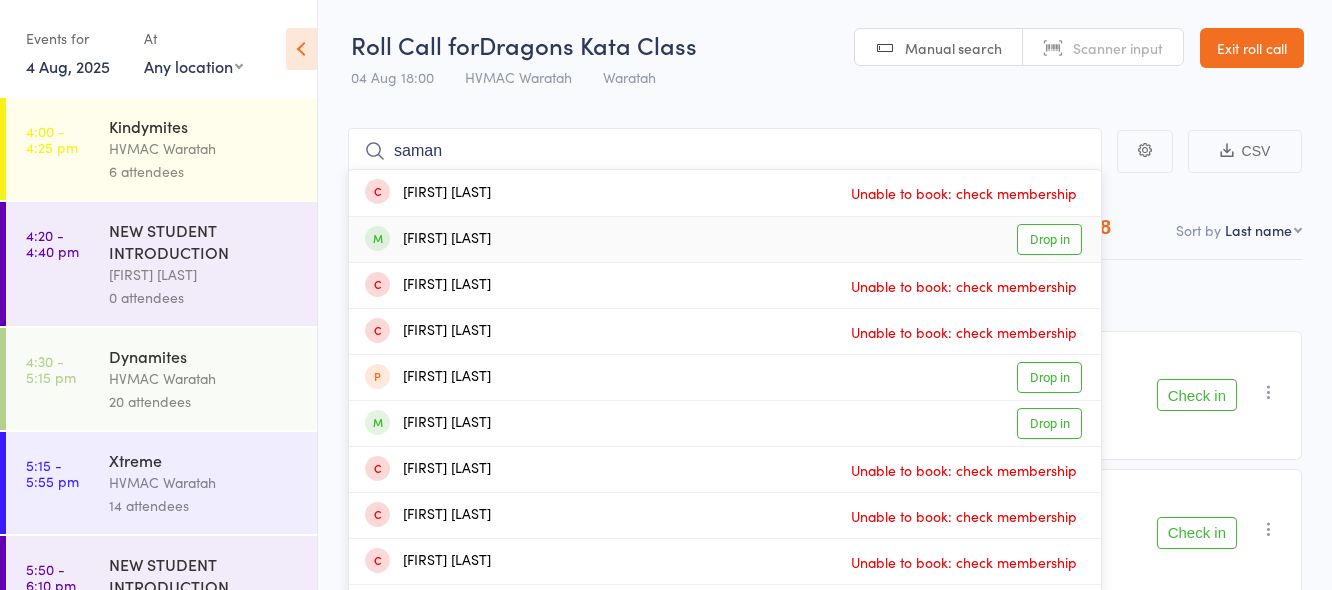 click on "Drop in" at bounding box center [1049, 239] 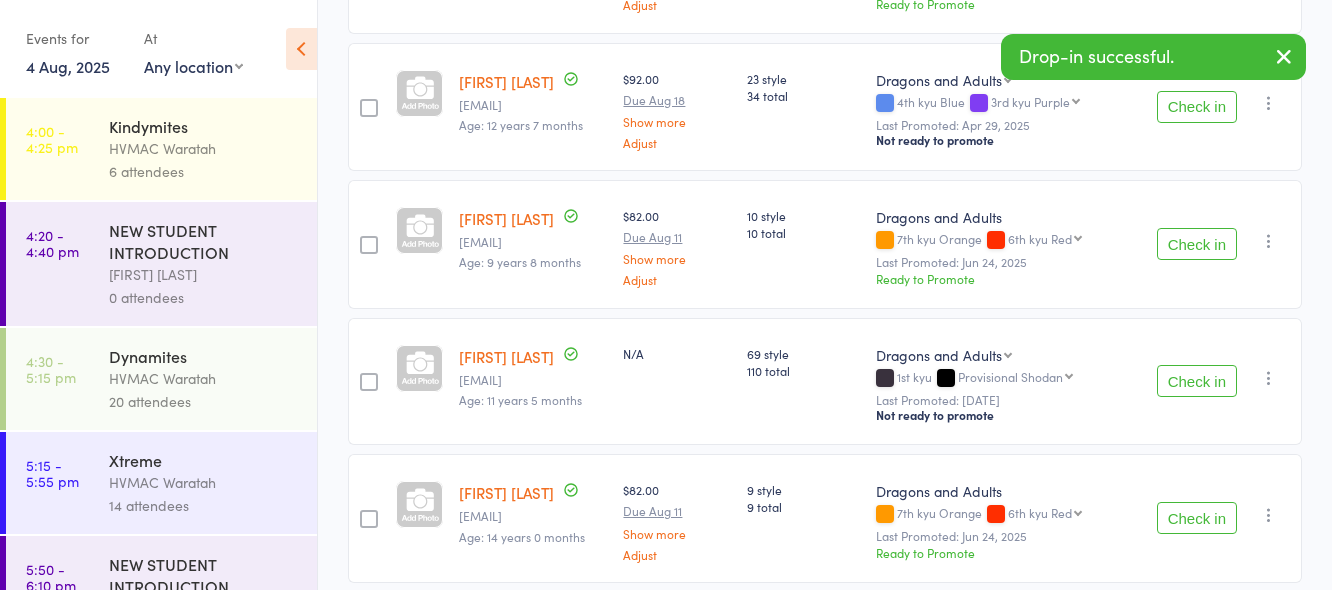 scroll, scrollTop: 500, scrollLeft: 0, axis: vertical 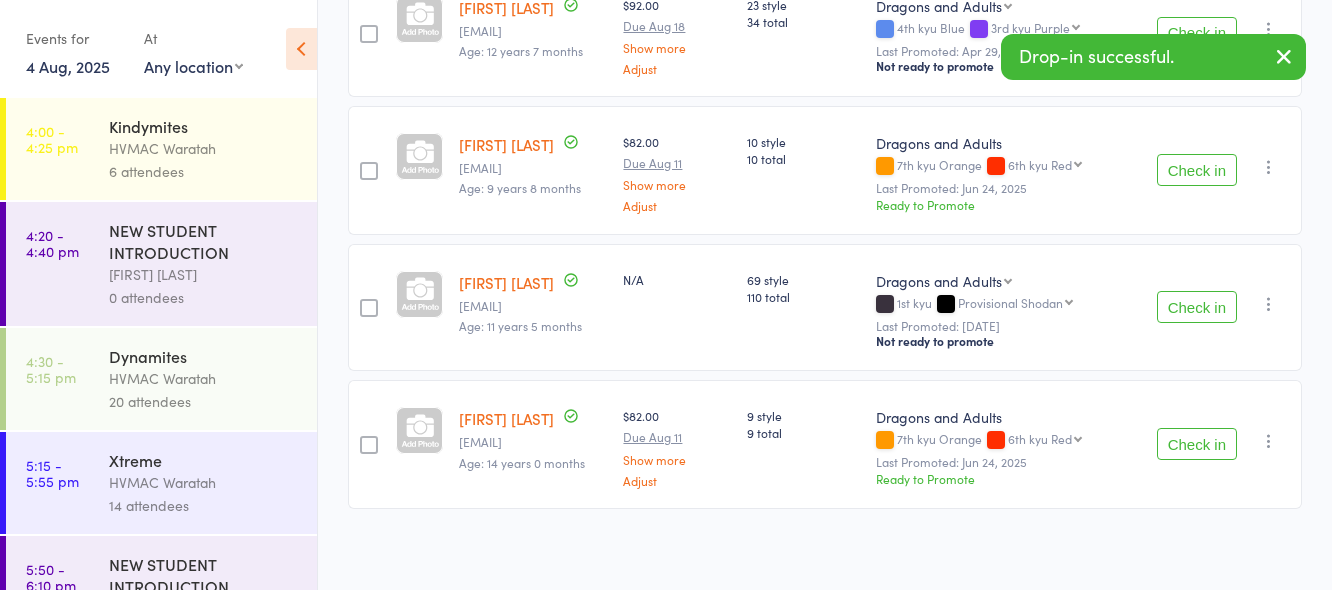 click on "Check in" at bounding box center [1197, 170] 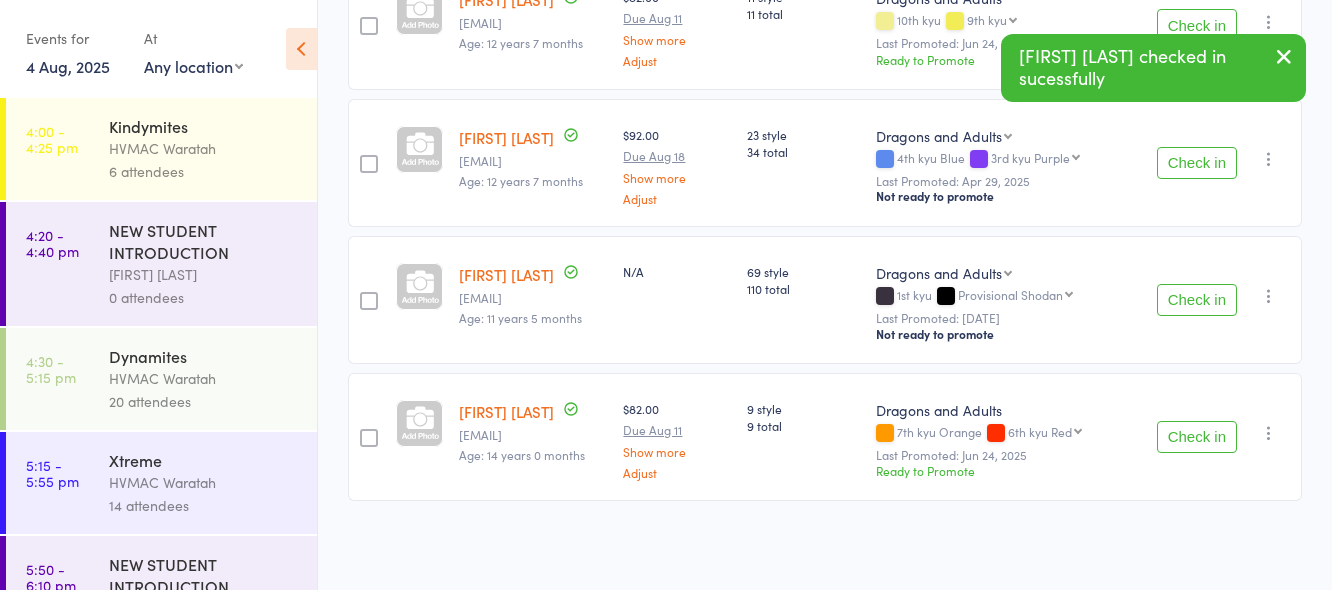 click on "Check in" at bounding box center [1197, 437] 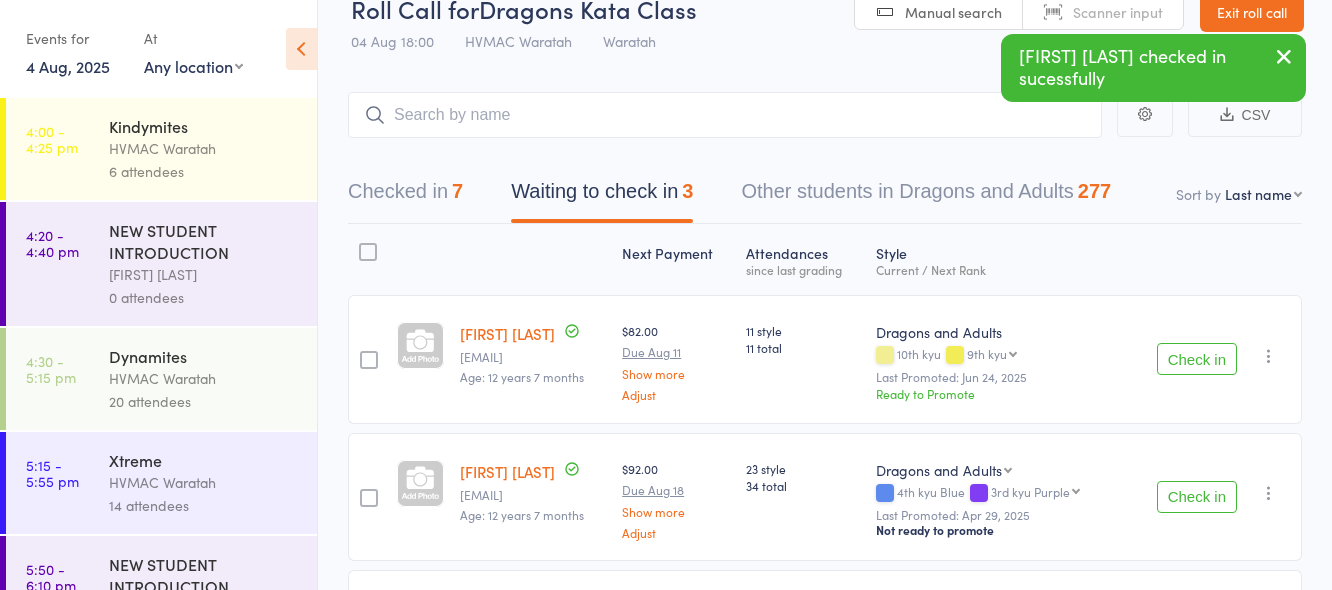 scroll, scrollTop: 34, scrollLeft: 0, axis: vertical 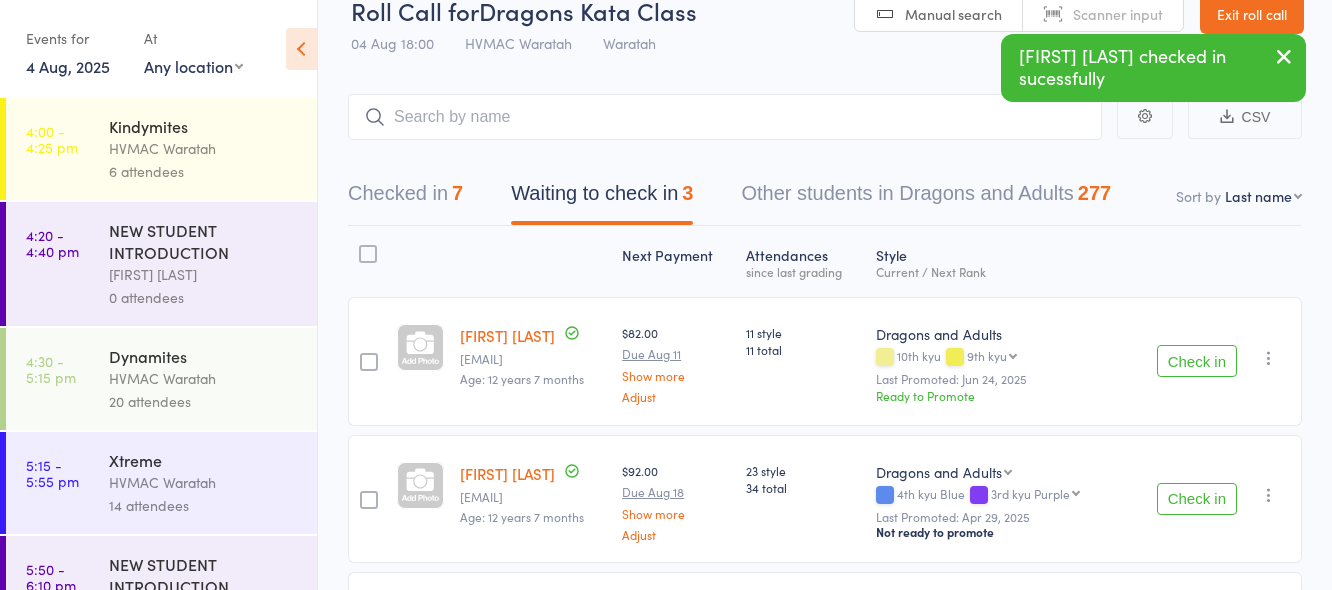 click on "Check in" at bounding box center [1197, 361] 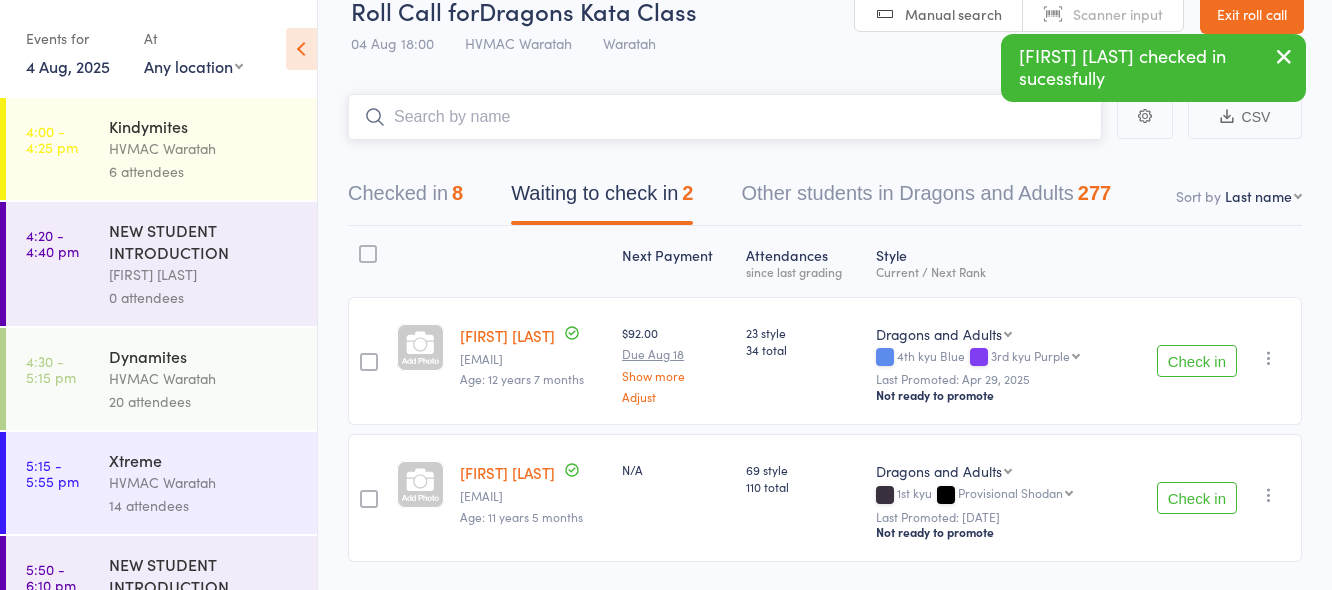 click at bounding box center [725, 117] 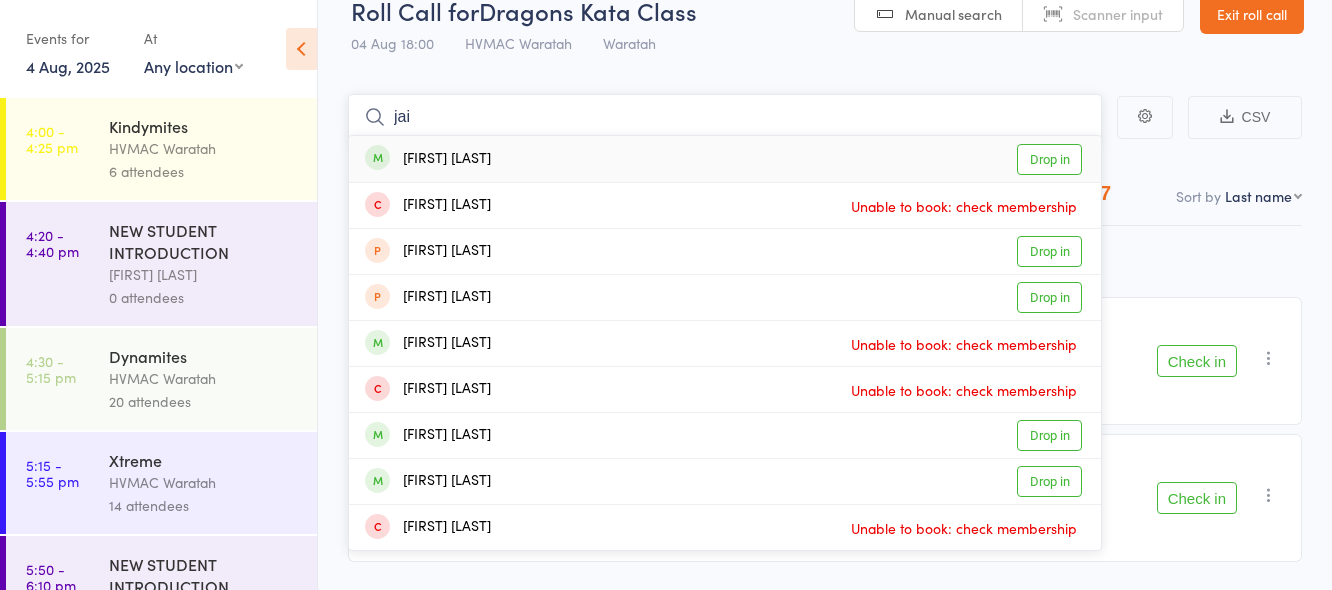 type on "jai" 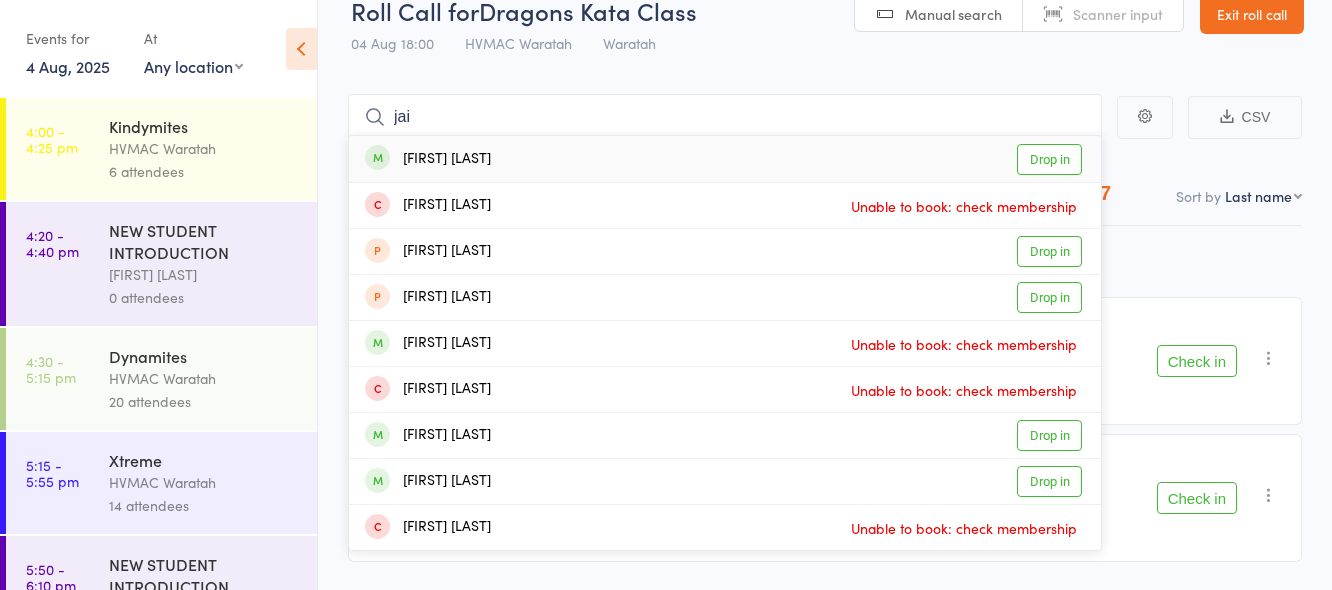 click on "Drop in" at bounding box center (1049, 159) 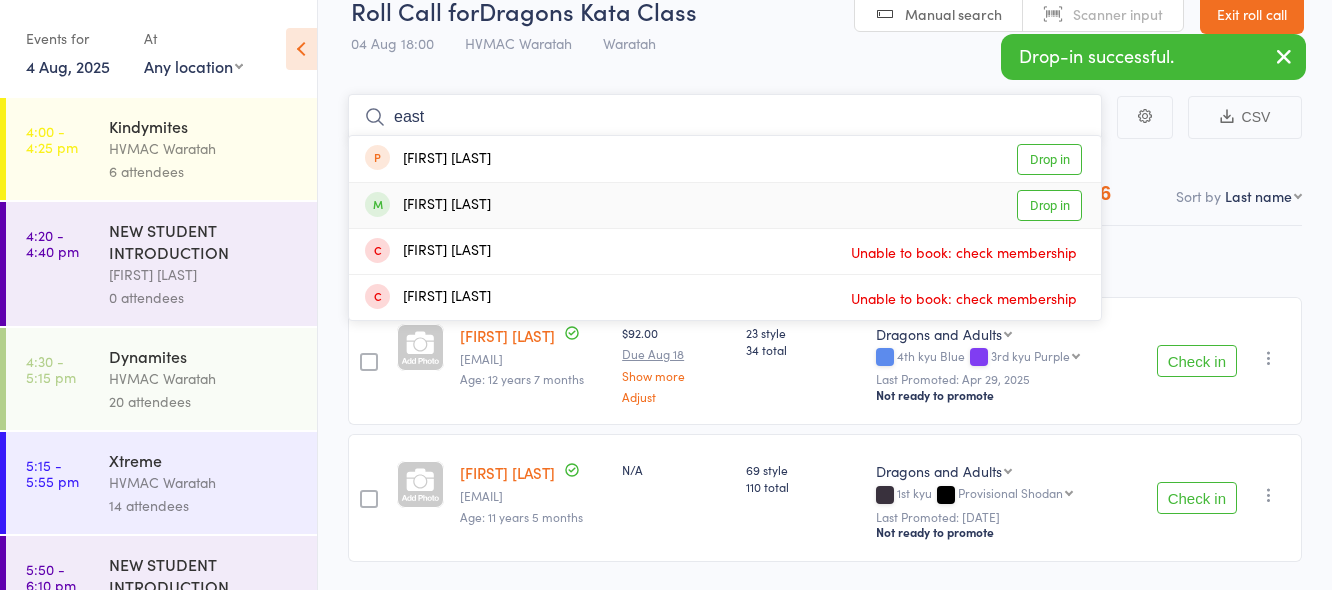 type on "east" 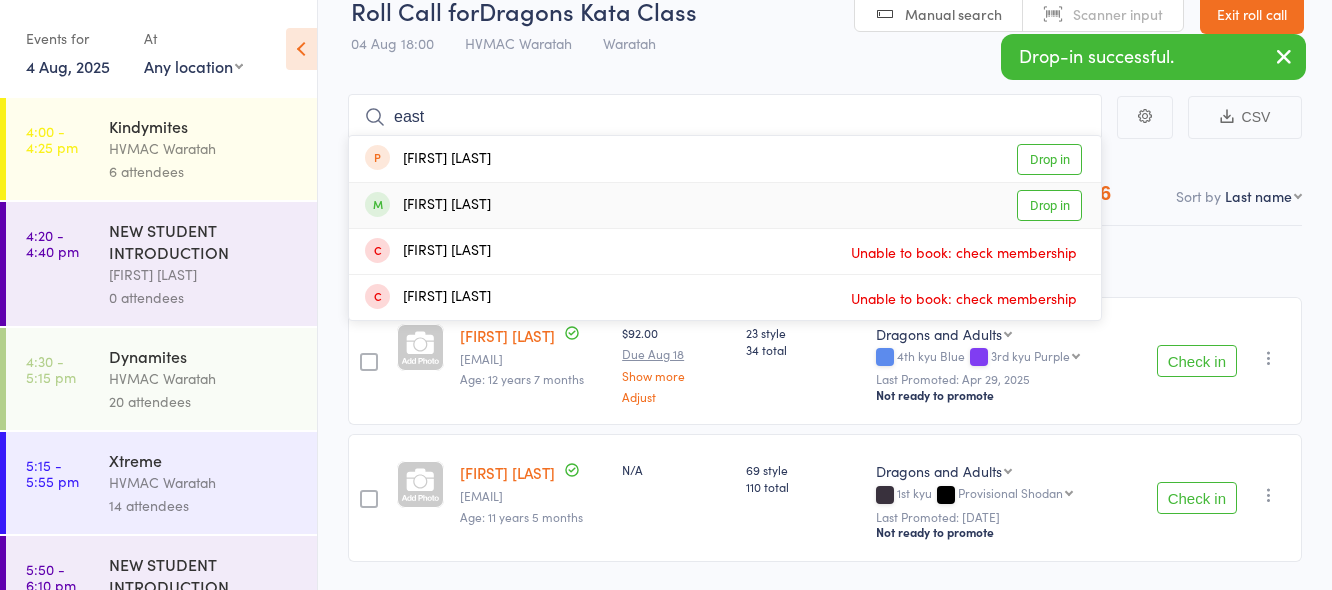 click on "Drop in" at bounding box center [1049, 205] 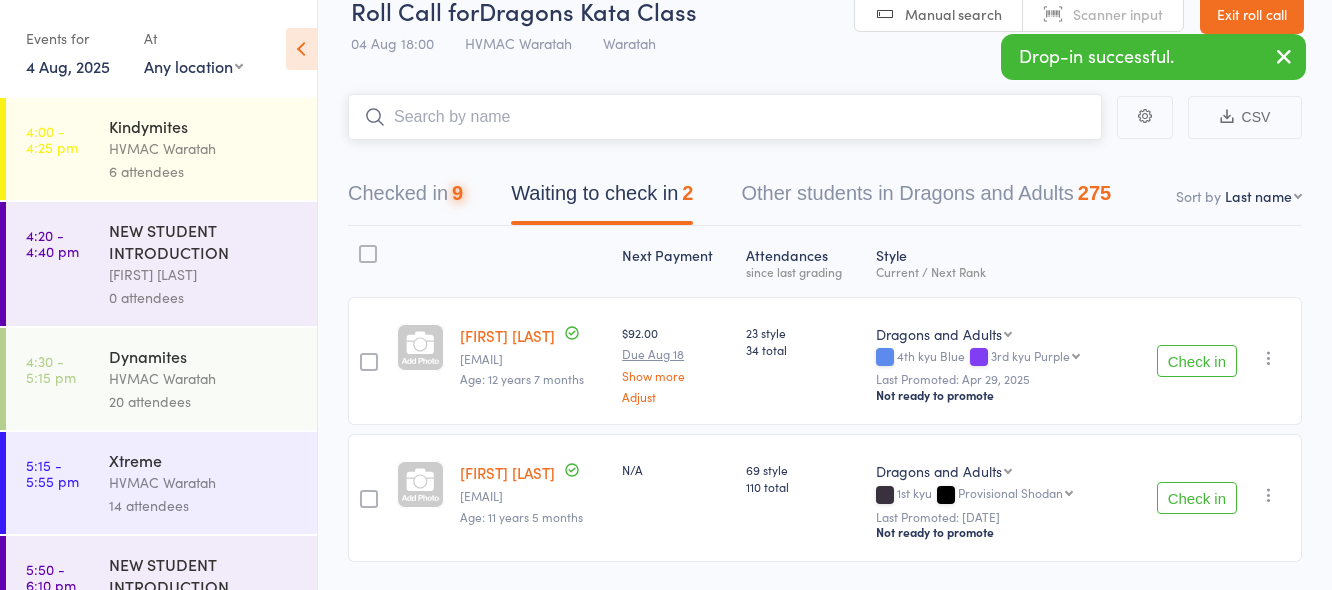 scroll, scrollTop: 96, scrollLeft: 0, axis: vertical 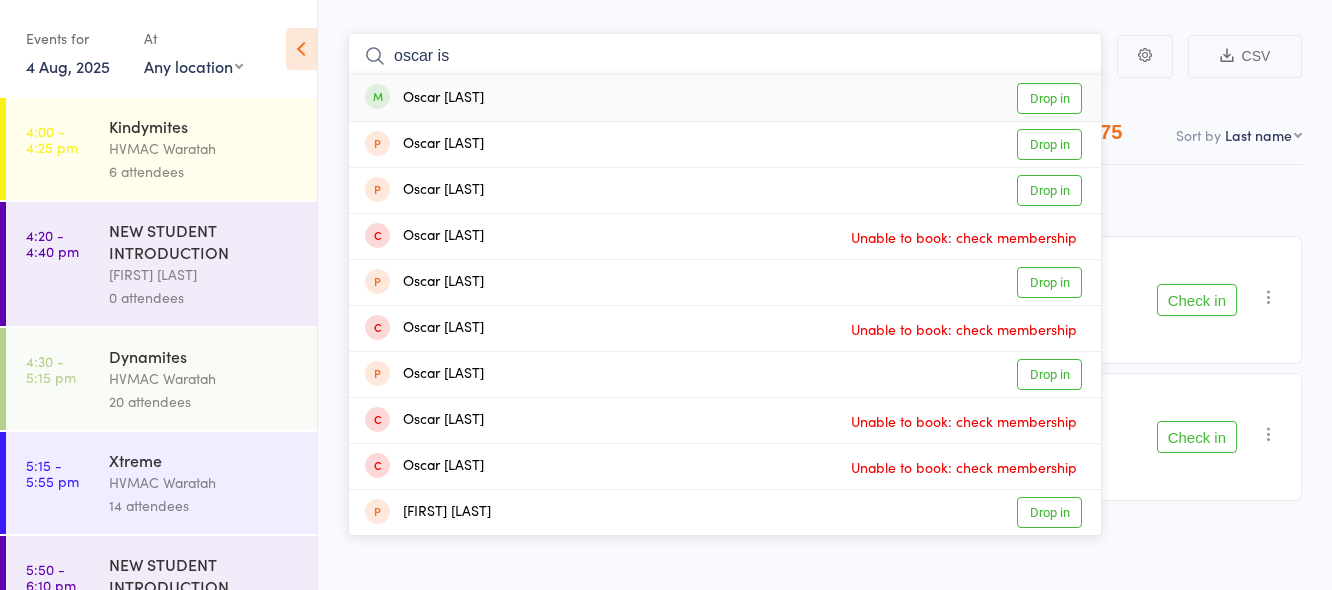 type on "oscar is" 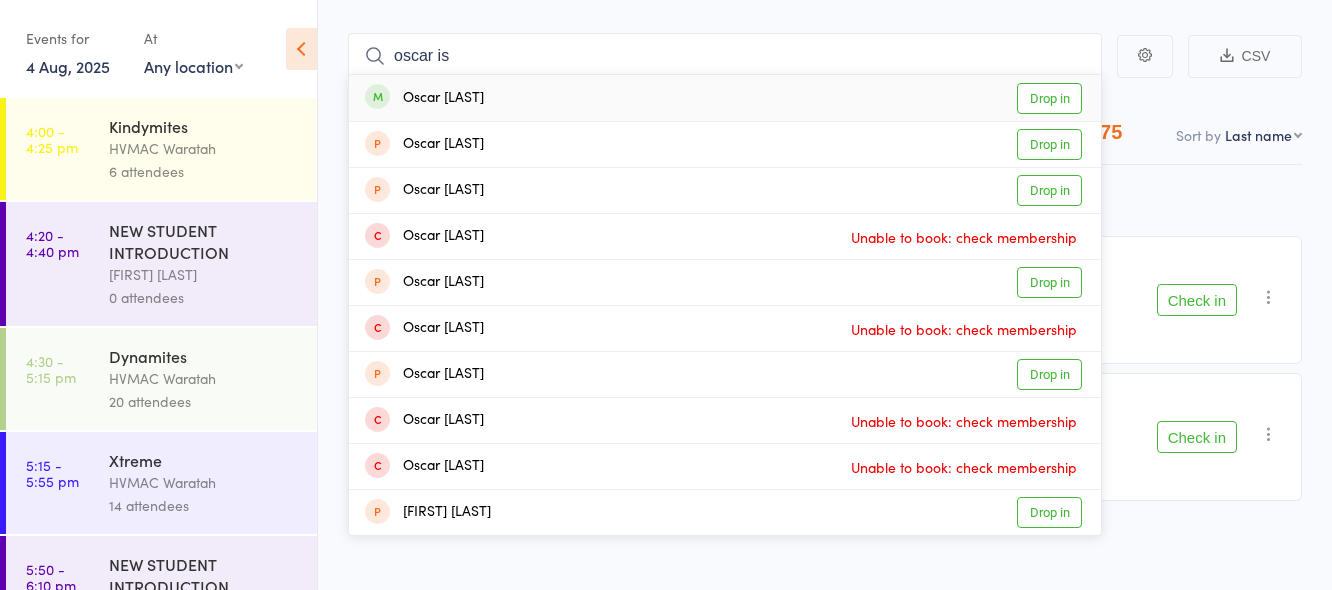 click on "Drop in" at bounding box center (1049, 98) 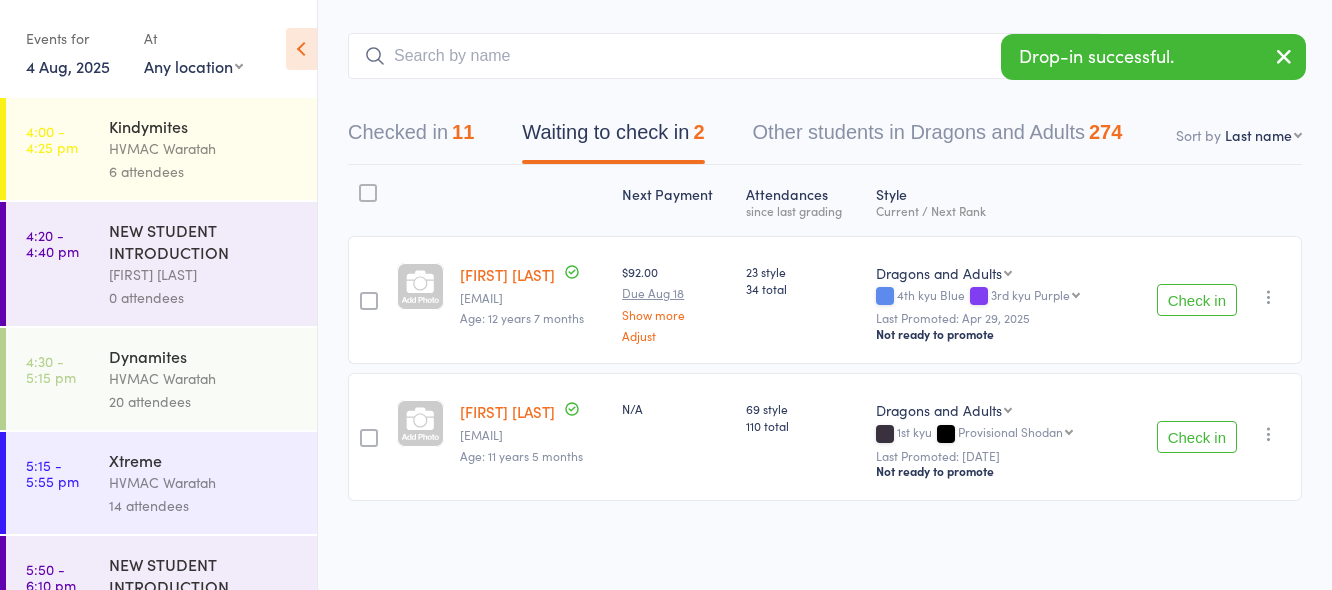 click on "Check in" at bounding box center [1197, 300] 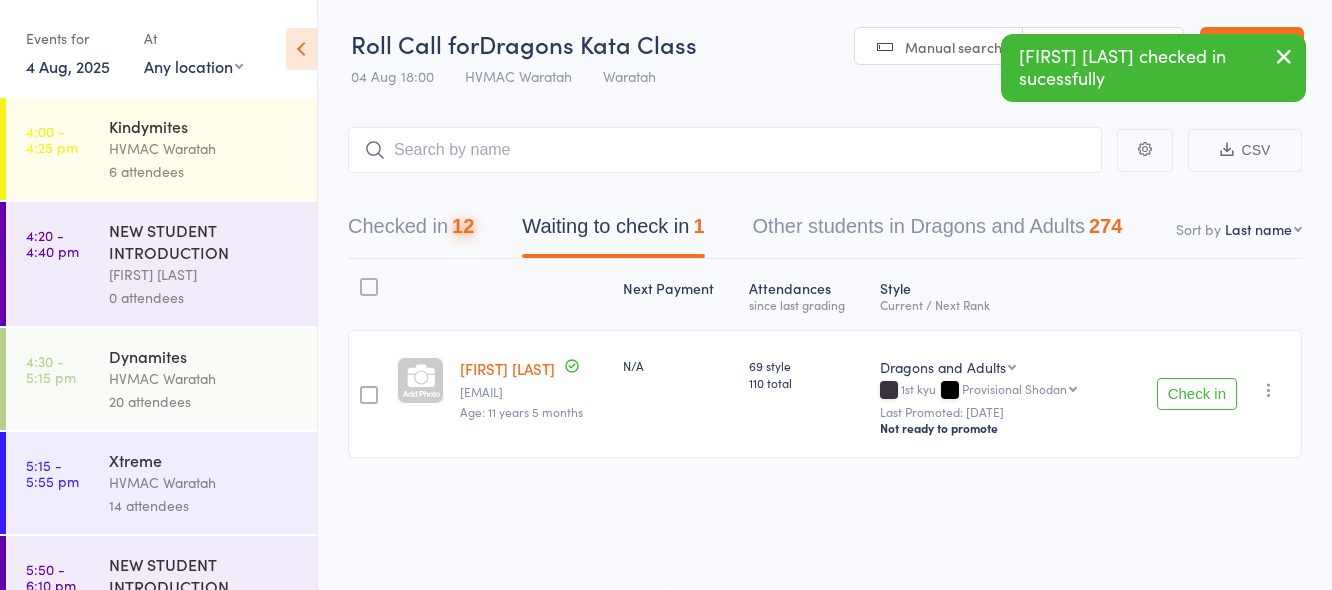 scroll, scrollTop: 1, scrollLeft: 0, axis: vertical 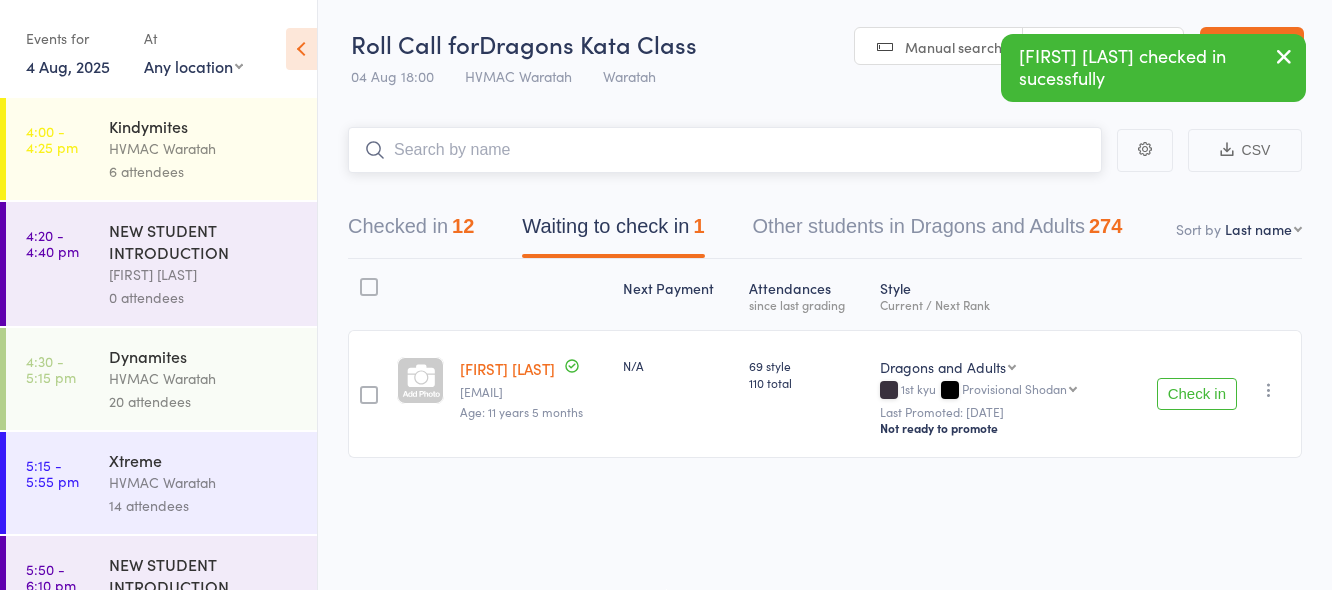 click at bounding box center [725, 150] 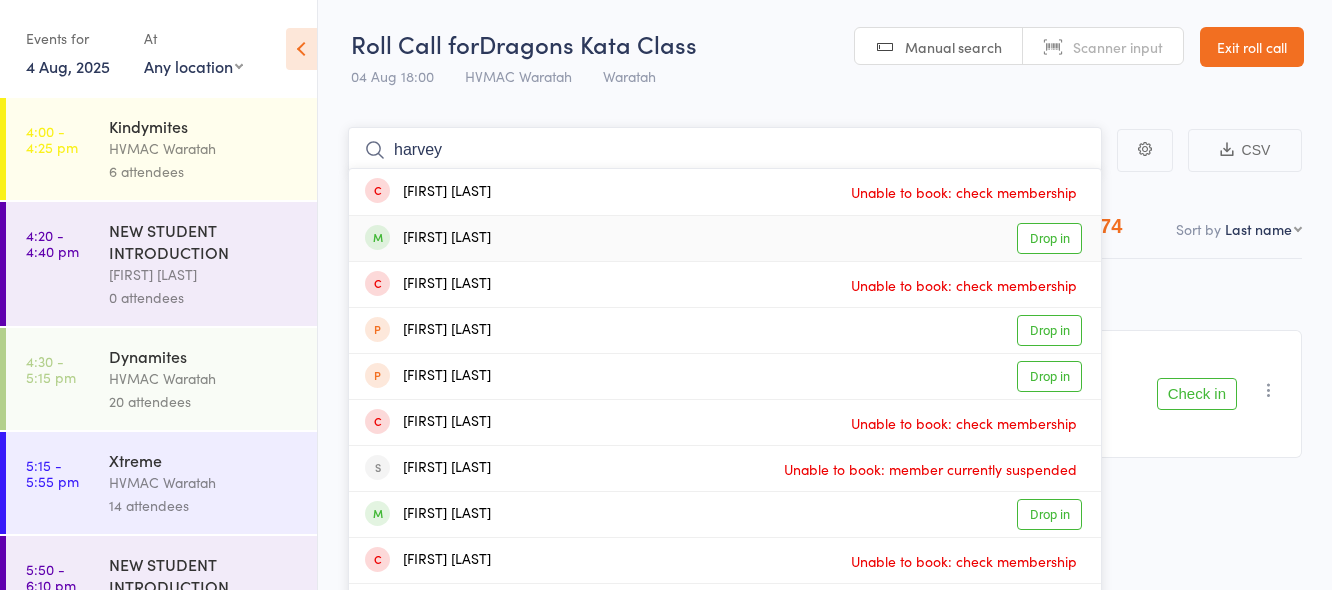 type on "harvey" 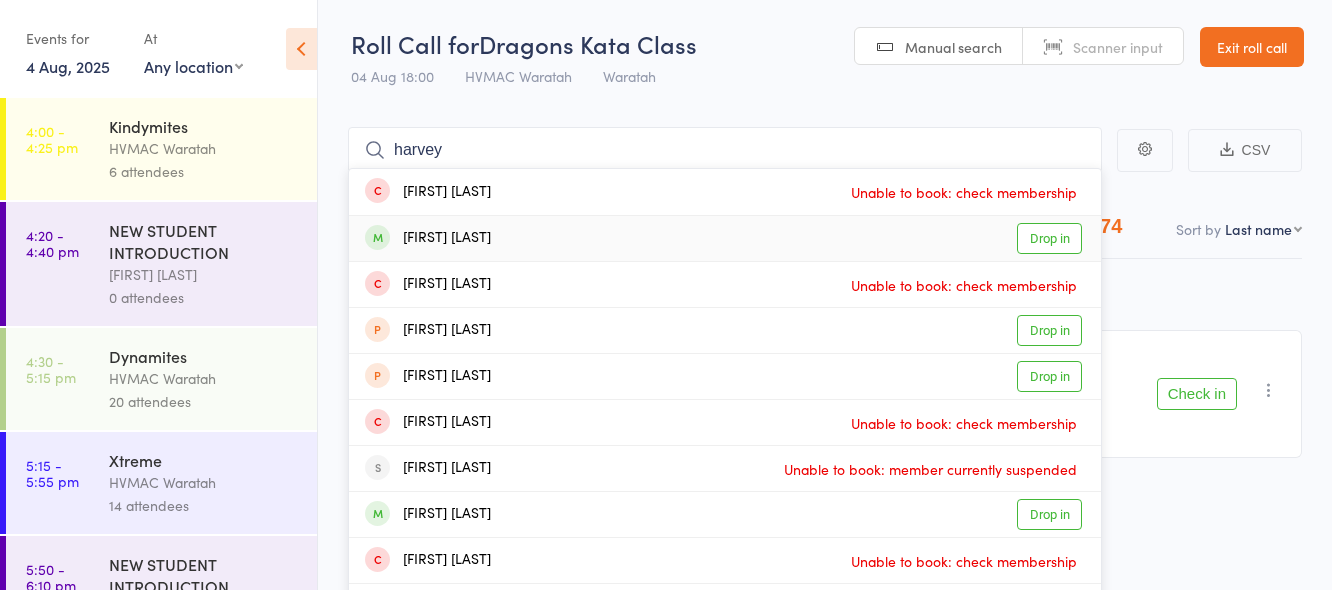 click on "Drop in" at bounding box center [1049, 238] 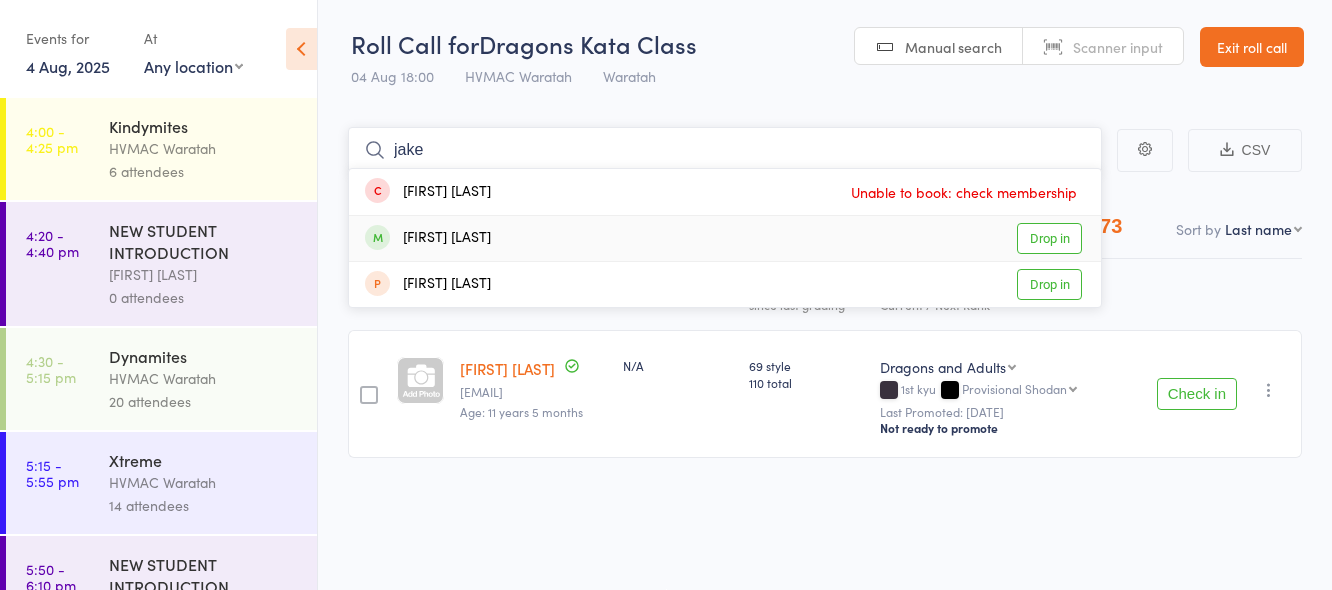 type on "jake" 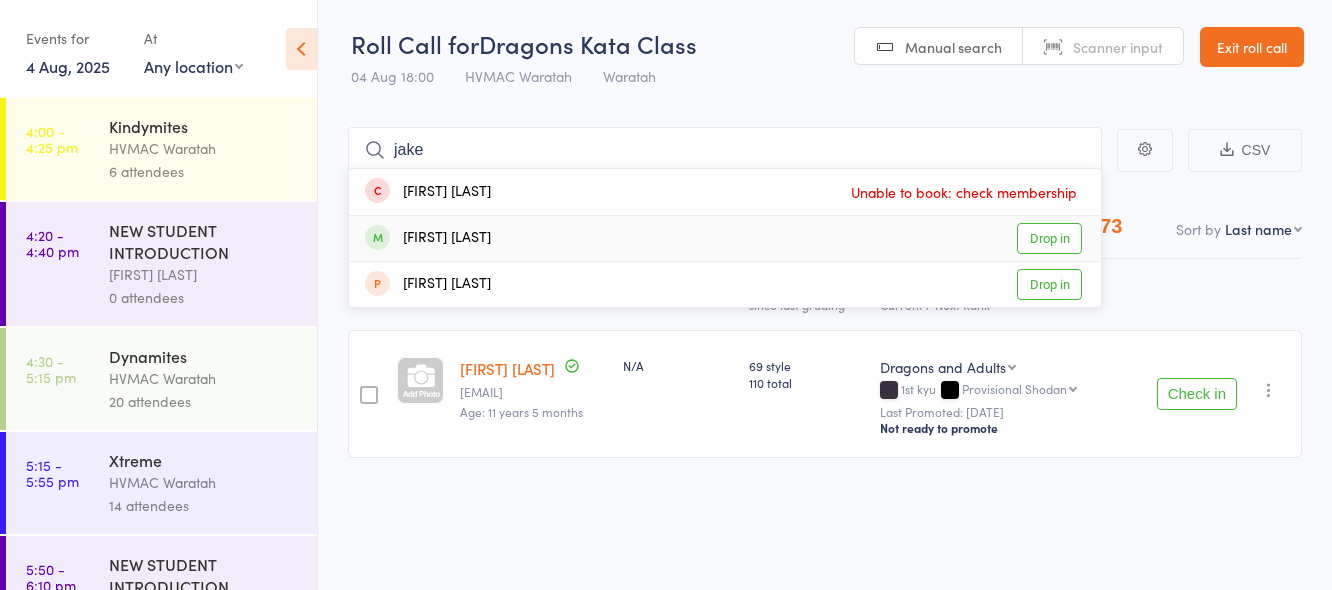 click on "Drop in" at bounding box center [1049, 238] 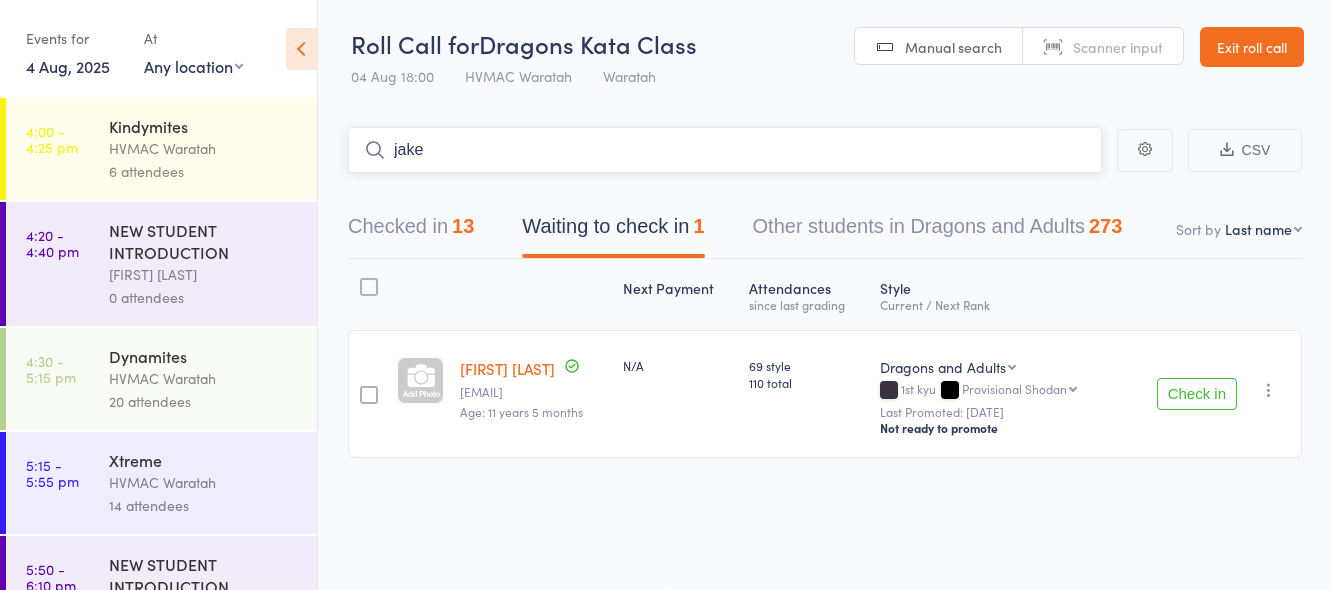 type 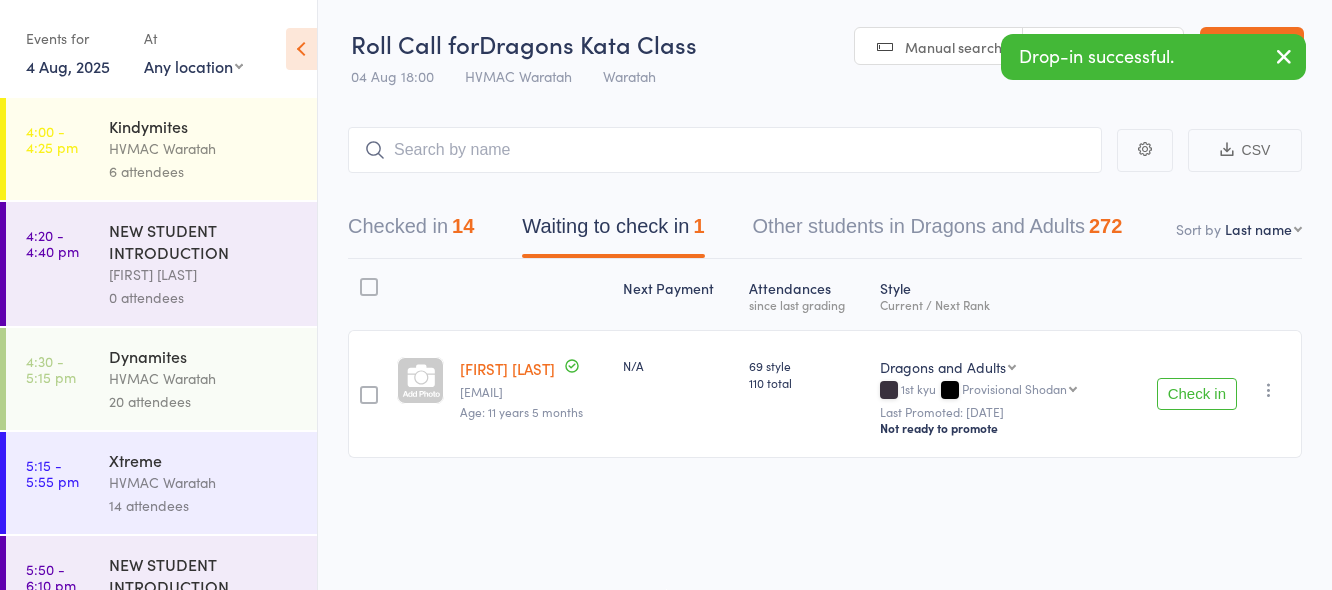 click on "Check in" at bounding box center [1197, 394] 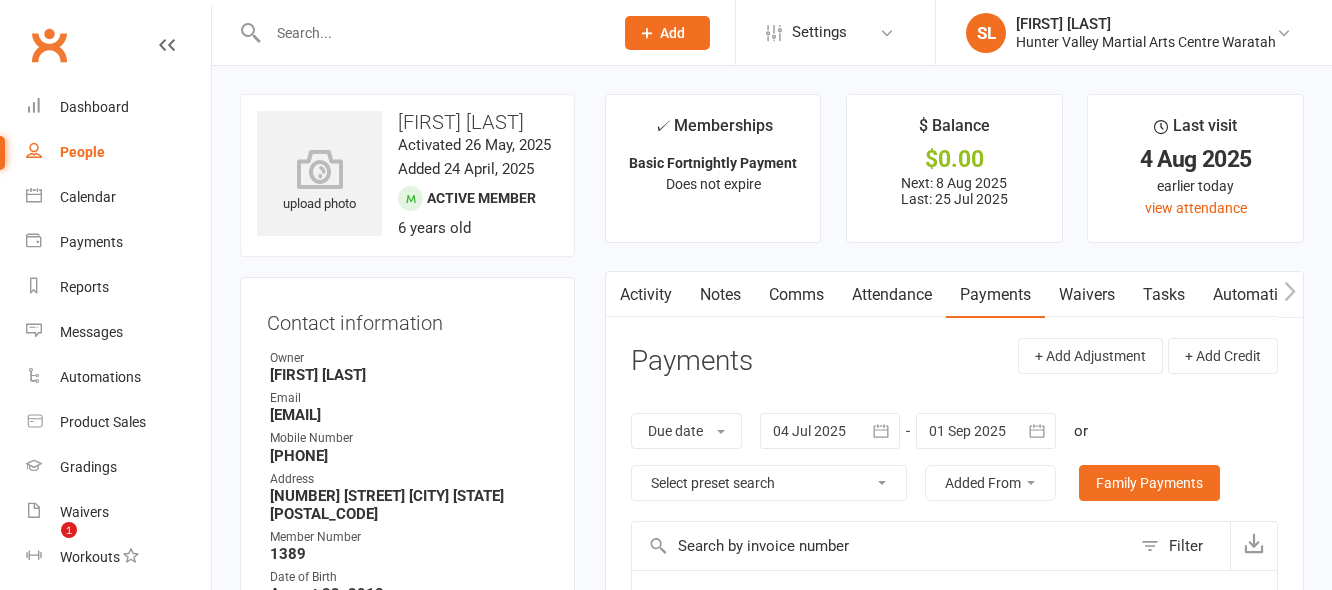 scroll, scrollTop: 500, scrollLeft: 0, axis: vertical 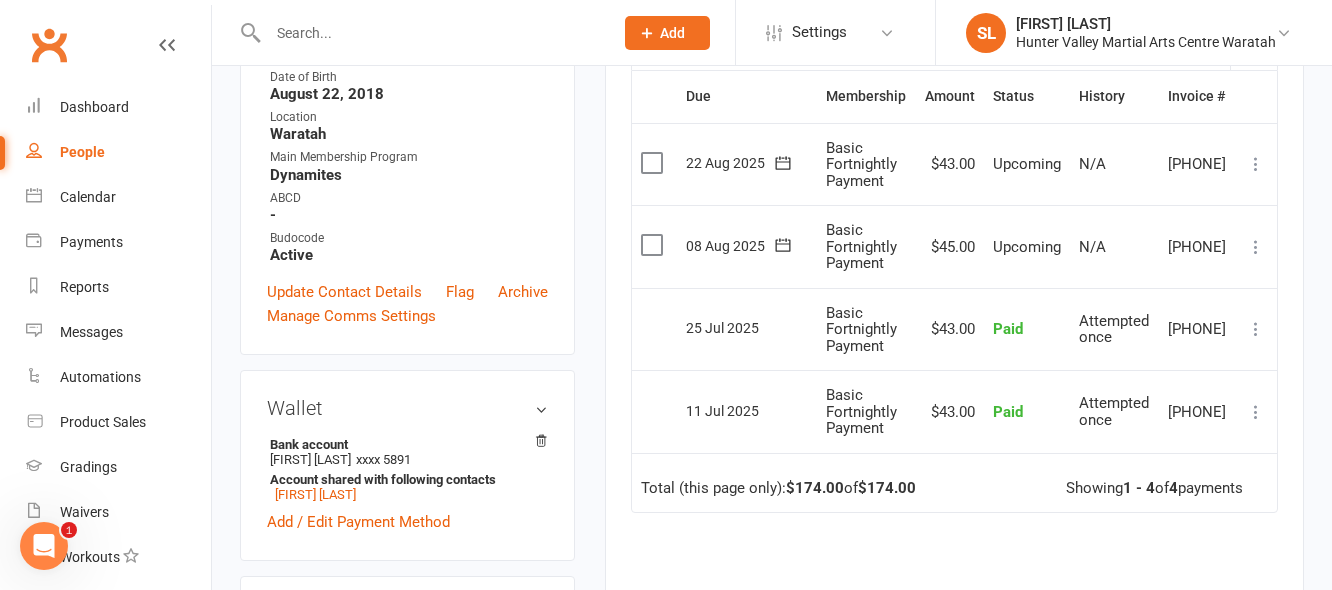 click at bounding box center [430, 33] 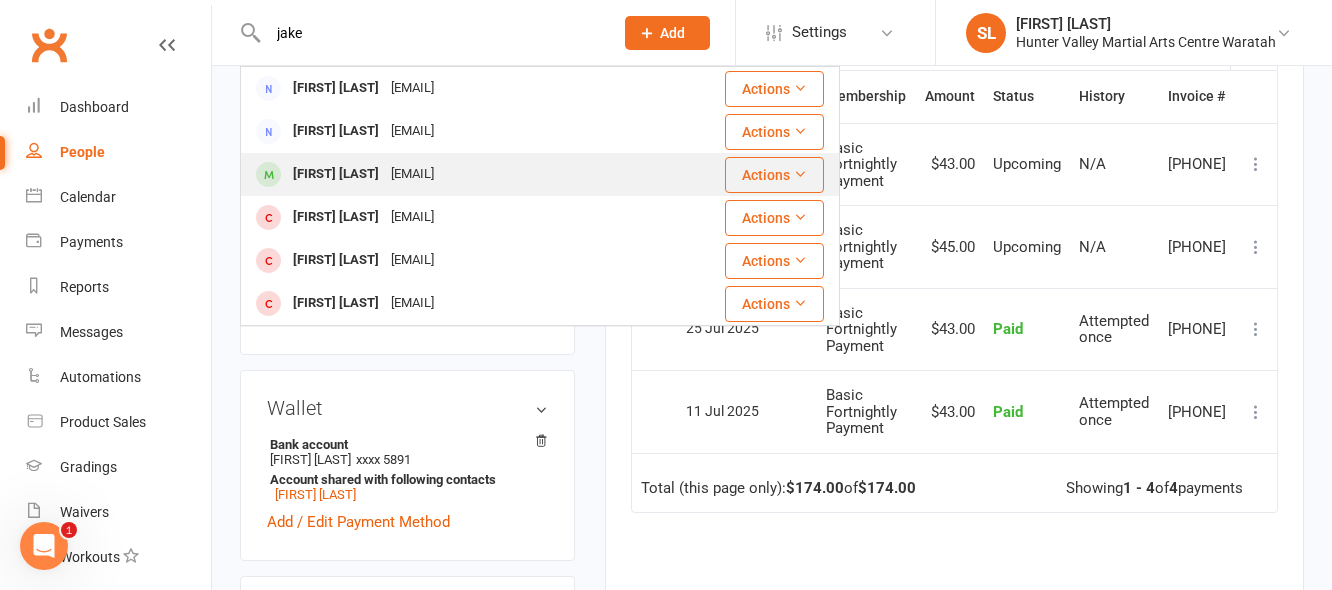 type on "jake" 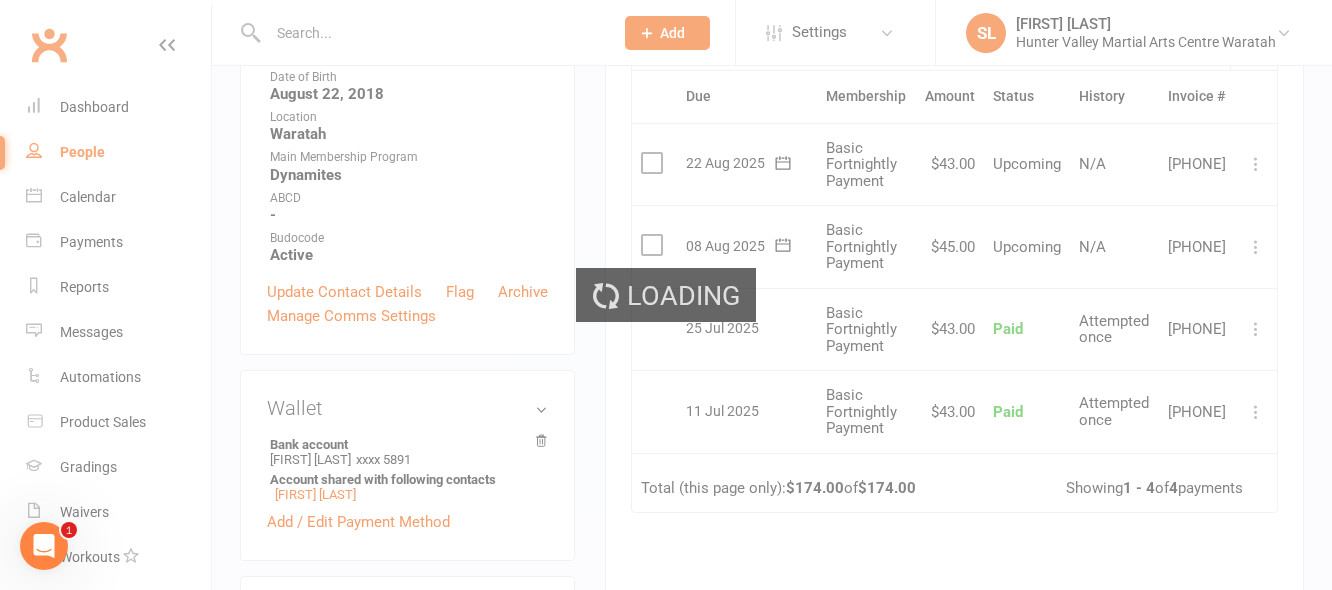 scroll, scrollTop: 0, scrollLeft: 0, axis: both 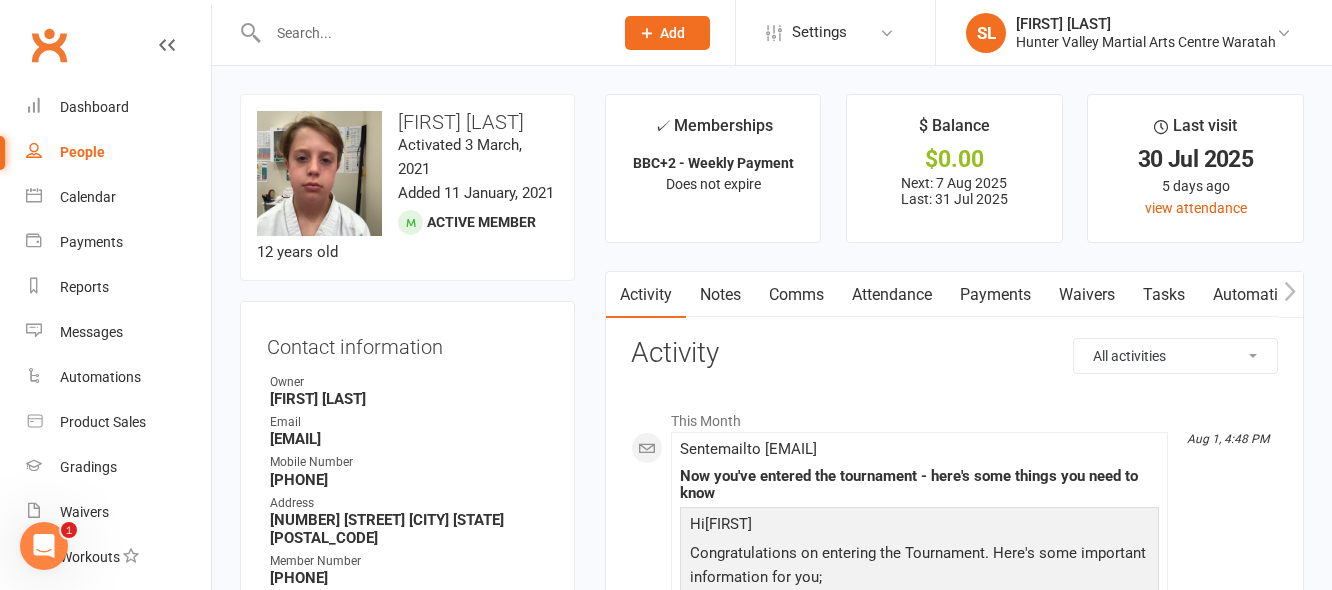 click on "Payments" at bounding box center (995, 295) 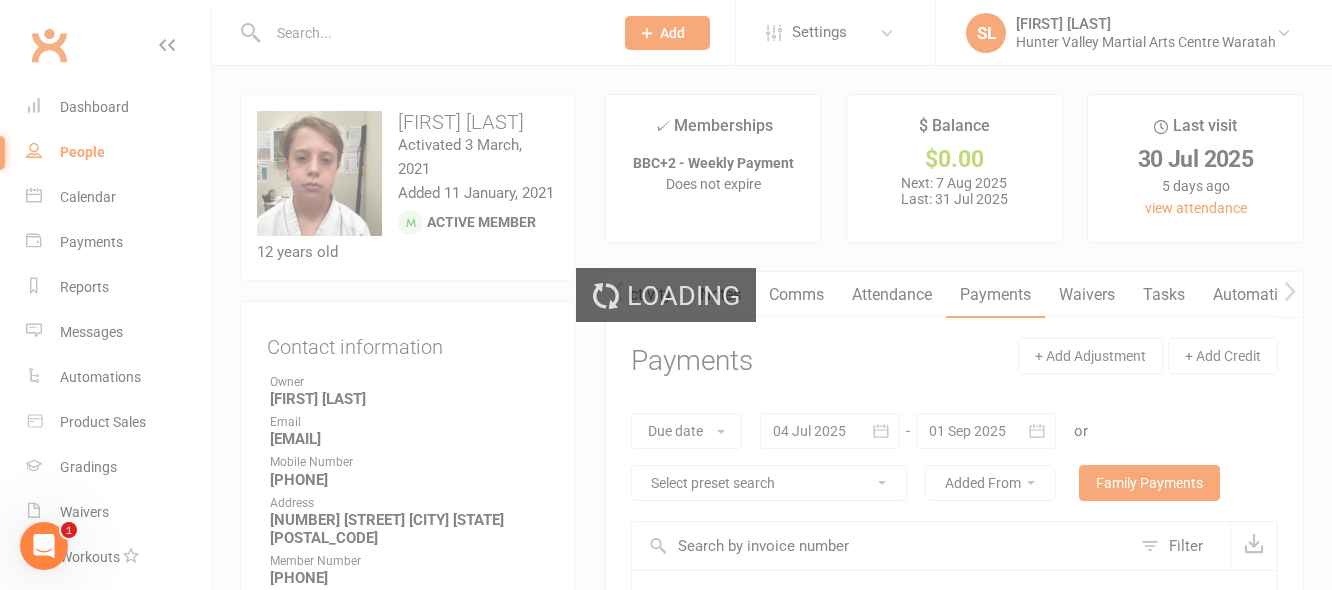 scroll, scrollTop: 0, scrollLeft: 1, axis: horizontal 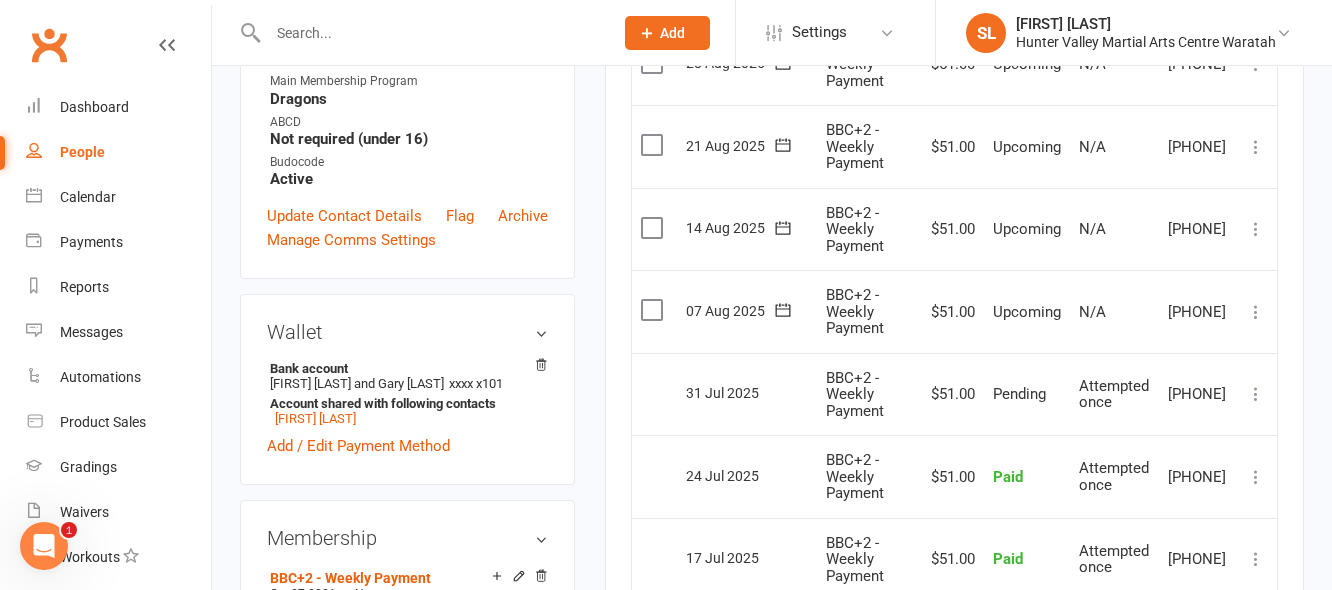 click at bounding box center (1256, 312) 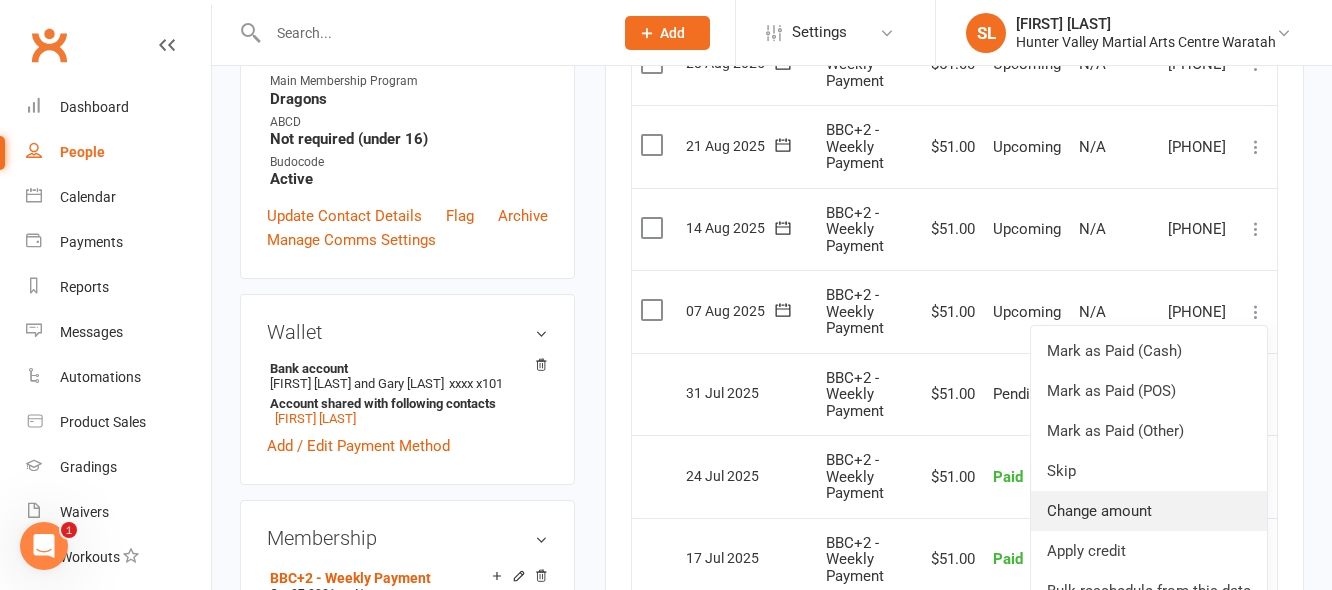 click on "Change amount" at bounding box center [1149, 511] 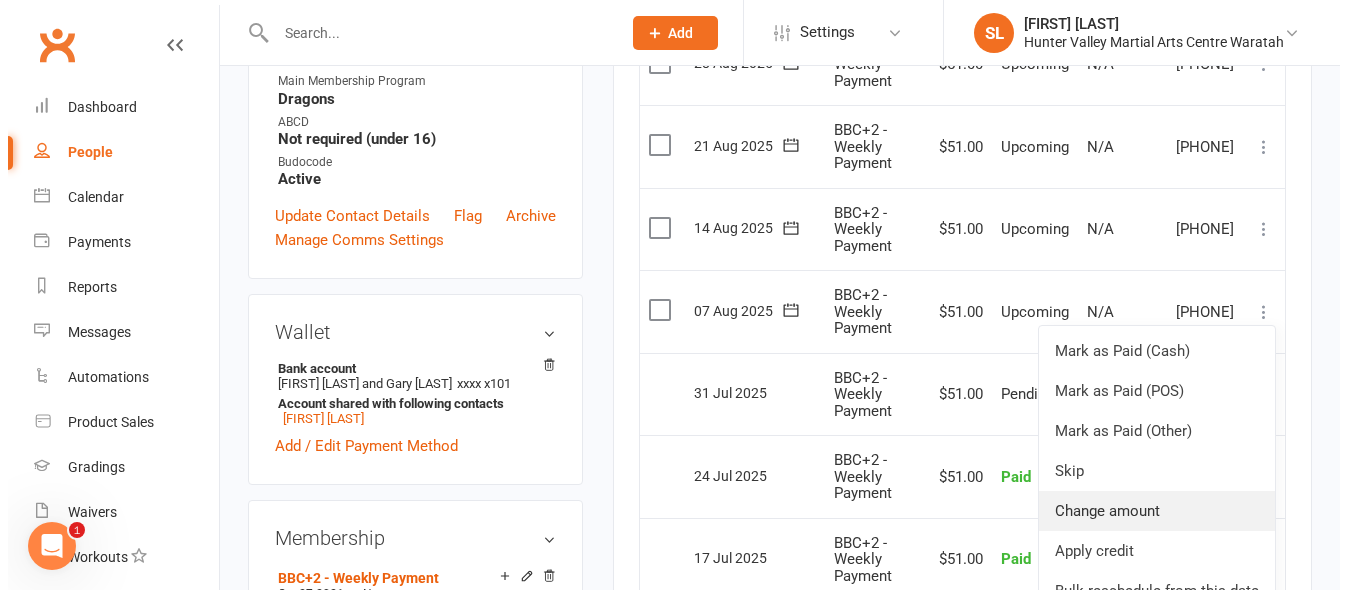 scroll, scrollTop: 552, scrollLeft: 0, axis: vertical 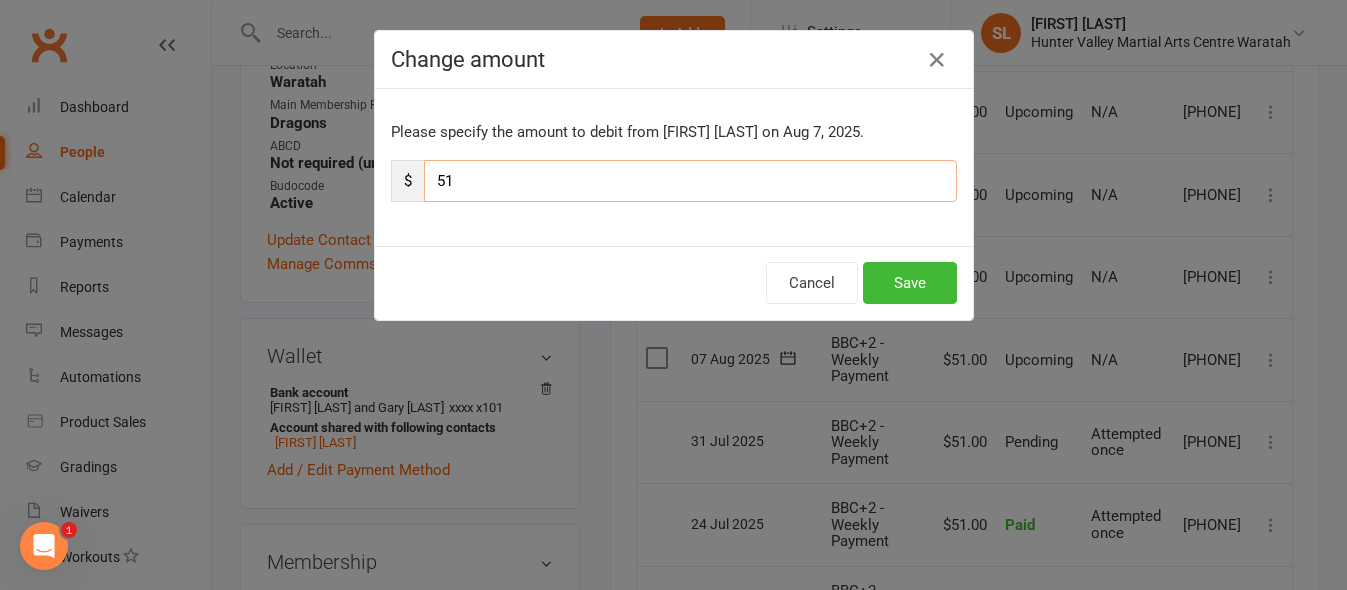 click on "51" at bounding box center [690, 181] 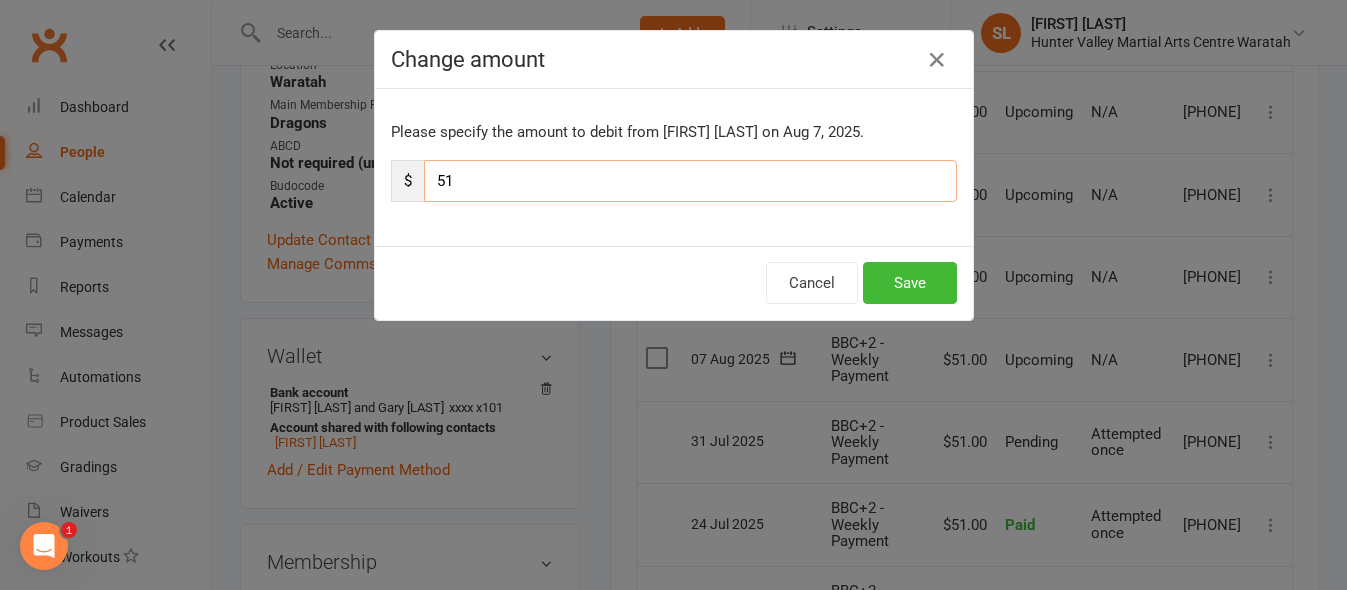 type on "5" 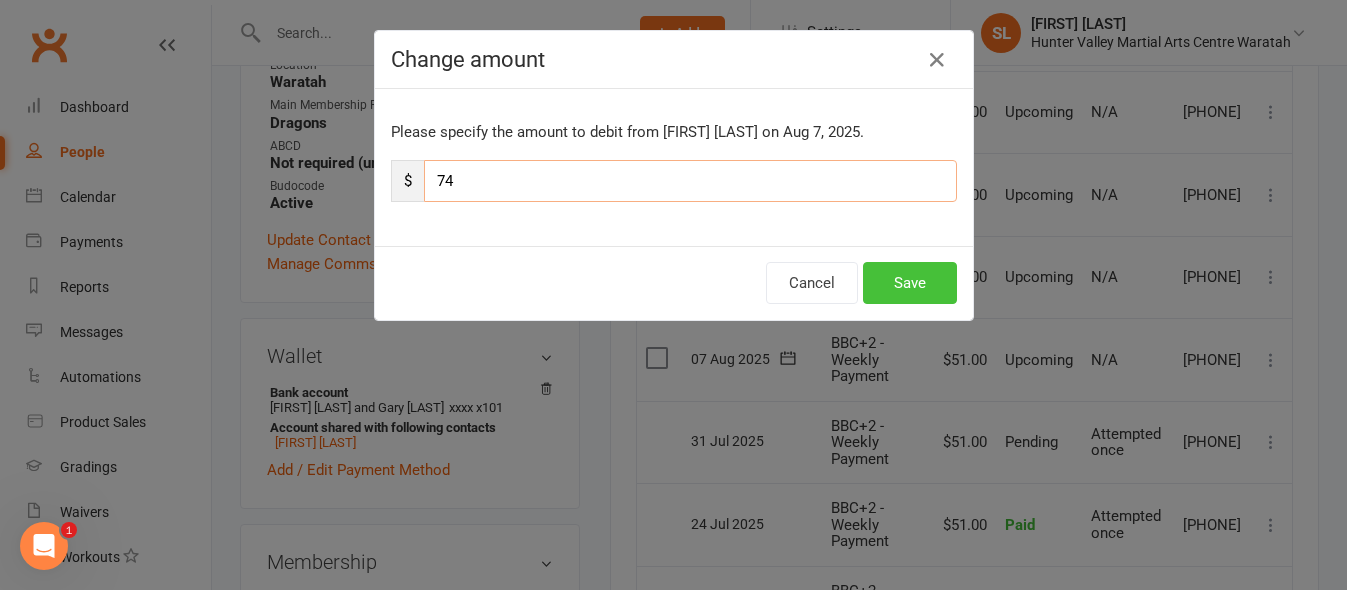 type on "74" 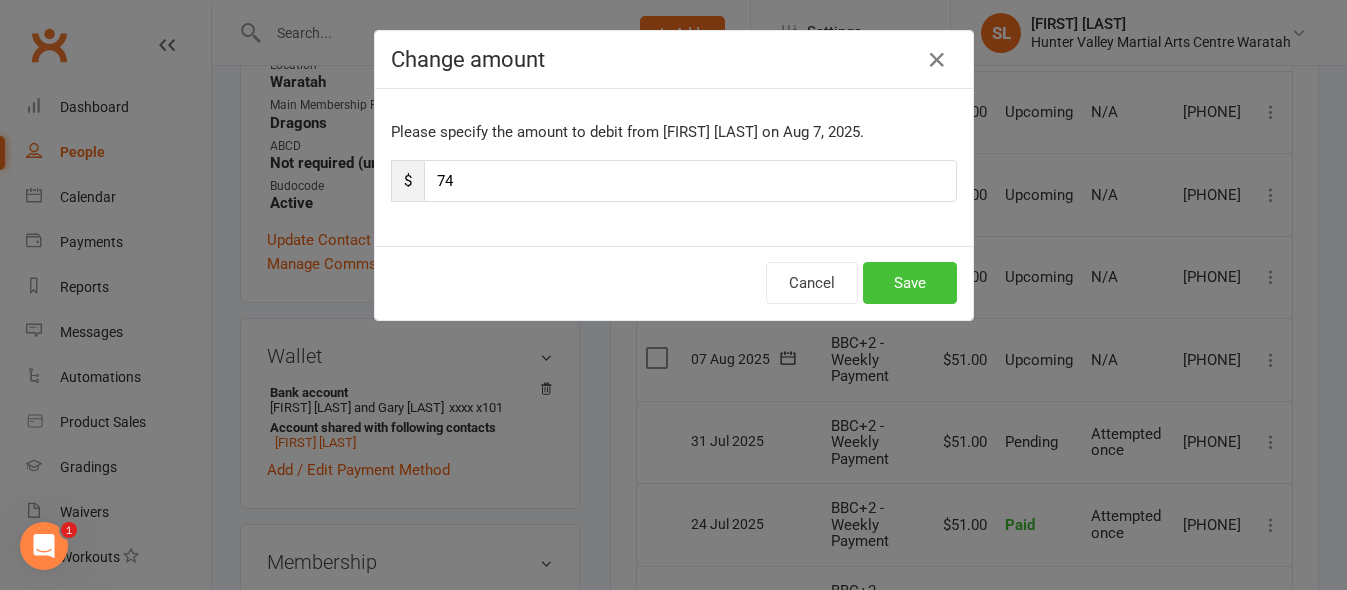 click on "Save" at bounding box center (910, 283) 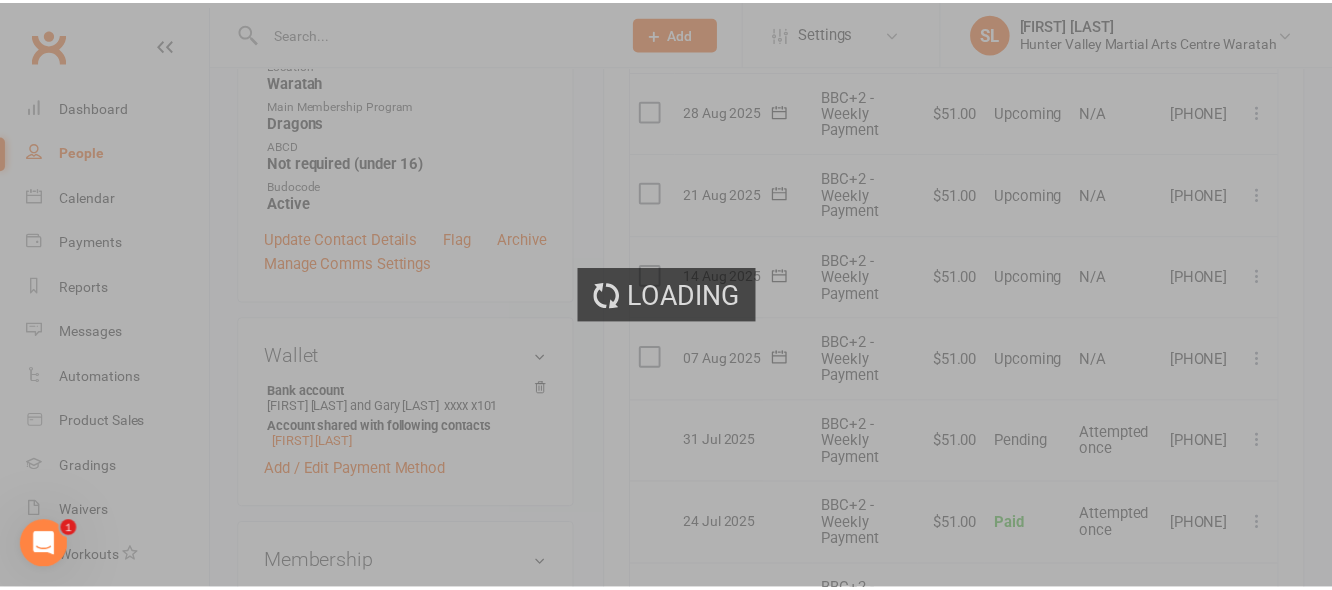 scroll, scrollTop: 600, scrollLeft: 0, axis: vertical 